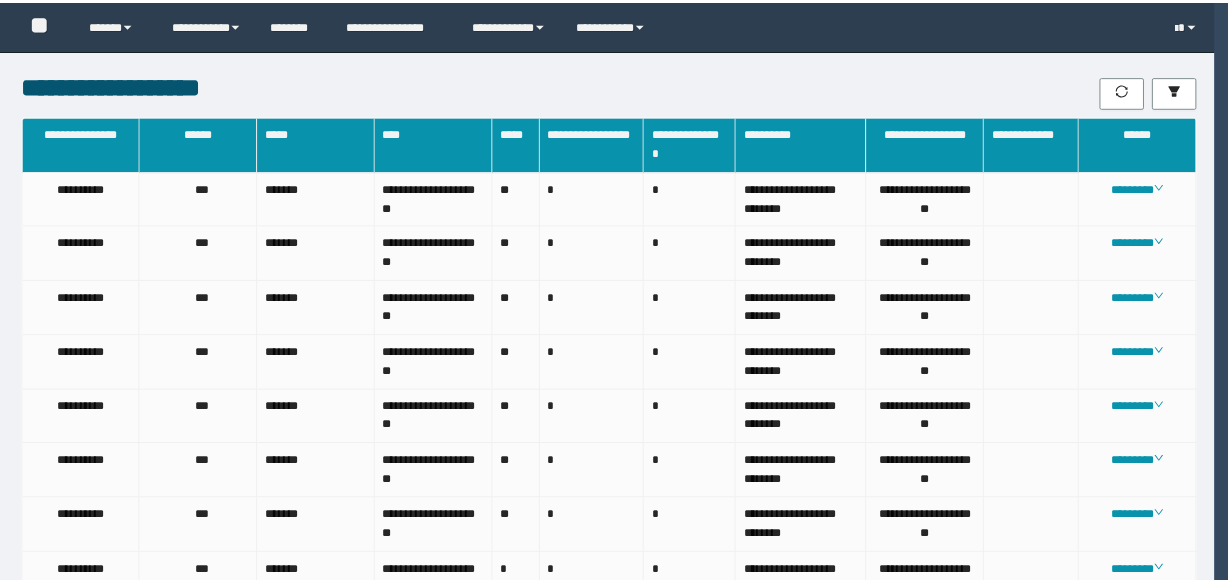 scroll, scrollTop: 0, scrollLeft: 0, axis: both 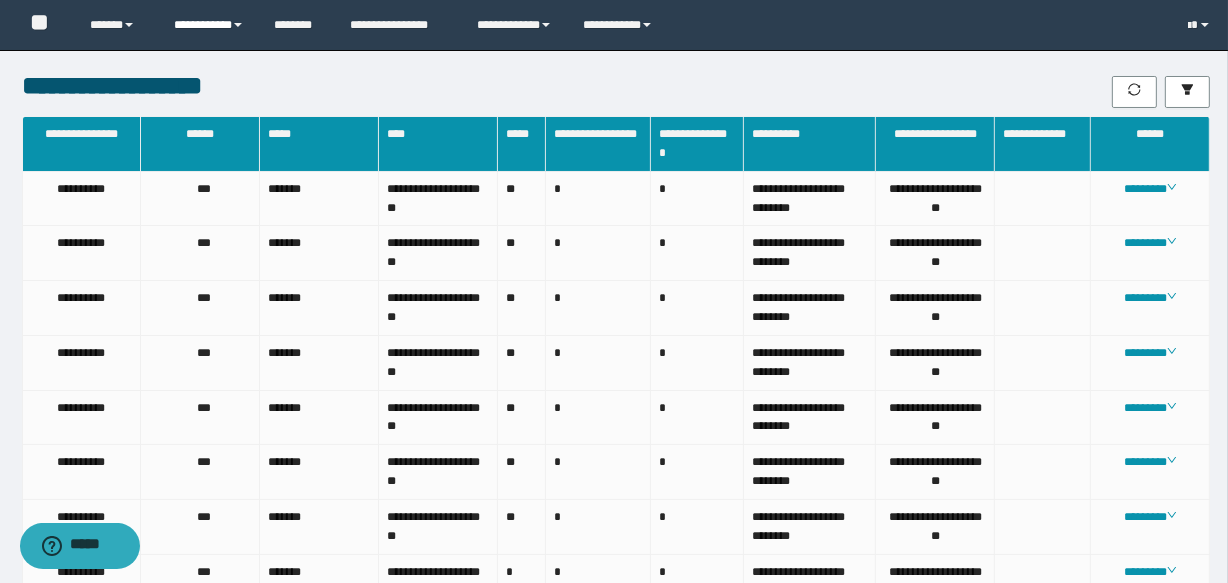 click on "**********" at bounding box center (209, 25) 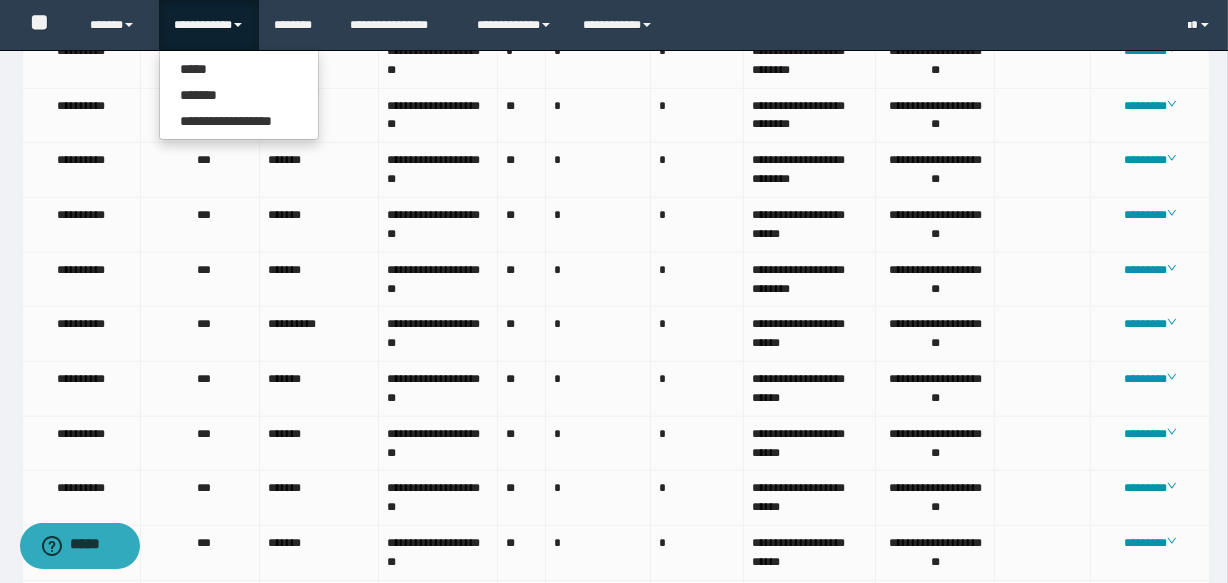 scroll, scrollTop: 1815, scrollLeft: 0, axis: vertical 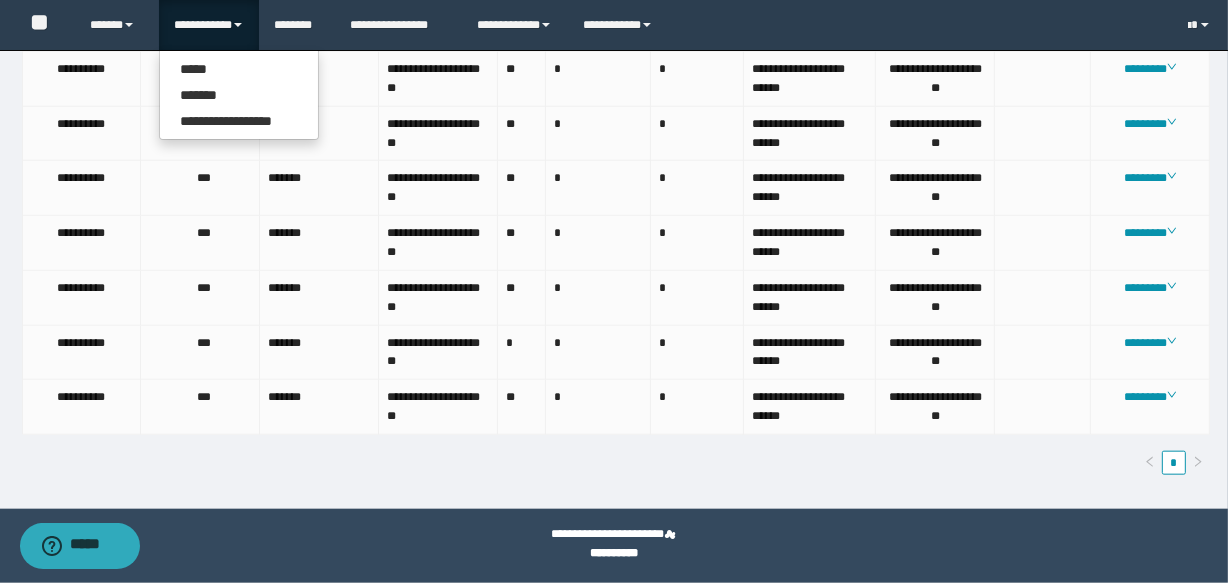 click on "**********" at bounding box center [616, -604] 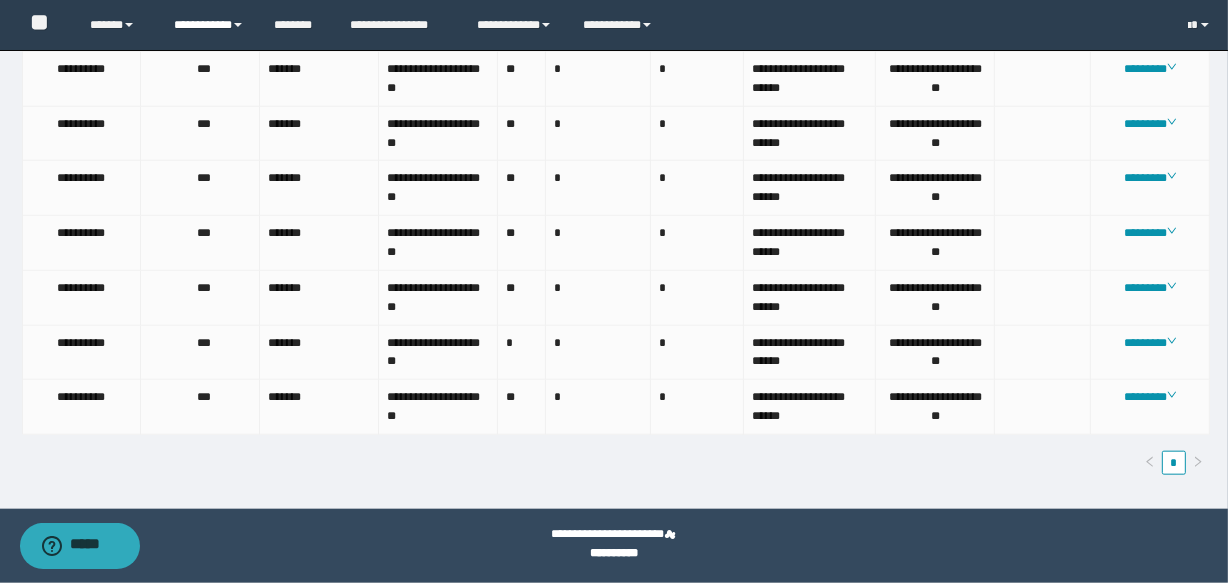 click on "**********" at bounding box center (209, 25) 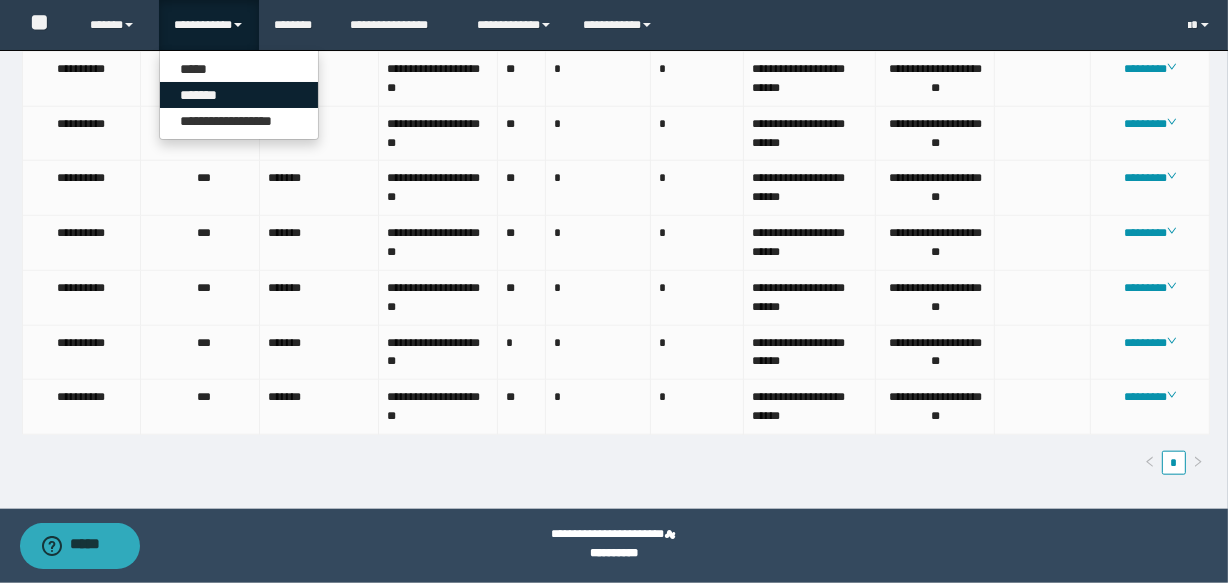 click on "*******" at bounding box center [239, 95] 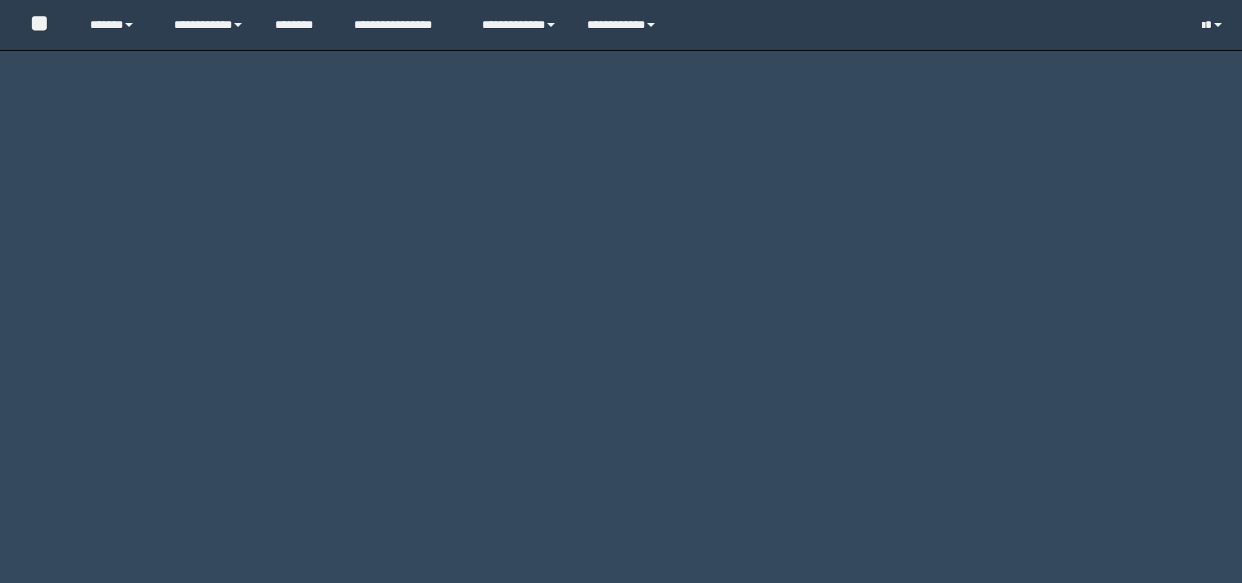 scroll, scrollTop: 0, scrollLeft: 0, axis: both 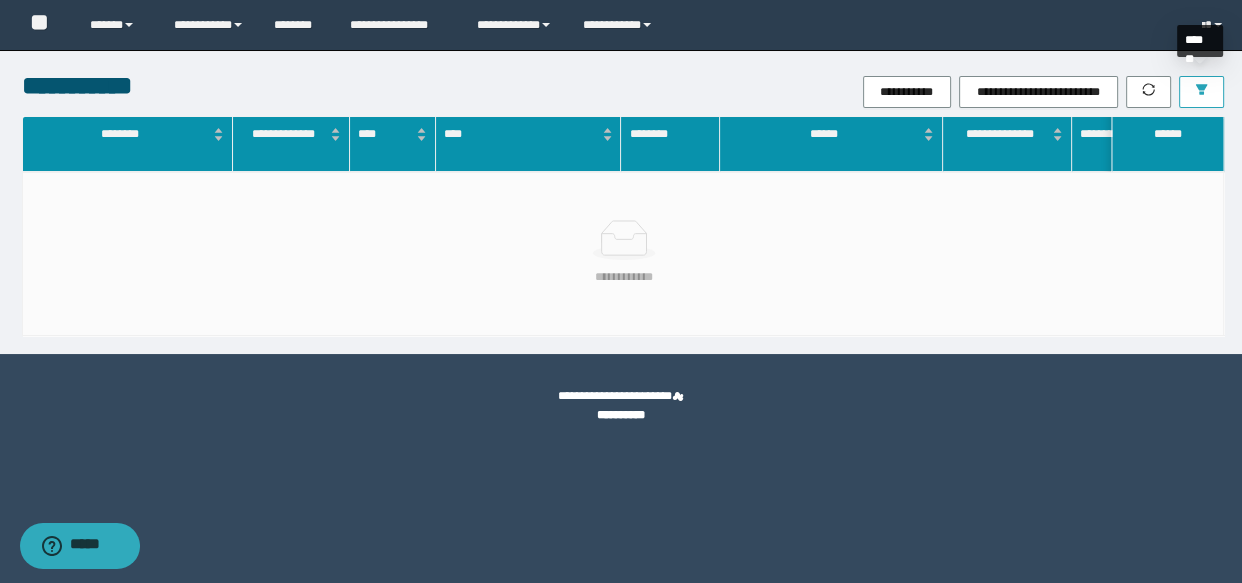 click 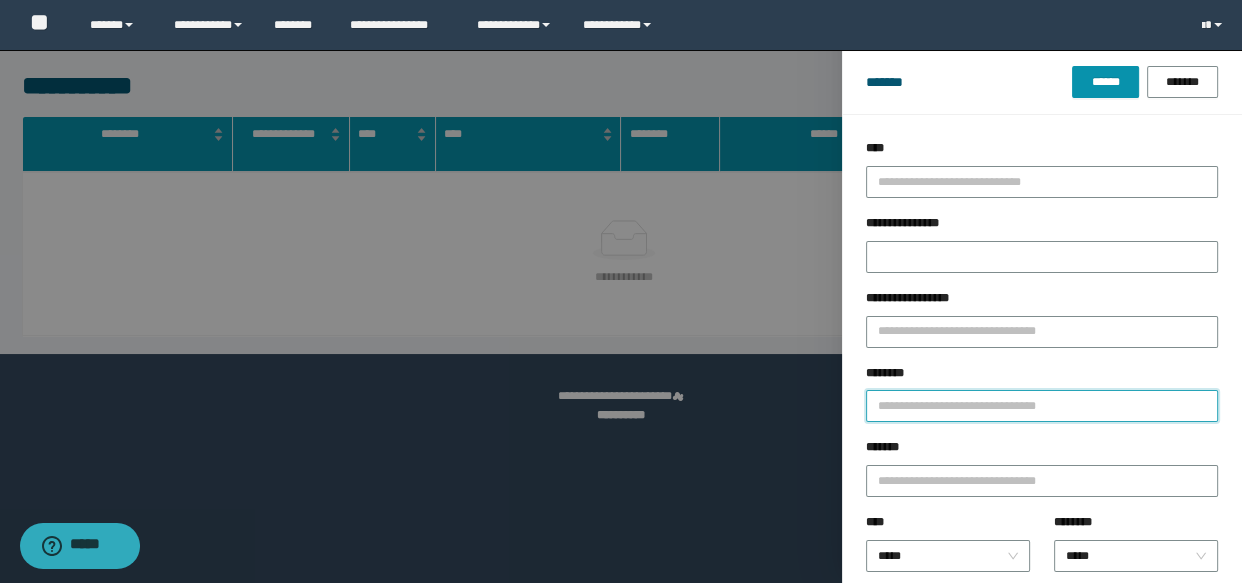 click on "********" at bounding box center (1042, 406) 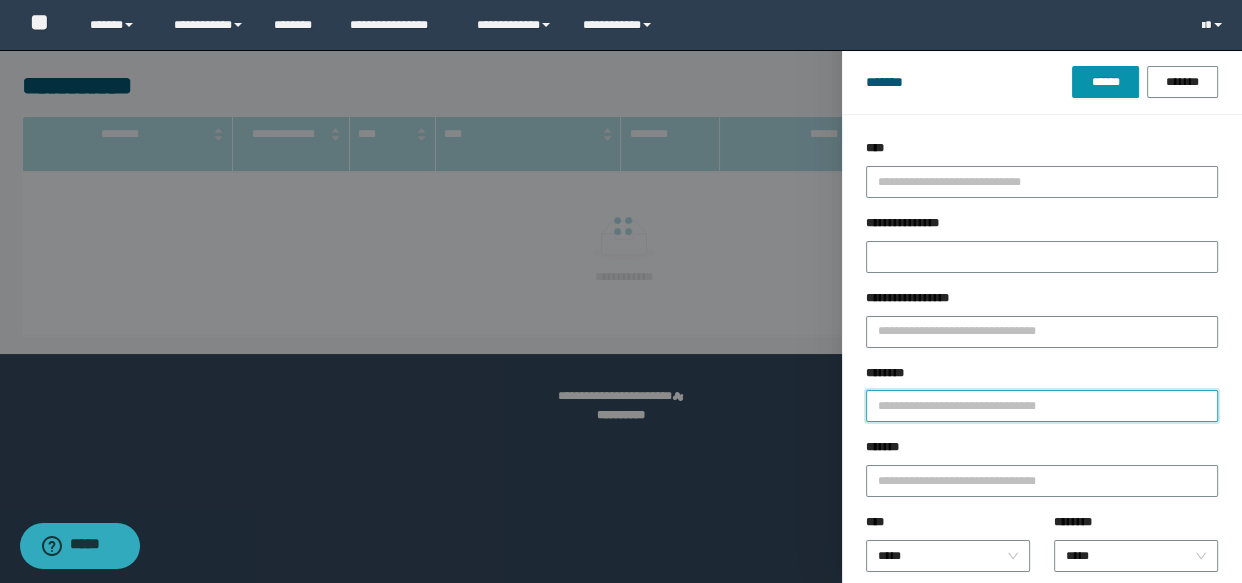 paste on "**********" 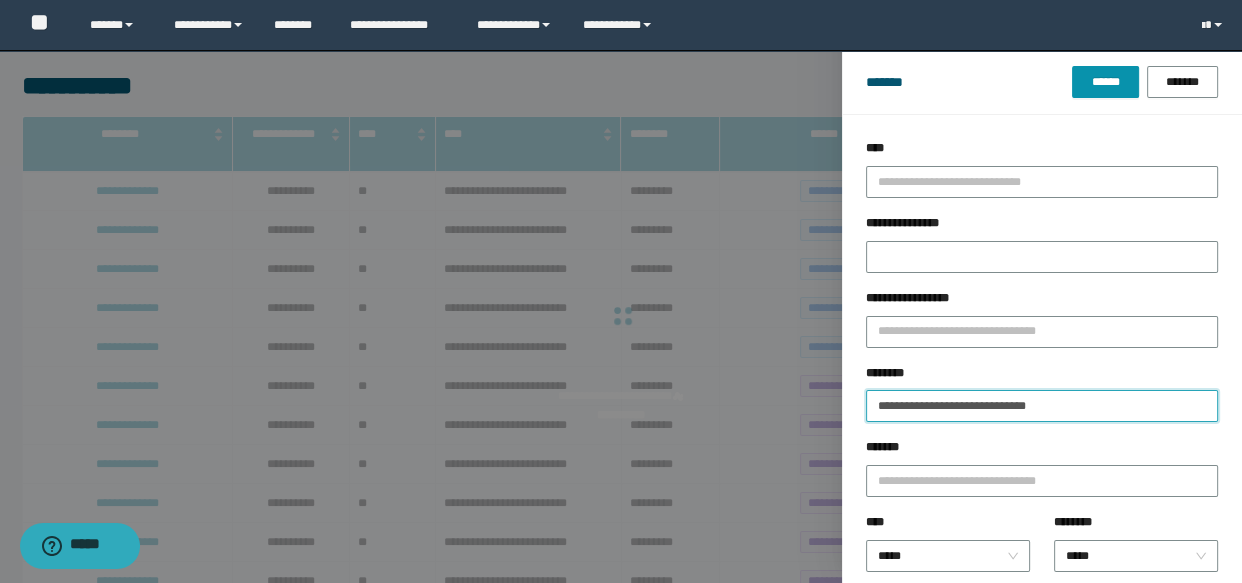 type 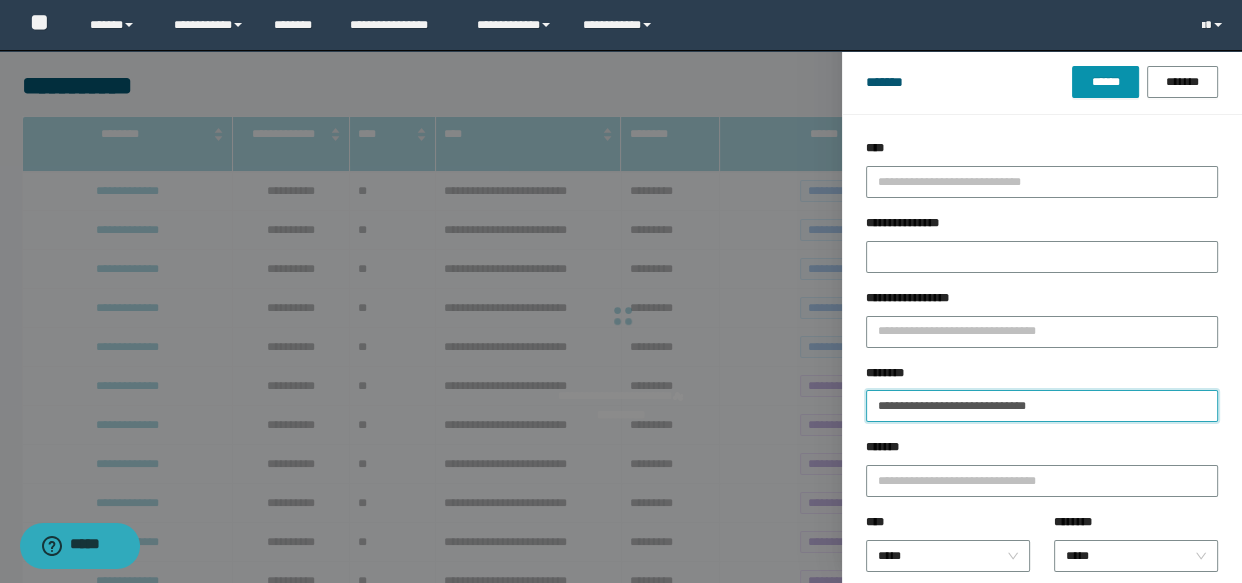 type 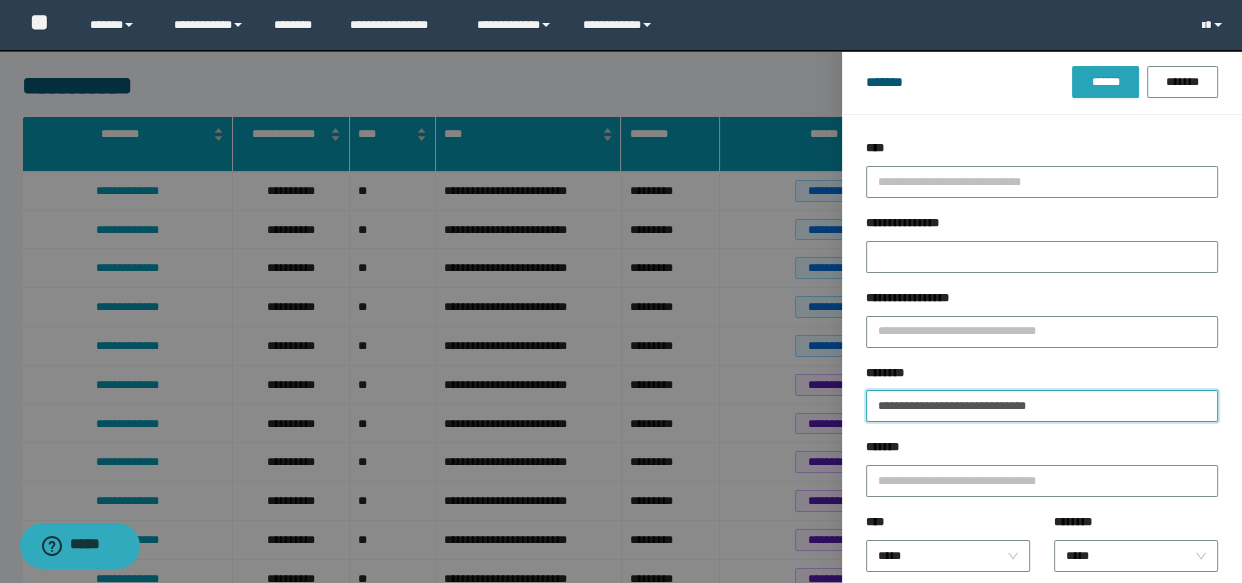 type on "**********" 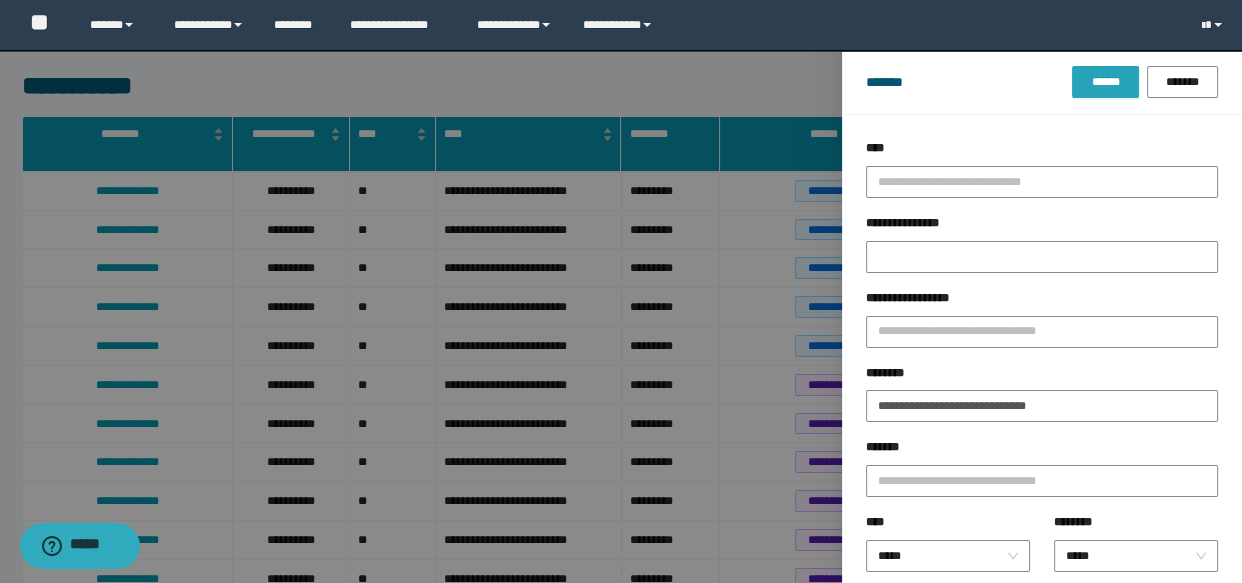 click on "******" at bounding box center [1105, 82] 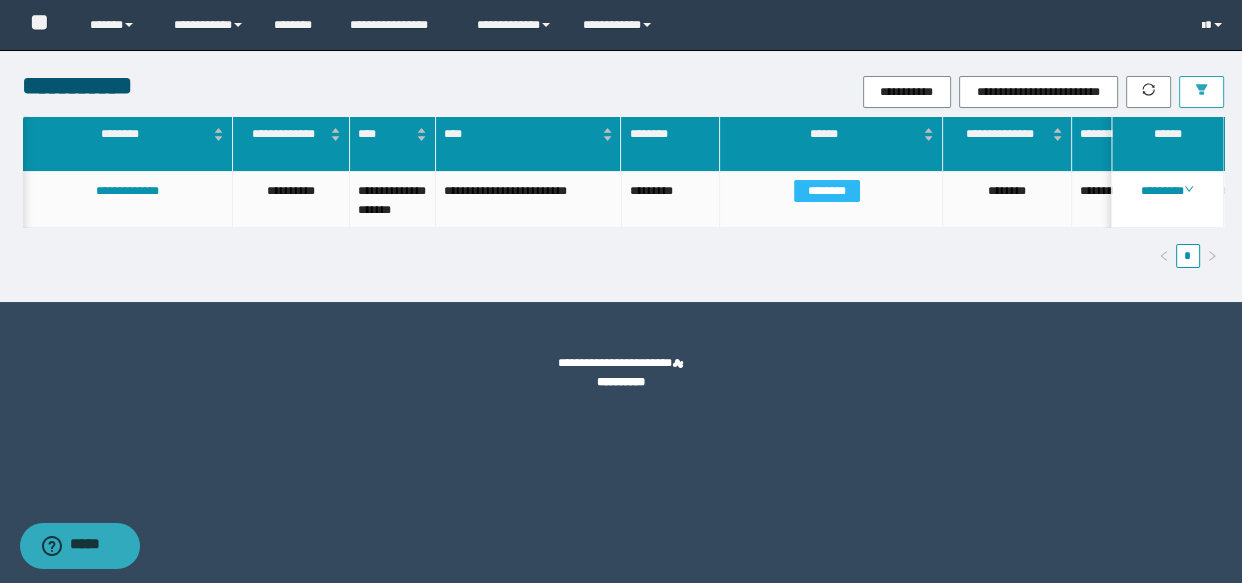 scroll, scrollTop: 0, scrollLeft: 323, axis: horizontal 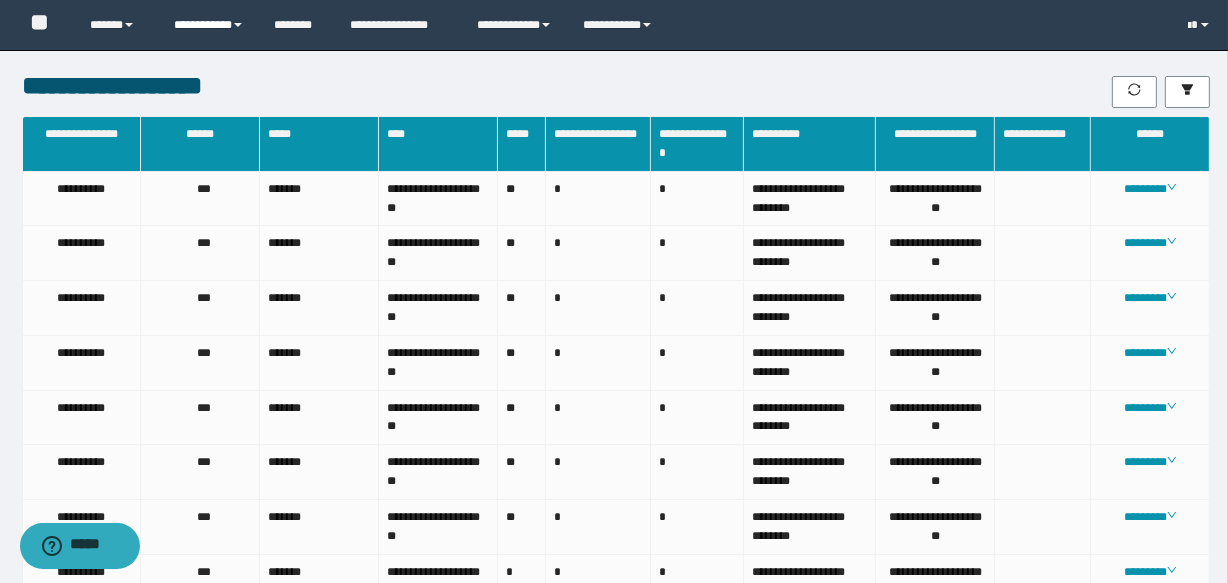 click on "**********" at bounding box center (209, 25) 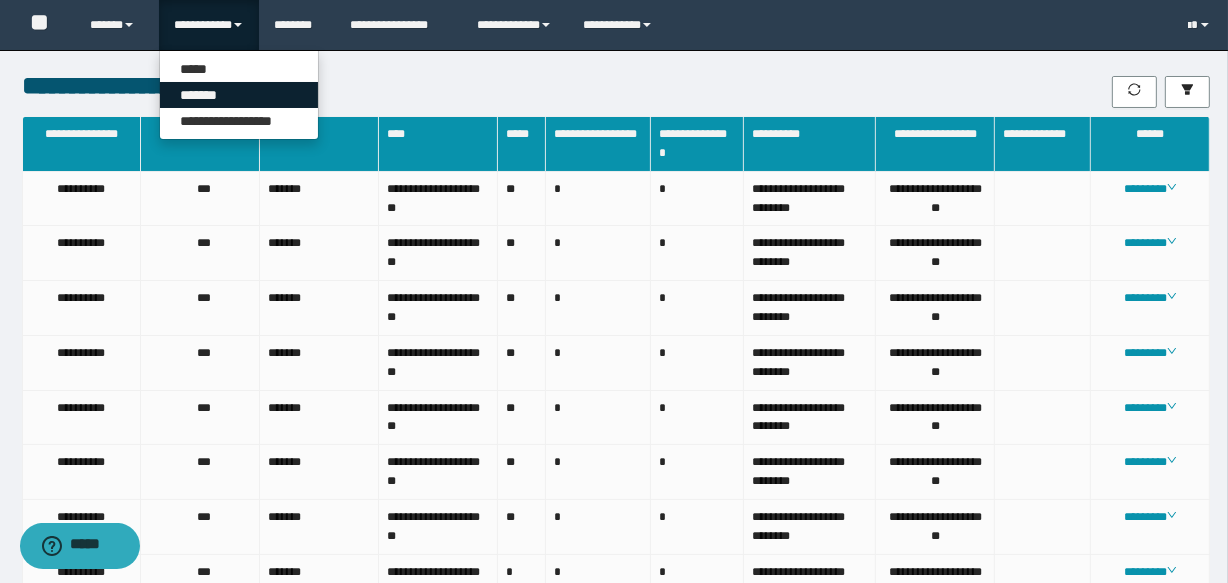 click on "*******" at bounding box center (239, 95) 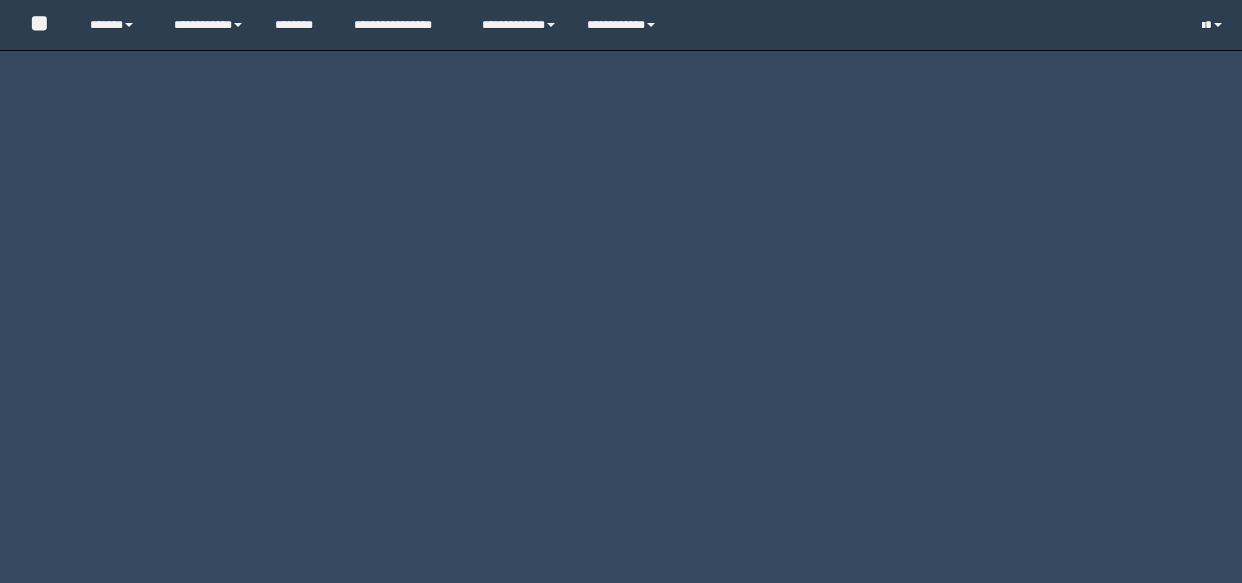 scroll, scrollTop: 0, scrollLeft: 0, axis: both 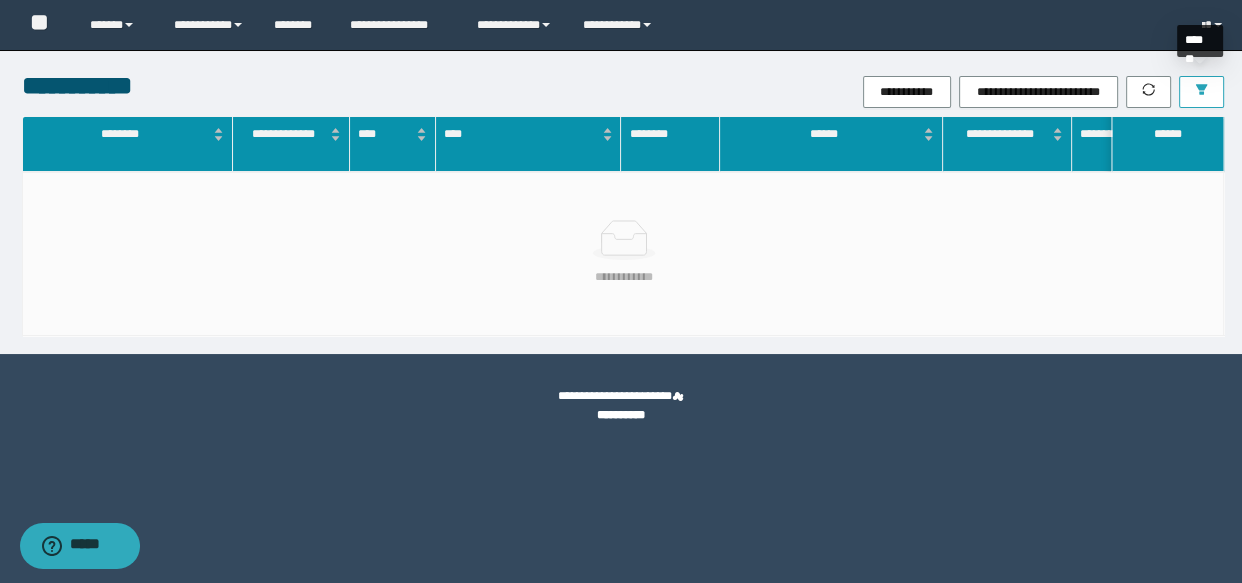click 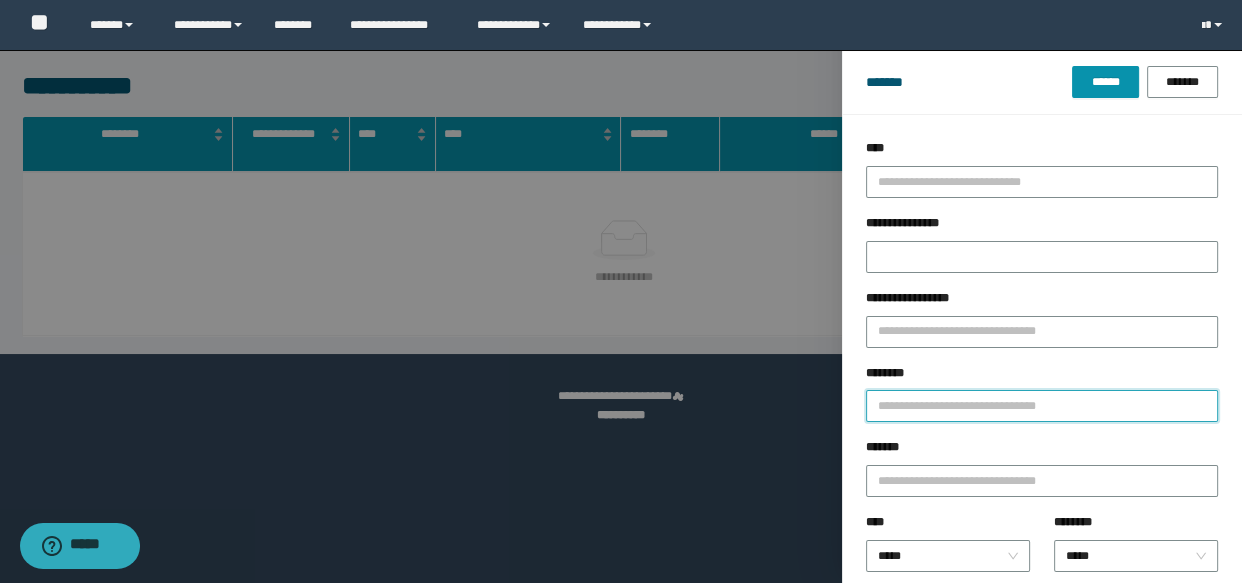 click on "********" at bounding box center [1042, 406] 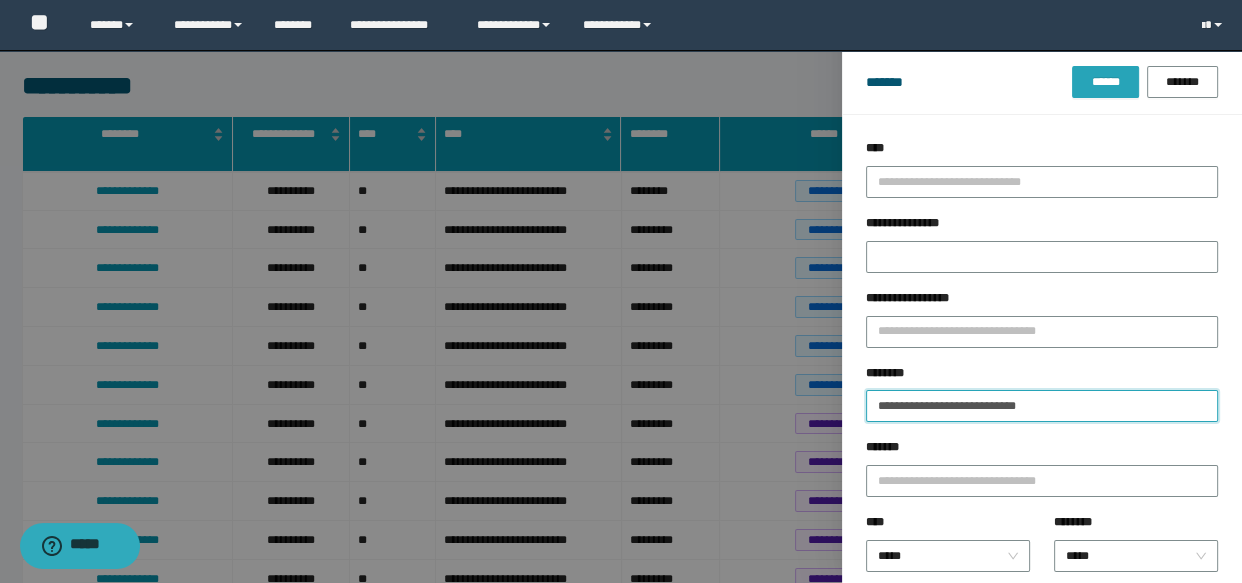 type on "**********" 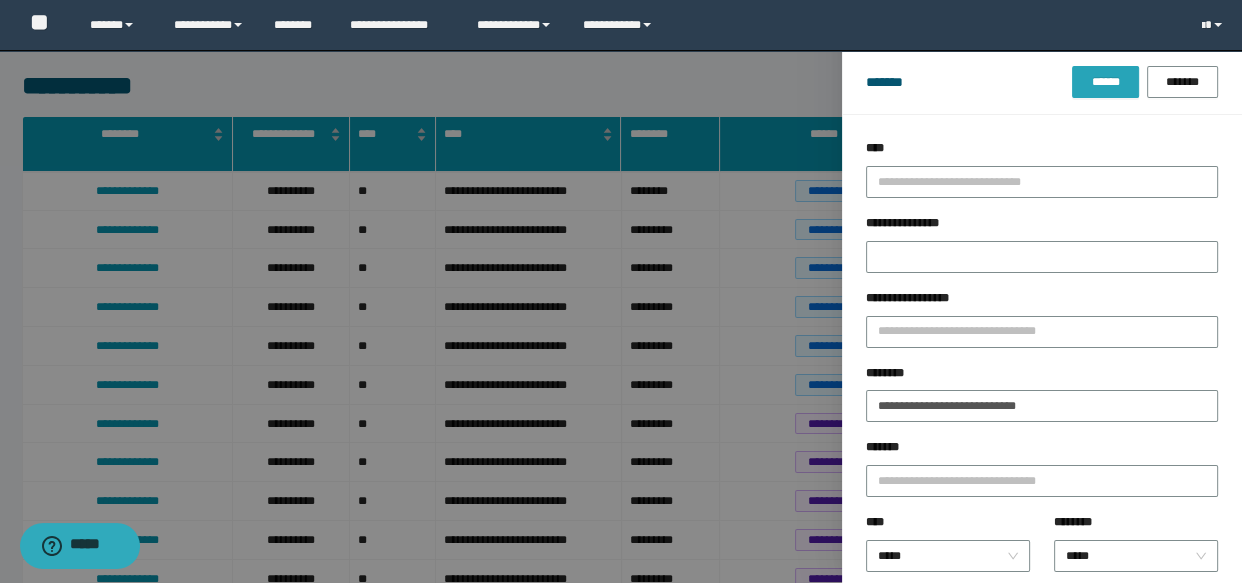 click on "******" at bounding box center [1105, 82] 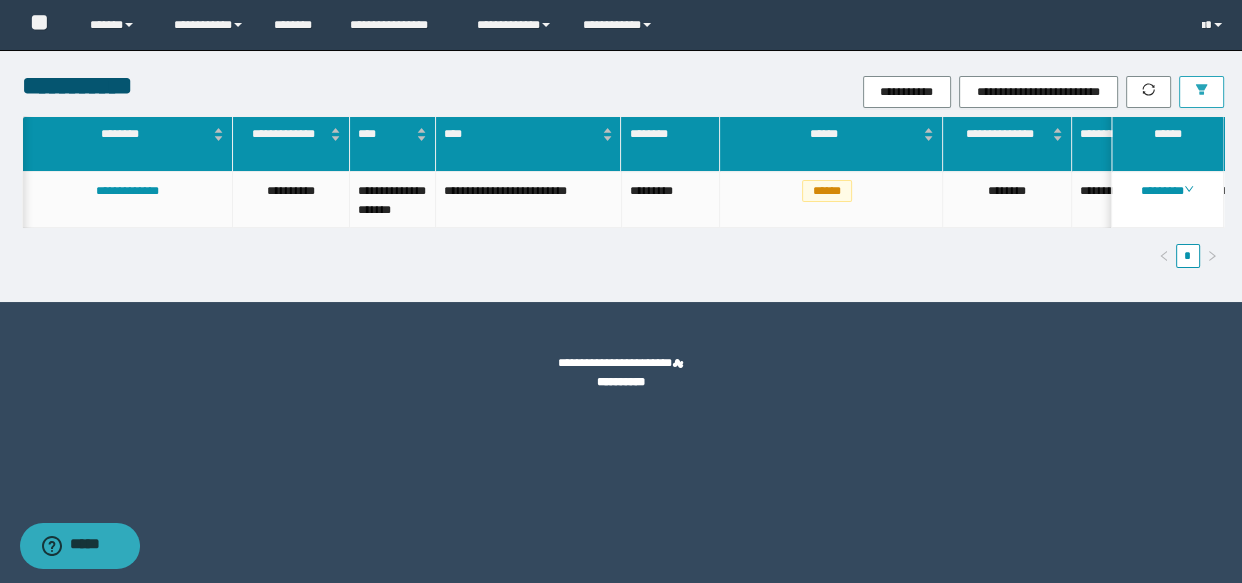 scroll, scrollTop: 0, scrollLeft: 849, axis: horizontal 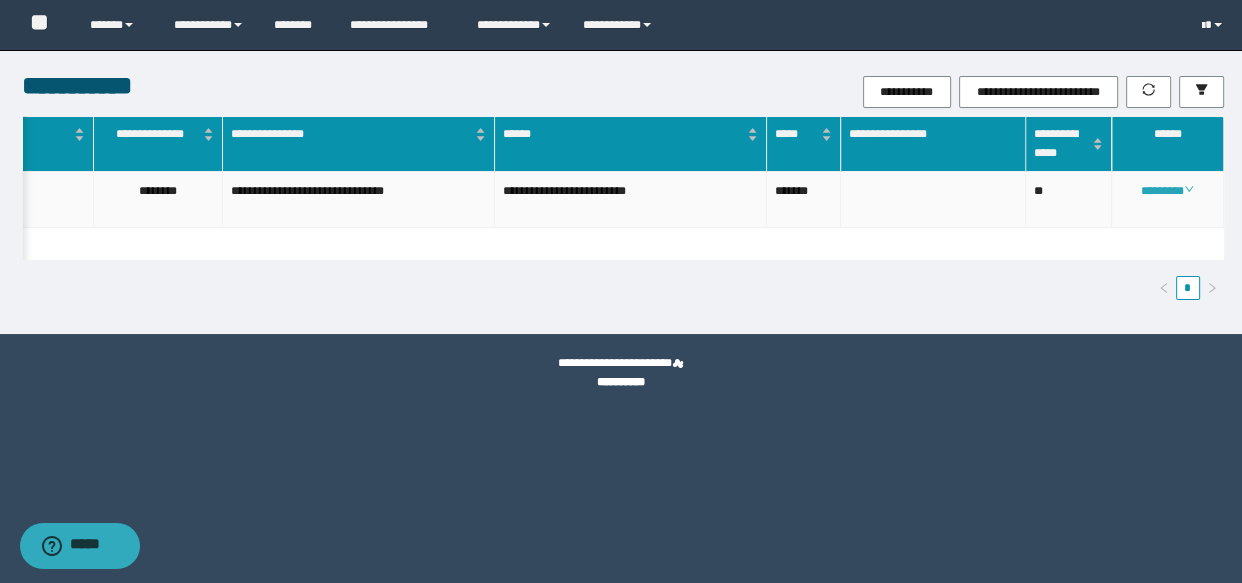 click on "********" at bounding box center (1167, 191) 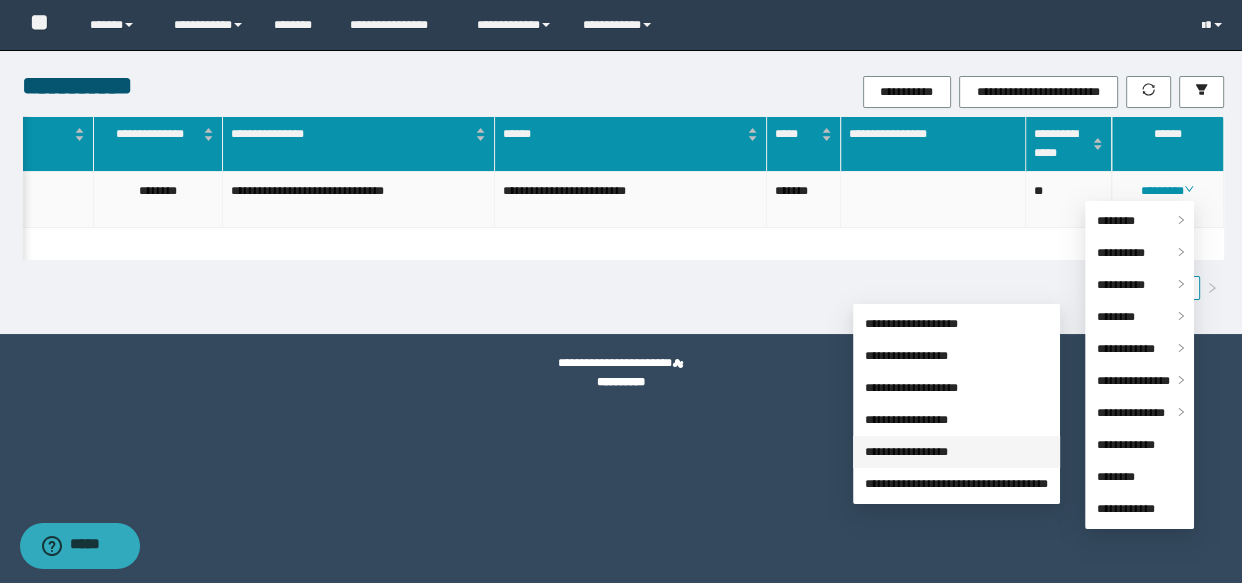 click on "**********" at bounding box center (906, 452) 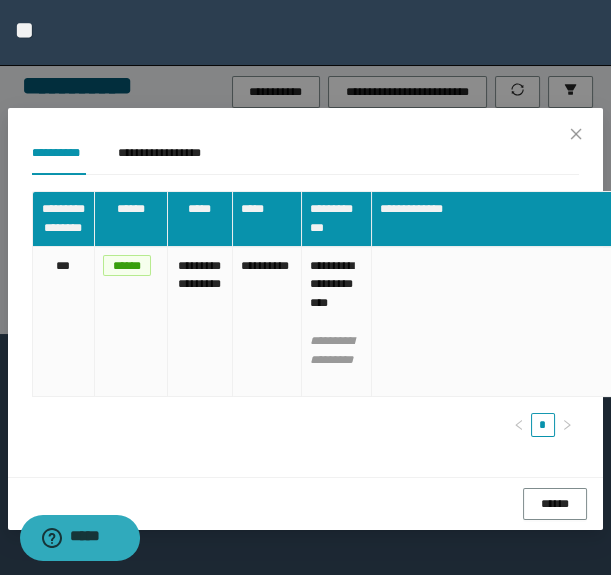 scroll, scrollTop: 0, scrollLeft: 113, axis: horizontal 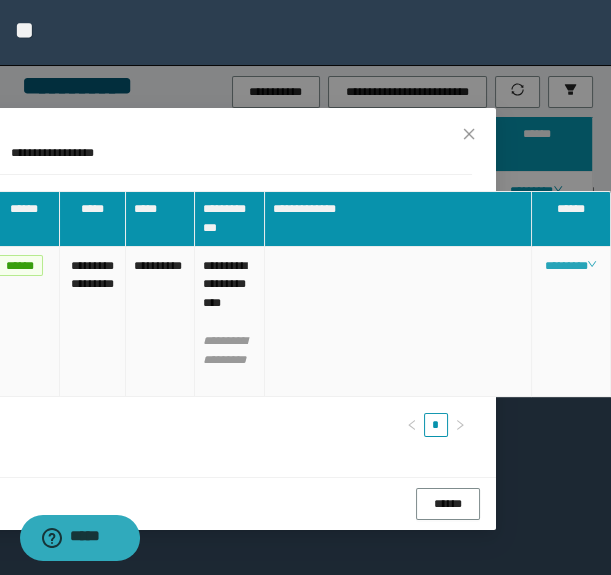 click on "********" at bounding box center [570, 266] 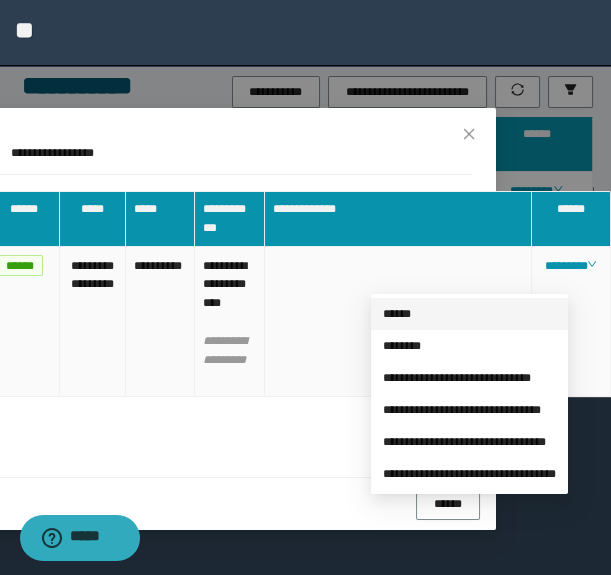 click on "******" at bounding box center (397, 314) 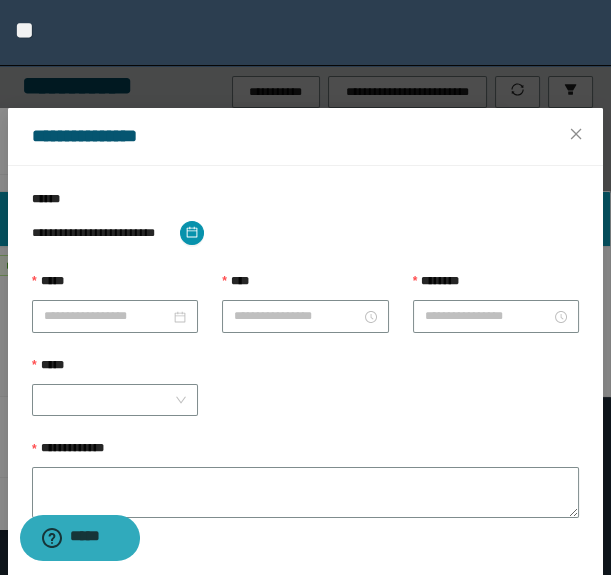 type on "**********" 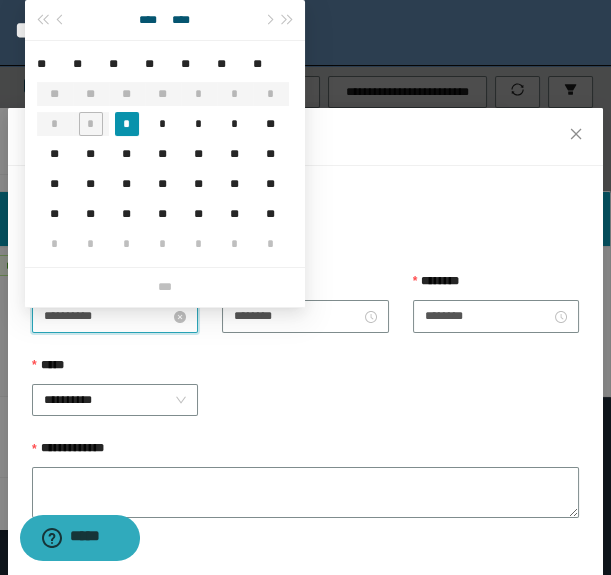 click on "**********" at bounding box center [107, 316] 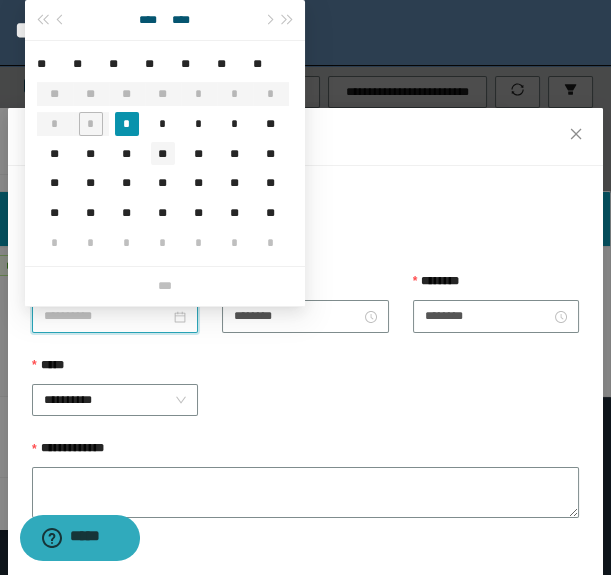 type on "**********" 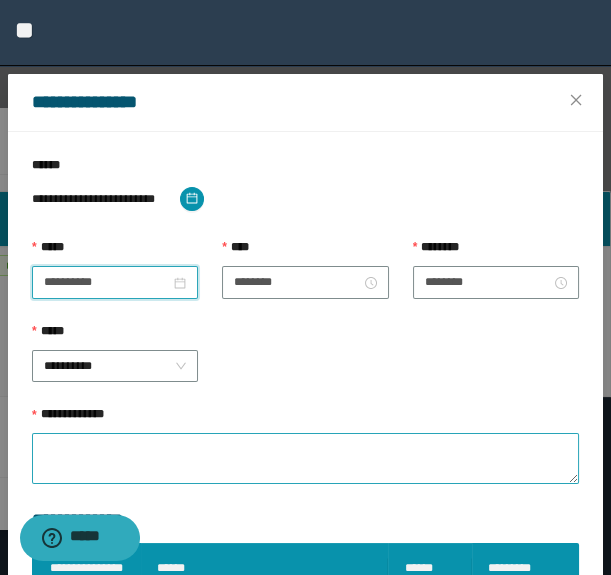 scroll, scrollTop: 57, scrollLeft: 0, axis: vertical 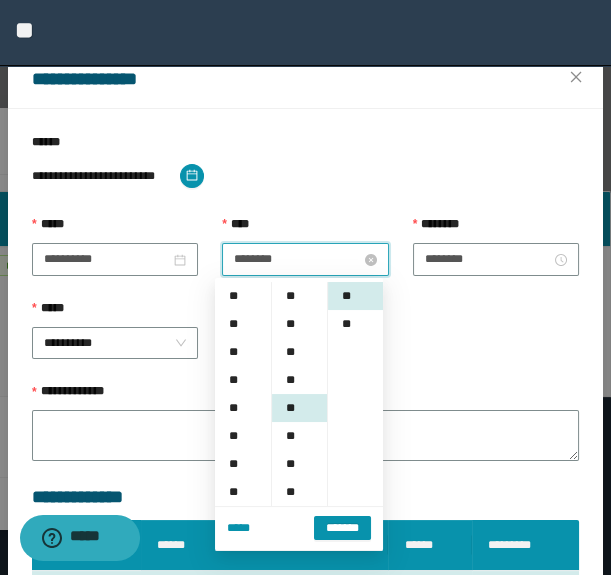 click on "********" at bounding box center [297, 259] 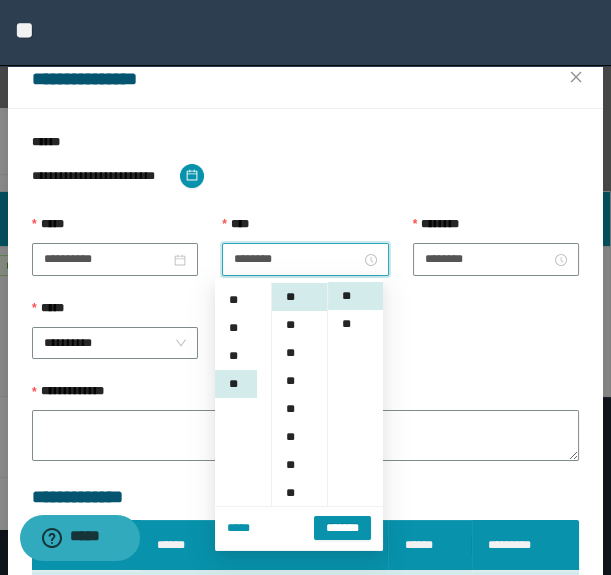 scroll, scrollTop: 0, scrollLeft: 0, axis: both 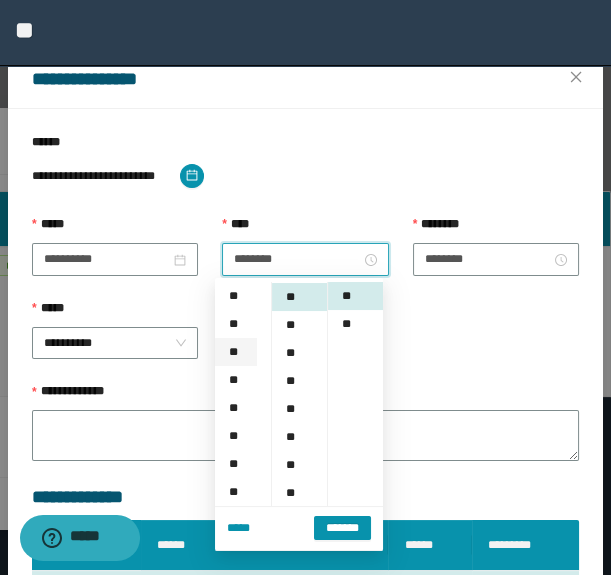 click on "**" at bounding box center (236, 352) 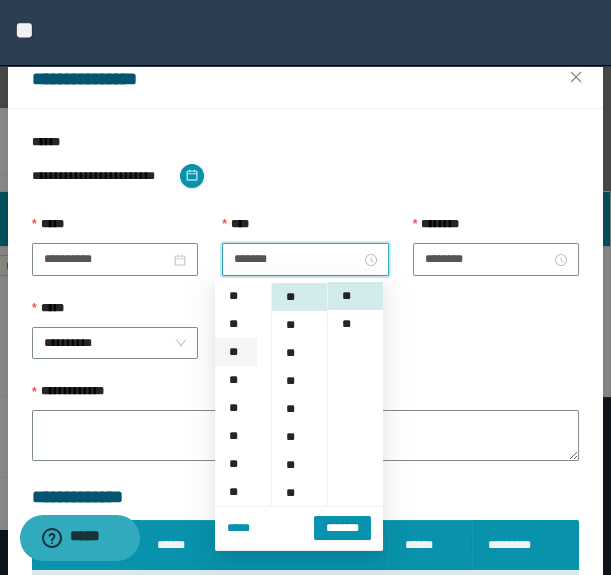type on "*******" 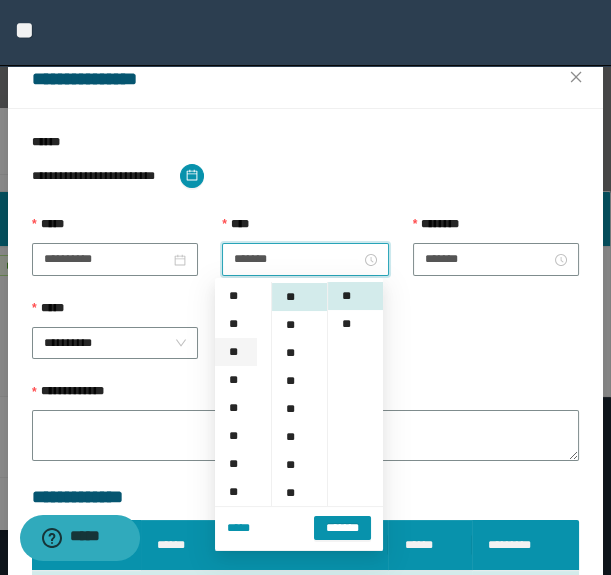 scroll, scrollTop: 56, scrollLeft: 0, axis: vertical 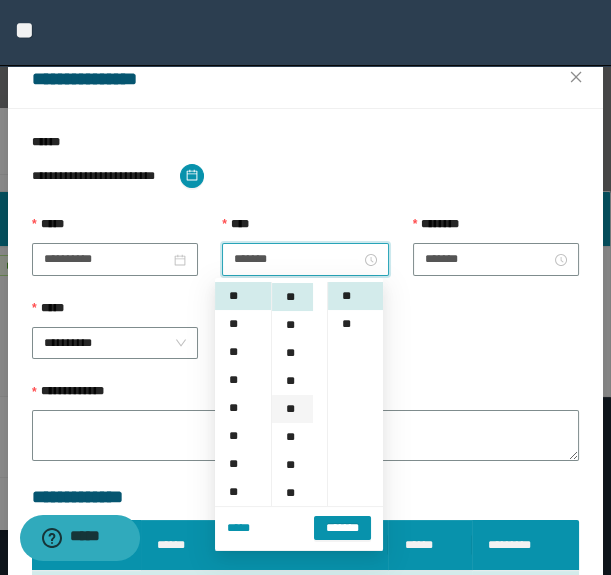 click on "**" at bounding box center (292, 409) 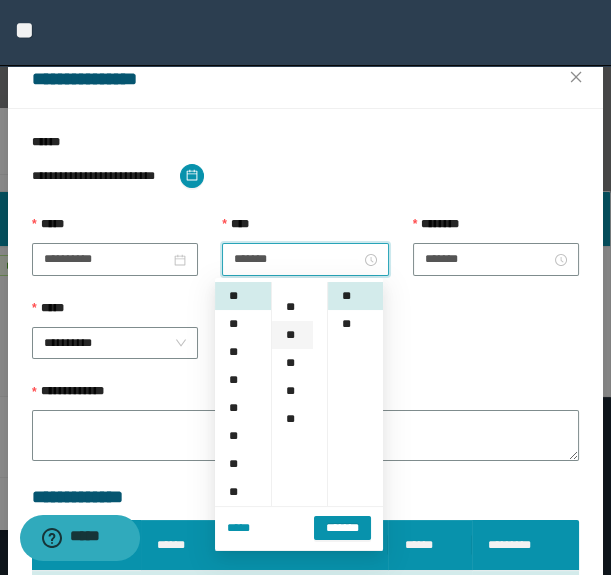 scroll, scrollTop: 223, scrollLeft: 0, axis: vertical 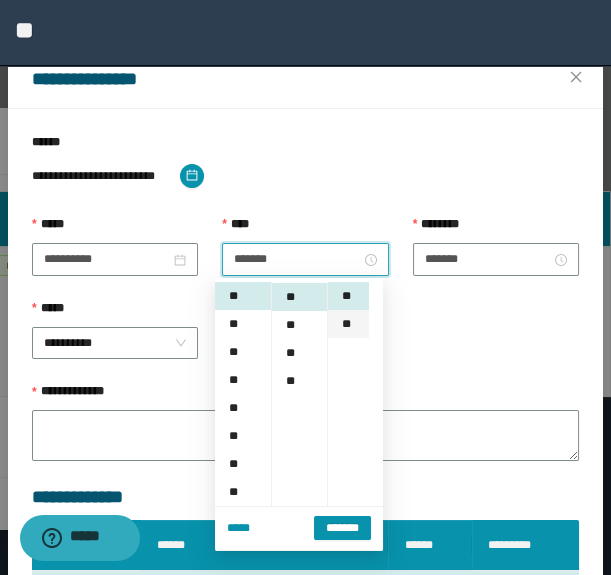 click on "**" at bounding box center [348, 324] 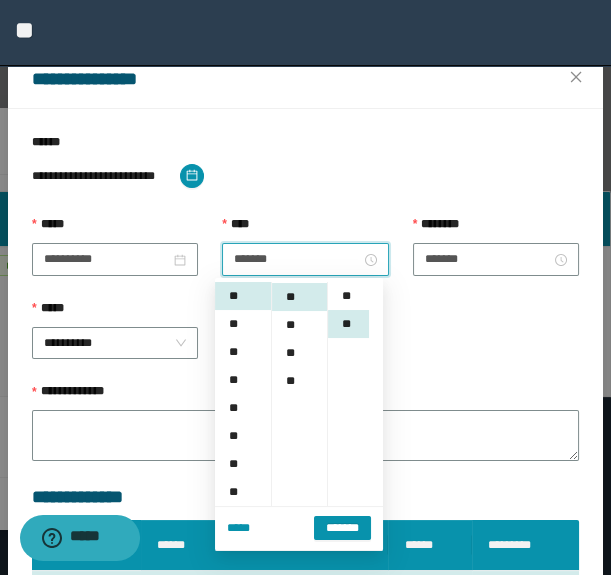 scroll, scrollTop: 28, scrollLeft: 0, axis: vertical 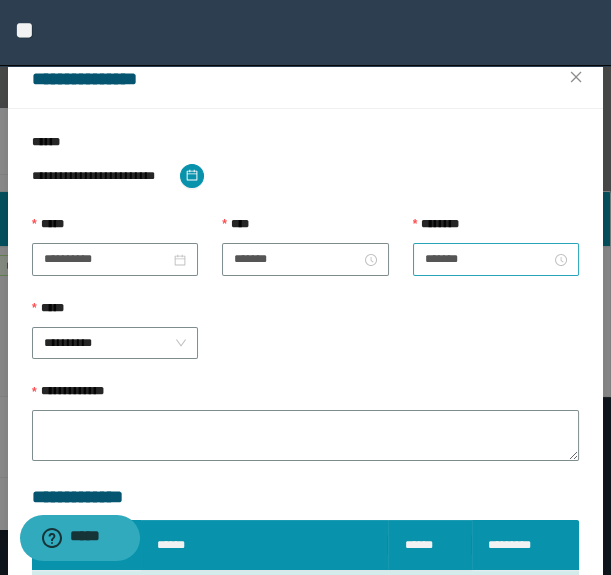 click on "*******" at bounding box center (496, 259) 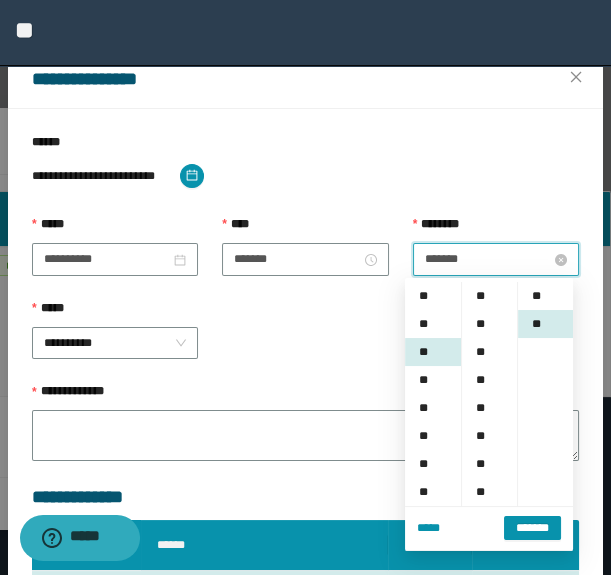 scroll, scrollTop: 56, scrollLeft: 0, axis: vertical 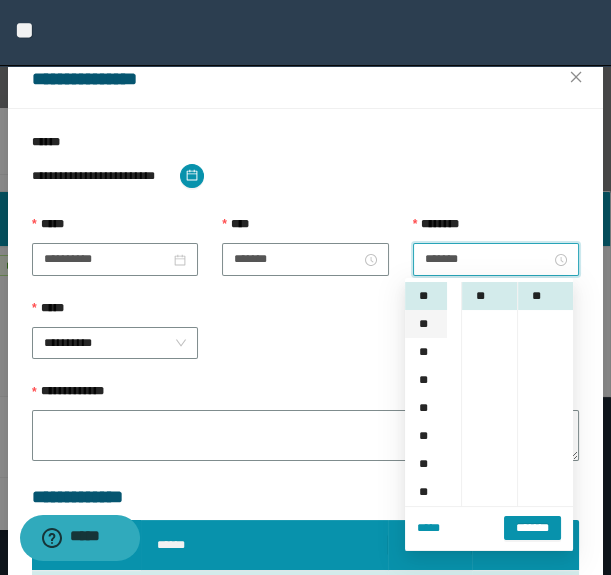 click on "**" at bounding box center [426, 324] 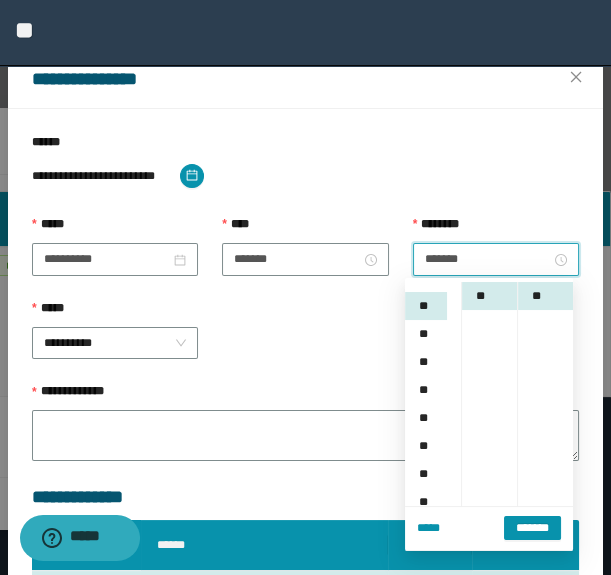 scroll, scrollTop: 83, scrollLeft: 0, axis: vertical 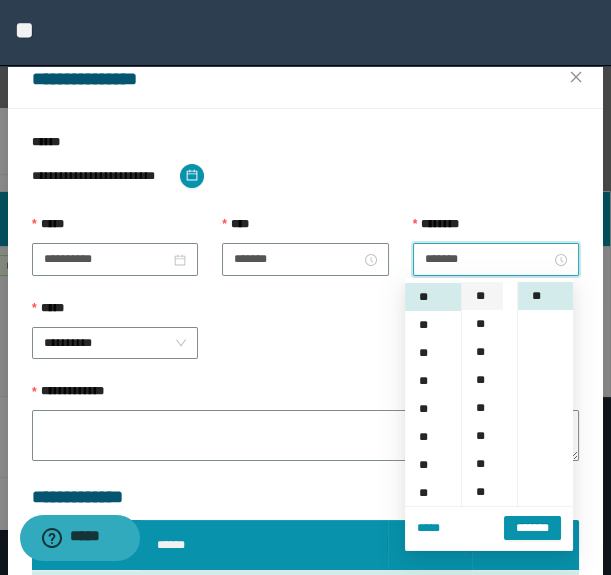 click on "**" at bounding box center [482, 296] 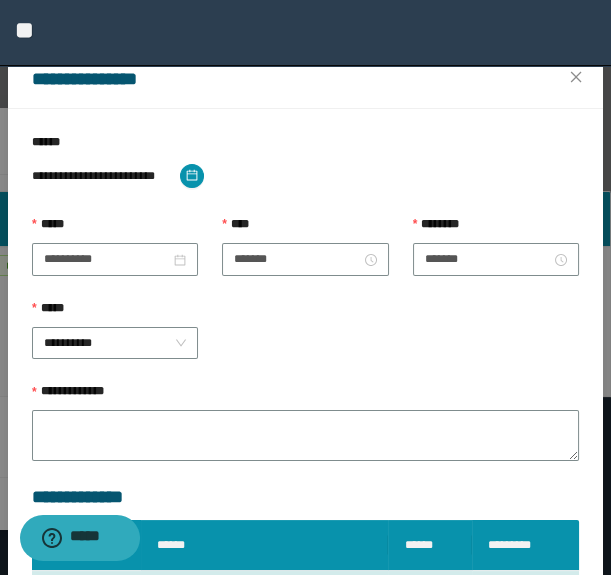 click on "**********" at bounding box center [305, 341] 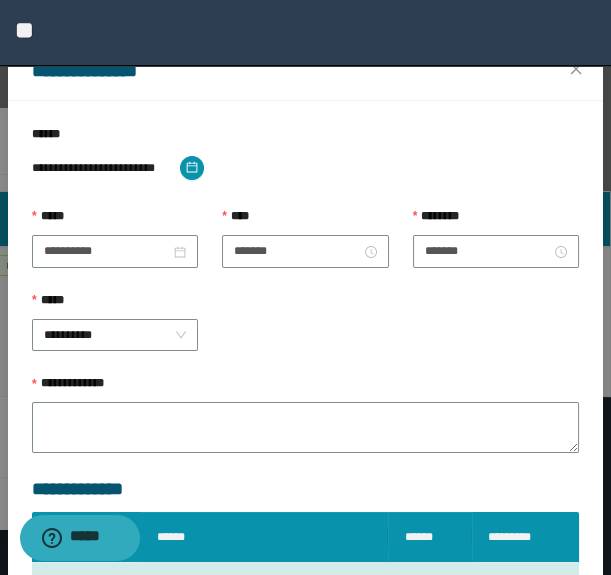 scroll, scrollTop: 75, scrollLeft: 0, axis: vertical 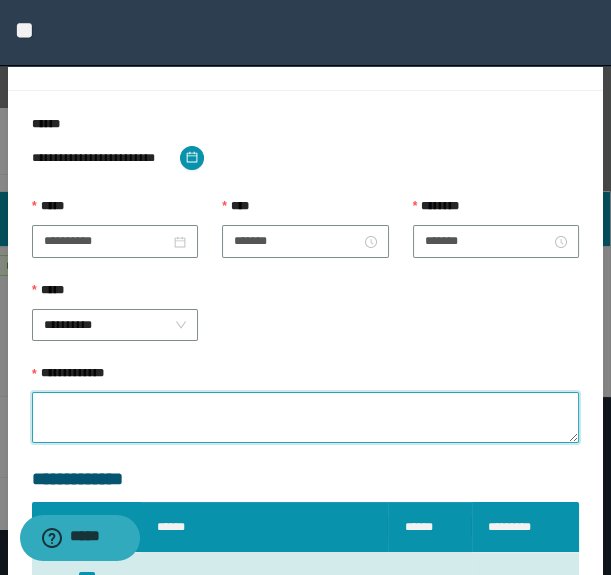 click on "**********" at bounding box center (305, 417) 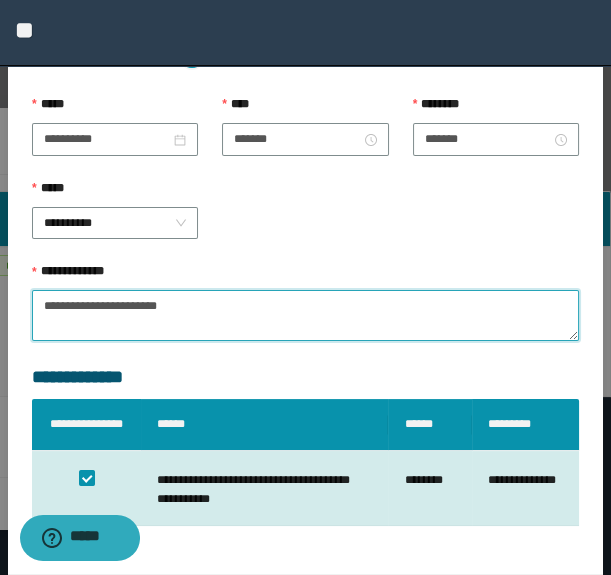 scroll, scrollTop: 202, scrollLeft: 0, axis: vertical 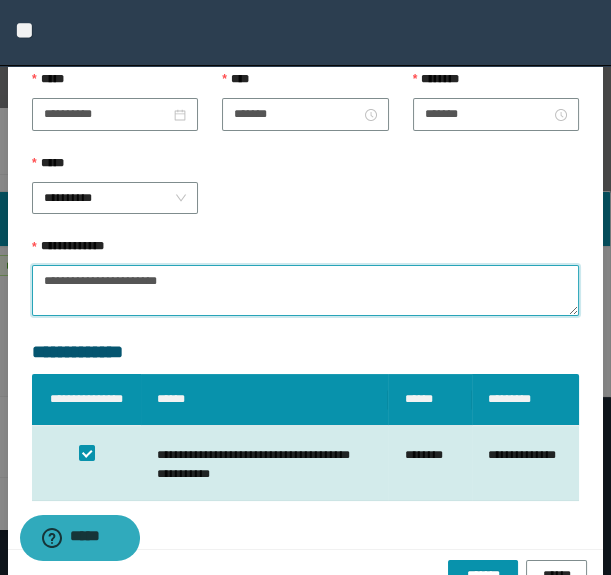 click on "**********" at bounding box center (305, 290) 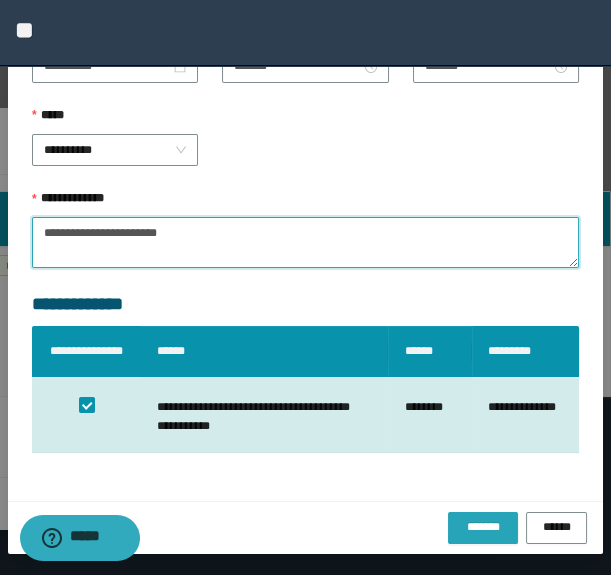 type on "**********" 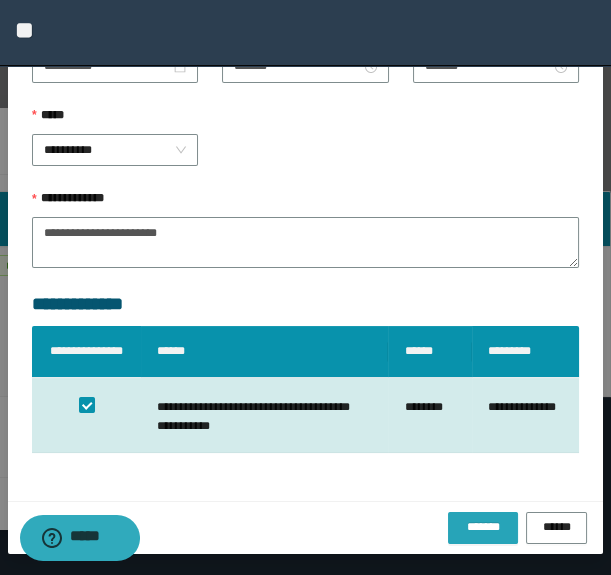 click on "*******" at bounding box center [483, 526] 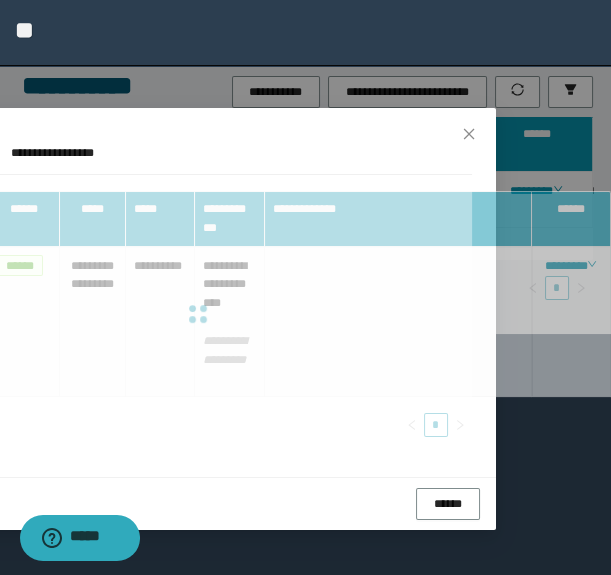 scroll, scrollTop: 210, scrollLeft: 0, axis: vertical 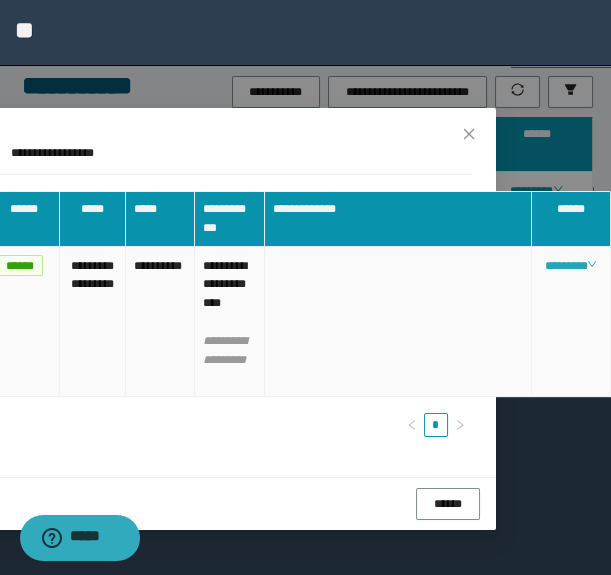 click on "********" at bounding box center [570, 266] 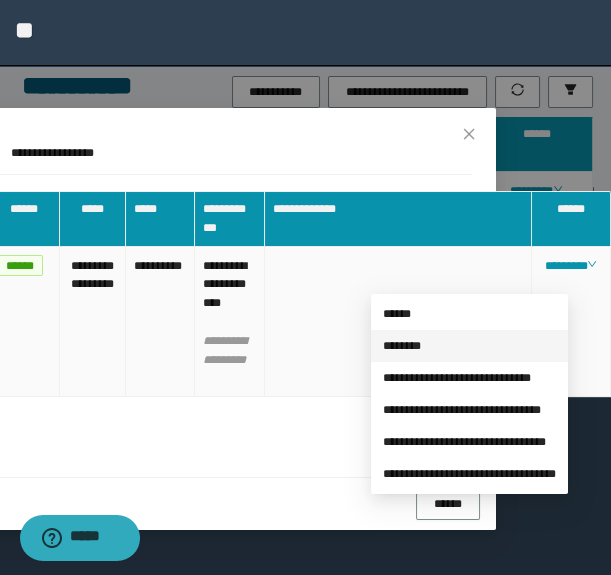 click on "********" at bounding box center [402, 346] 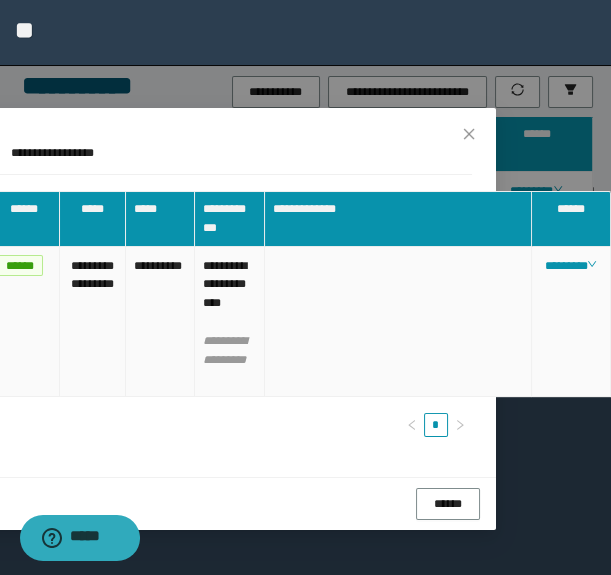 scroll, scrollTop: 10, scrollLeft: 113, axis: both 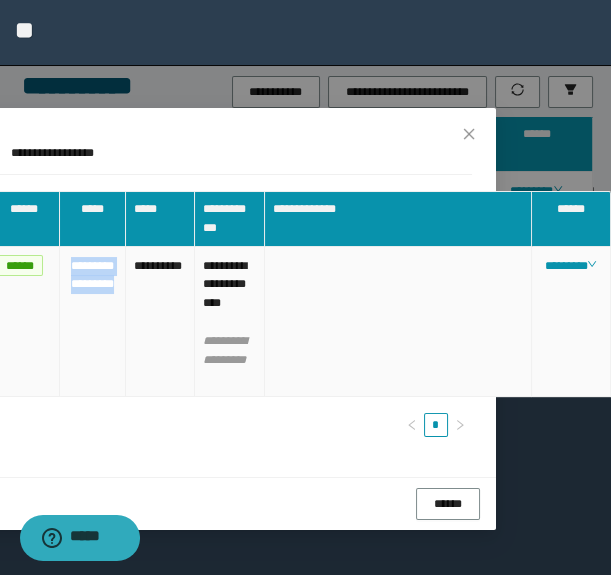 drag, startPoint x: 56, startPoint y: 269, endPoint x: 87, endPoint y: 312, distance: 53.009434 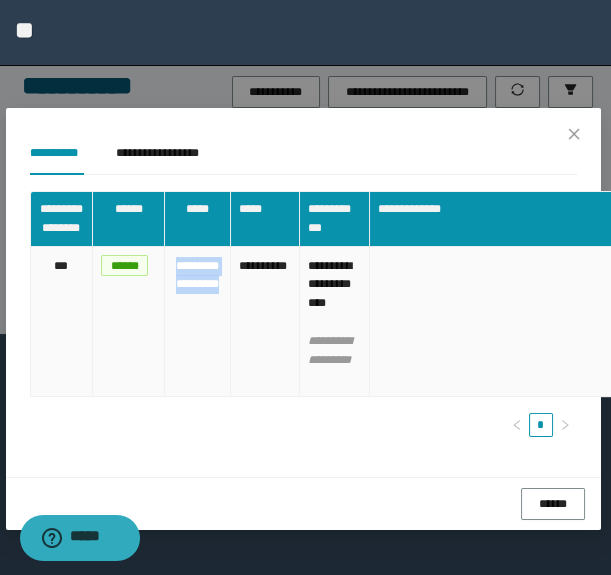 scroll, scrollTop: 10, scrollLeft: 0, axis: vertical 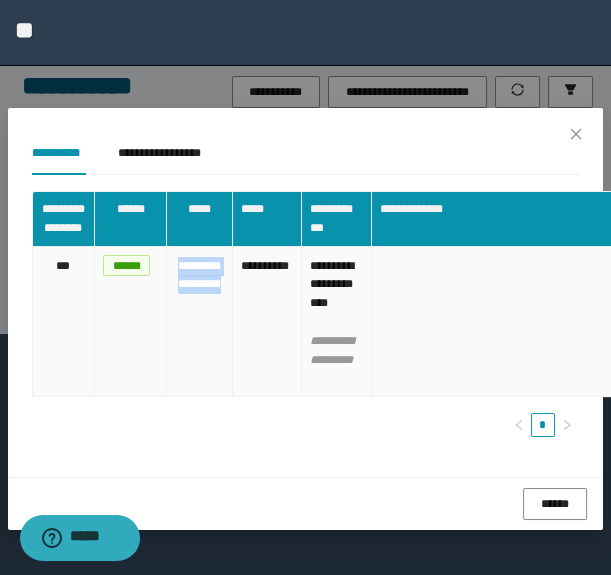 click on "**********" at bounding box center [199, 322] 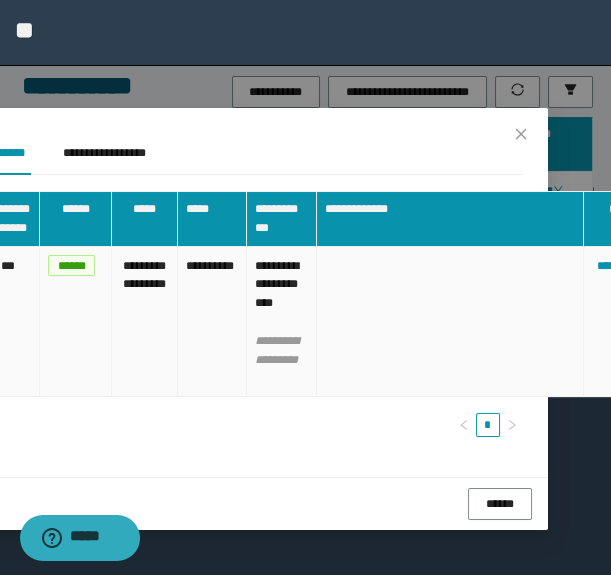 scroll, scrollTop: 10, scrollLeft: 0, axis: vertical 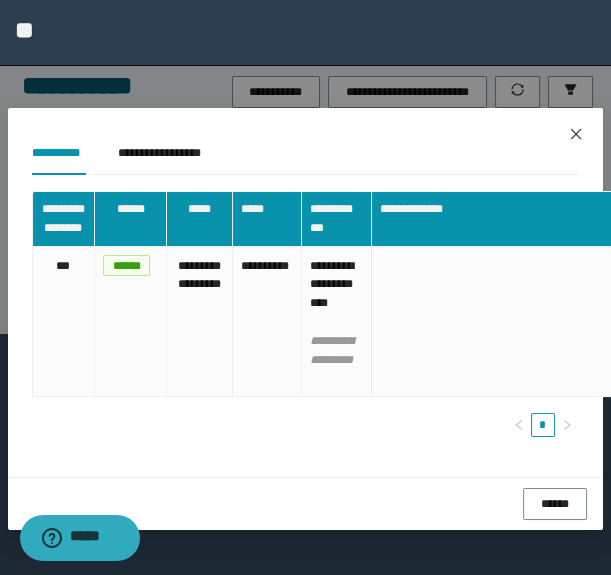 click at bounding box center (576, 135) 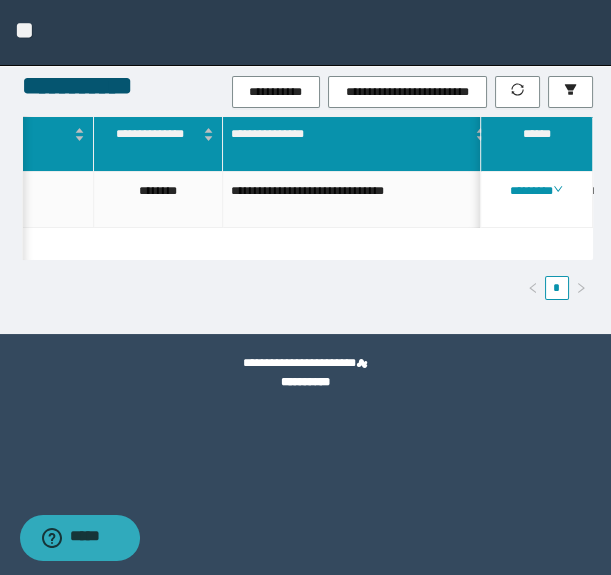 scroll, scrollTop: 0, scrollLeft: 0, axis: both 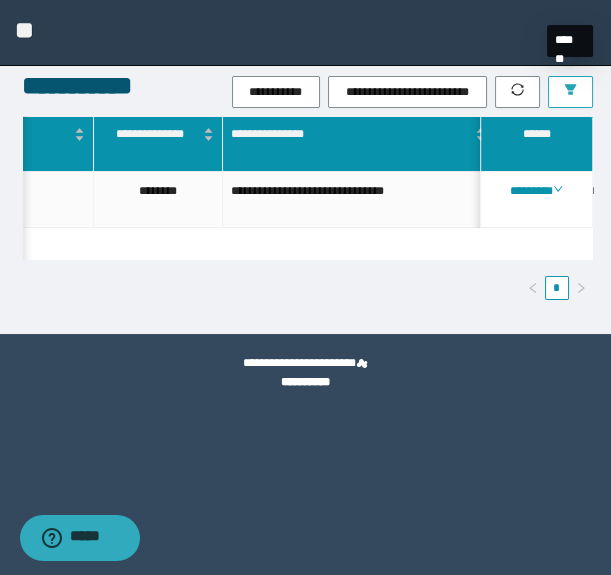 click at bounding box center (570, 92) 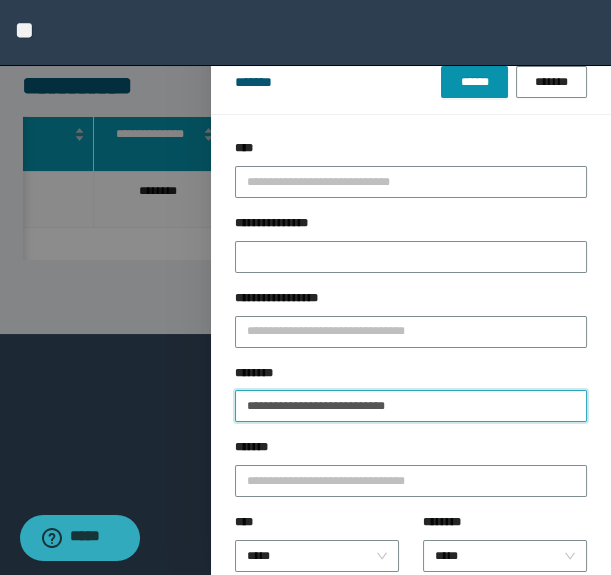click on "**********" at bounding box center [411, 406] 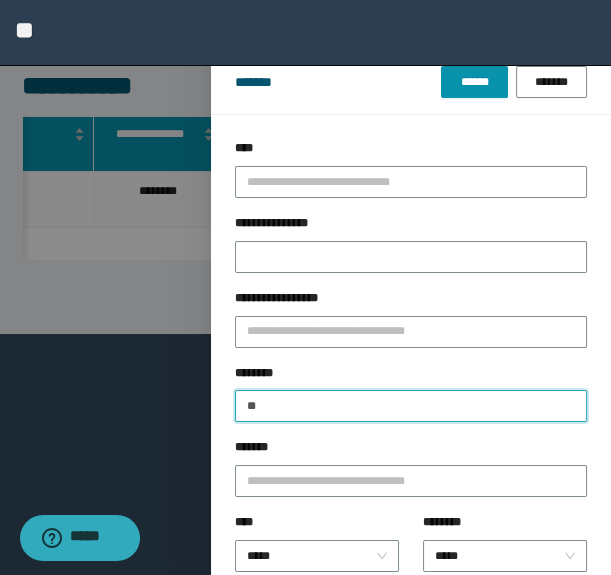 type on "*" 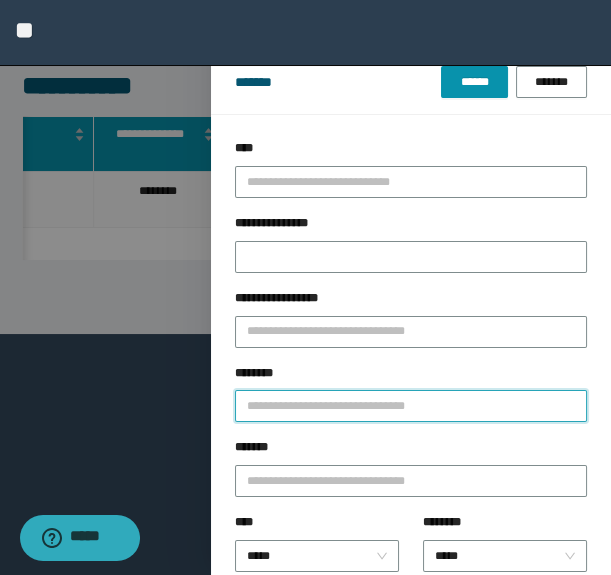 paste on "**********" 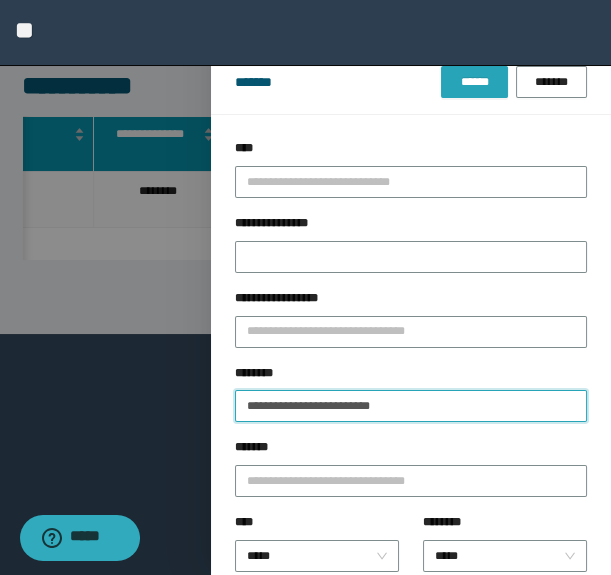type on "**********" 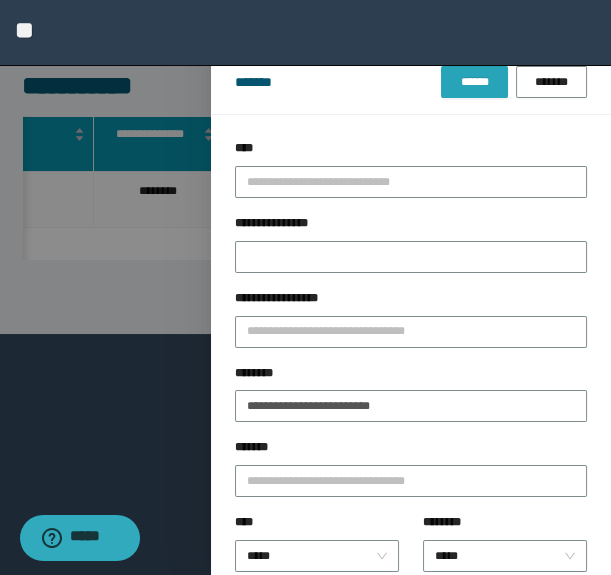 click on "******" at bounding box center (474, 82) 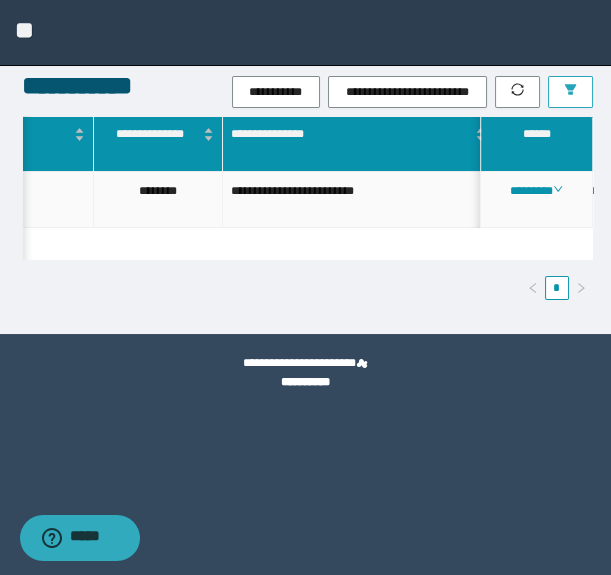 scroll, scrollTop: 0, scrollLeft: 791, axis: horizontal 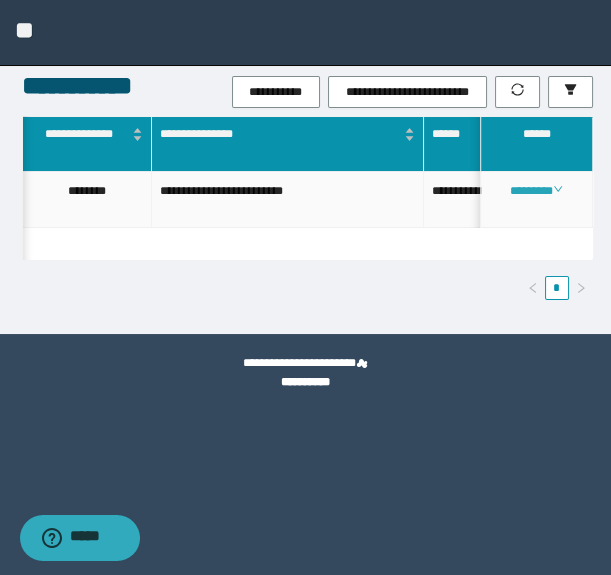 click on "********" at bounding box center [536, 191] 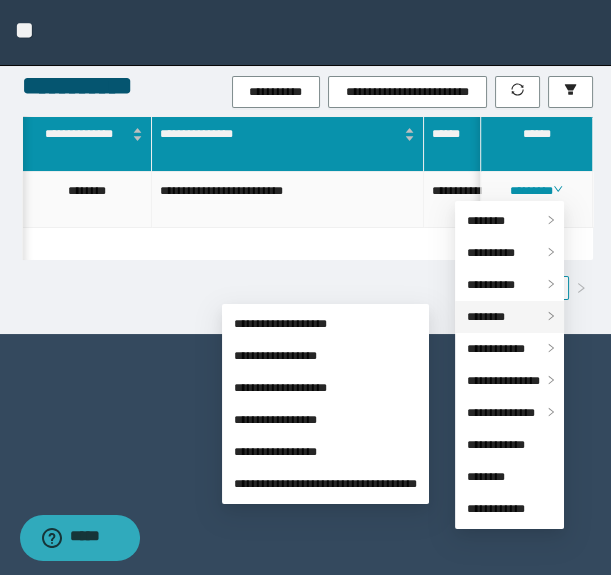 click on "********" at bounding box center (486, 317) 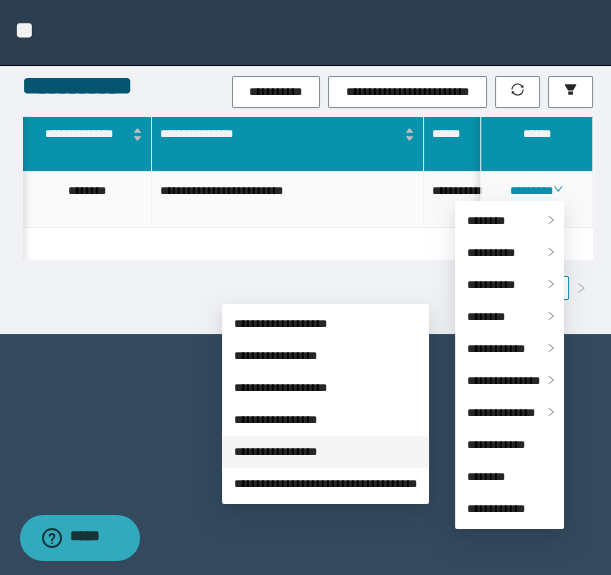 click on "**********" at bounding box center (275, 452) 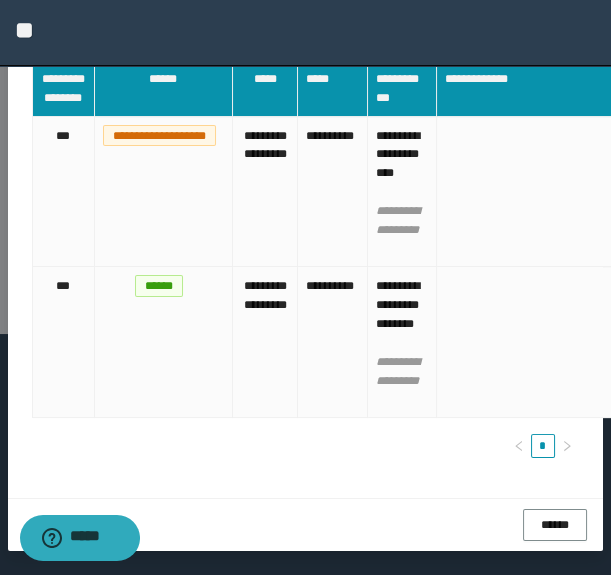 scroll, scrollTop: 161, scrollLeft: 0, axis: vertical 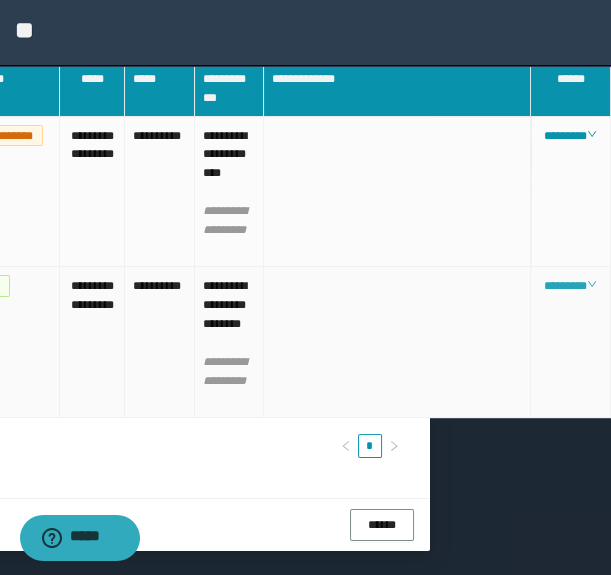 click on "********" at bounding box center [570, 286] 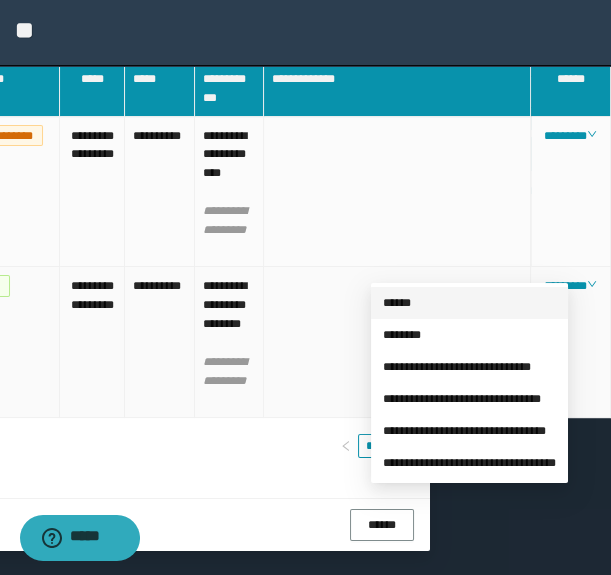 click on "******" at bounding box center (397, 303) 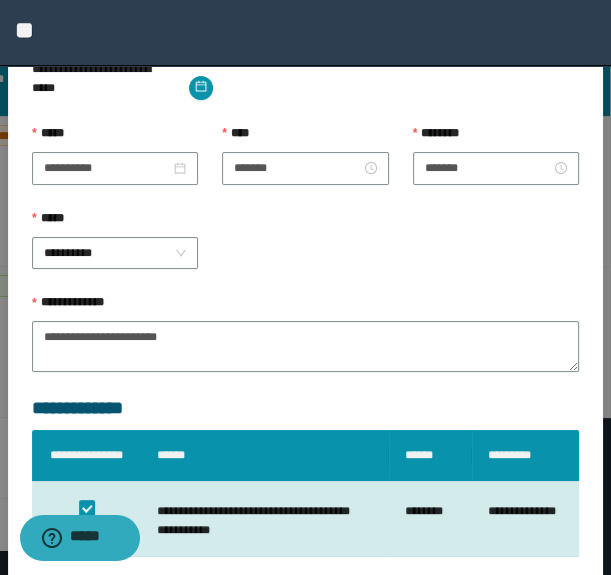 type on "**********" 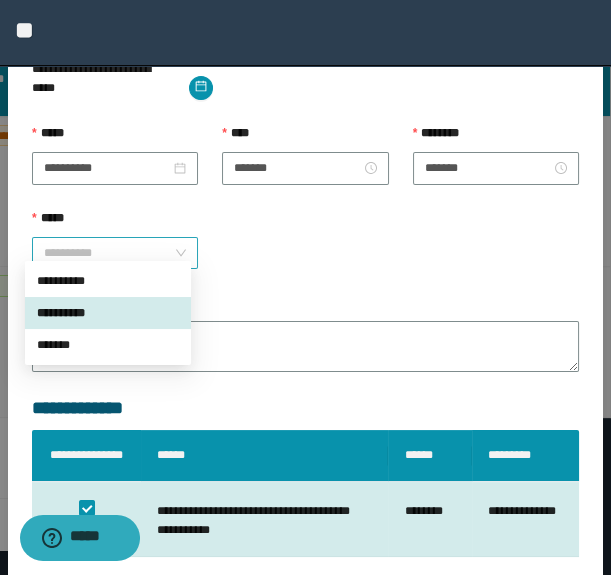 click on "**********" at bounding box center [115, 253] 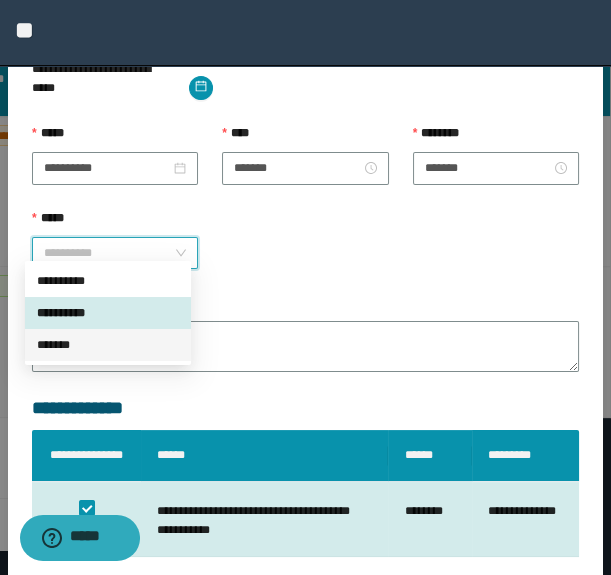 click on "*******" at bounding box center (108, 345) 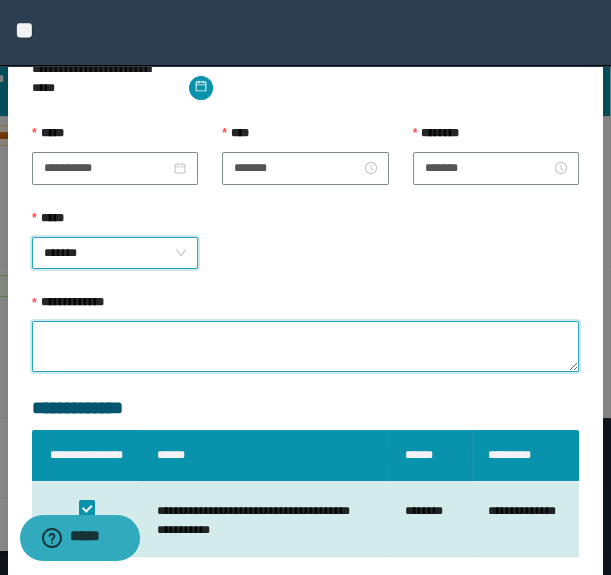 click on "**********" at bounding box center (305, 346) 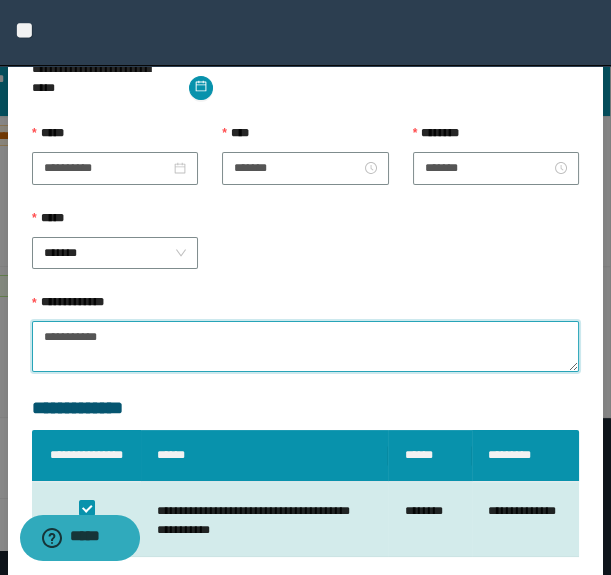 type on "**********" 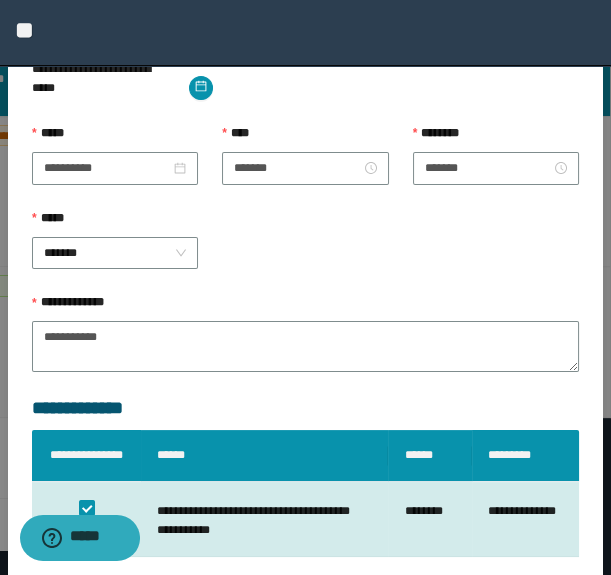 click on "**********" at bounding box center (305, 408) 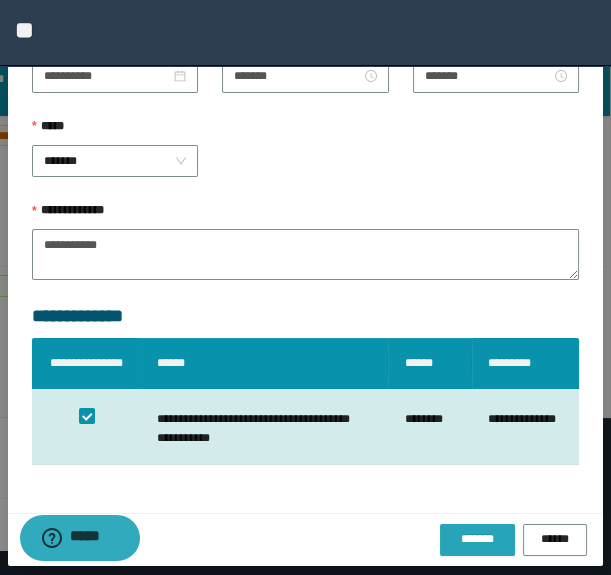 click on "*******" at bounding box center (477, 539) 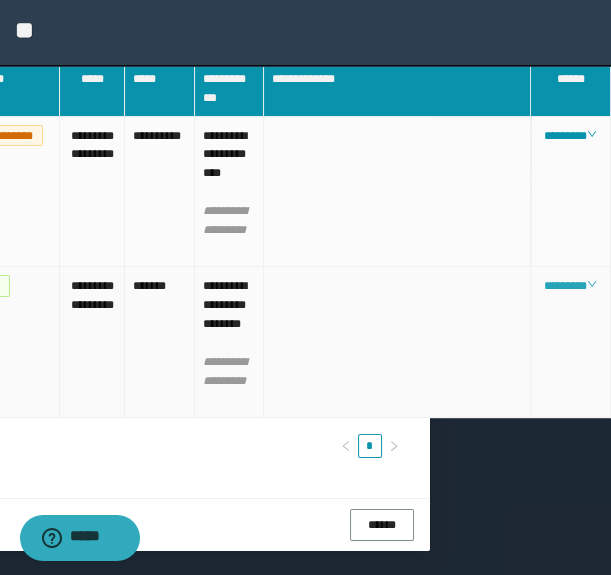 click on "********" at bounding box center (570, 286) 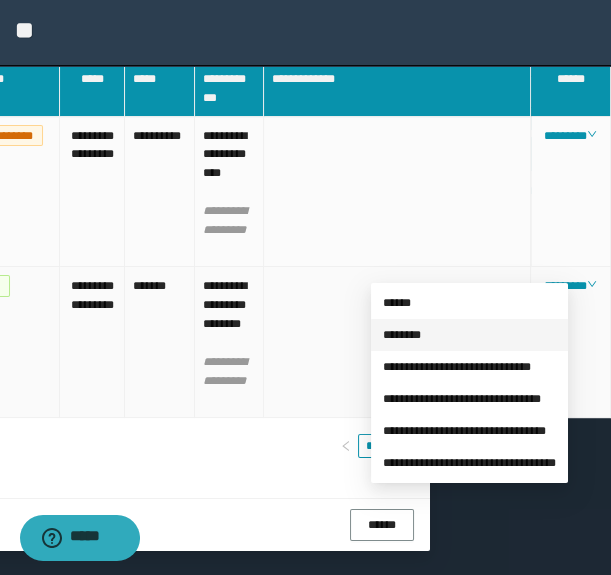 click on "********" at bounding box center (402, 335) 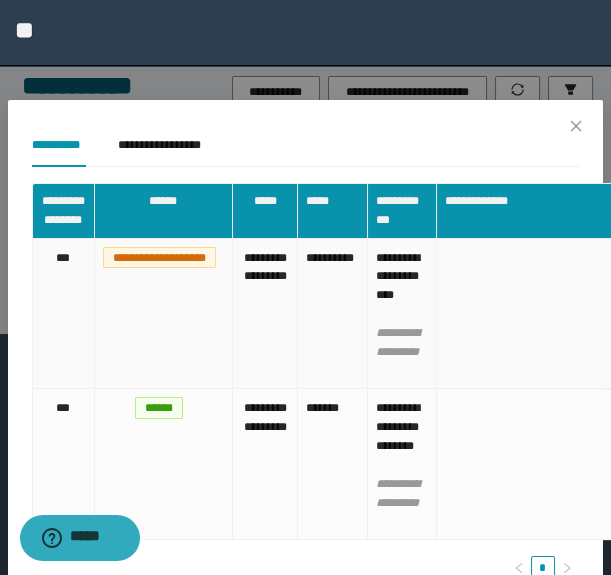 scroll, scrollTop: 0, scrollLeft: 0, axis: both 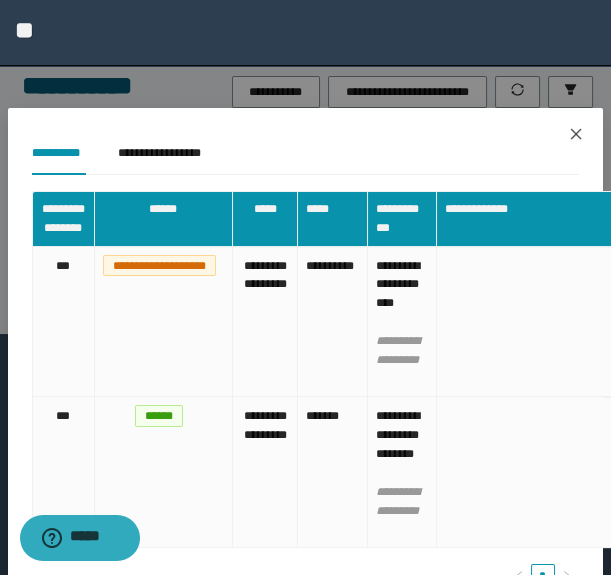 click at bounding box center [576, 135] 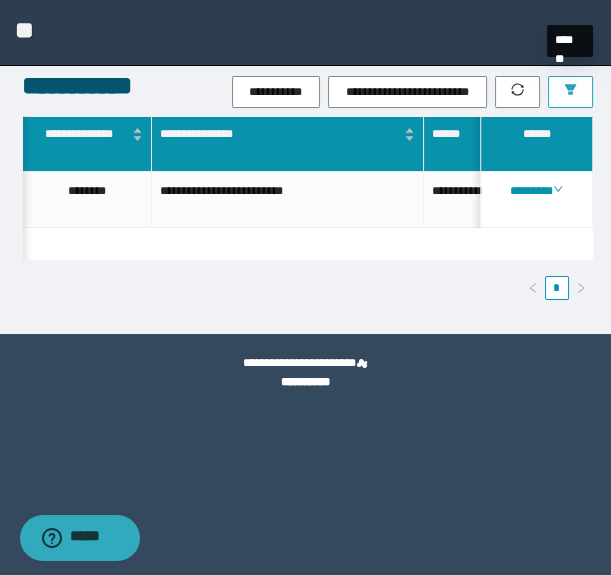 click at bounding box center [570, 92] 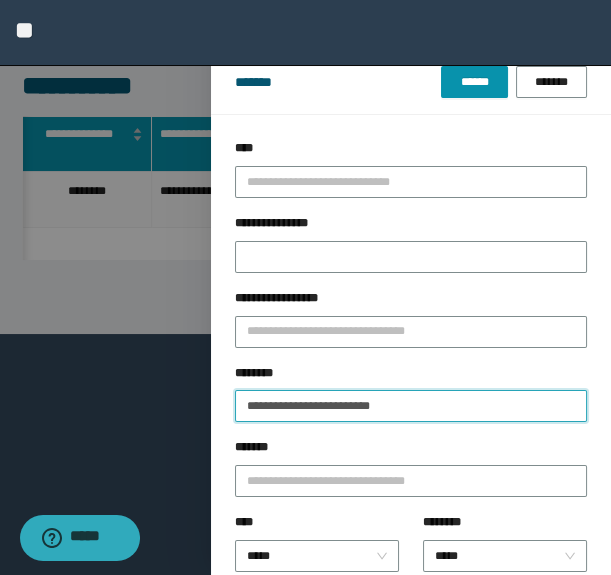 drag, startPoint x: 420, startPoint y: 401, endPoint x: -1, endPoint y: 332, distance: 426.6169 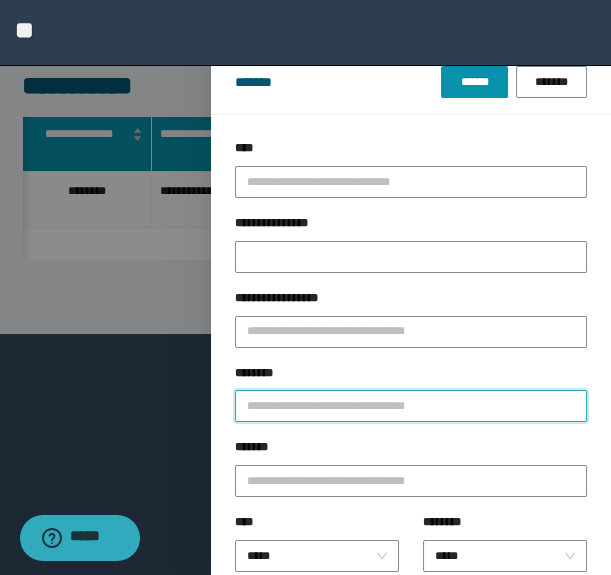 paste on "**********" 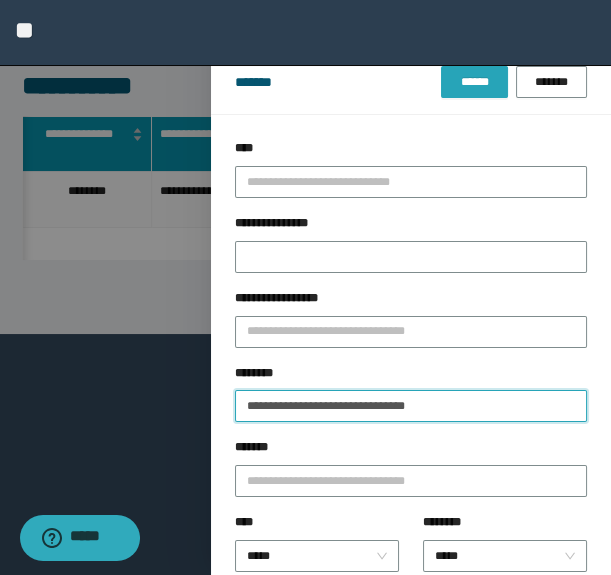 type on "**********" 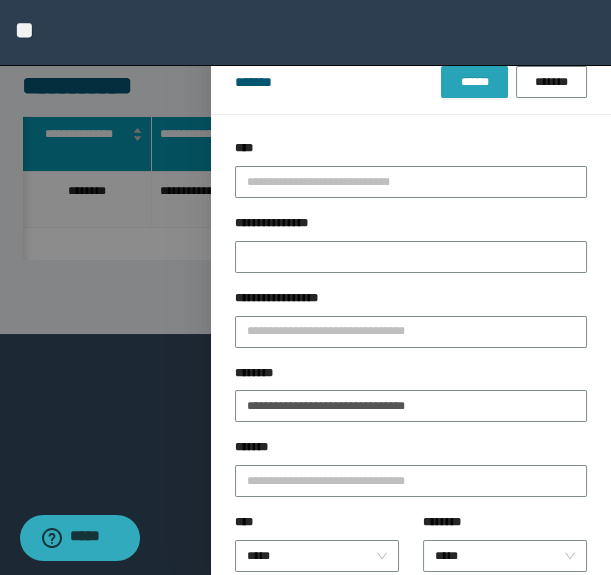 click on "******" at bounding box center (474, 82) 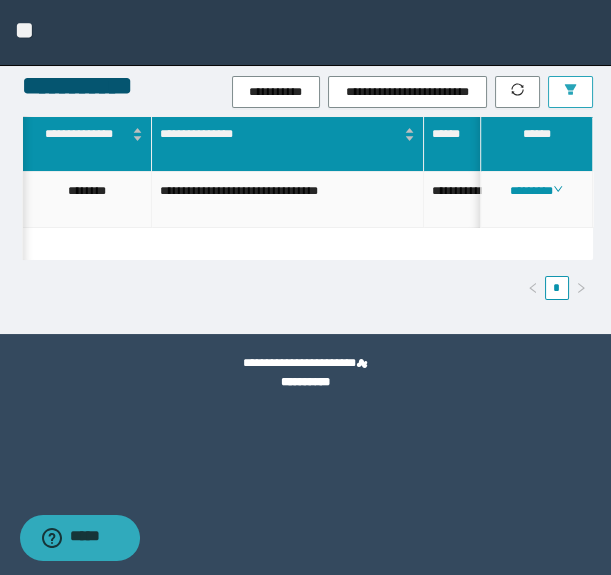 scroll, scrollTop: 0, scrollLeft: 812, axis: horizontal 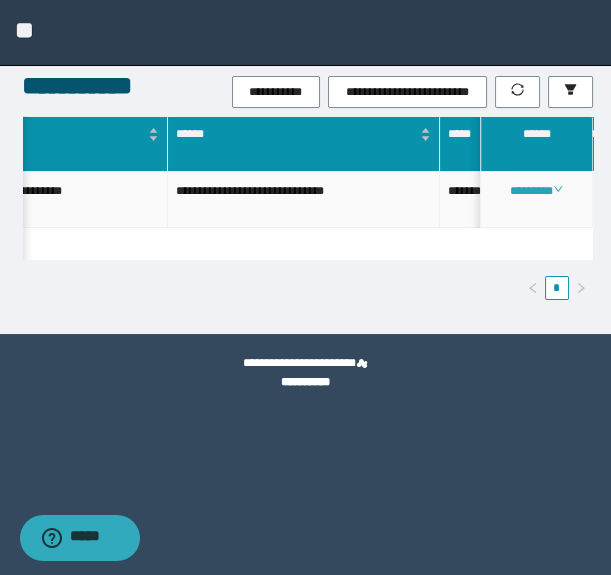 click on "********" at bounding box center (536, 191) 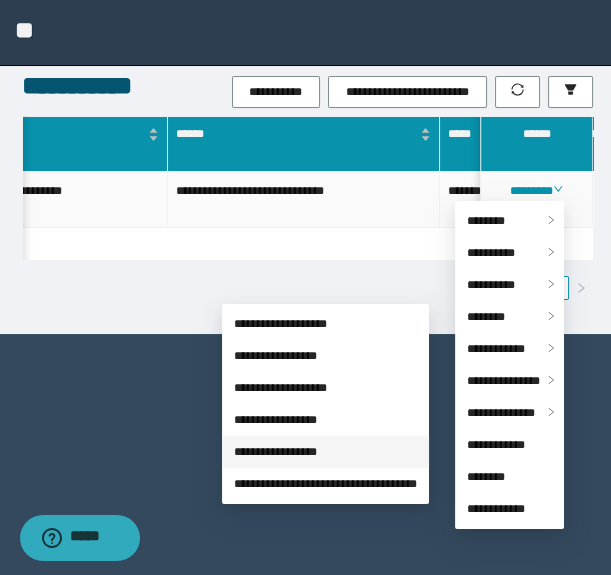 click on "**********" at bounding box center (275, 452) 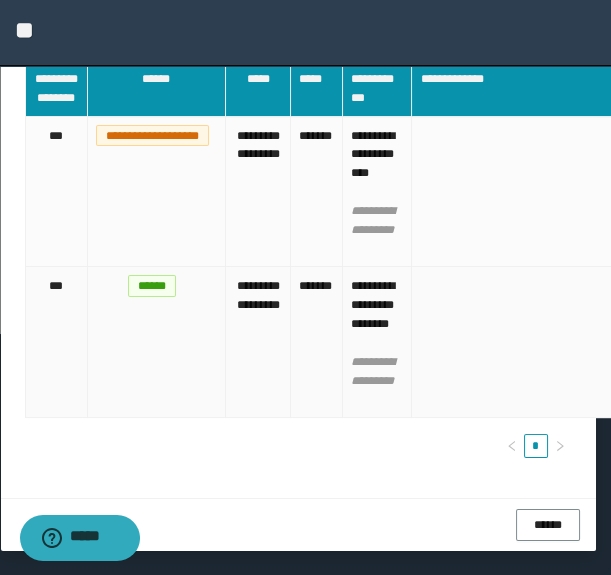 scroll, scrollTop: 161, scrollLeft: 0, axis: vertical 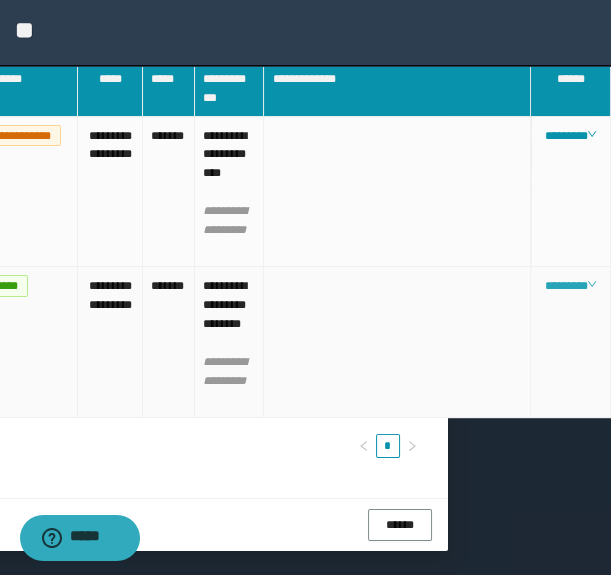 click on "********" at bounding box center (570, 286) 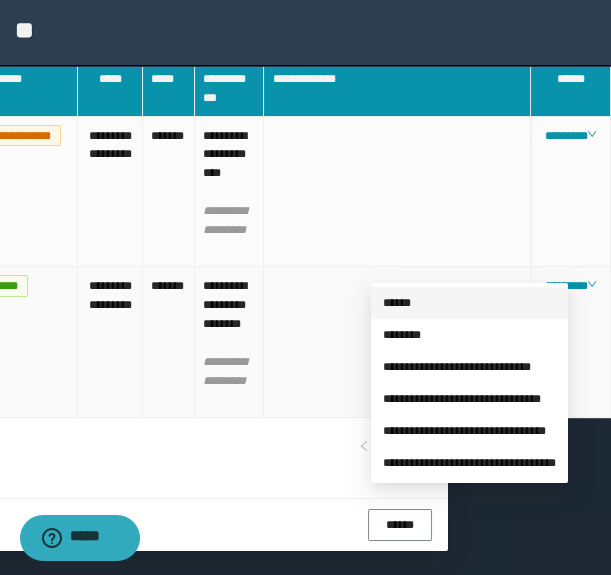 click on "******" at bounding box center [397, 303] 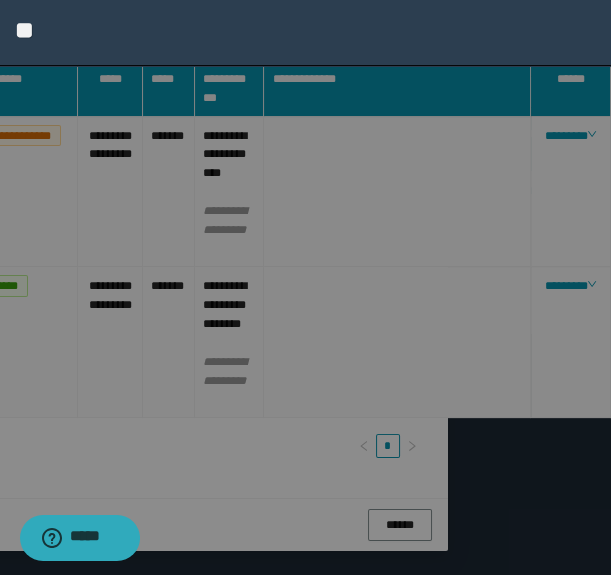 type on "**********" 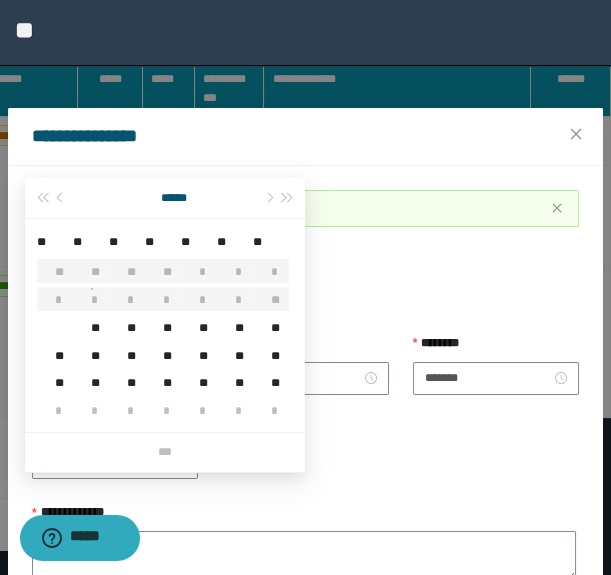 click on "**********" at bounding box center (107, 378) 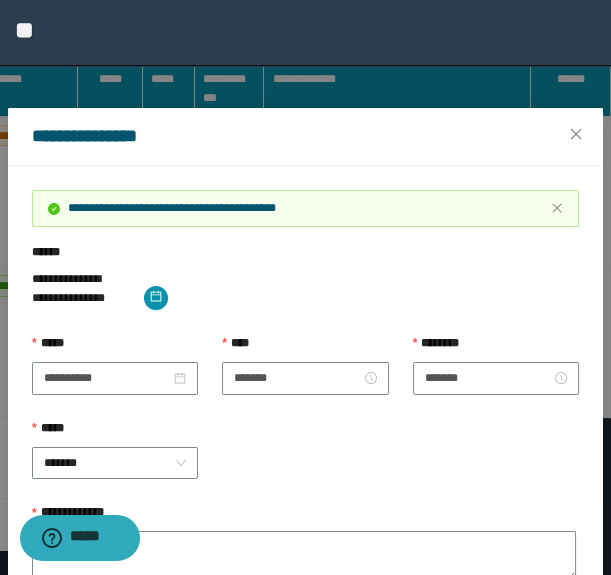 click on "***** *******" at bounding box center (305, 461) 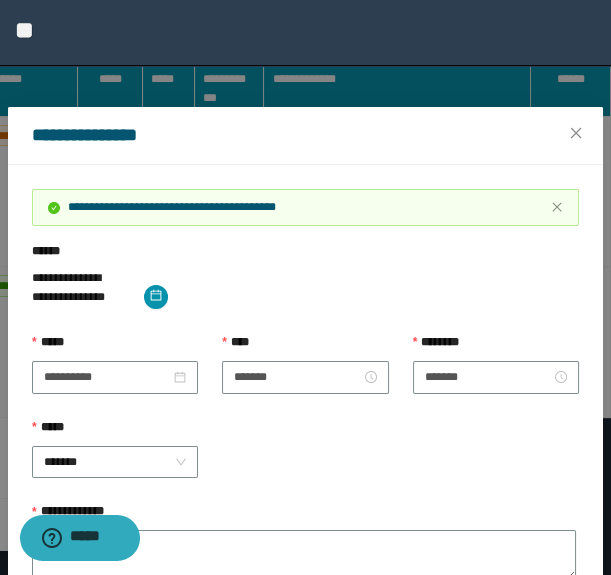scroll, scrollTop: 0, scrollLeft: 0, axis: both 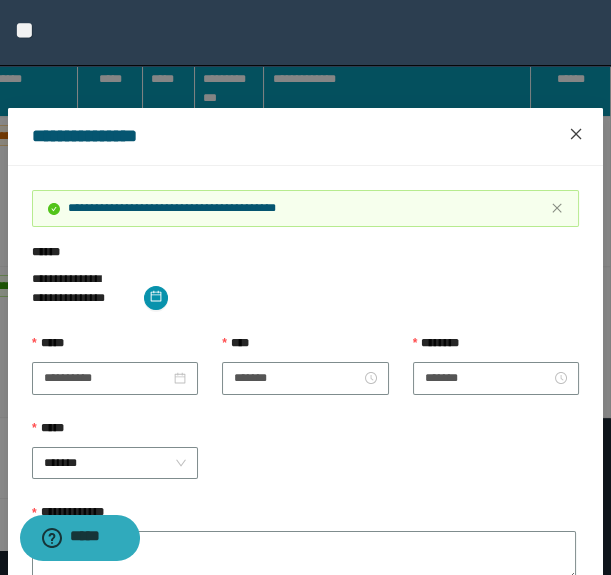click 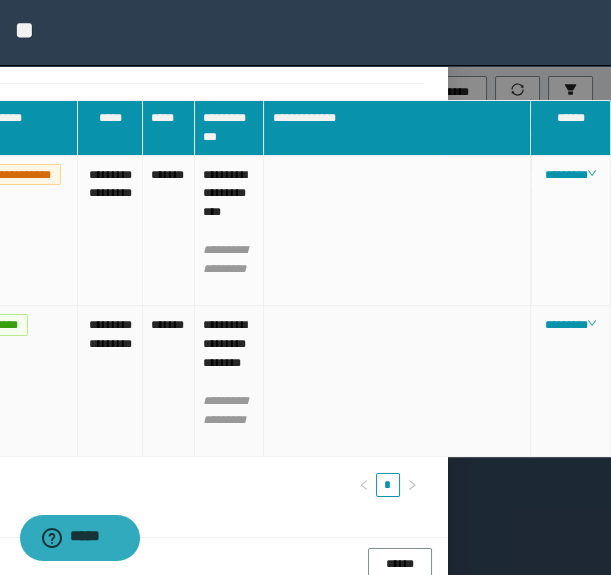 scroll, scrollTop: 0, scrollLeft: 161, axis: horizontal 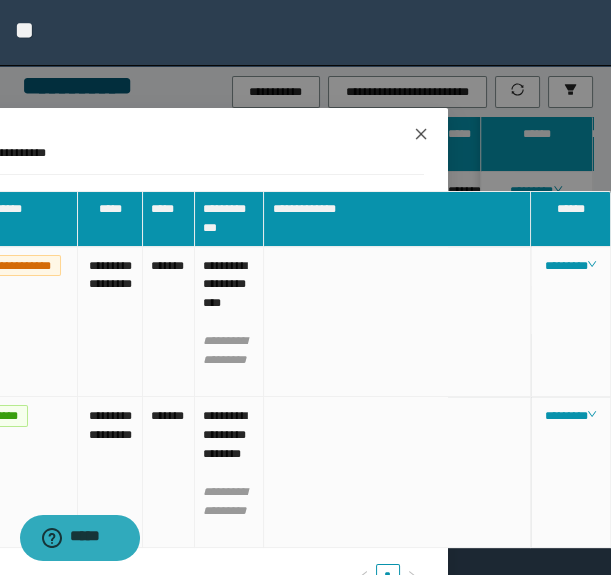 click at bounding box center (421, 135) 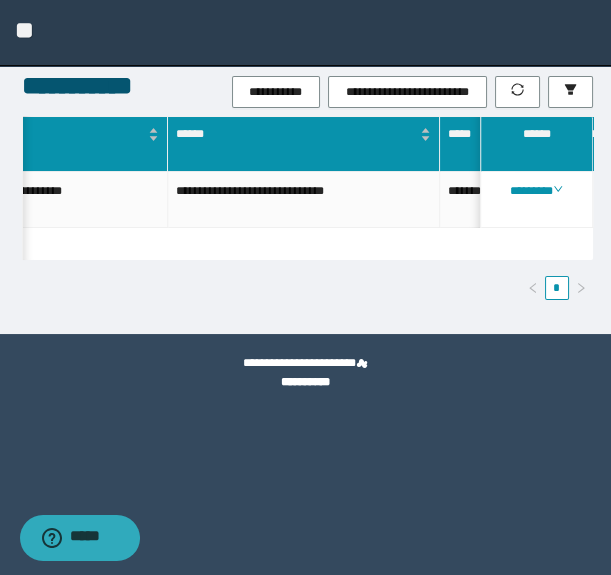 scroll, scrollTop: 0, scrollLeft: 0, axis: both 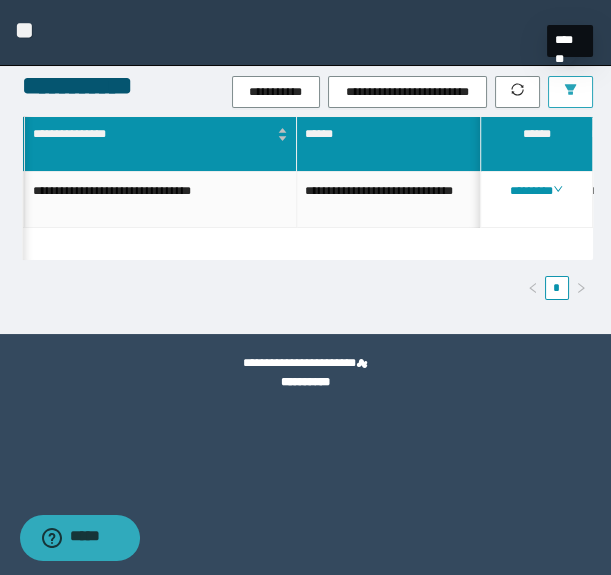 click 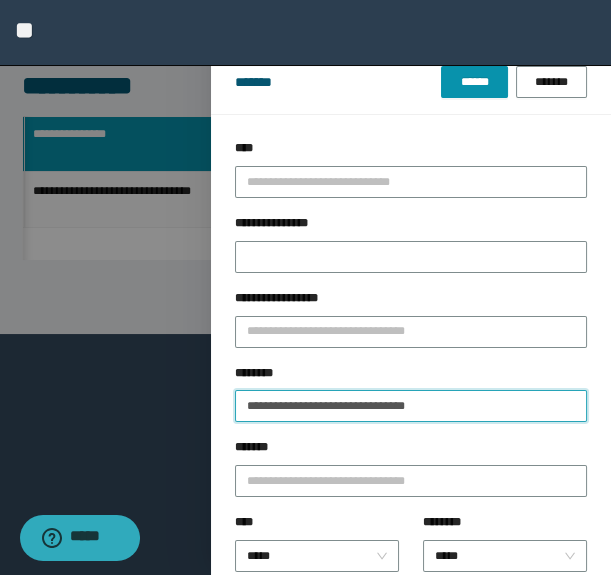 drag, startPoint x: 512, startPoint y: 400, endPoint x: -1, endPoint y: 347, distance: 515.7305 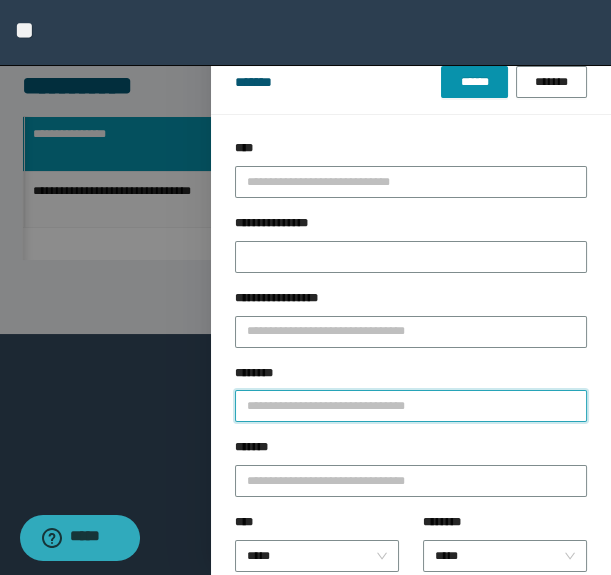 paste on "**********" 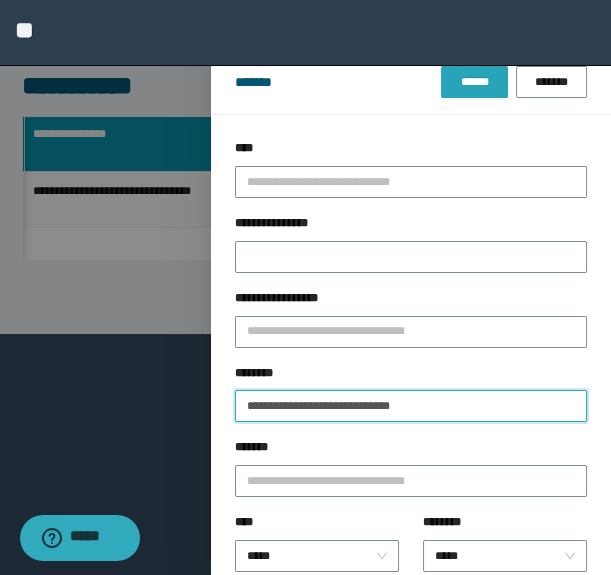 type on "**********" 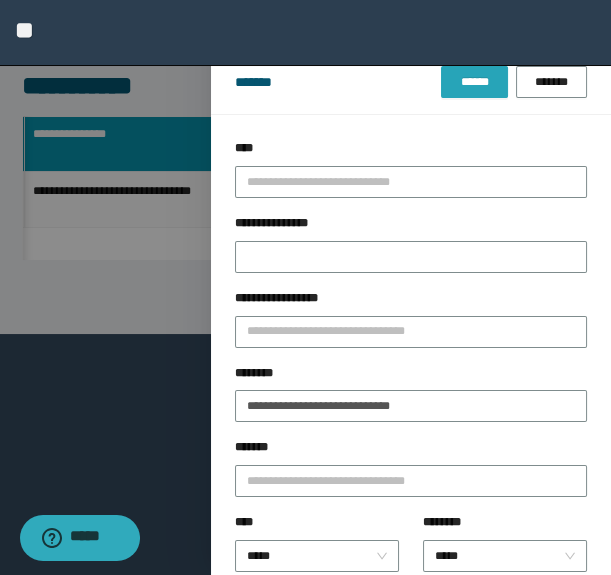 click on "******" at bounding box center [474, 82] 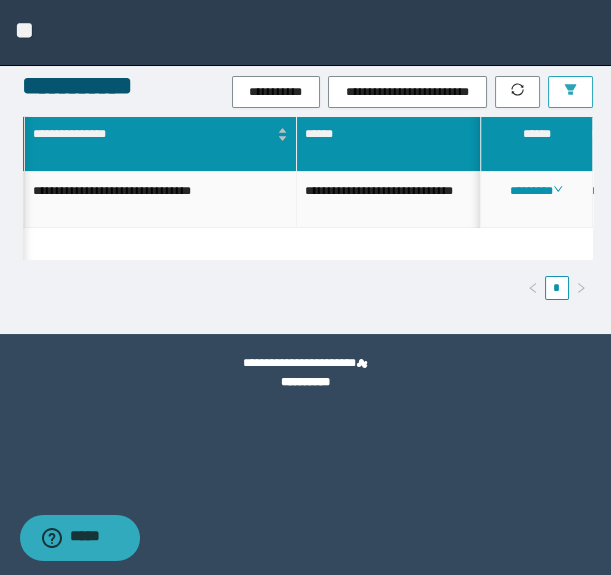 scroll, scrollTop: 0, scrollLeft: 825, axis: horizontal 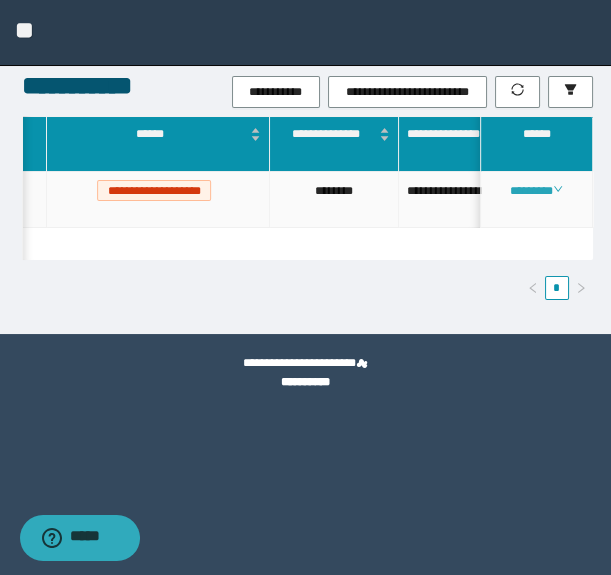 click on "********" at bounding box center [536, 191] 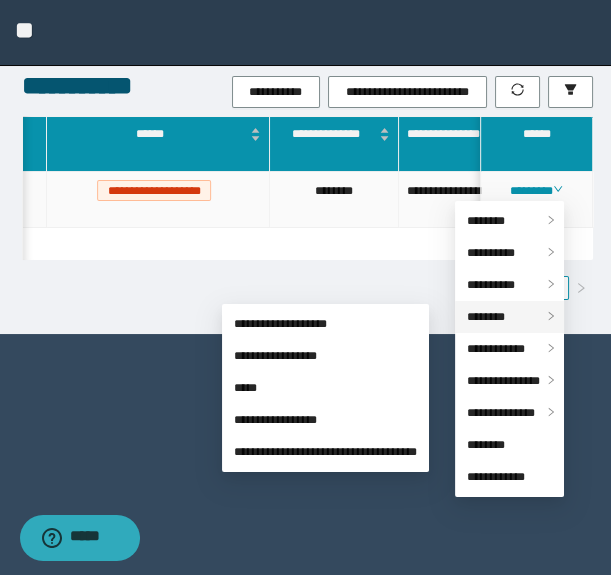 click on "********" at bounding box center [509, 317] 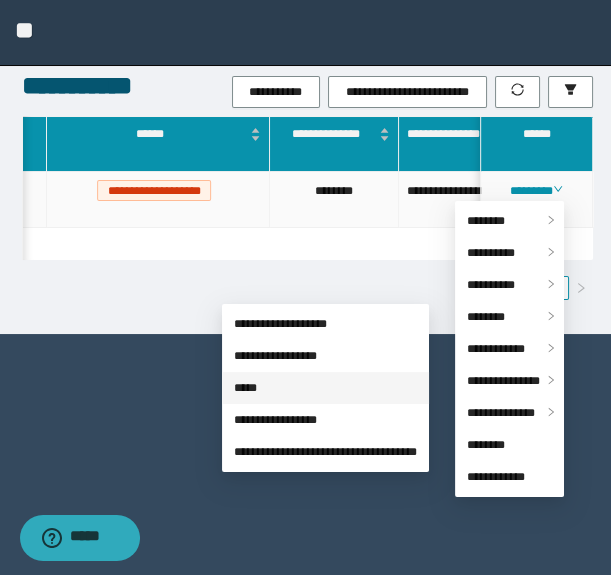click on "*****" at bounding box center [245, 388] 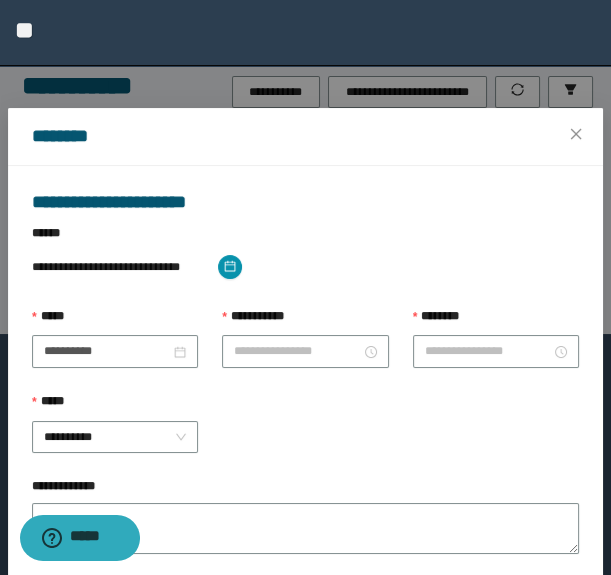 type on "*******" 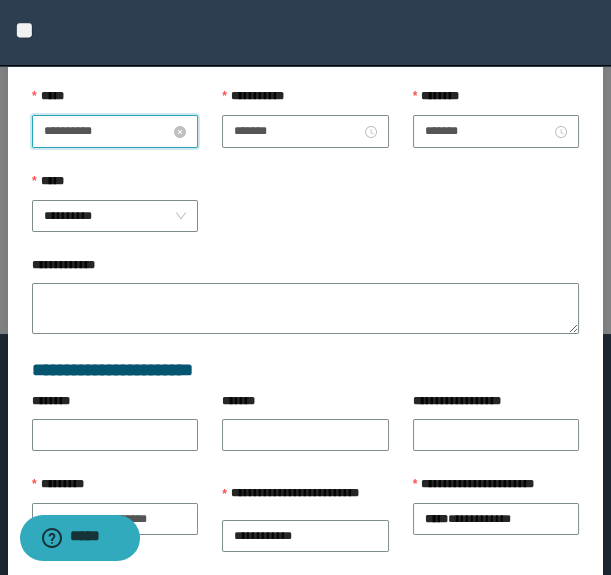click on "**********" at bounding box center (107, 131) 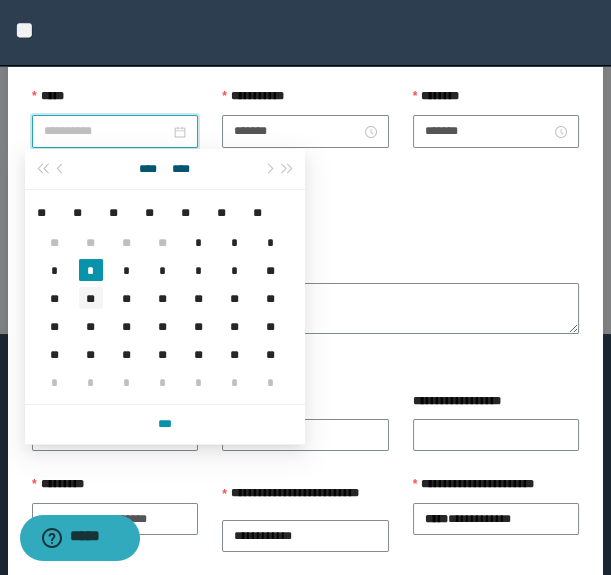 type on "**********" 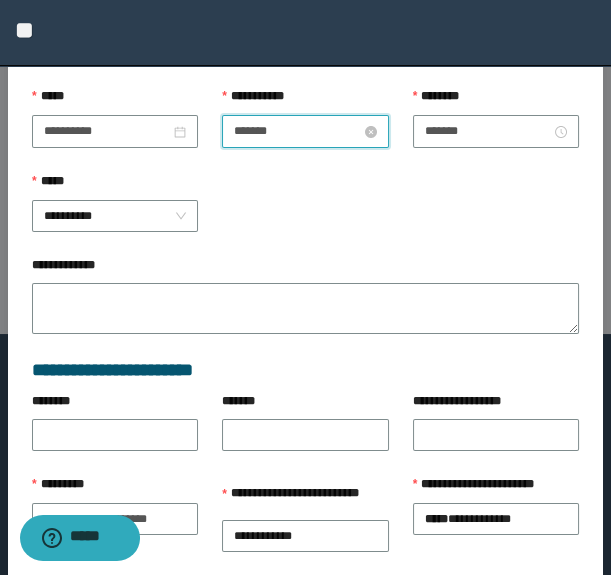 click on "*******" at bounding box center (297, 131) 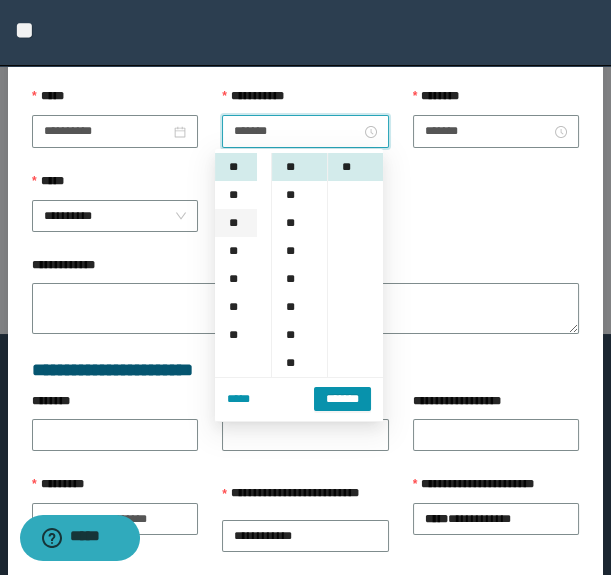 click on "**" at bounding box center [236, 223] 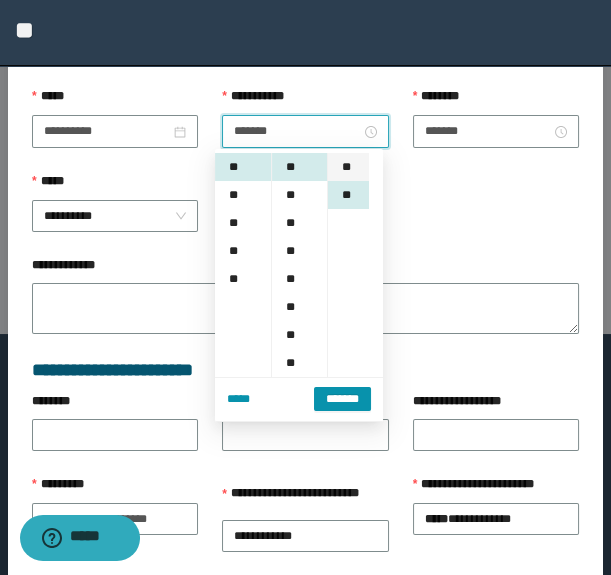 click on "**" at bounding box center [348, 167] 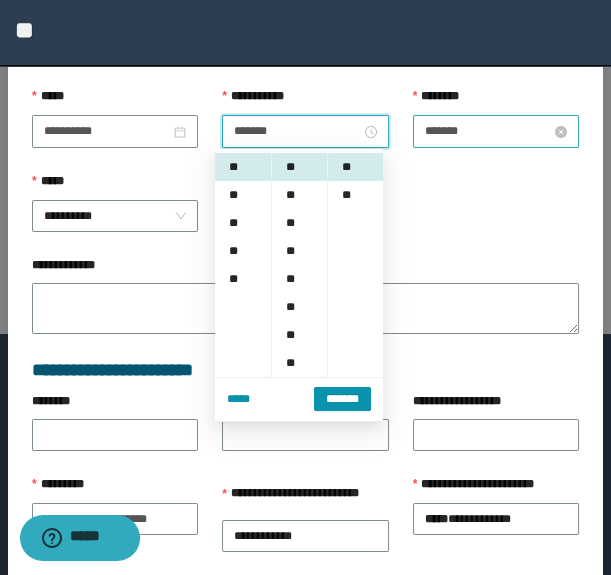 click on "*******" at bounding box center (488, 131) 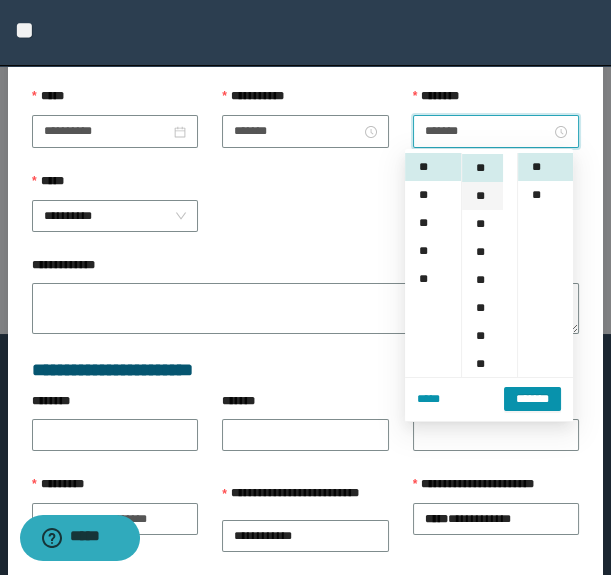 click on "**" at bounding box center [482, 196] 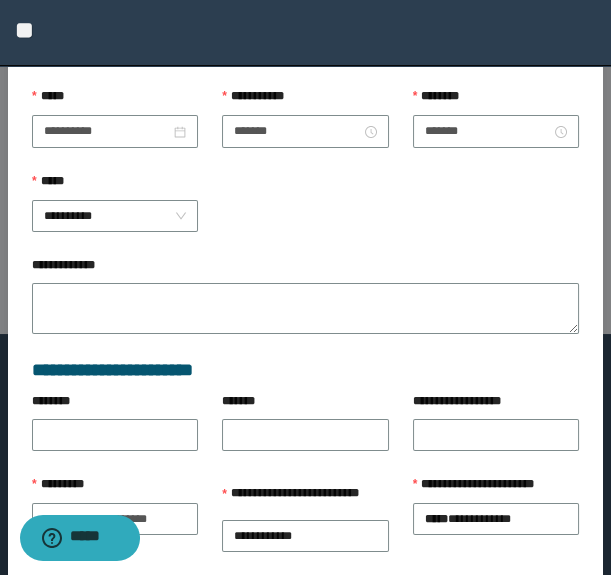 click on "**********" at bounding box center [305, 214] 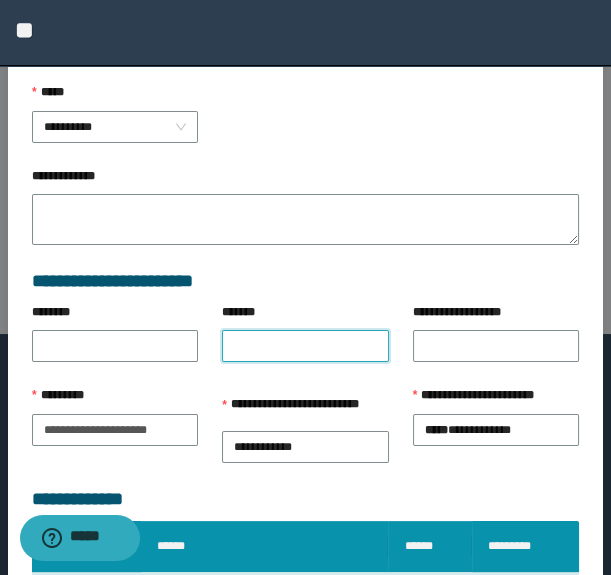 click on "*******" at bounding box center (305, 346) 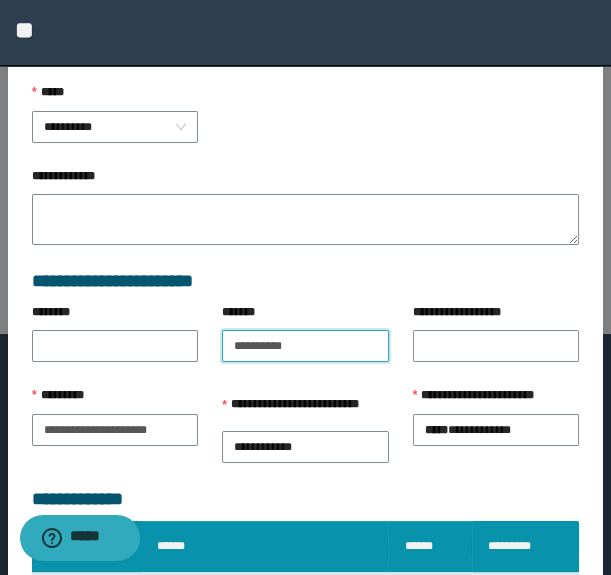 type on "**********" 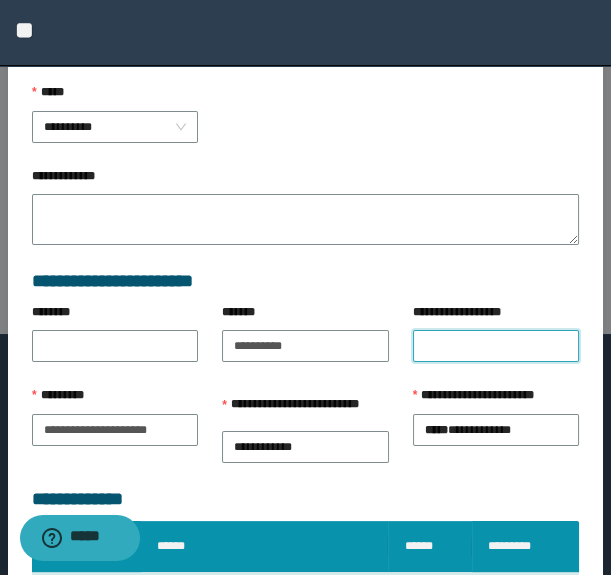 click on "**********" at bounding box center (496, 346) 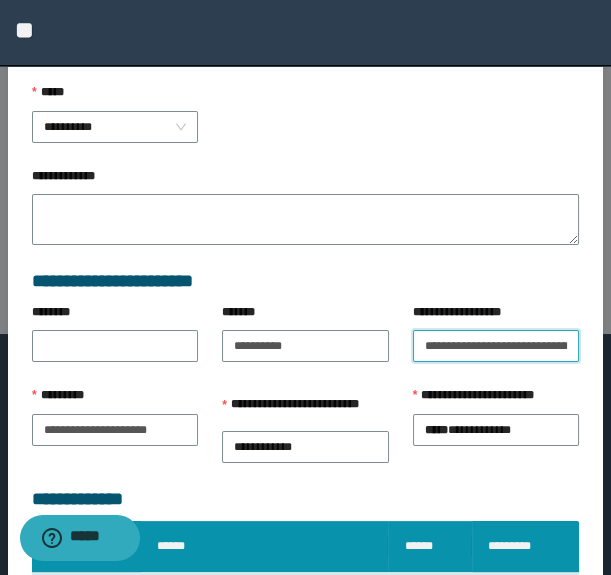 scroll, scrollTop: 0, scrollLeft: 83, axis: horizontal 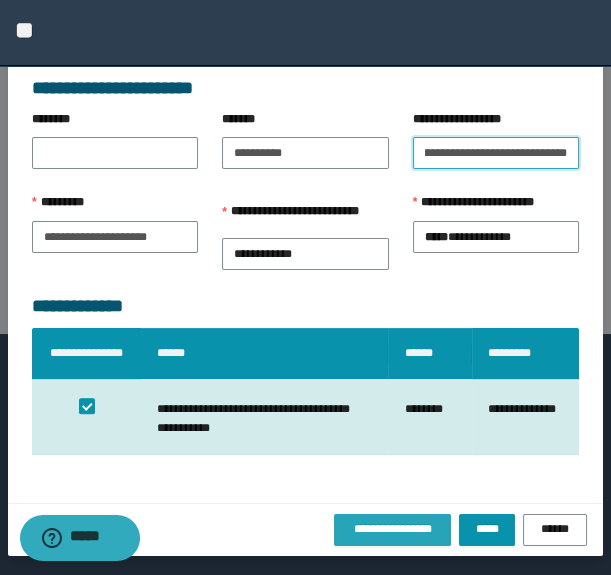 type on "**********" 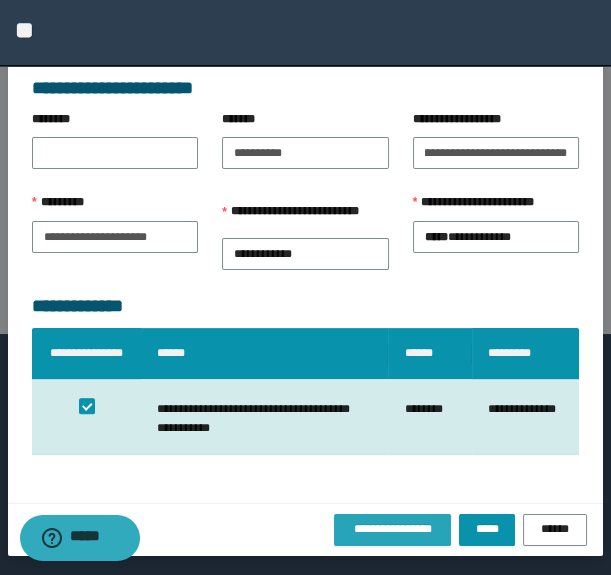 scroll, scrollTop: 0, scrollLeft: 0, axis: both 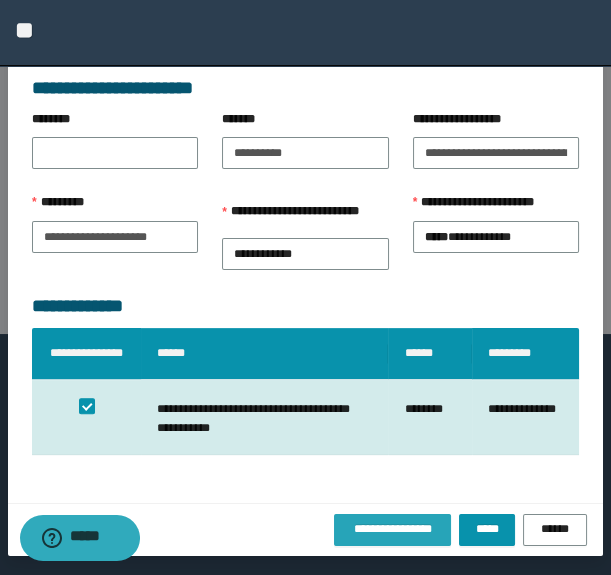 click on "**********" at bounding box center [392, 529] 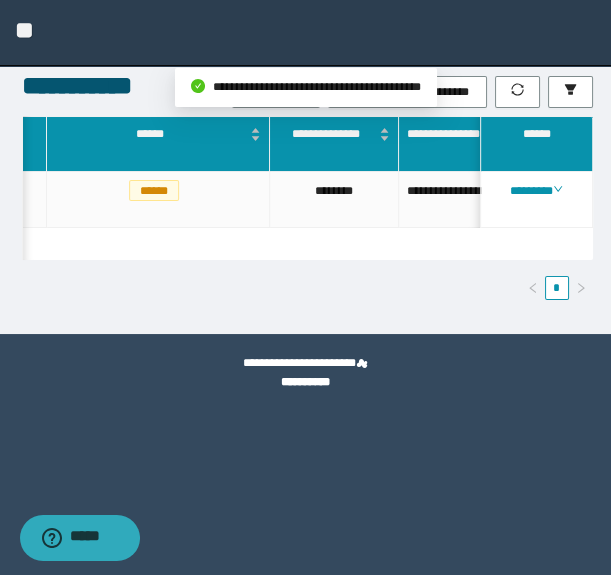 scroll, scrollTop: 500, scrollLeft: 0, axis: vertical 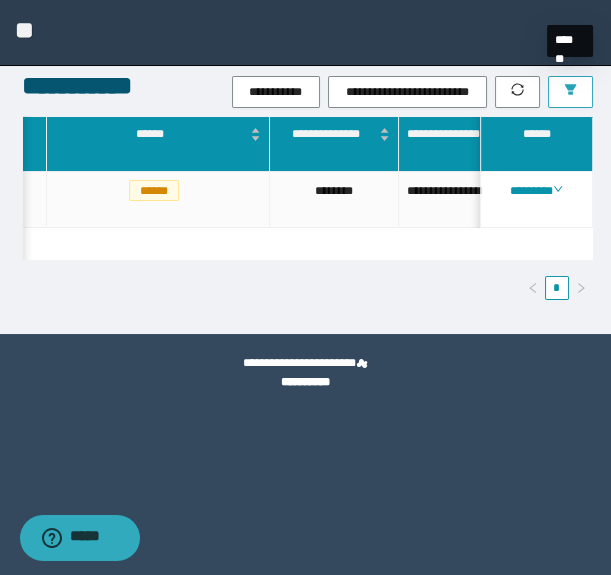 click 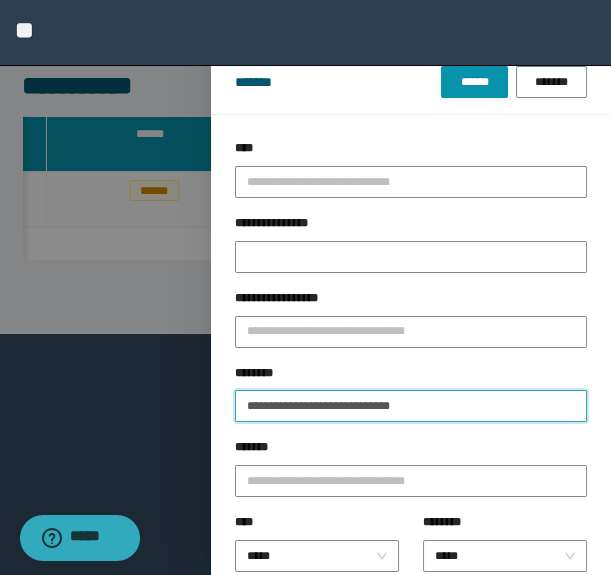 drag, startPoint x: 479, startPoint y: 393, endPoint x: -1, endPoint y: 387, distance: 480.0375 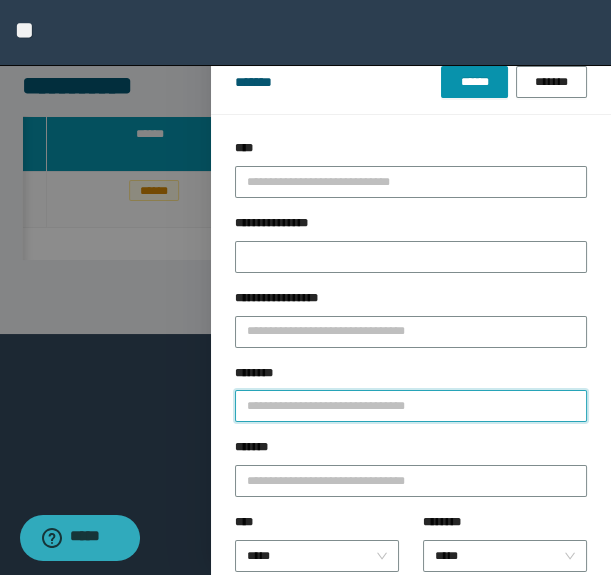 paste on "**********" 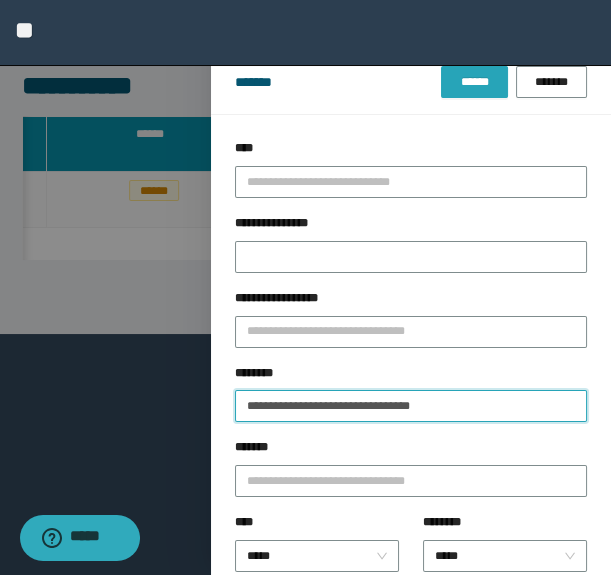 type on "**********" 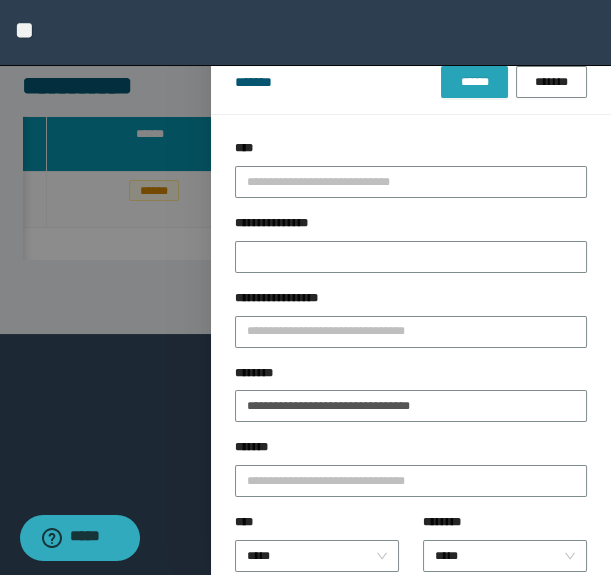 click on "******" at bounding box center [474, 82] 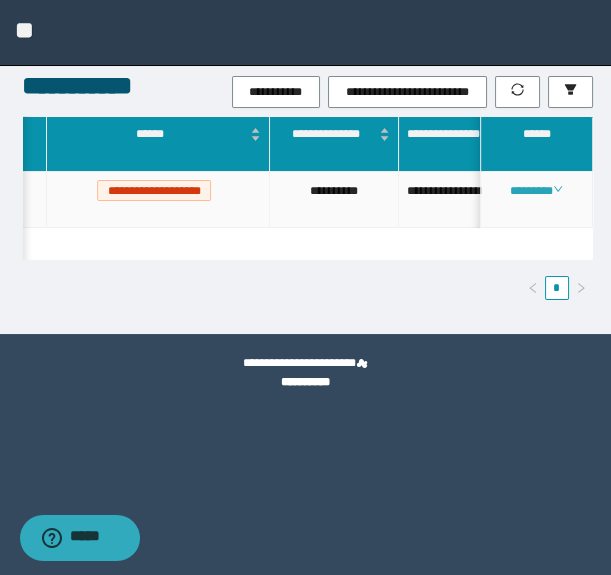 click on "********" at bounding box center [536, 191] 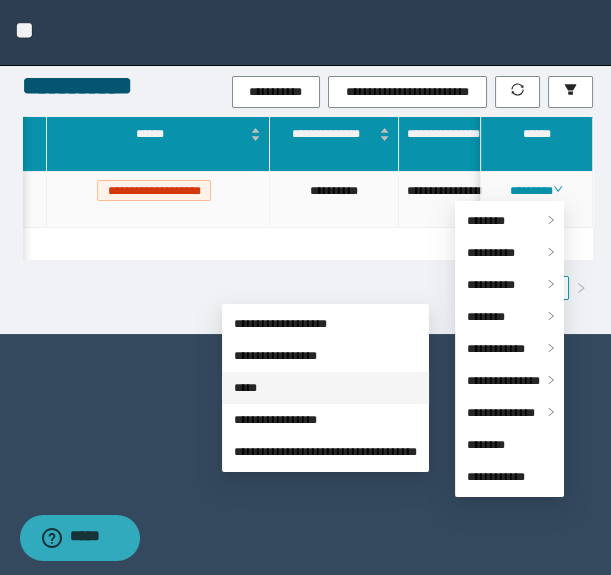 click on "*****" at bounding box center (245, 388) 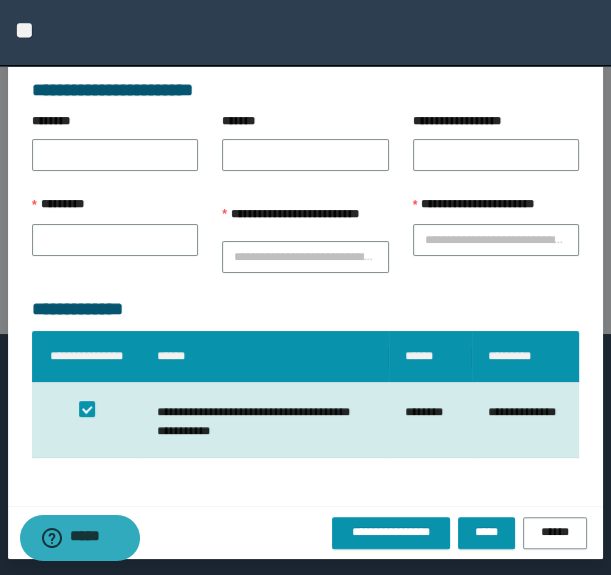 scroll, scrollTop: 410, scrollLeft: 0, axis: vertical 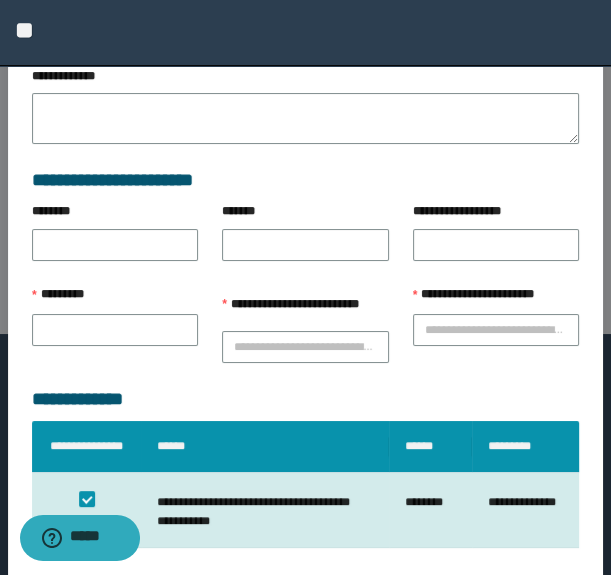 type on "**********" 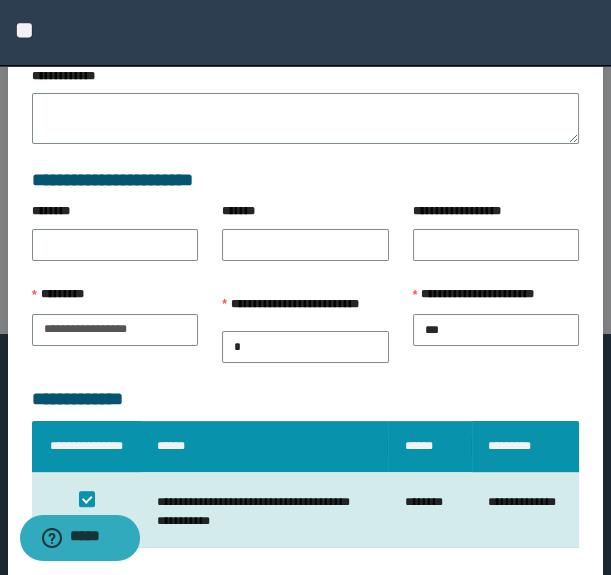 type on "*******" 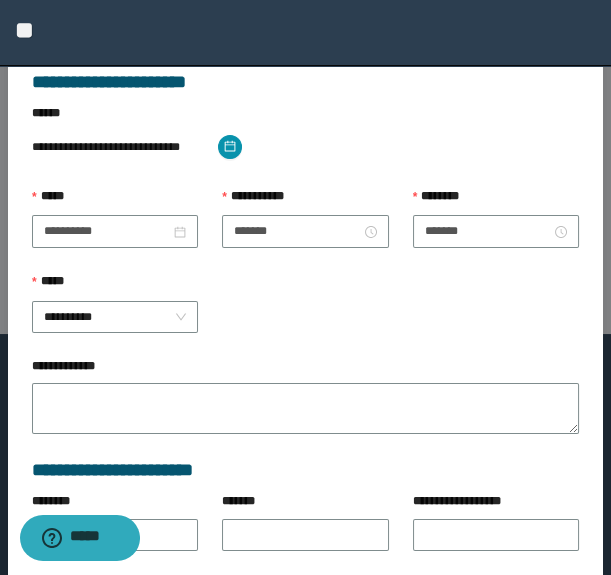 scroll, scrollTop: 30, scrollLeft: 0, axis: vertical 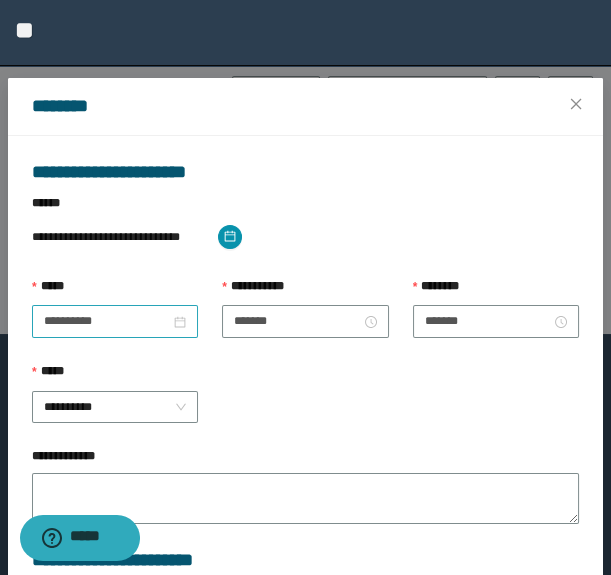 click on "**********" at bounding box center [115, 321] 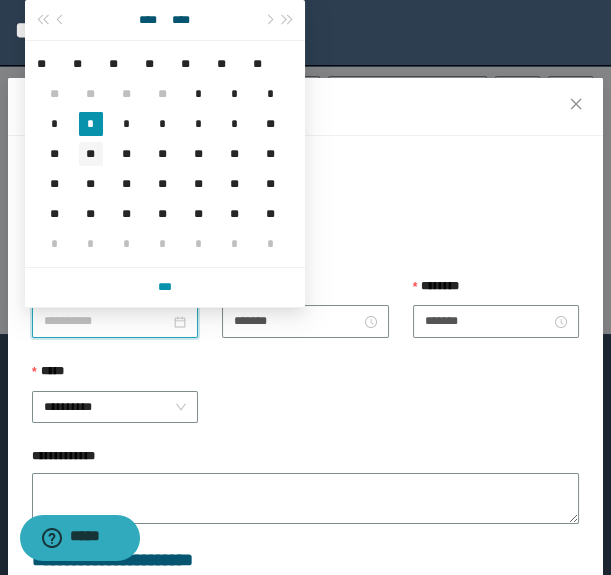 type on "**********" 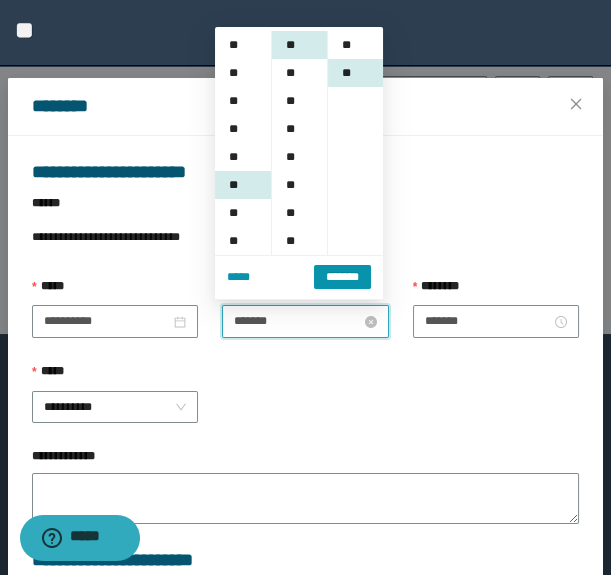 click on "*******" at bounding box center [297, 321] 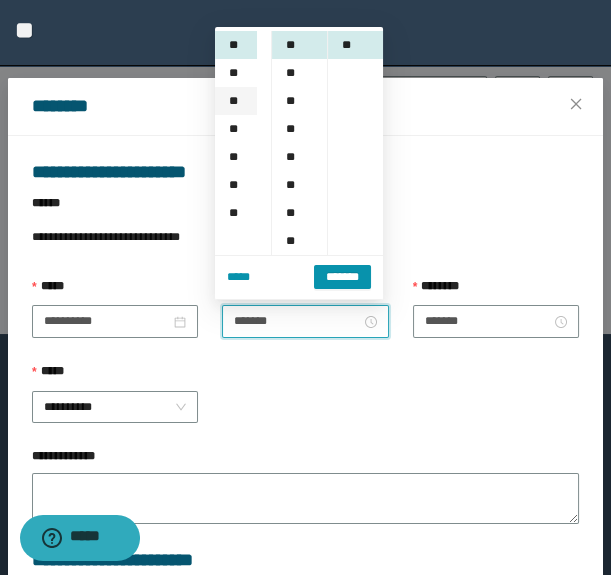 click on "**" at bounding box center (236, 101) 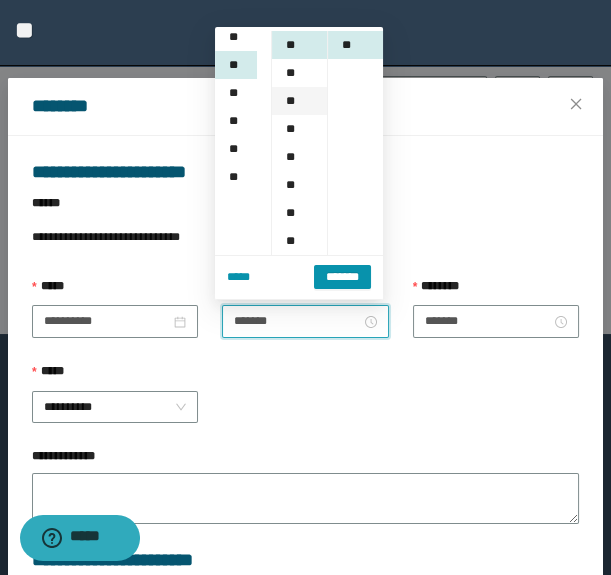 scroll, scrollTop: 196, scrollLeft: 0, axis: vertical 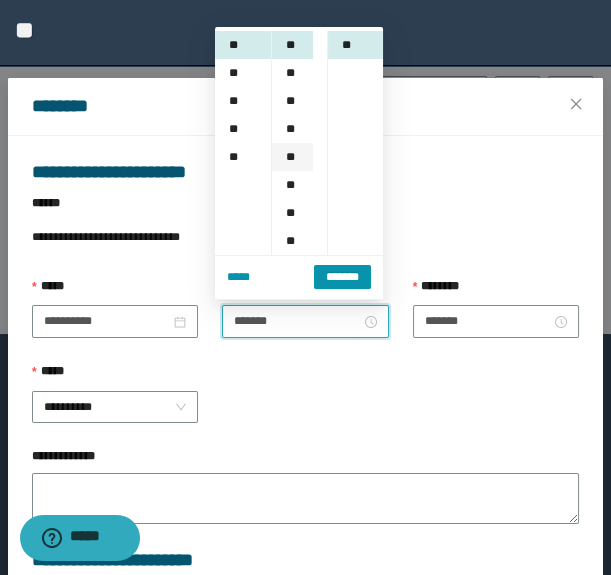 click on "**" at bounding box center (292, 157) 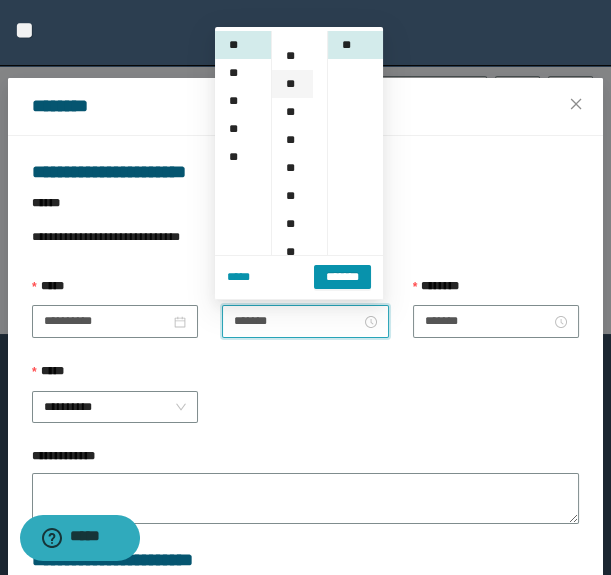 scroll, scrollTop: 111, scrollLeft: 0, axis: vertical 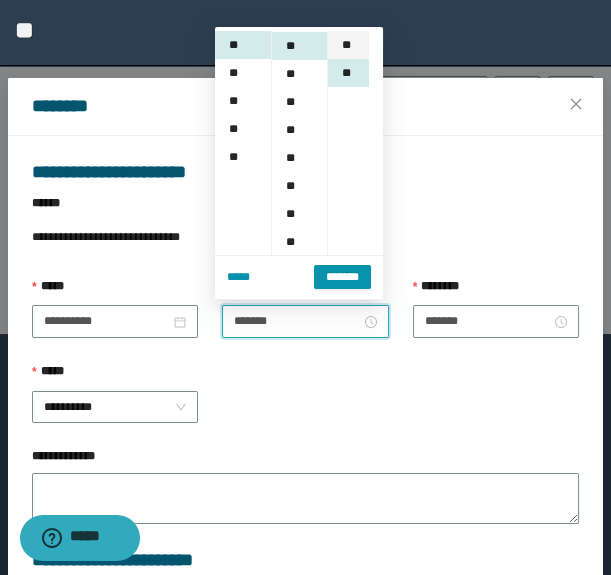 click on "**" at bounding box center (348, 45) 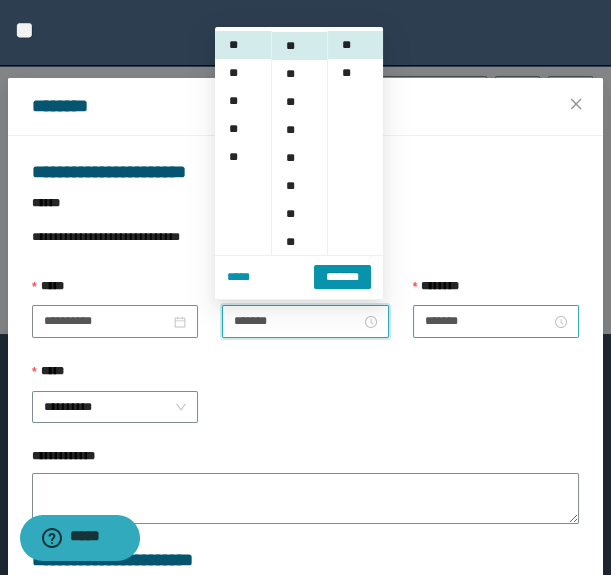 click on "*******" at bounding box center (496, 321) 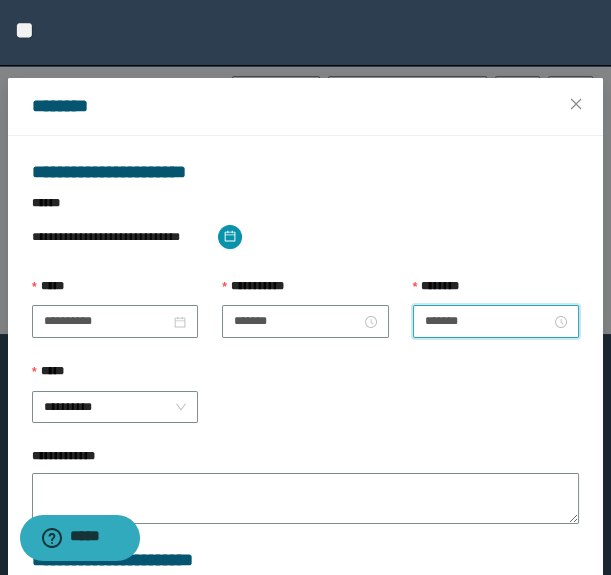scroll, scrollTop: 196, scrollLeft: 0, axis: vertical 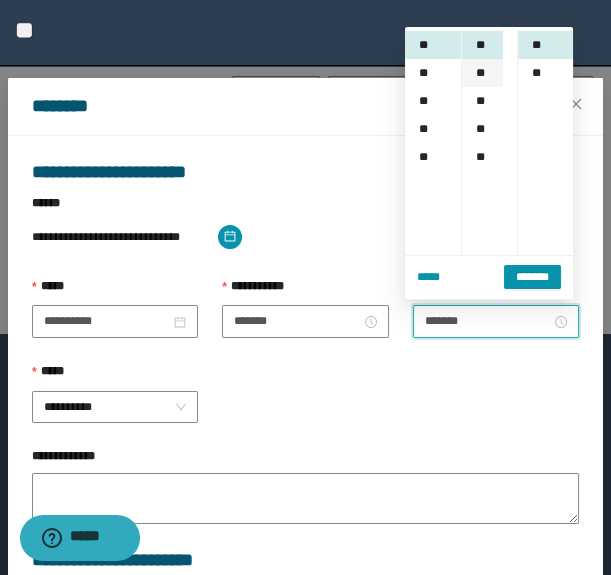 click on "**" at bounding box center (482, 73) 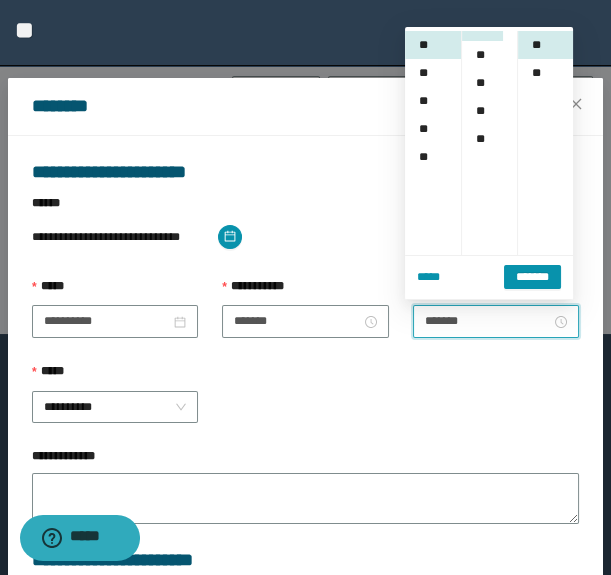 scroll, scrollTop: 223, scrollLeft: 0, axis: vertical 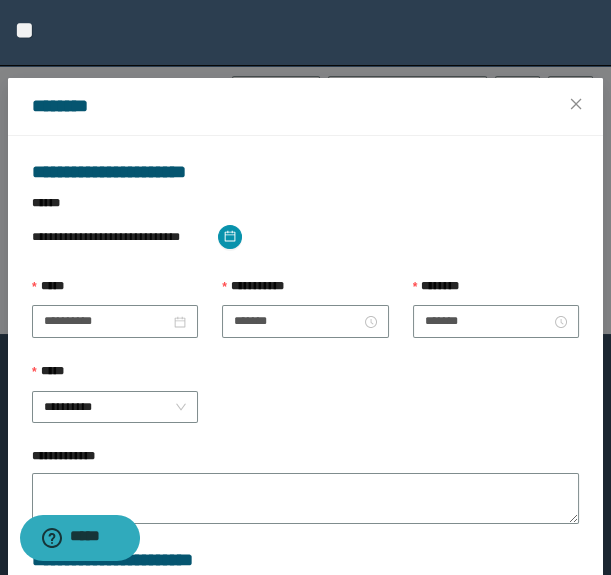 click on "**********" at bounding box center [305, 404] 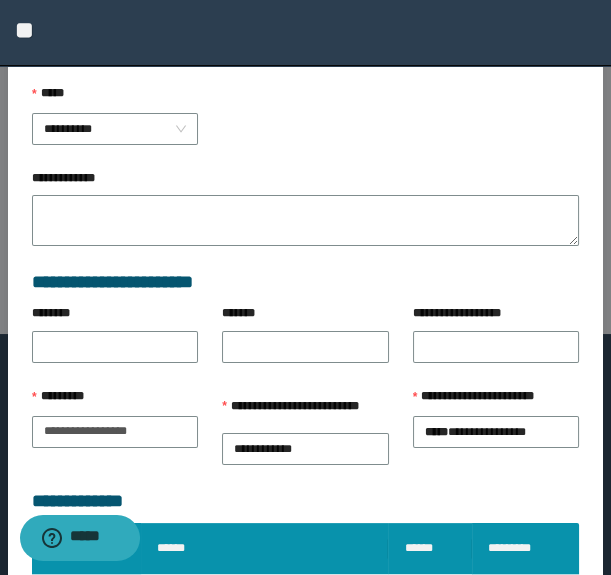scroll, scrollTop: 370, scrollLeft: 0, axis: vertical 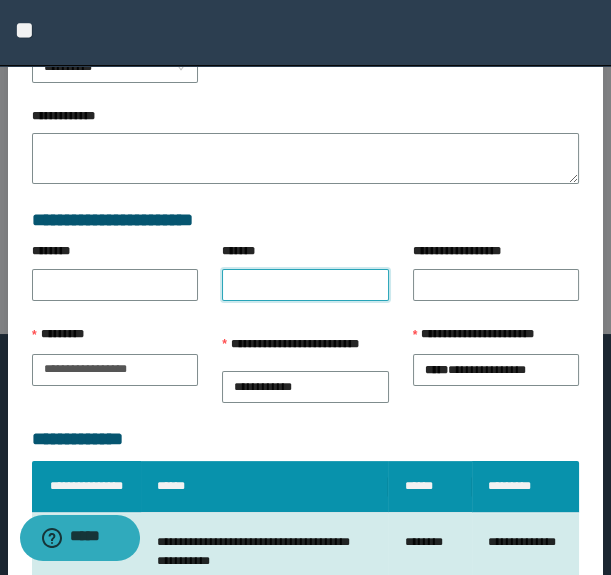 click on "*******" at bounding box center (305, 285) 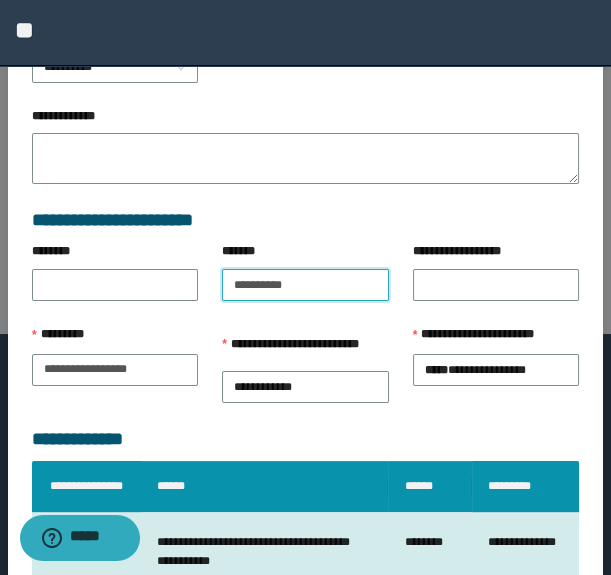 type on "**********" 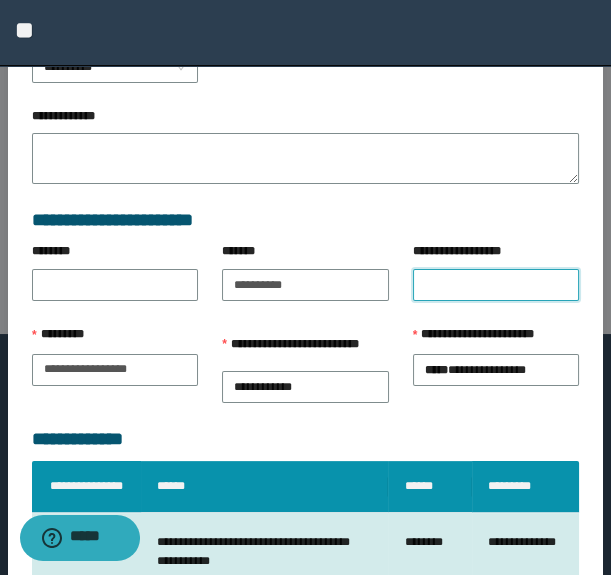 click on "**********" at bounding box center (496, 285) 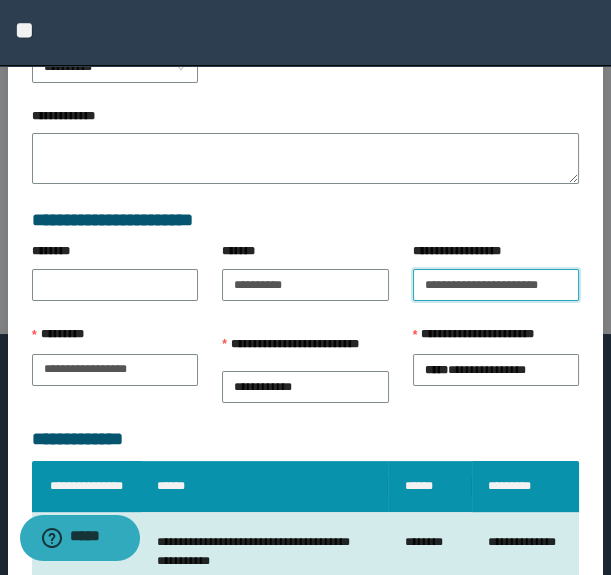 scroll, scrollTop: 0, scrollLeft: 2, axis: horizontal 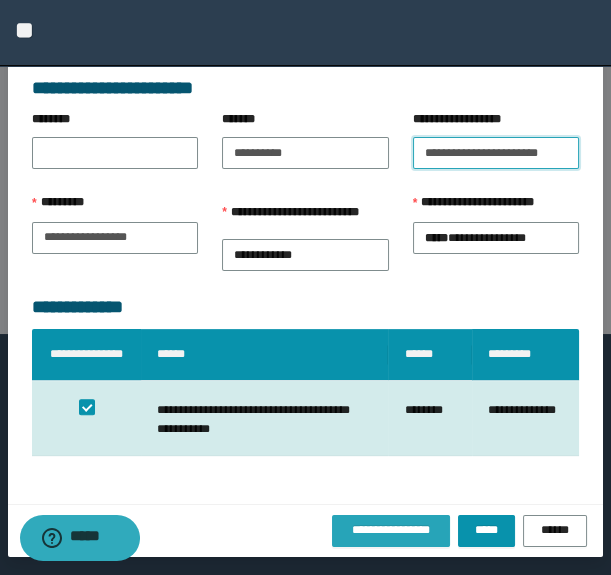 type on "**********" 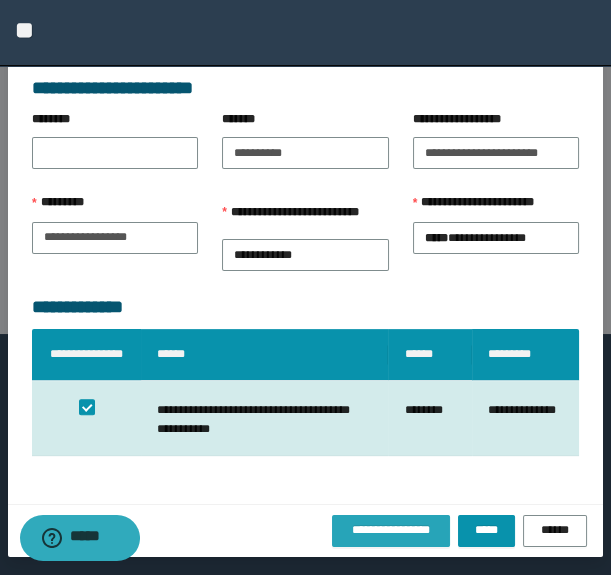 scroll, scrollTop: 0, scrollLeft: 0, axis: both 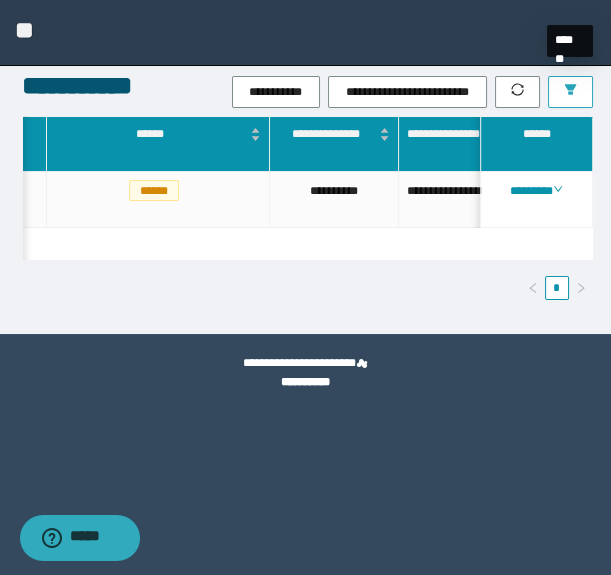 click at bounding box center (570, 92) 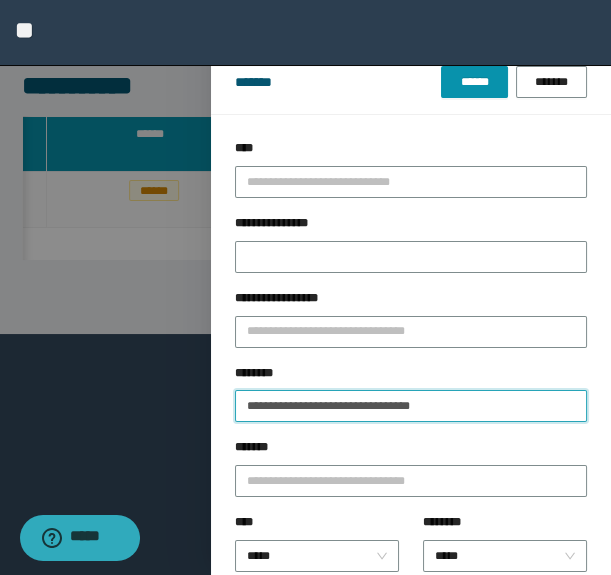 drag, startPoint x: 510, startPoint y: 403, endPoint x: -1, endPoint y: 403, distance: 511 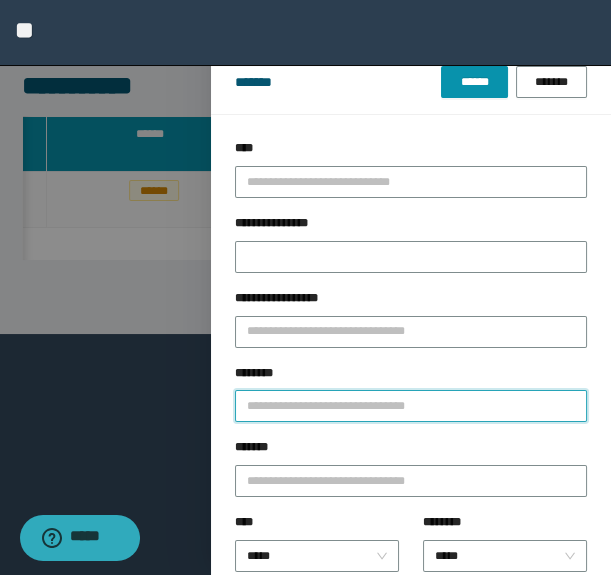 paste on "**********" 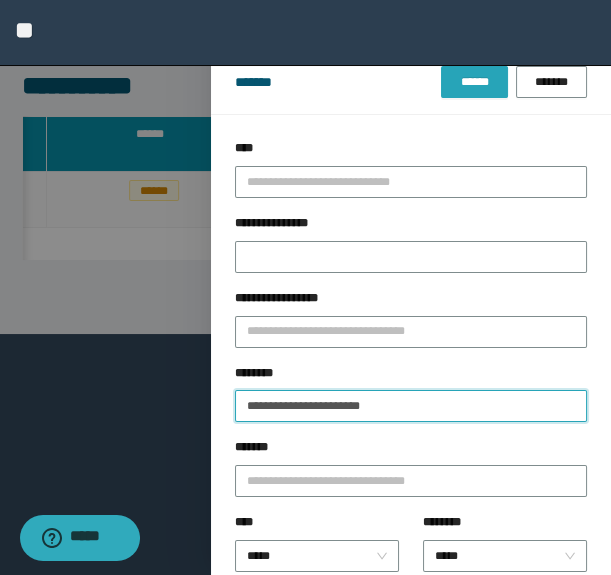type on "**********" 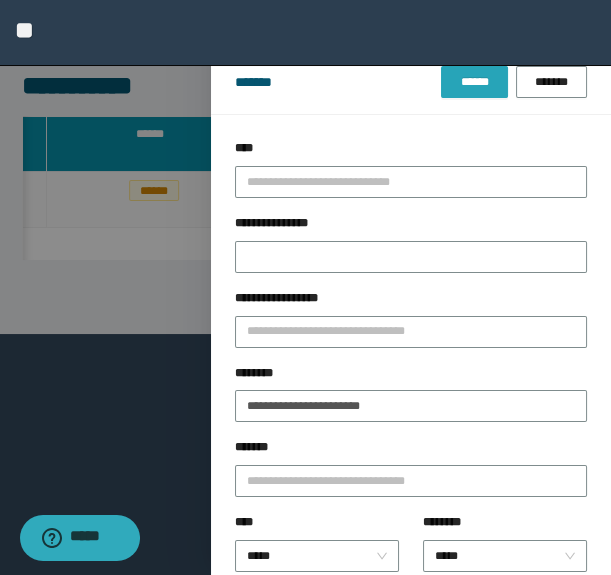 click on "******" at bounding box center (474, 82) 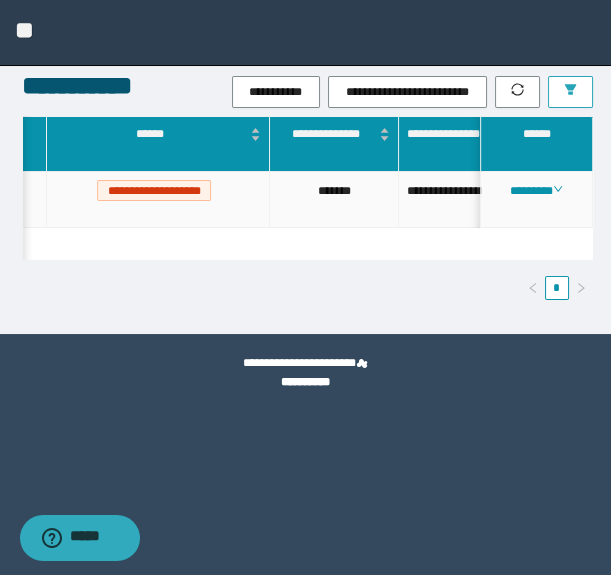 scroll, scrollTop: 0, scrollLeft: 901, axis: horizontal 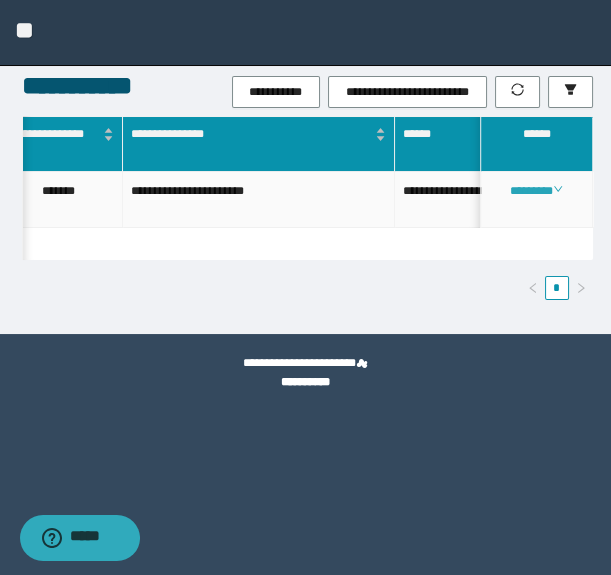 click on "********" at bounding box center [536, 191] 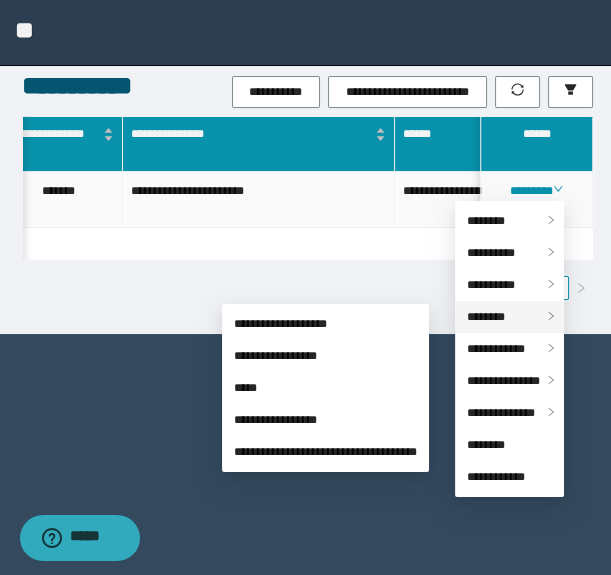 click on "********" at bounding box center [486, 317] 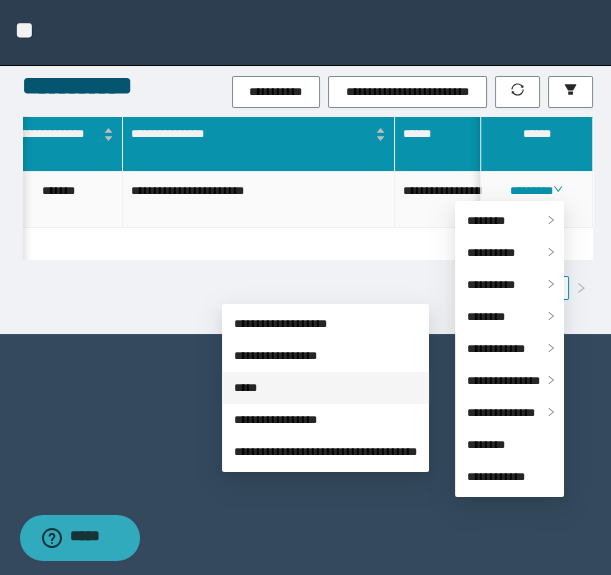 click on "*****" at bounding box center [245, 388] 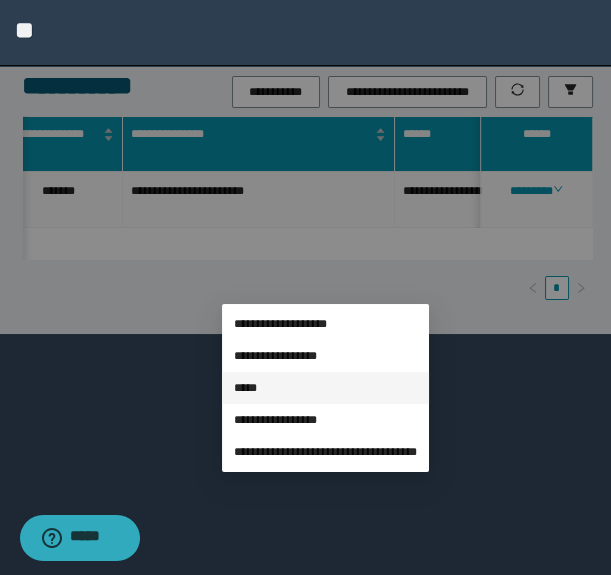 type on "**********" 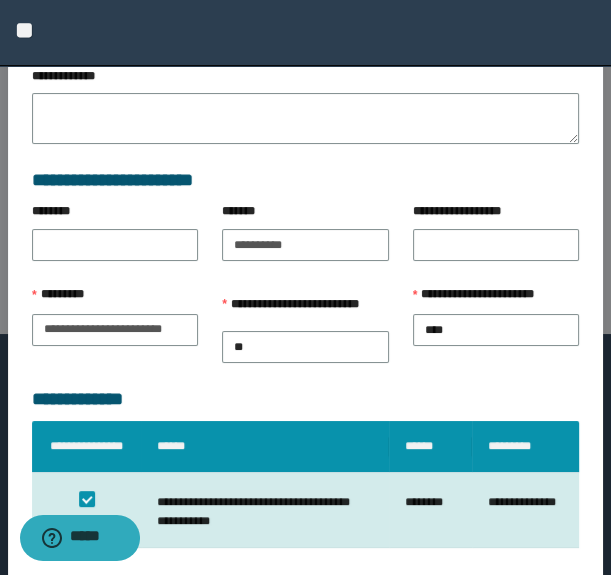 type on "*******" 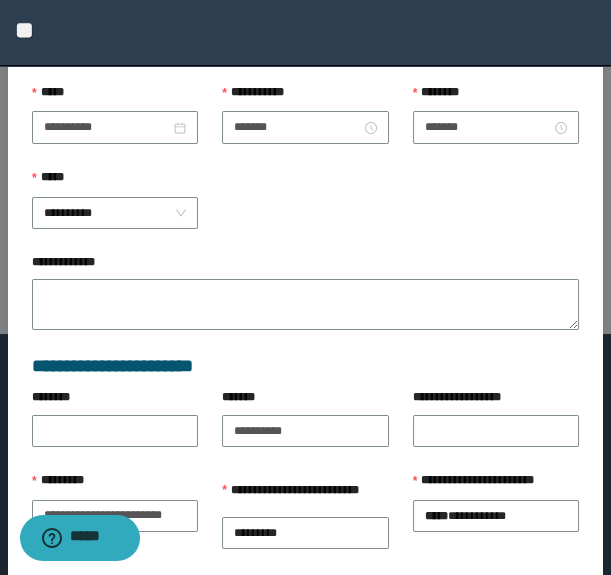 scroll, scrollTop: 170, scrollLeft: 0, axis: vertical 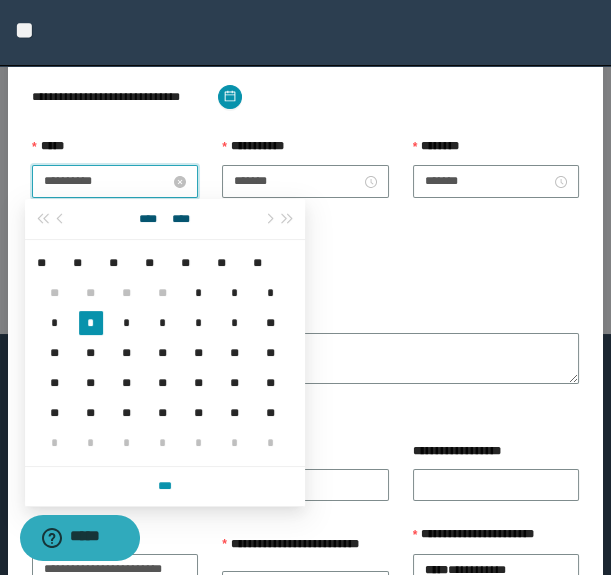 click on "**********" at bounding box center [107, 181] 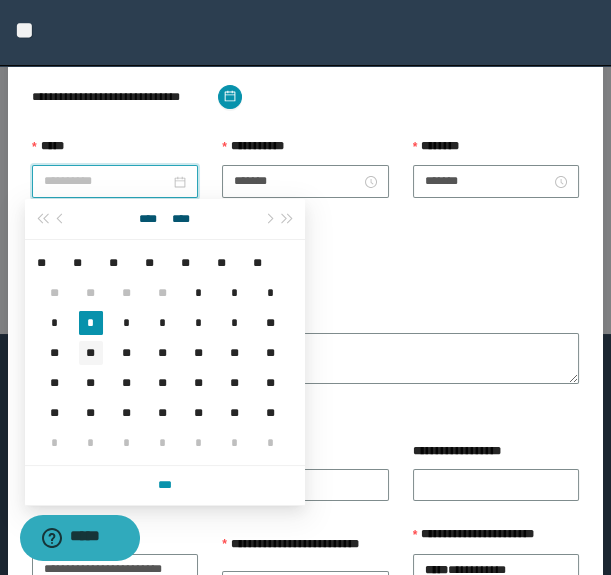 type on "**********" 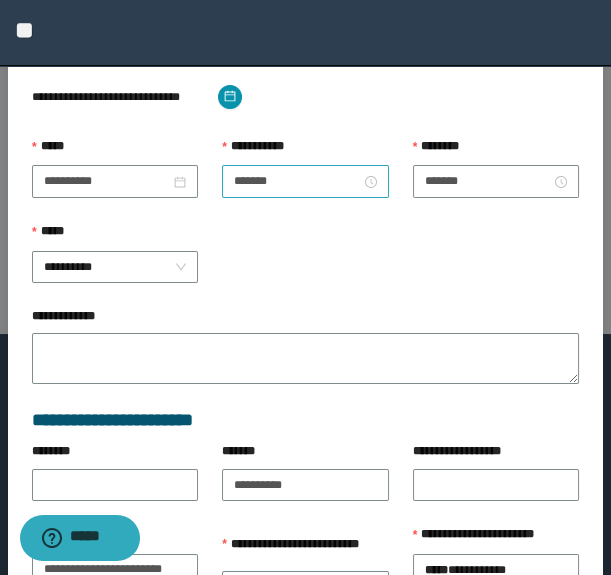 click on "*******" at bounding box center (305, 181) 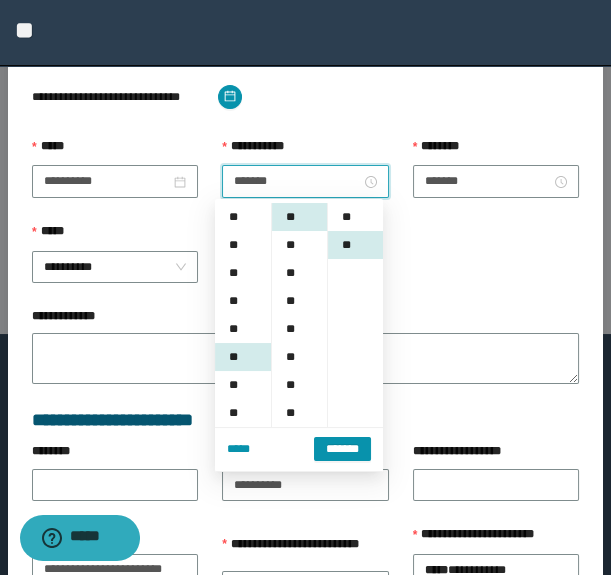 scroll, scrollTop: 140, scrollLeft: 0, axis: vertical 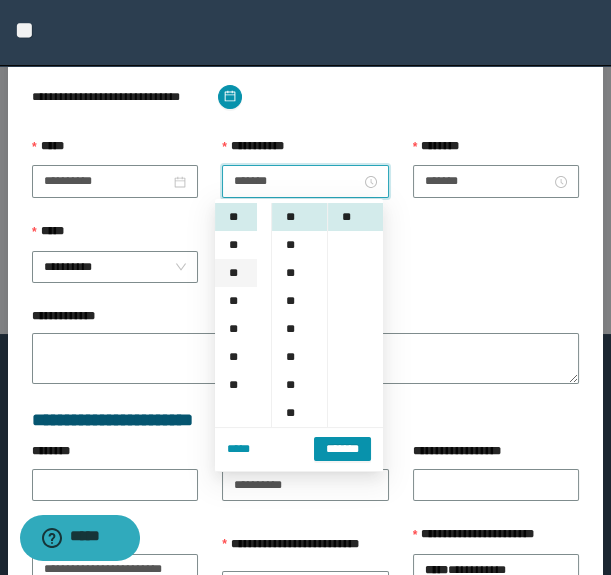 click on "**" at bounding box center (236, 273) 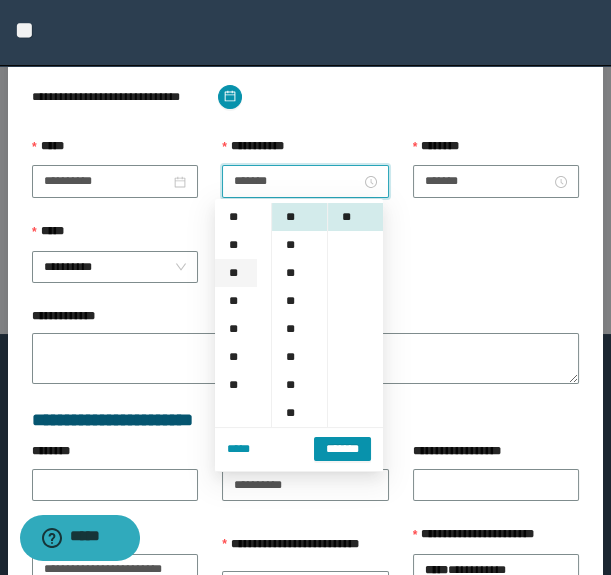 scroll, scrollTop: 196, scrollLeft: 0, axis: vertical 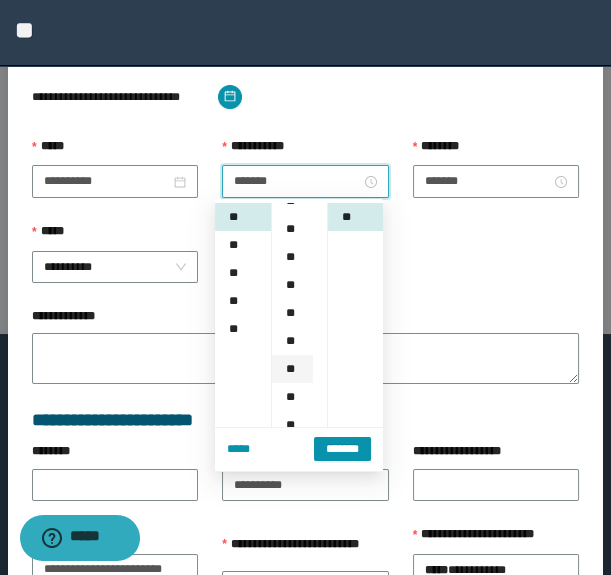 click on "**" at bounding box center (292, 369) 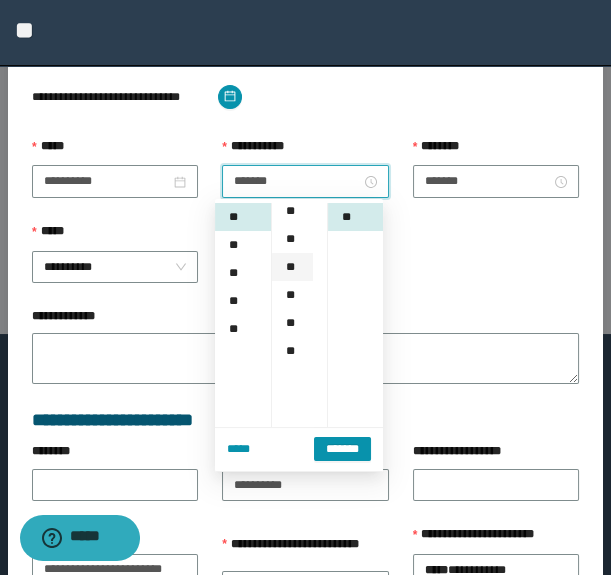 scroll, scrollTop: 223, scrollLeft: 0, axis: vertical 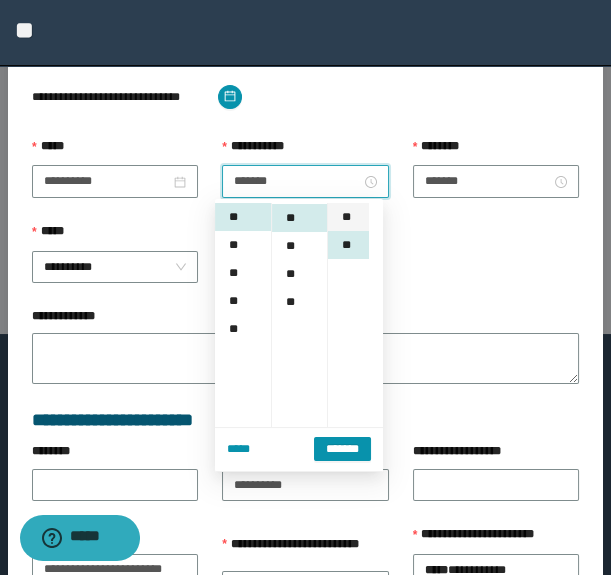 click on "**" at bounding box center (348, 217) 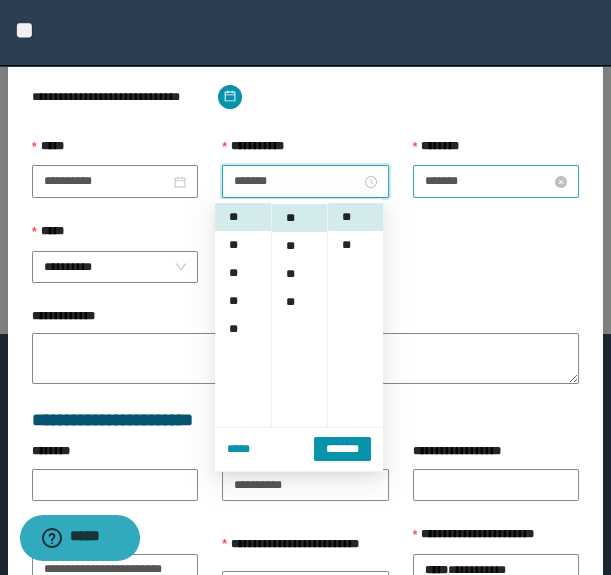click on "*******" at bounding box center (488, 181) 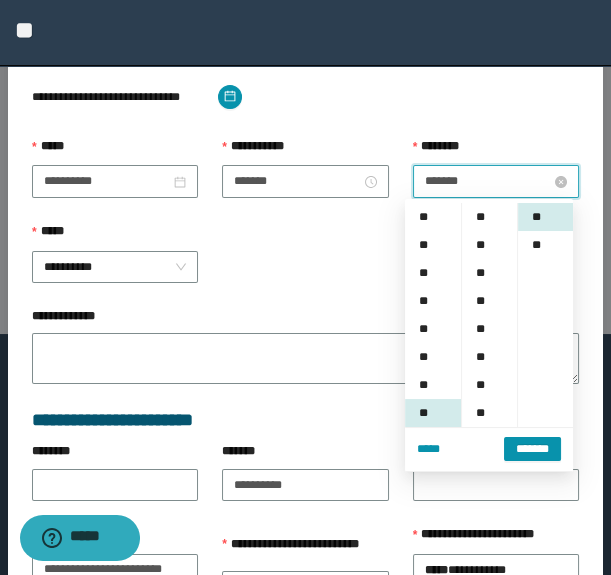 scroll, scrollTop: 196, scrollLeft: 0, axis: vertical 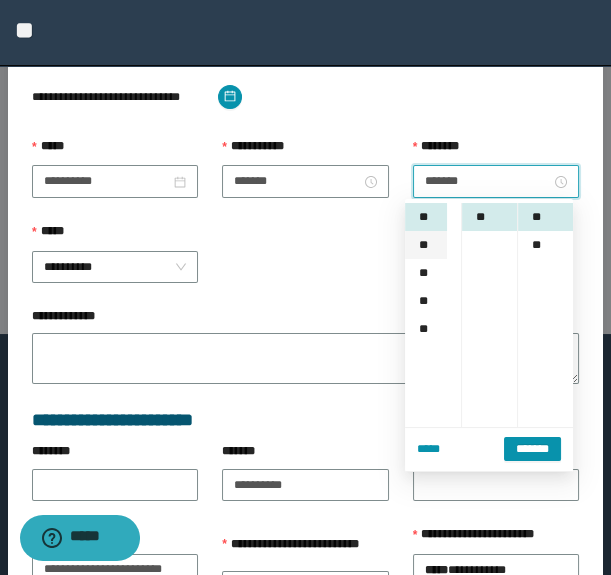 click on "**" at bounding box center (426, 245) 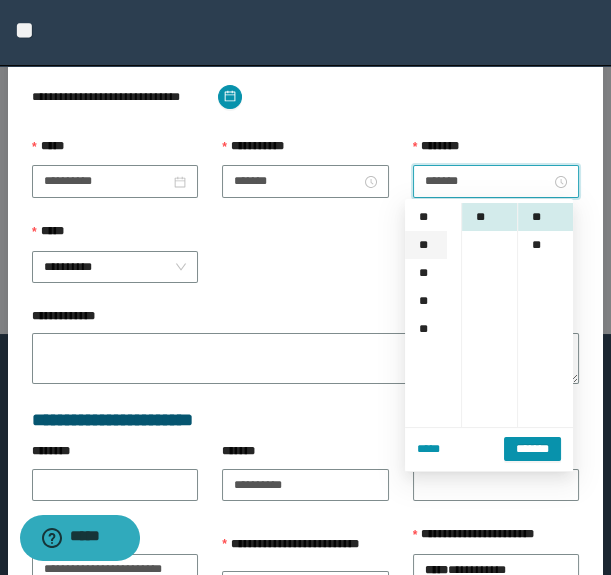 scroll, scrollTop: 223, scrollLeft: 0, axis: vertical 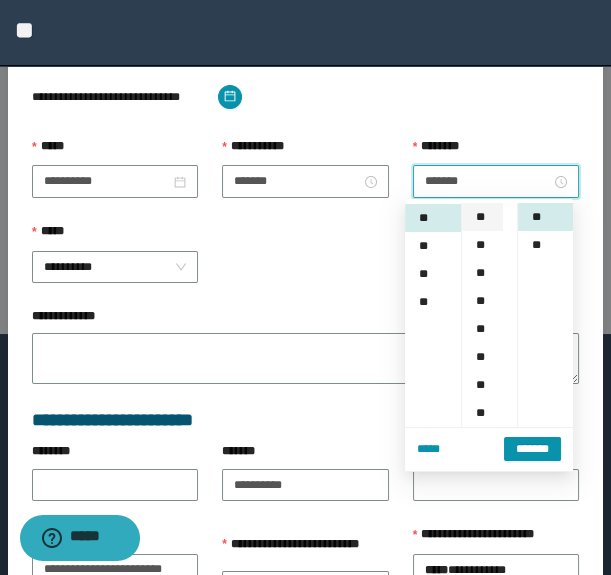 click on "**" at bounding box center [482, 217] 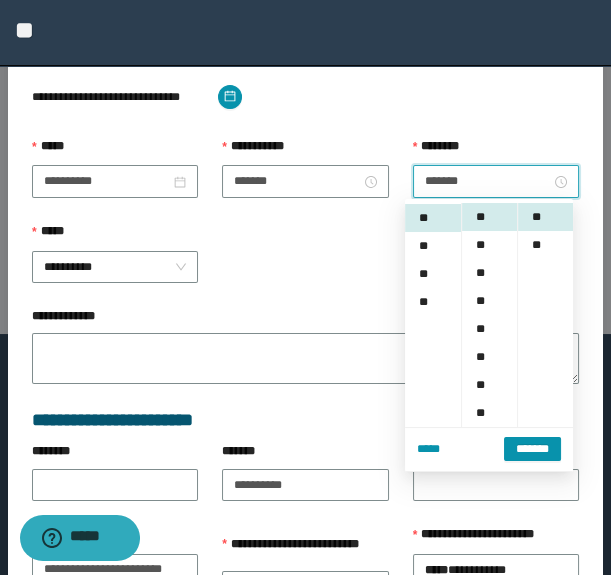 click on "**********" at bounding box center [305, 320] 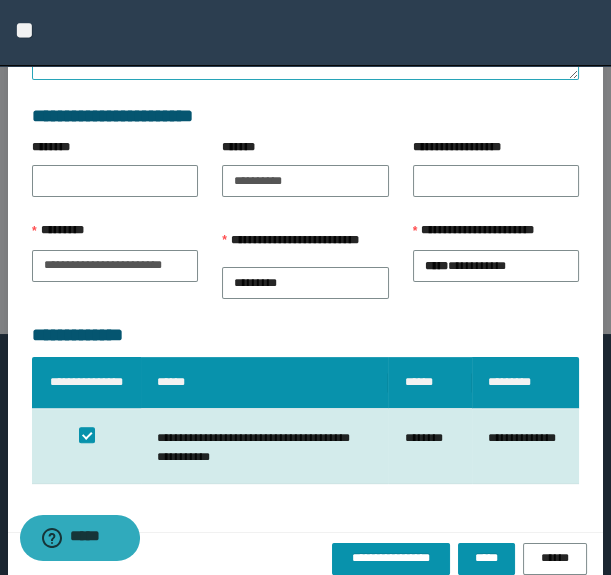 scroll, scrollTop: 502, scrollLeft: 0, axis: vertical 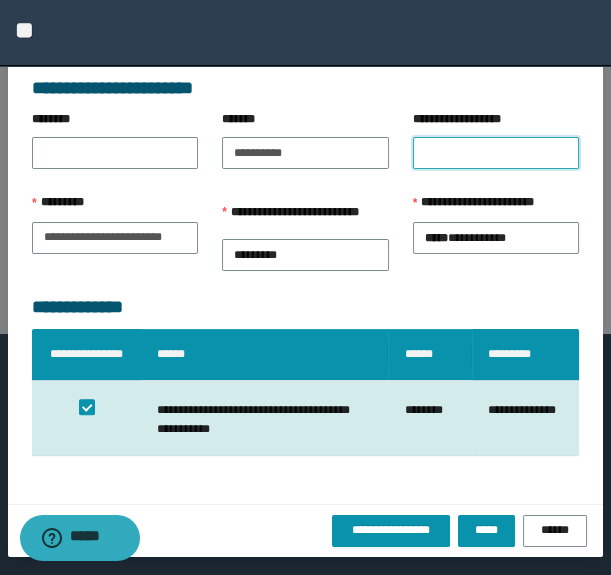 click on "**********" at bounding box center (496, 153) 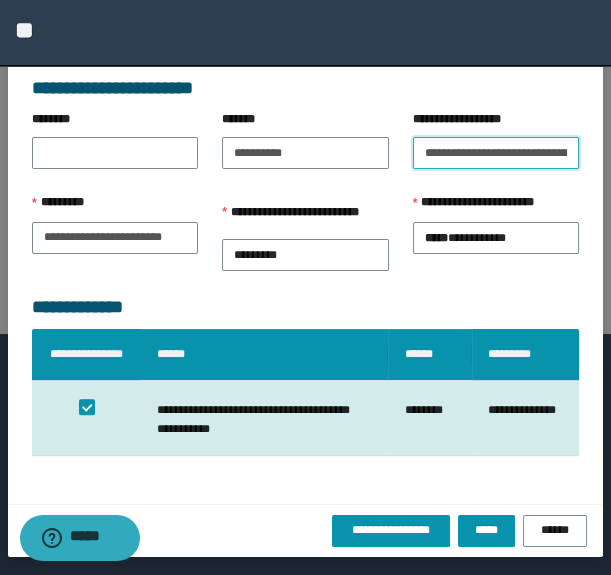 scroll, scrollTop: 0, scrollLeft: 42, axis: horizontal 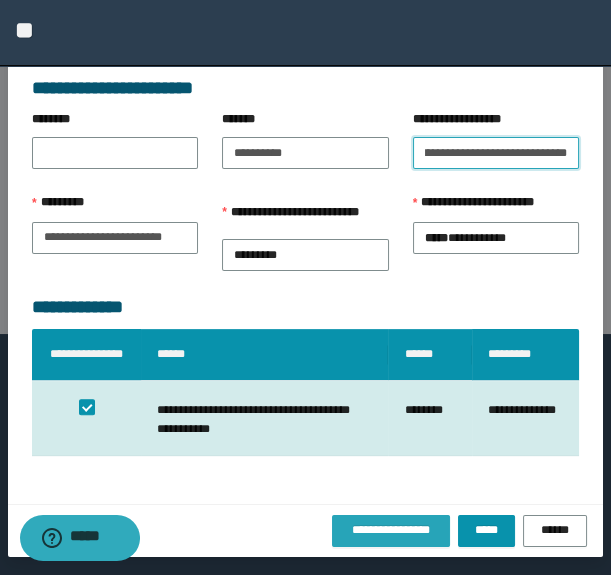 type on "**********" 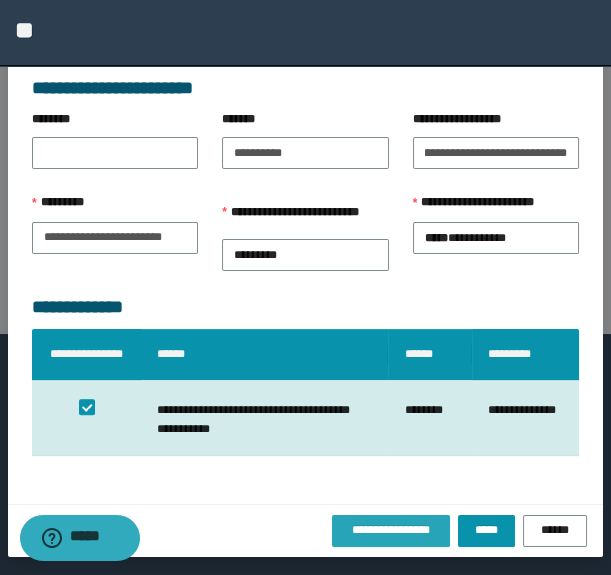 scroll, scrollTop: 0, scrollLeft: 0, axis: both 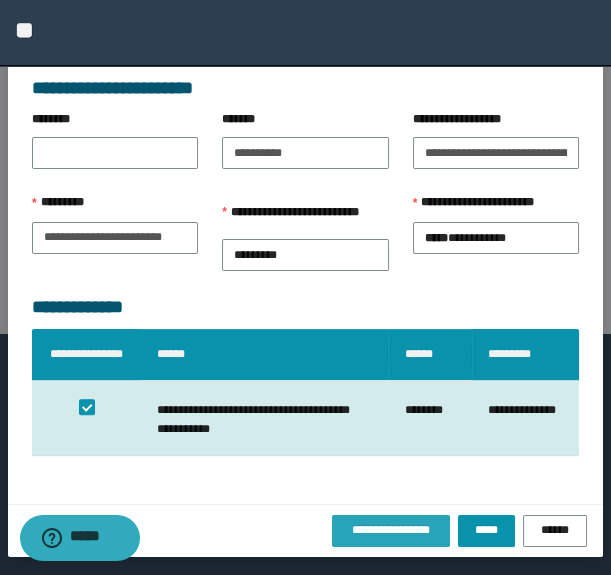 click on "**********" at bounding box center [391, 530] 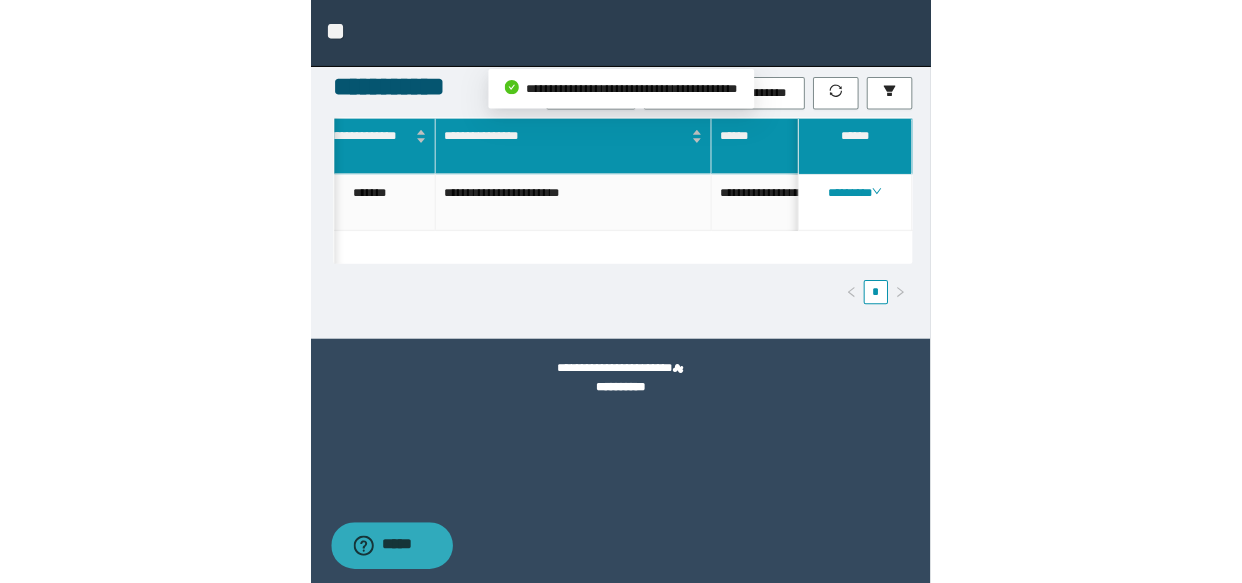 scroll, scrollTop: 0, scrollLeft: 0, axis: both 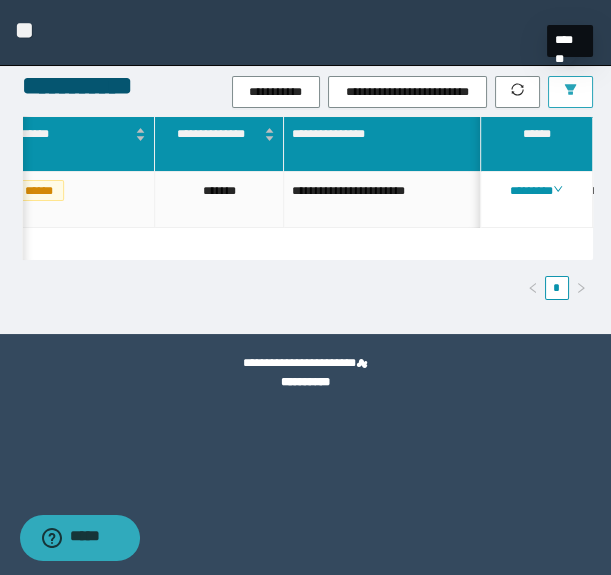 click at bounding box center (570, 91) 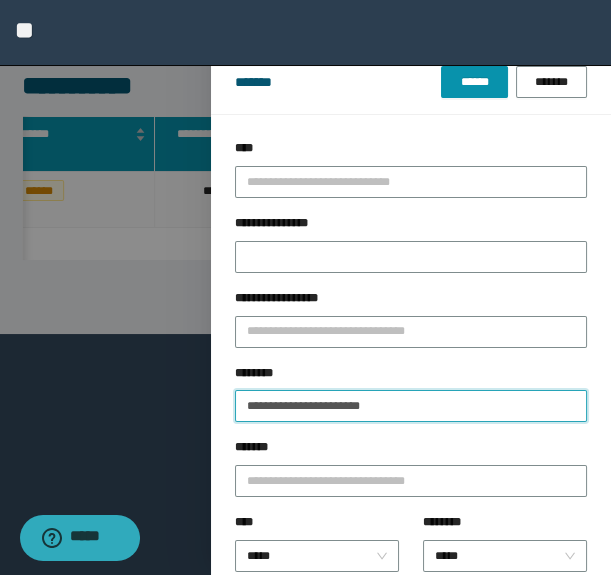 drag, startPoint x: 436, startPoint y: 405, endPoint x: -1, endPoint y: 358, distance: 439.5202 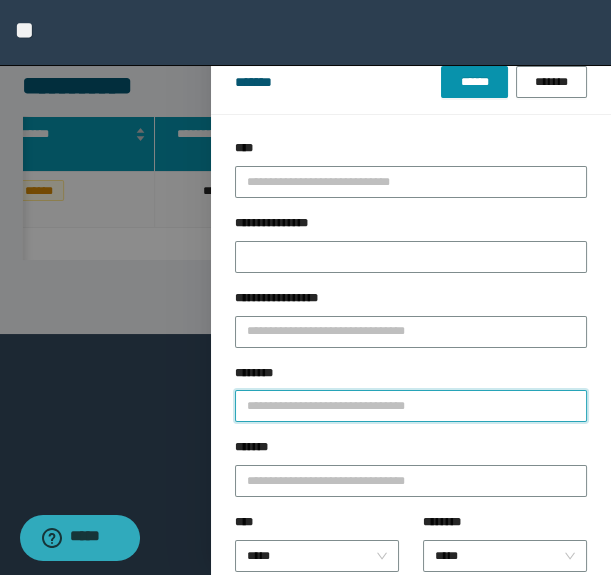 paste on "**********" 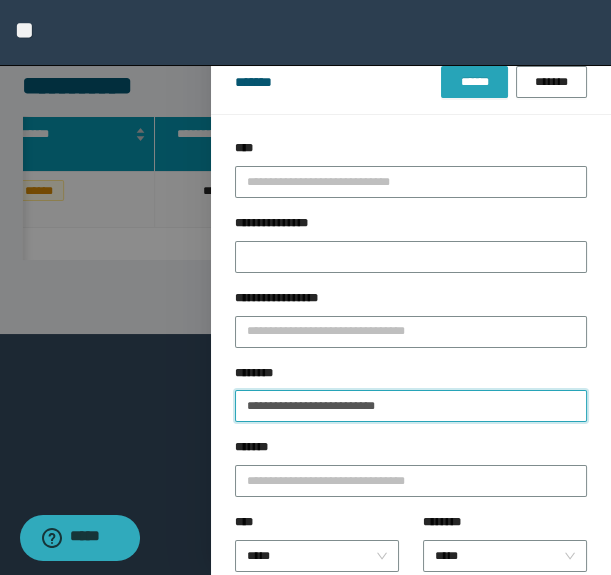 type on "**********" 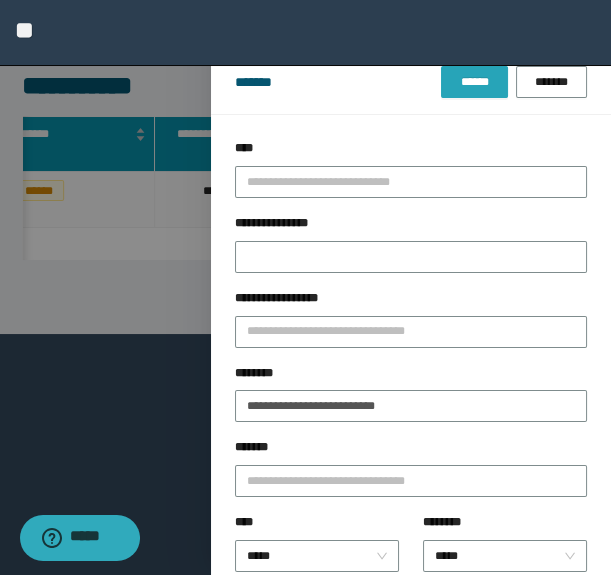 click on "******" at bounding box center (474, 82) 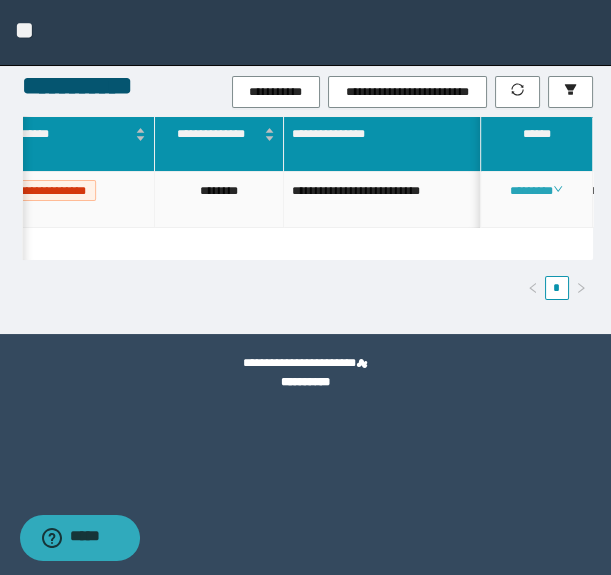 click on "********" at bounding box center [536, 191] 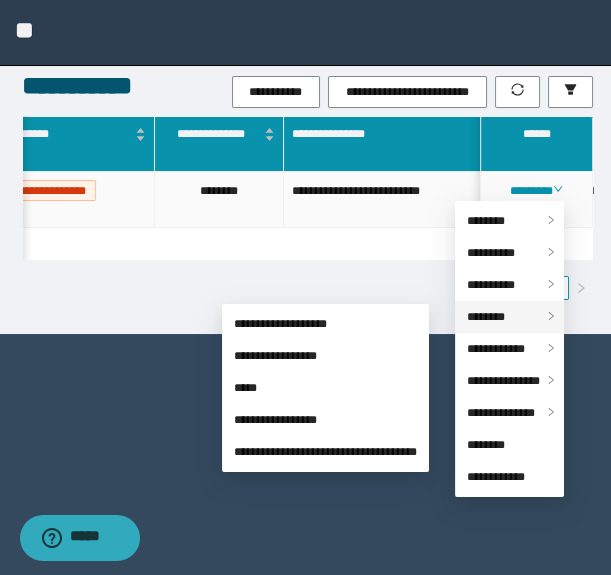 click on "********" at bounding box center (486, 317) 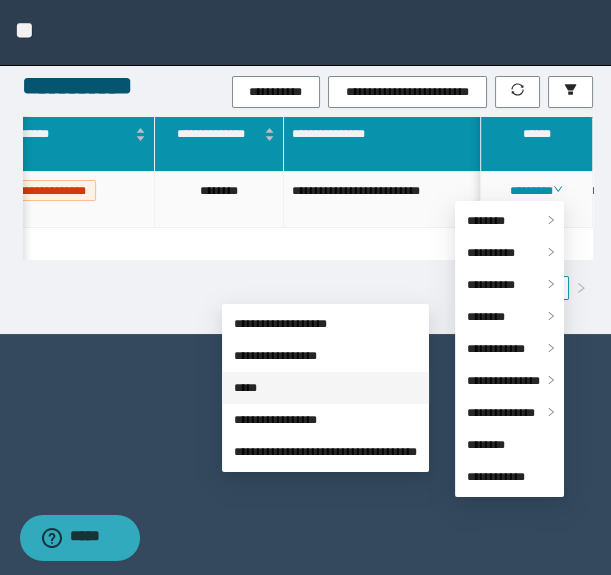 click on "*****" at bounding box center (245, 388) 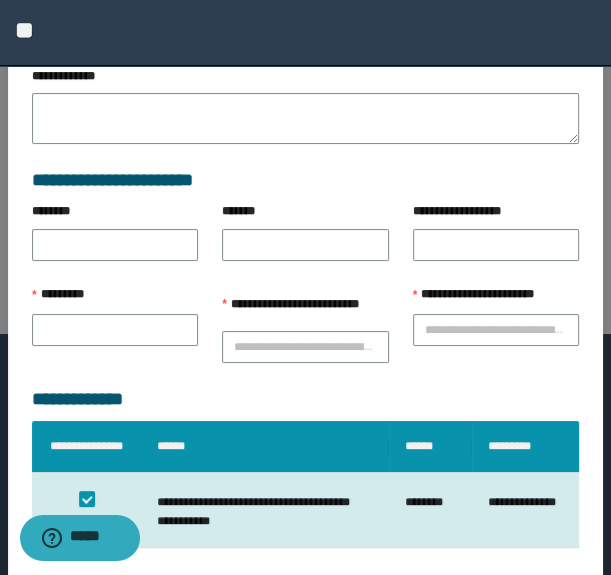 type on "*******" 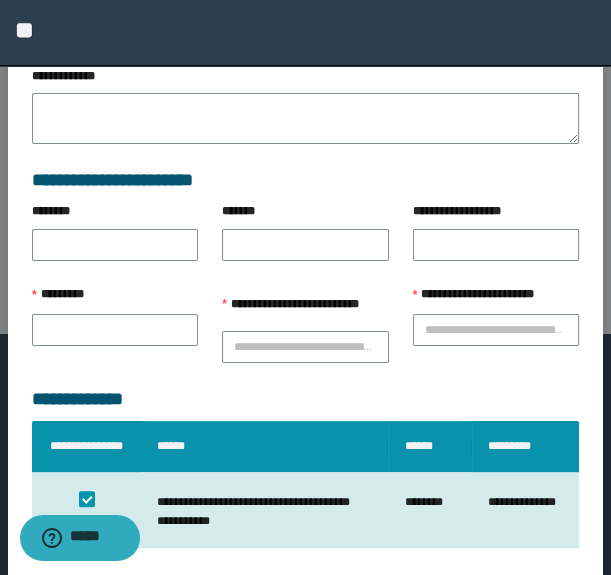 type on "**********" 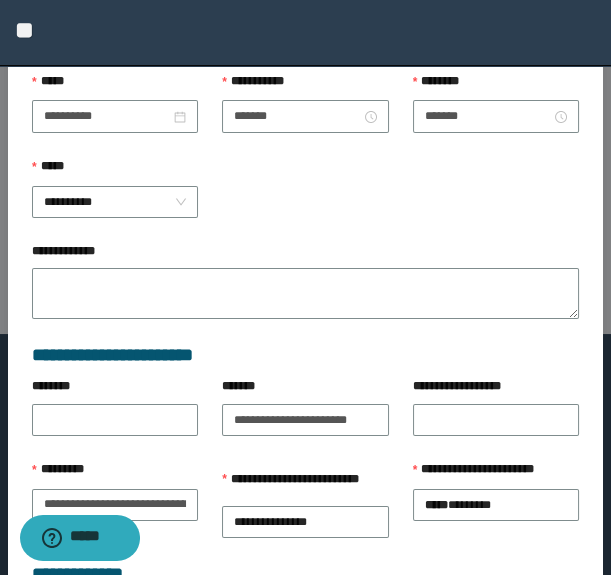 scroll, scrollTop: 228, scrollLeft: 0, axis: vertical 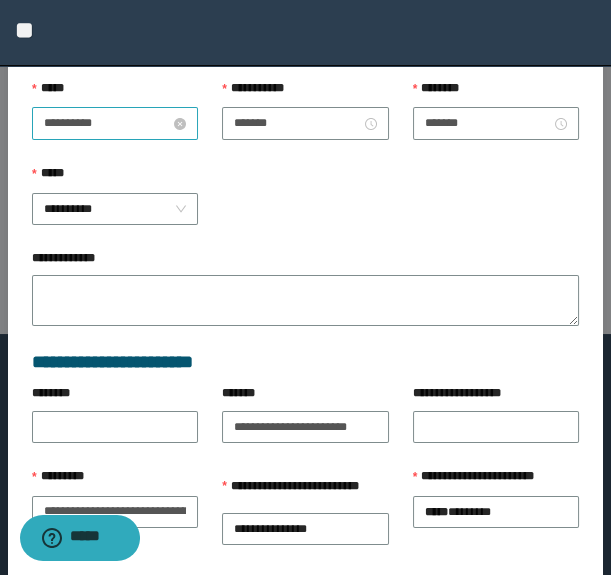 click on "**********" at bounding box center (107, 123) 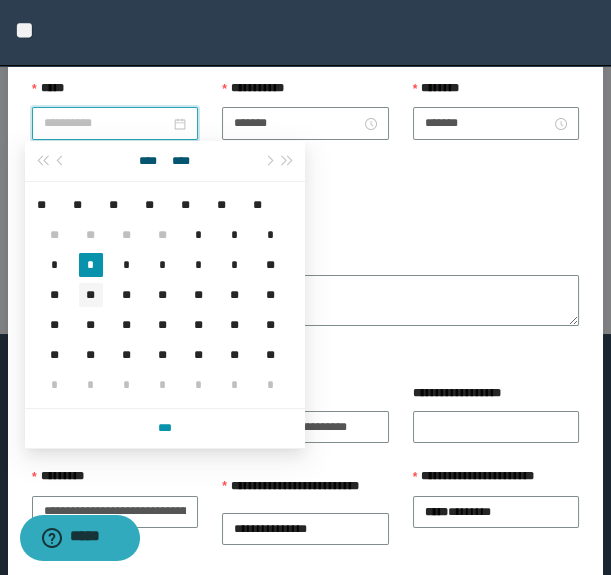type on "**********" 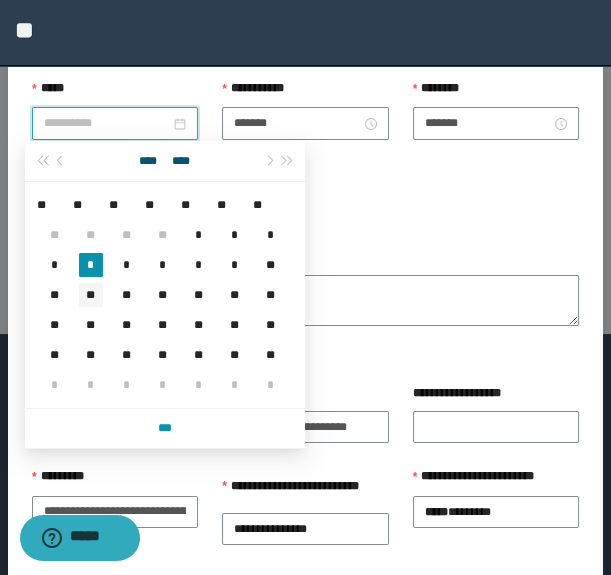 click on "**" at bounding box center [91, 295] 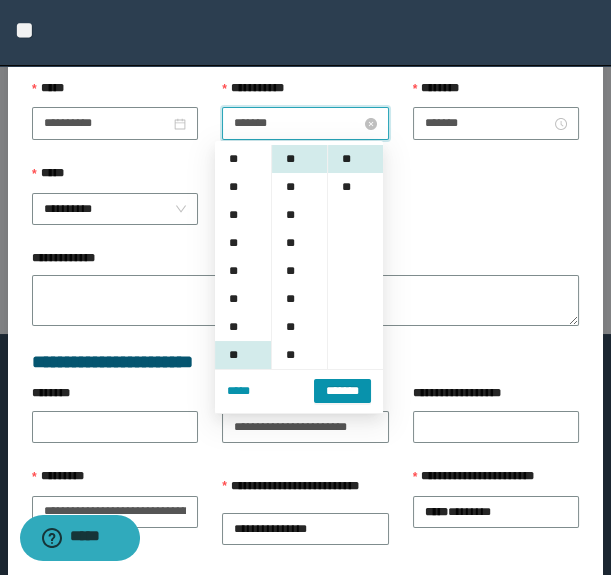 click on "*******" at bounding box center (297, 123) 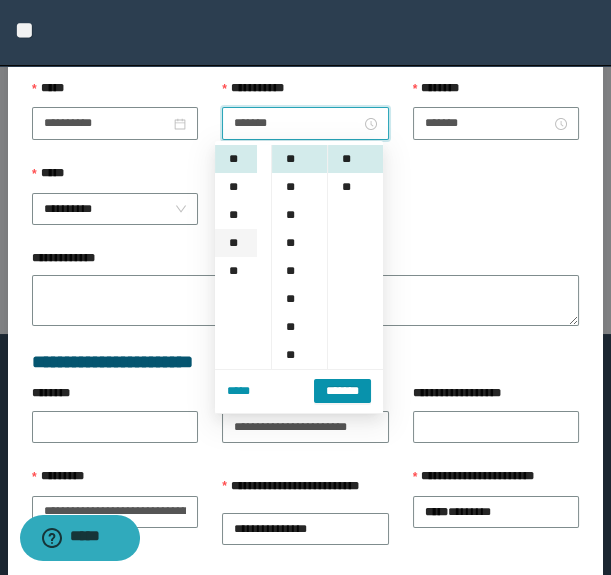 click on "**" at bounding box center [236, 243] 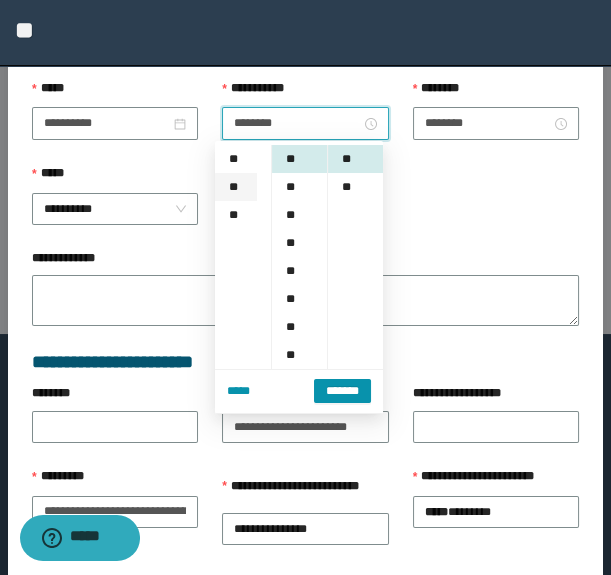 scroll, scrollTop: 280, scrollLeft: 0, axis: vertical 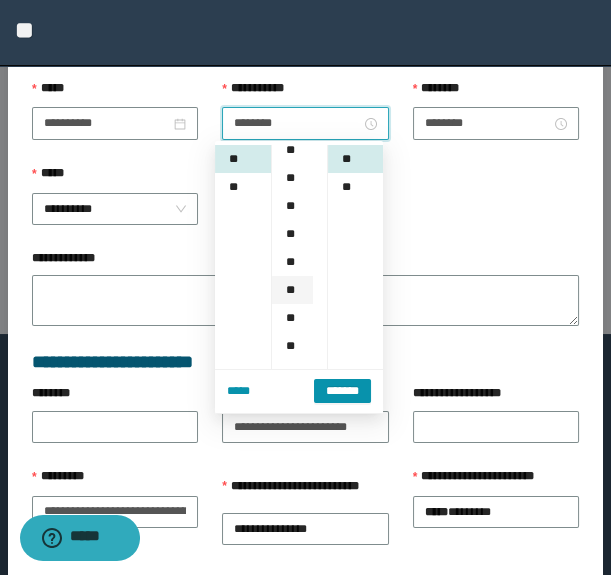 click on "**" at bounding box center (292, 290) 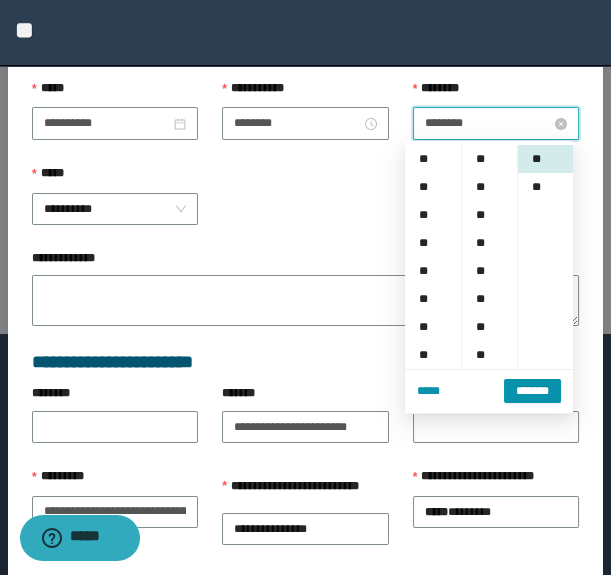 click on "********" at bounding box center [488, 123] 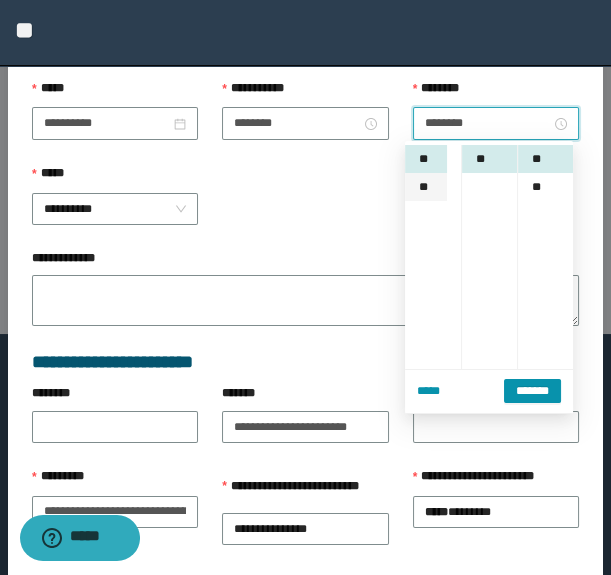 click on "**" at bounding box center (426, 187) 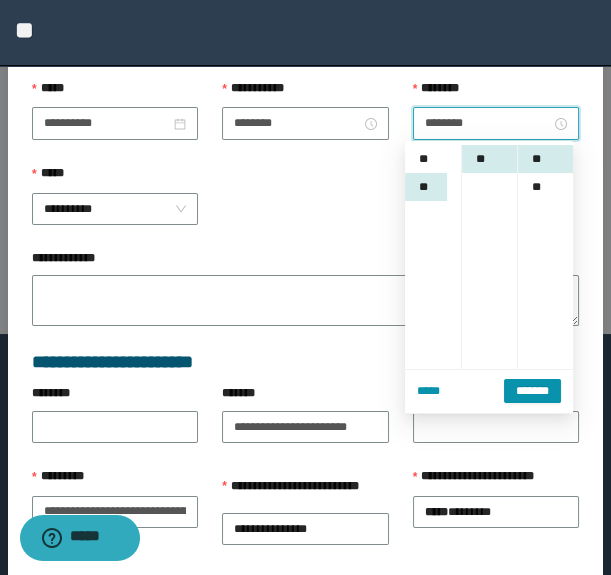 scroll, scrollTop: 308, scrollLeft: 0, axis: vertical 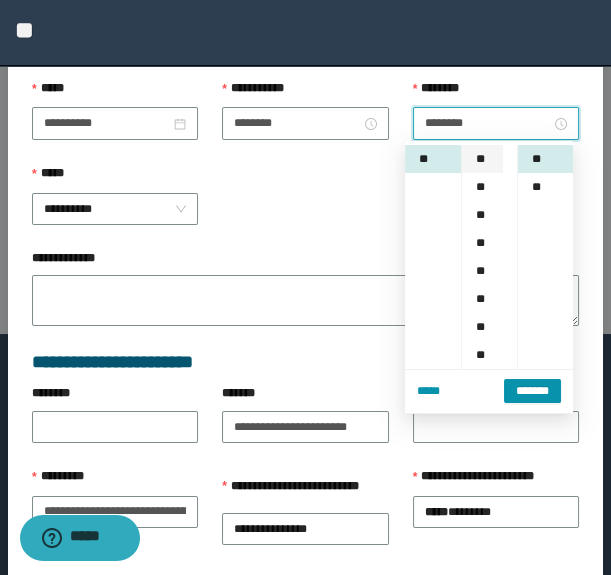 click on "**" at bounding box center [482, 159] 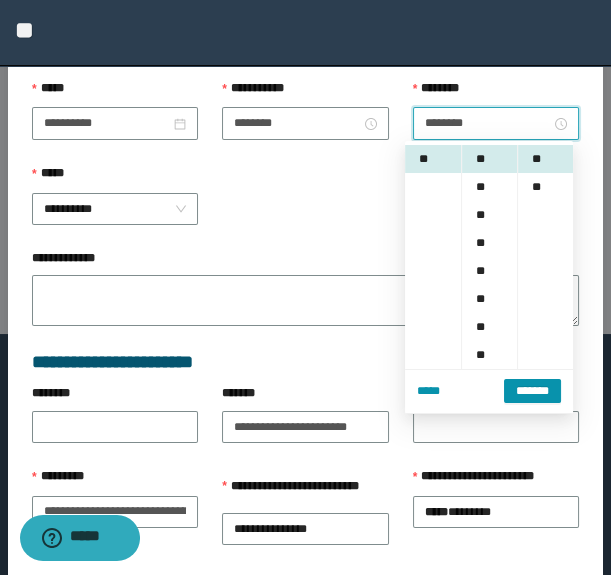 click on "**********" at bounding box center [305, 262] 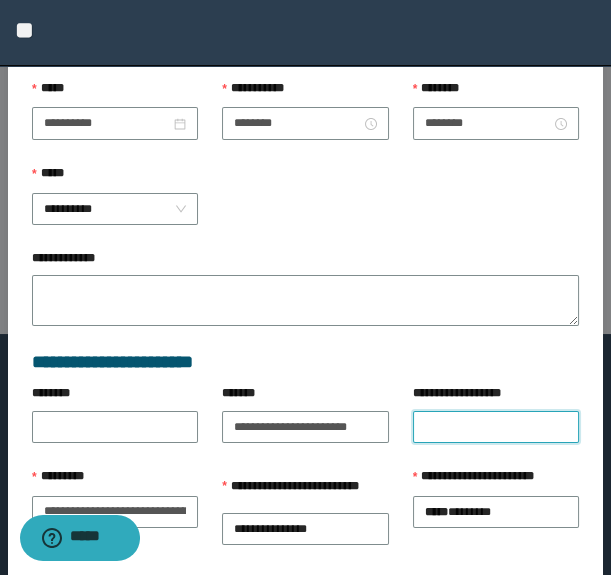 click on "**********" at bounding box center [496, 427] 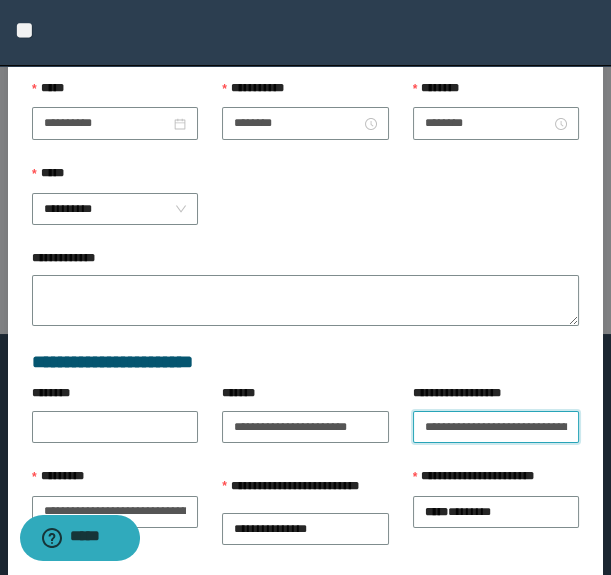 scroll, scrollTop: 0, scrollLeft: 121, axis: horizontal 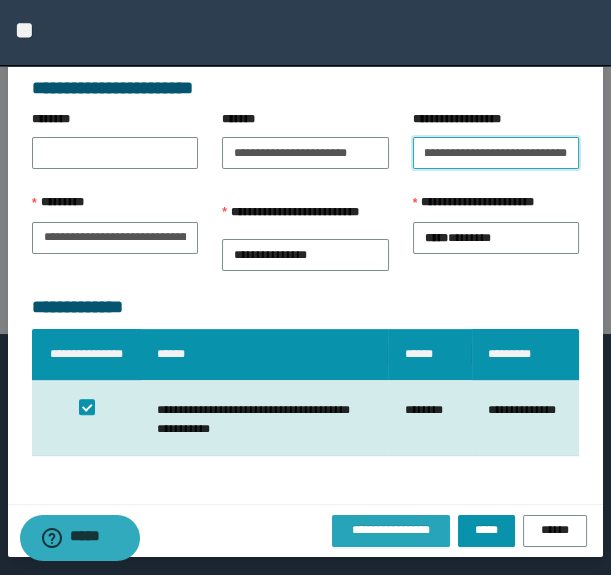 type on "**********" 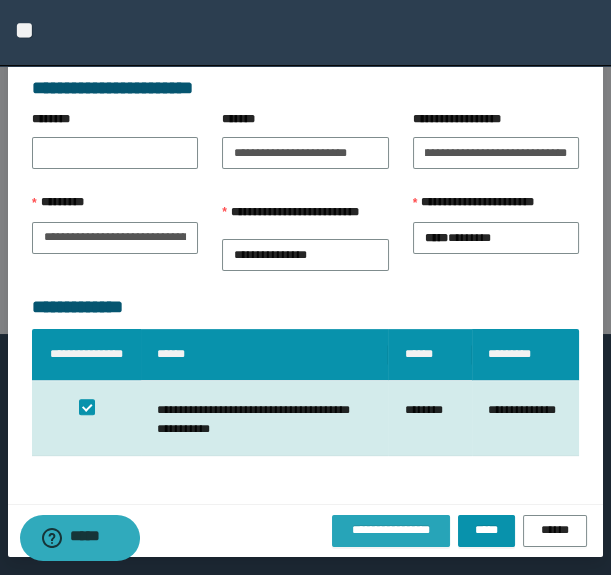 scroll, scrollTop: 0, scrollLeft: 0, axis: both 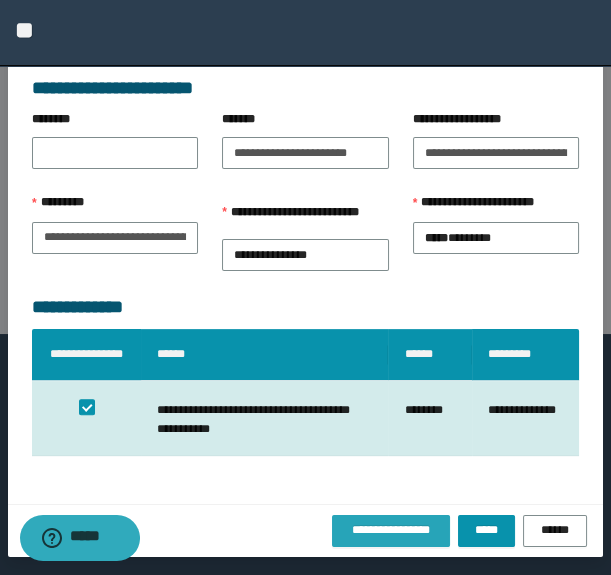 click on "**********" at bounding box center (391, 530) 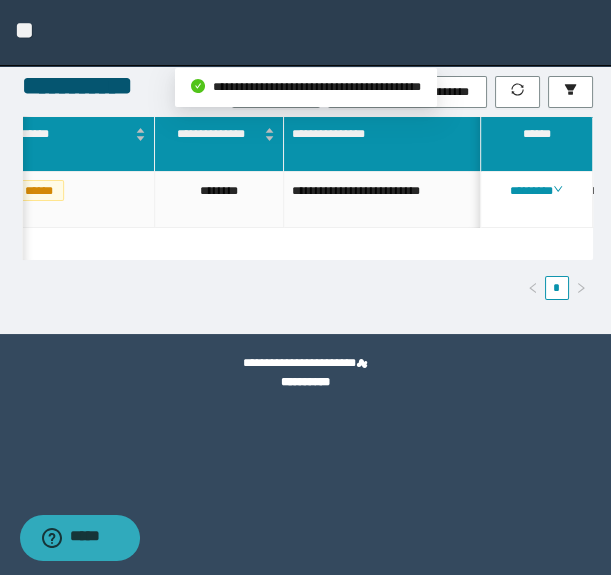 scroll, scrollTop: 0, scrollLeft: 0, axis: both 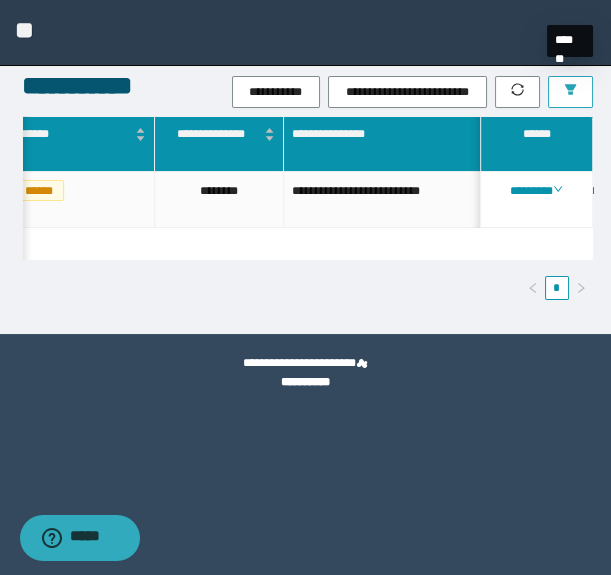 click at bounding box center [570, 92] 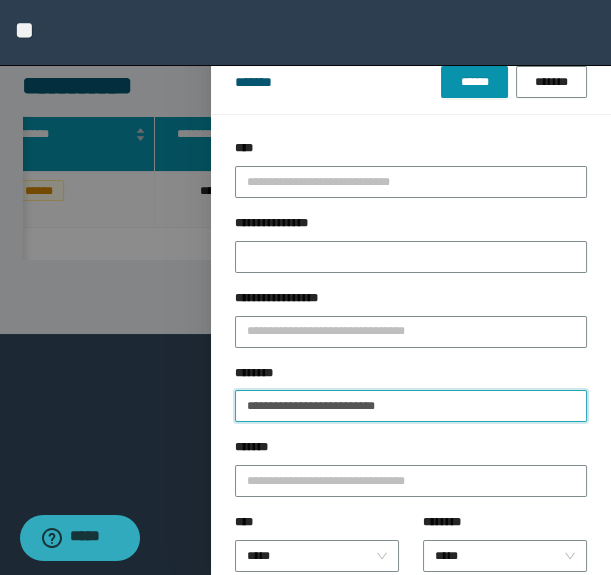 drag, startPoint x: 472, startPoint y: 412, endPoint x: -1, endPoint y: 410, distance: 473.00424 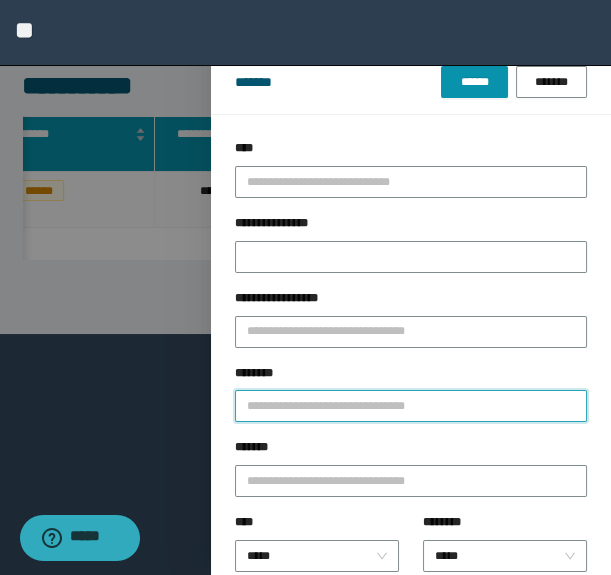 paste on "**********" 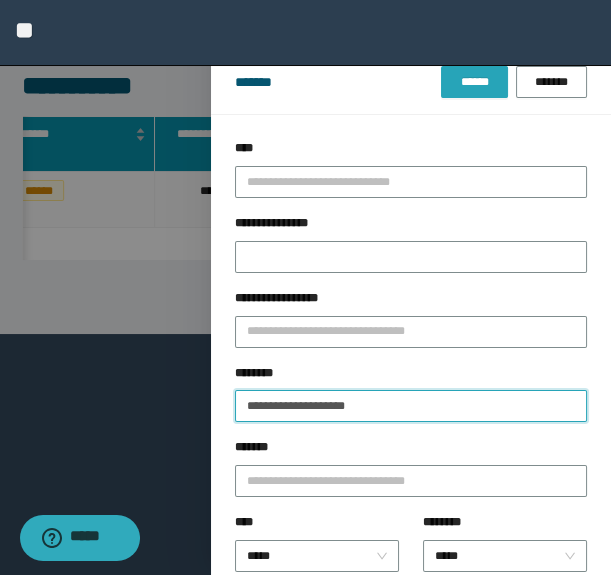 type on "**********" 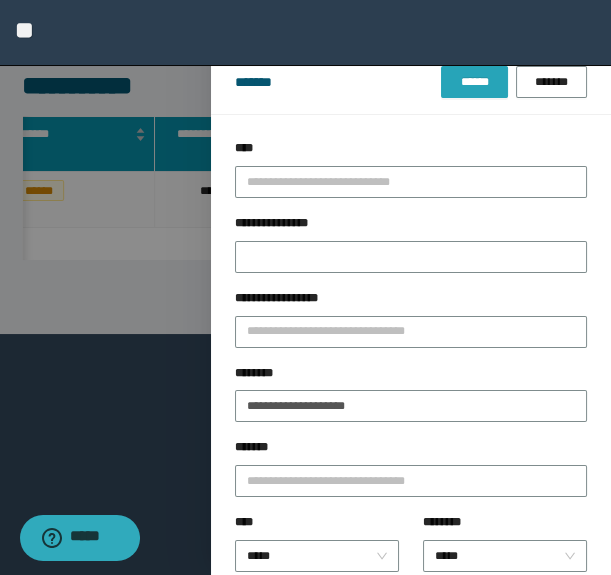 click on "******" at bounding box center (474, 82) 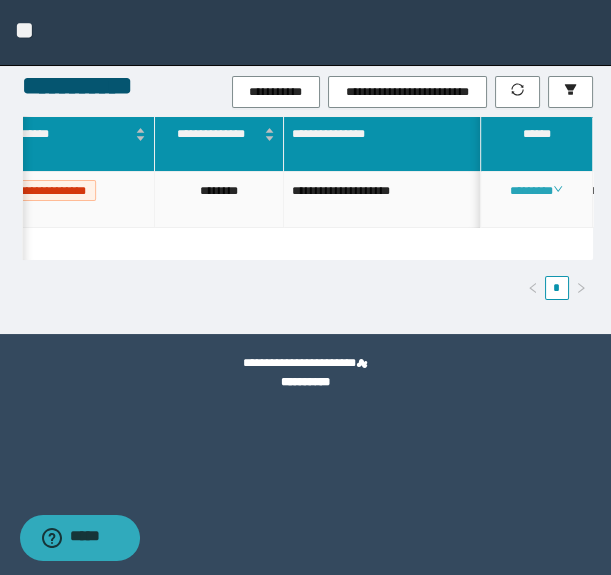 click on "********" at bounding box center (536, 191) 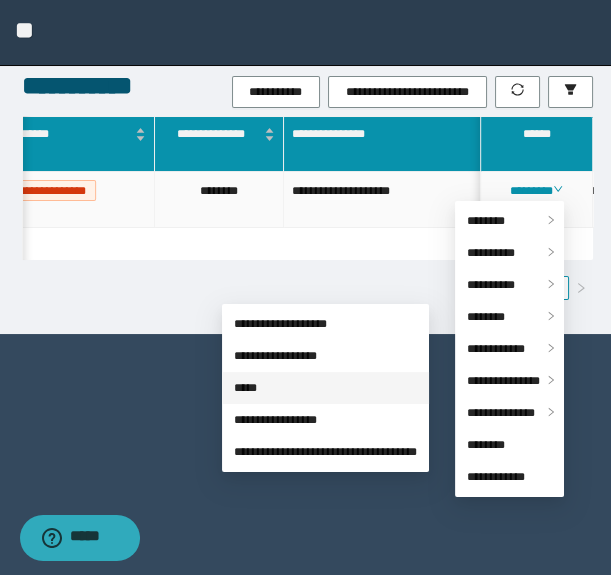 click on "*****" at bounding box center (245, 388) 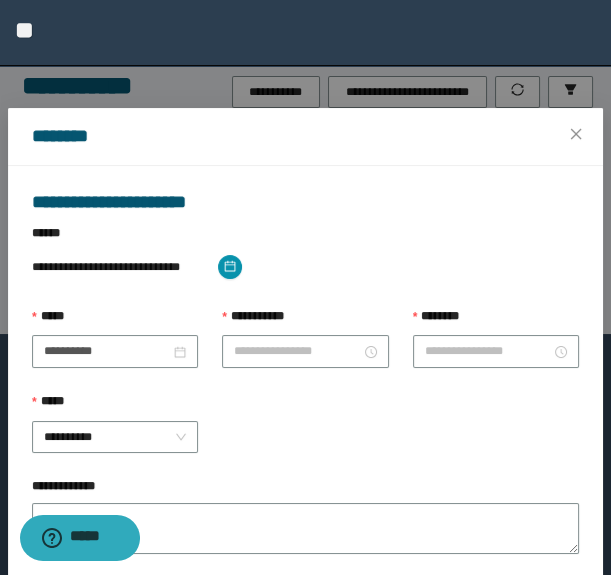 type on "*******" 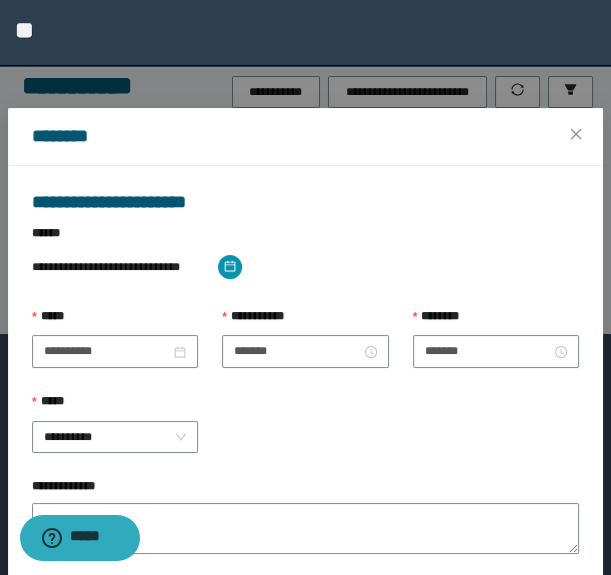type on "**********" 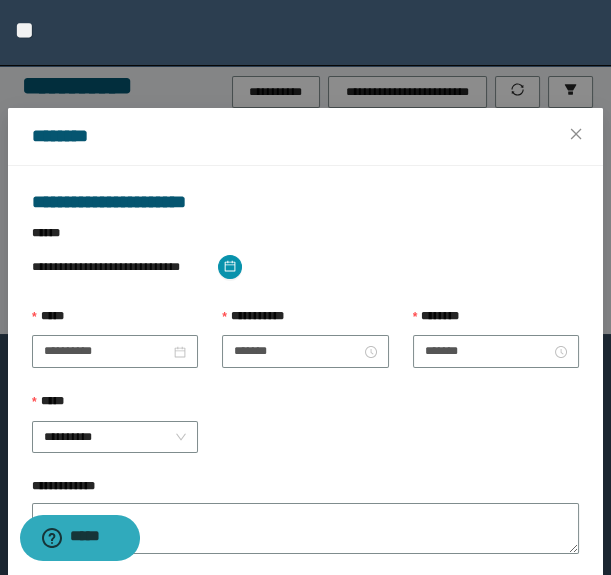 click on "**********" at bounding box center (496, 655) 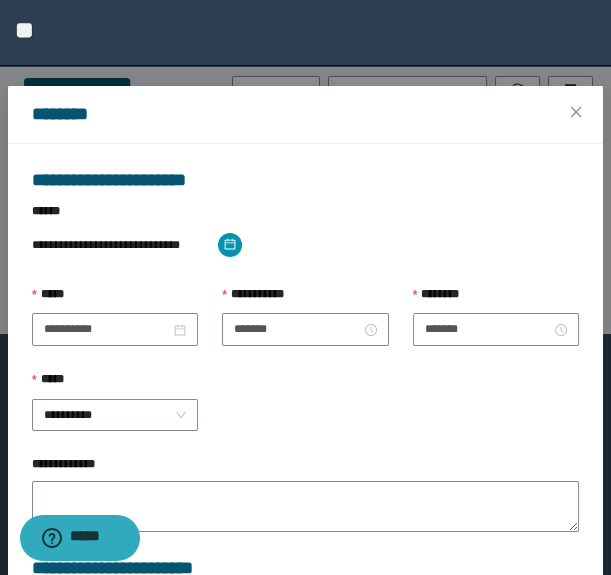 scroll, scrollTop: 21, scrollLeft: 0, axis: vertical 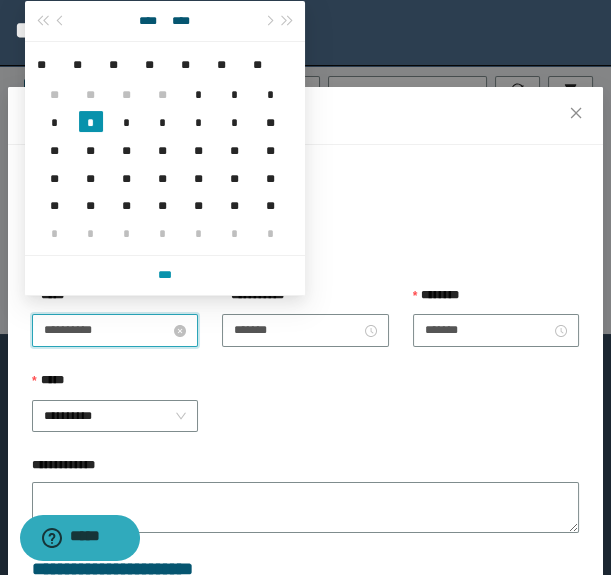 click on "**********" at bounding box center [107, 330] 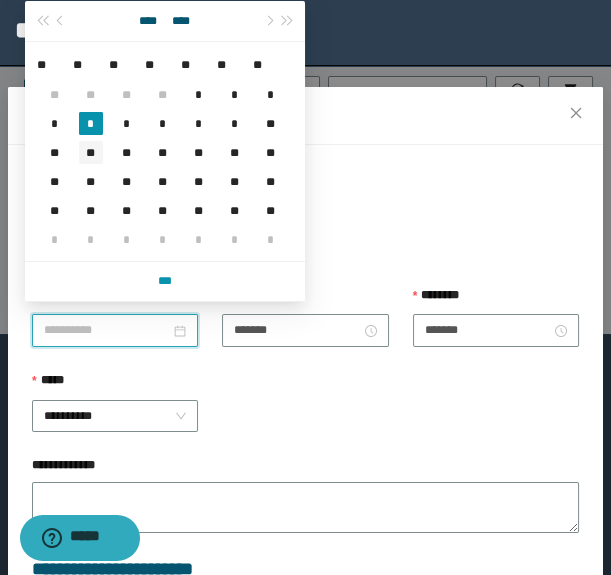 type on "**********" 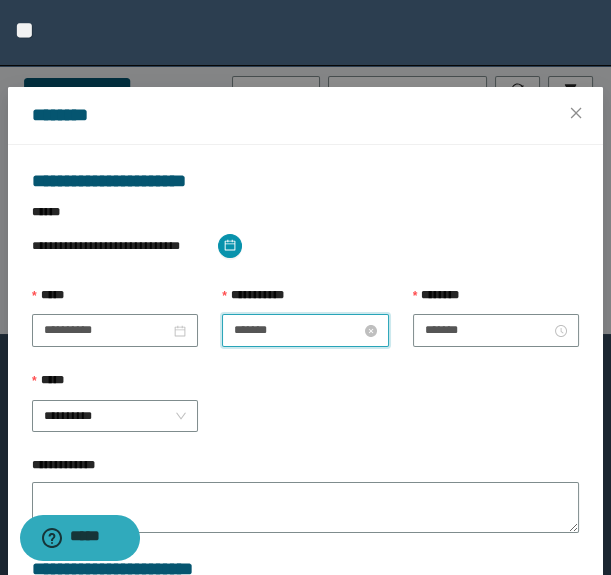 scroll, scrollTop: 196, scrollLeft: 0, axis: vertical 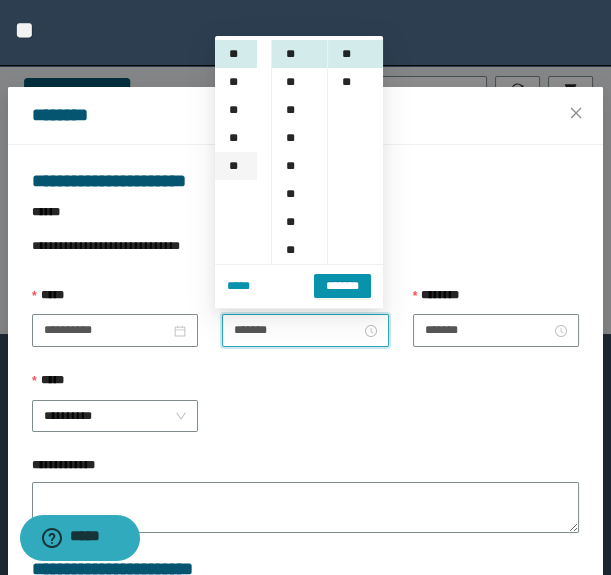 click on "**" at bounding box center (236, 166) 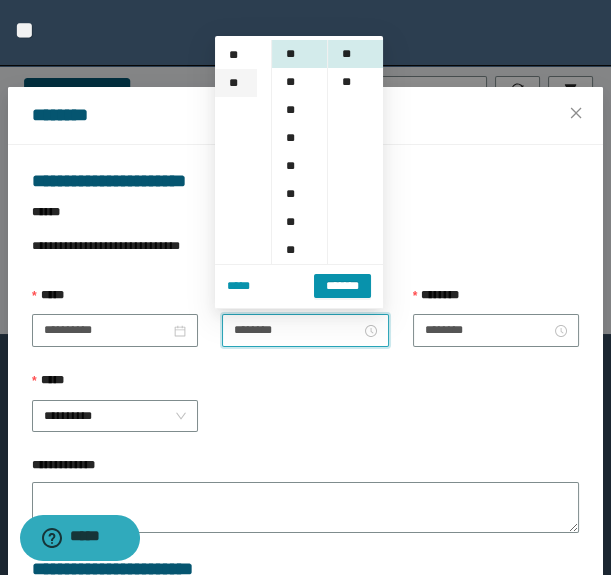 scroll, scrollTop: 308, scrollLeft: 0, axis: vertical 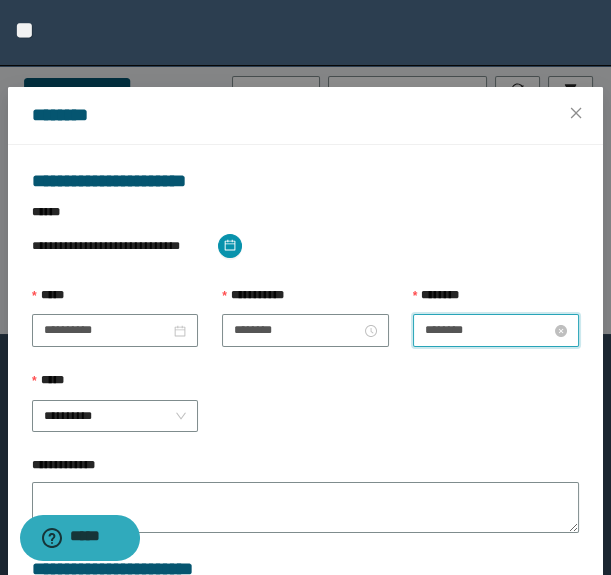 click on "********" at bounding box center (488, 330) 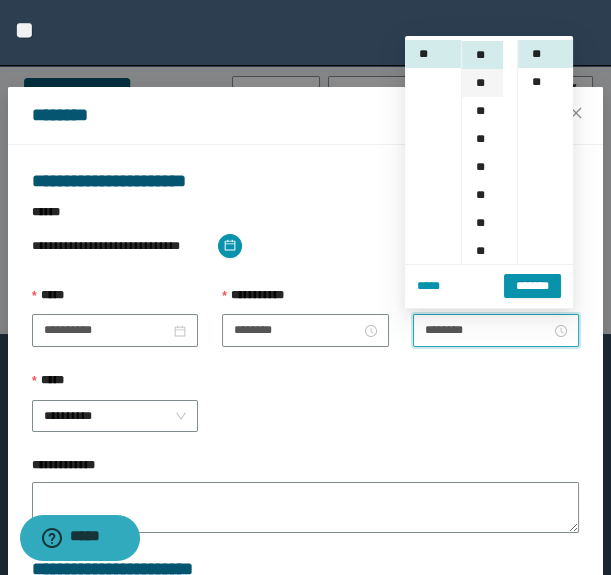 click on "**" at bounding box center (482, 83) 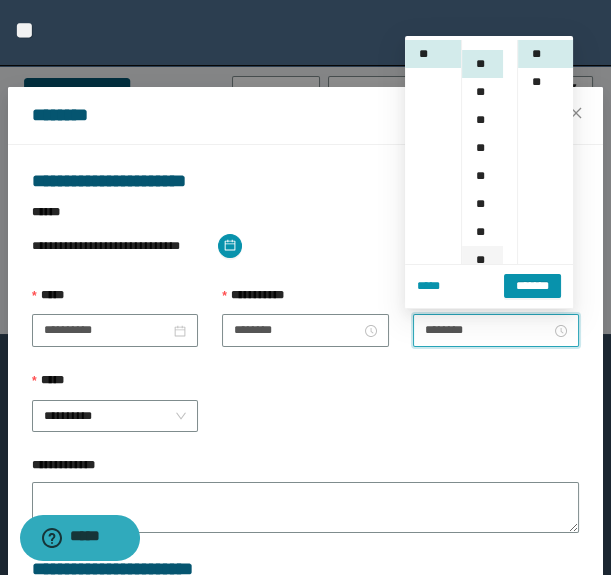 scroll, scrollTop: 111, scrollLeft: 0, axis: vertical 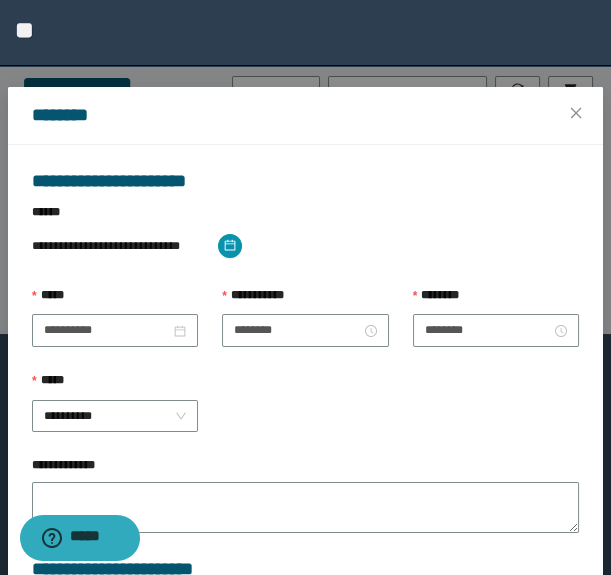 click on "**********" at bounding box center (305, 413) 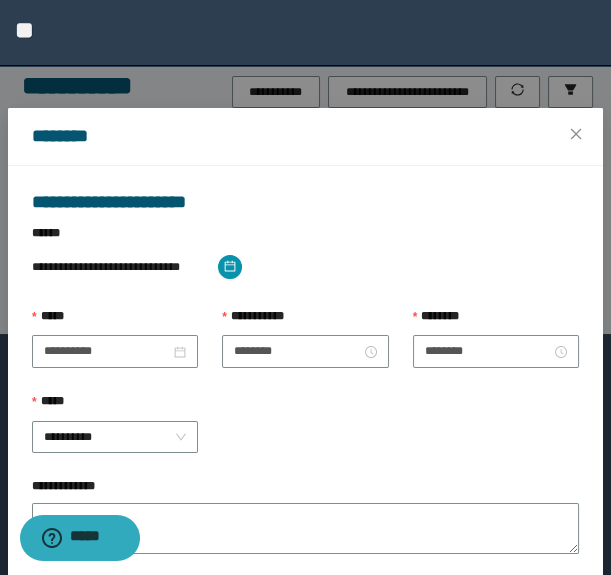 scroll, scrollTop: 502, scrollLeft: 0, axis: vertical 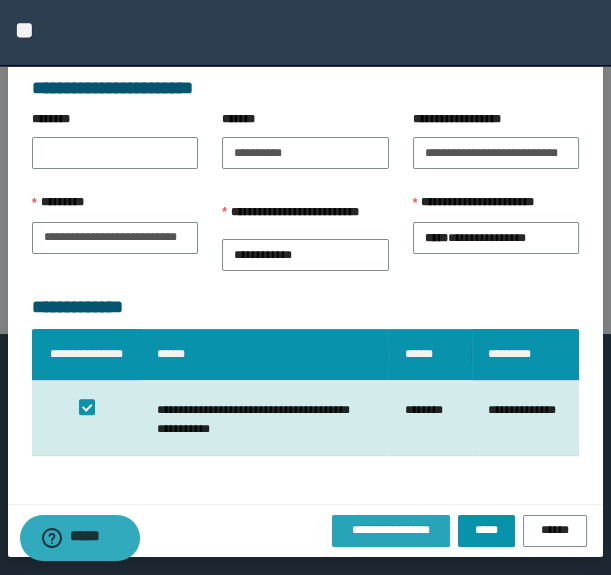 click on "**********" at bounding box center (391, 530) 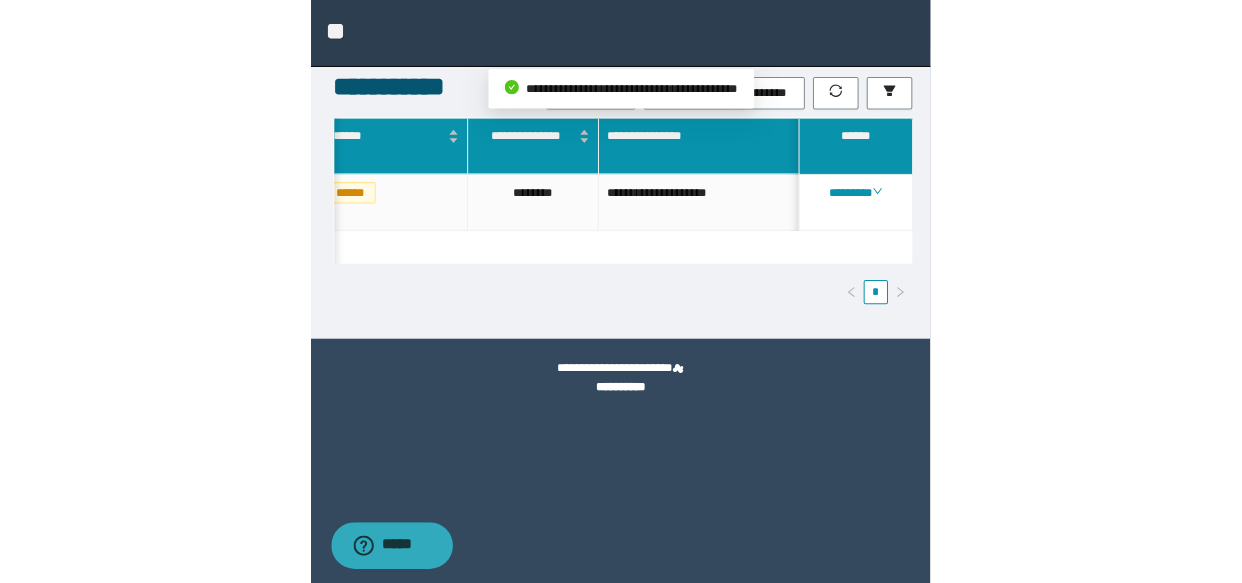 scroll, scrollTop: 0, scrollLeft: 0, axis: both 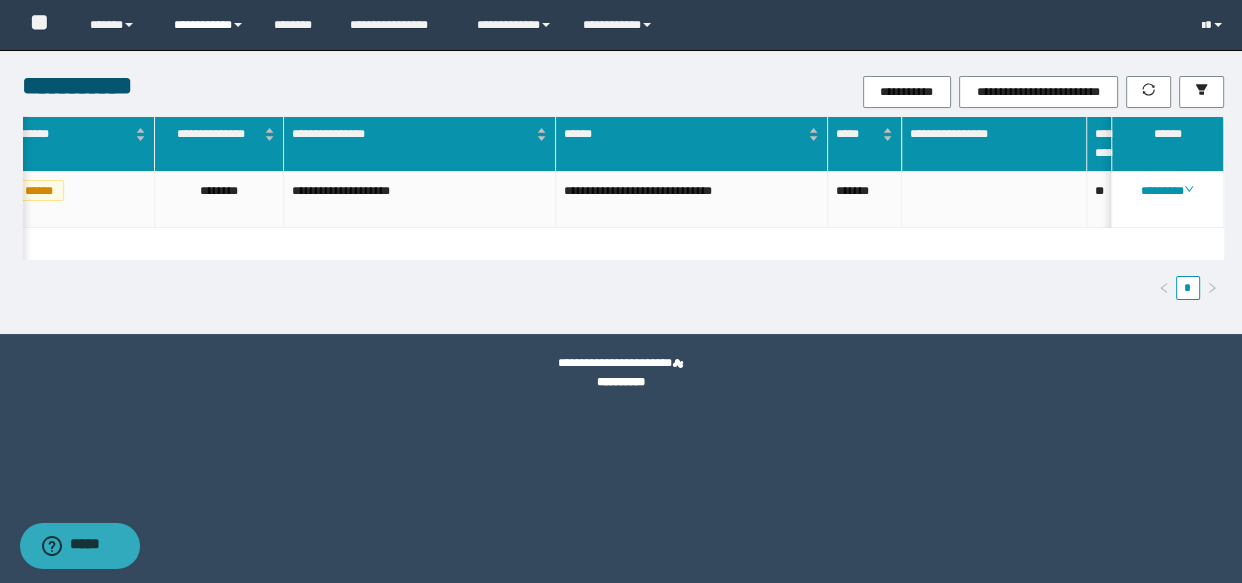 click on "**********" at bounding box center [209, 25] 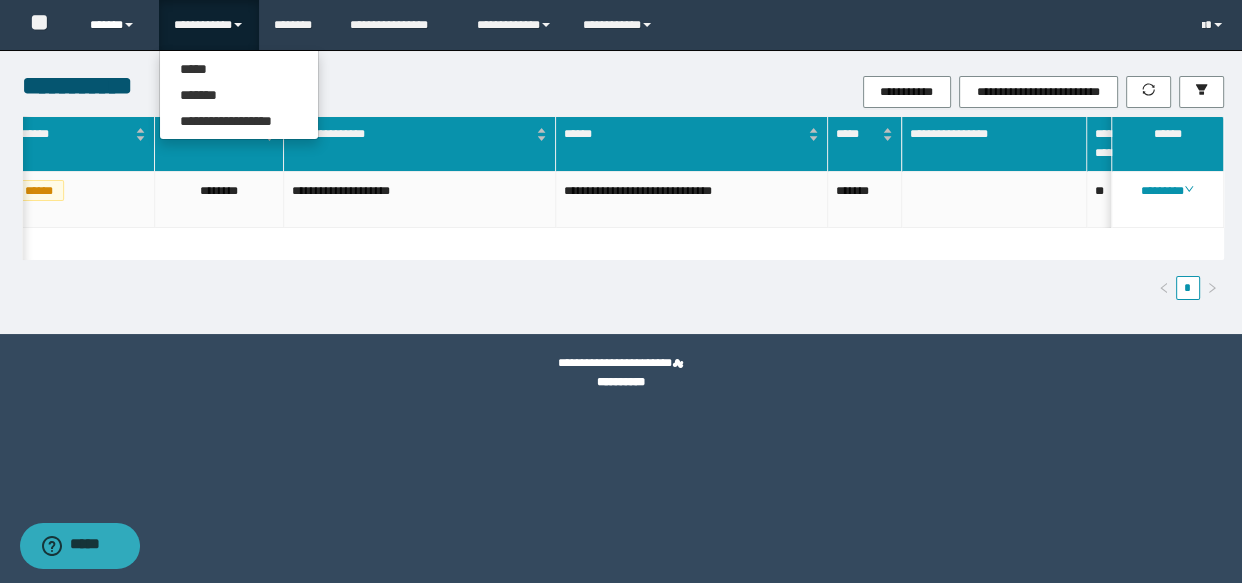 click on "******" at bounding box center [117, 25] 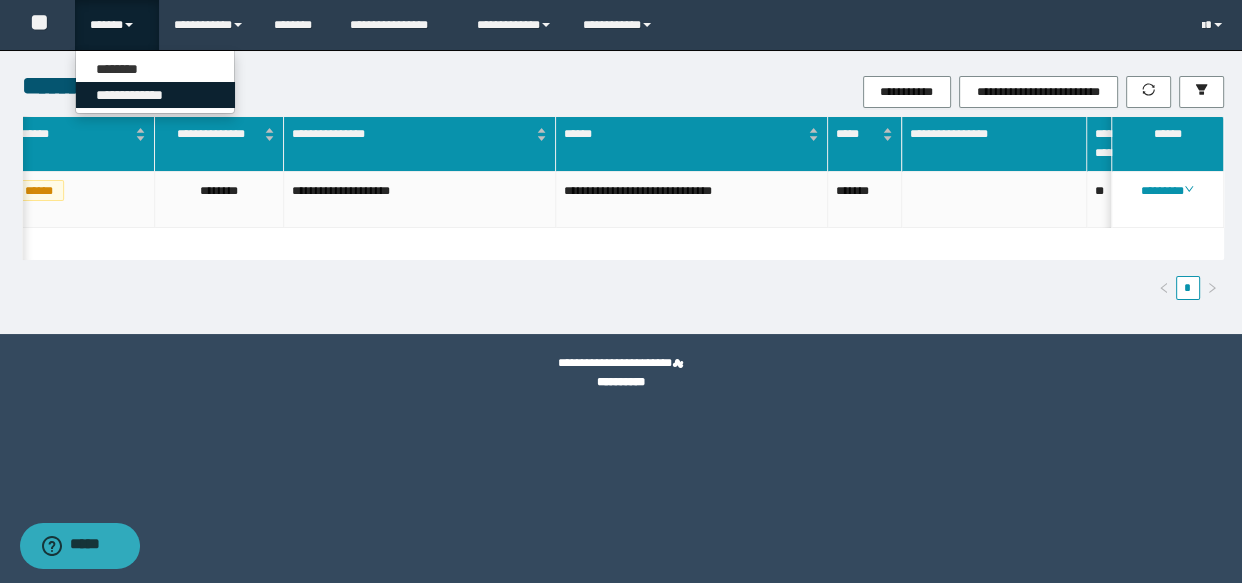 click on "**********" at bounding box center (155, 95) 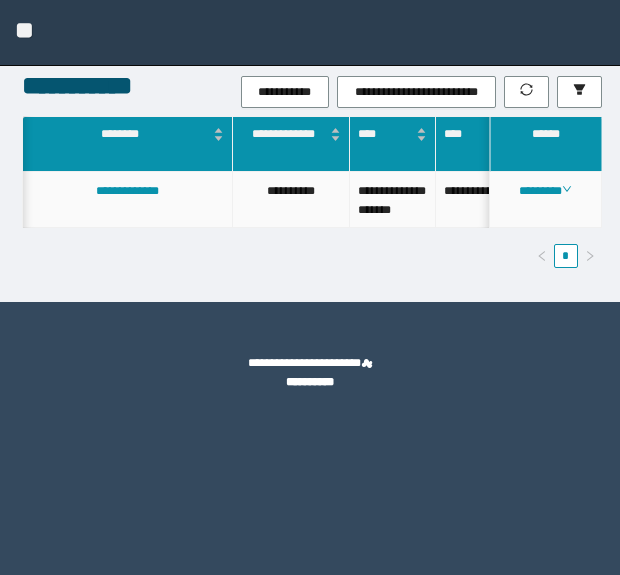 scroll, scrollTop: 0, scrollLeft: 0, axis: both 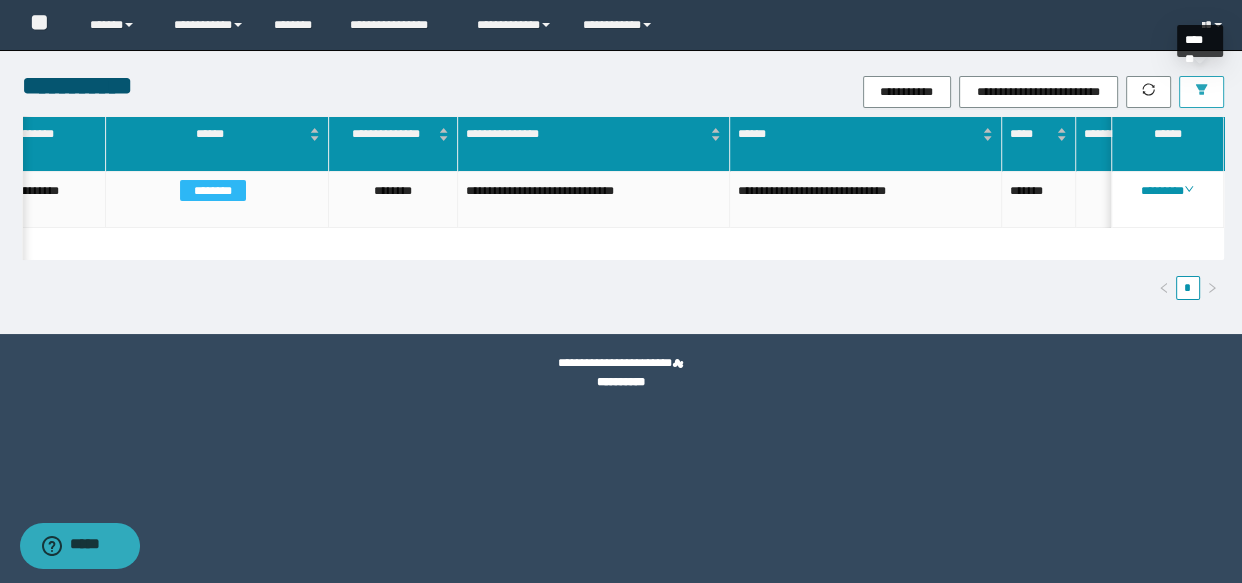 click at bounding box center [1201, 92] 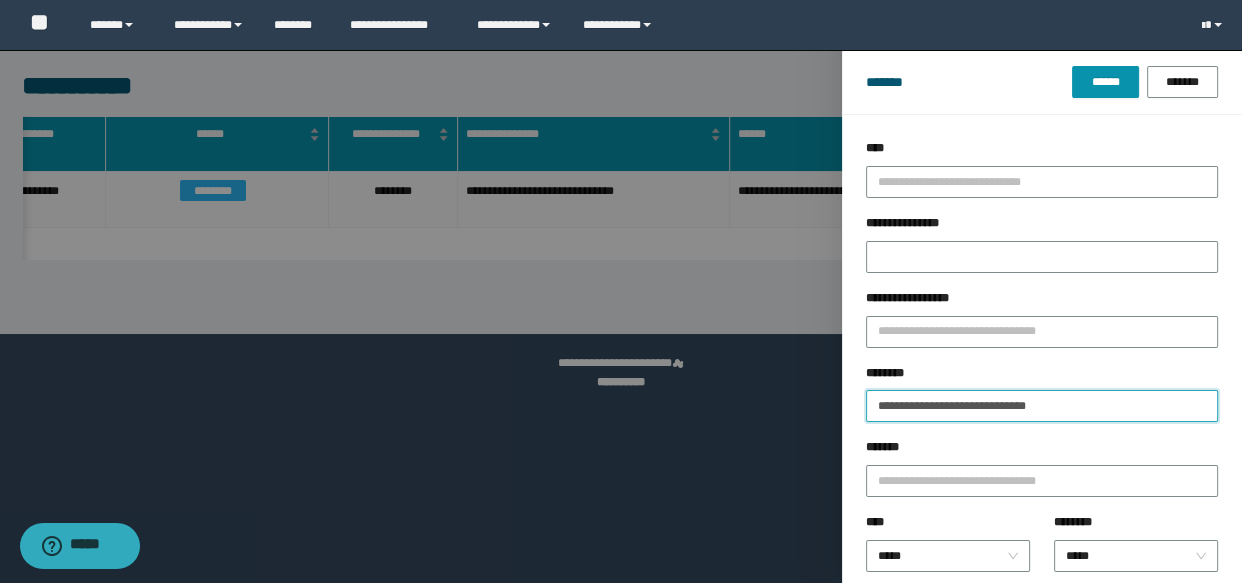 drag, startPoint x: 1075, startPoint y: 413, endPoint x: 449, endPoint y: 431, distance: 626.2587 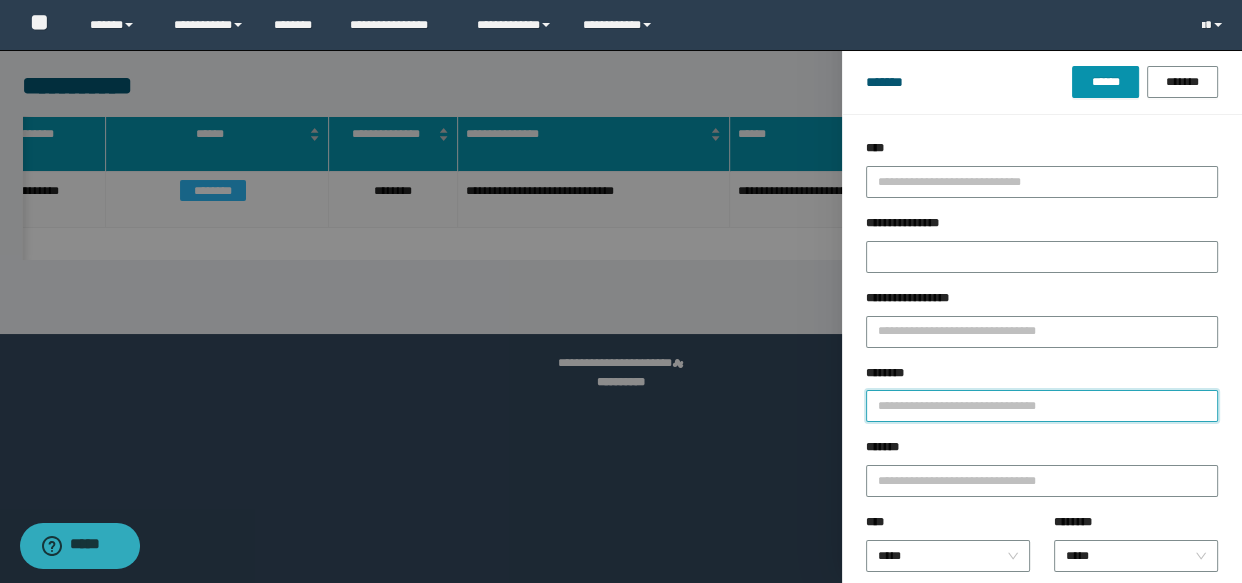 paste on "**********" 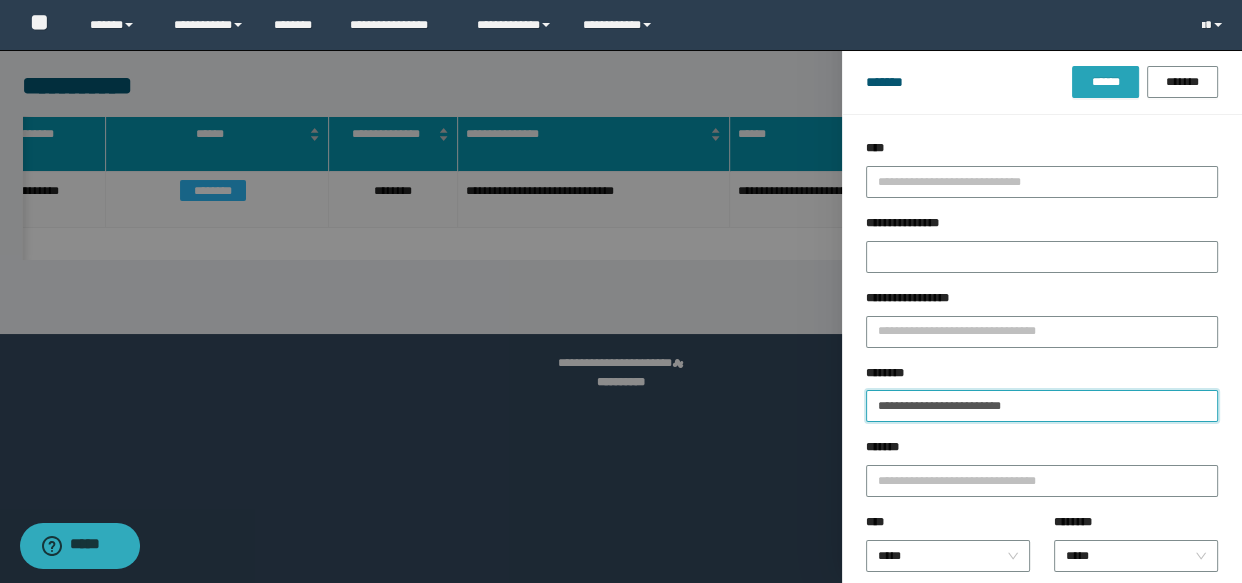 type on "**********" 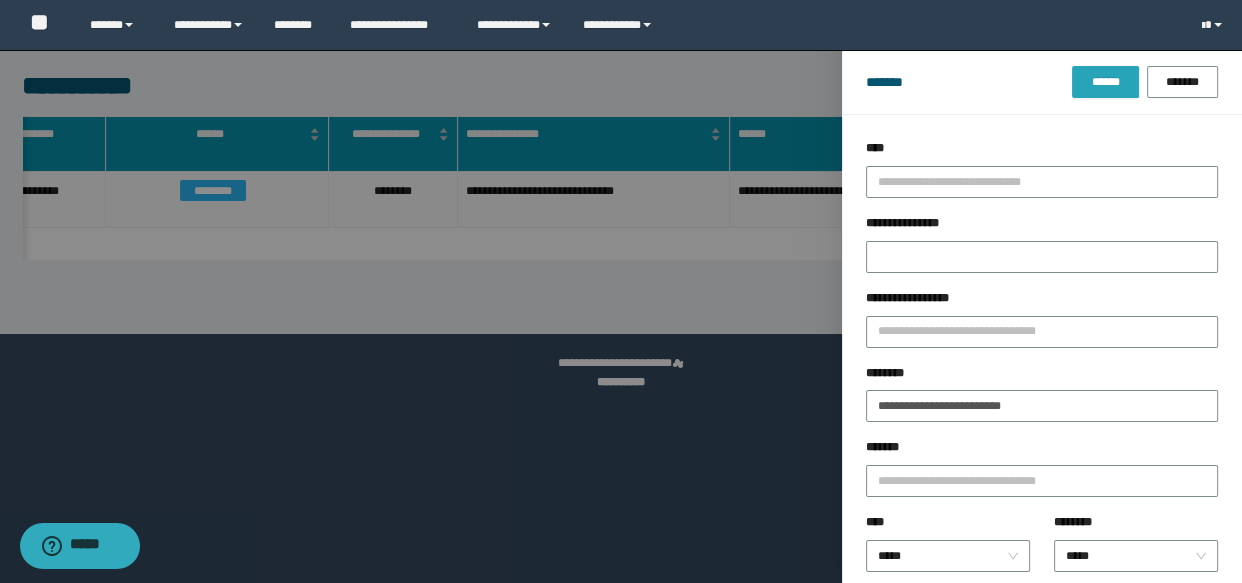 click on "******" at bounding box center (1105, 82) 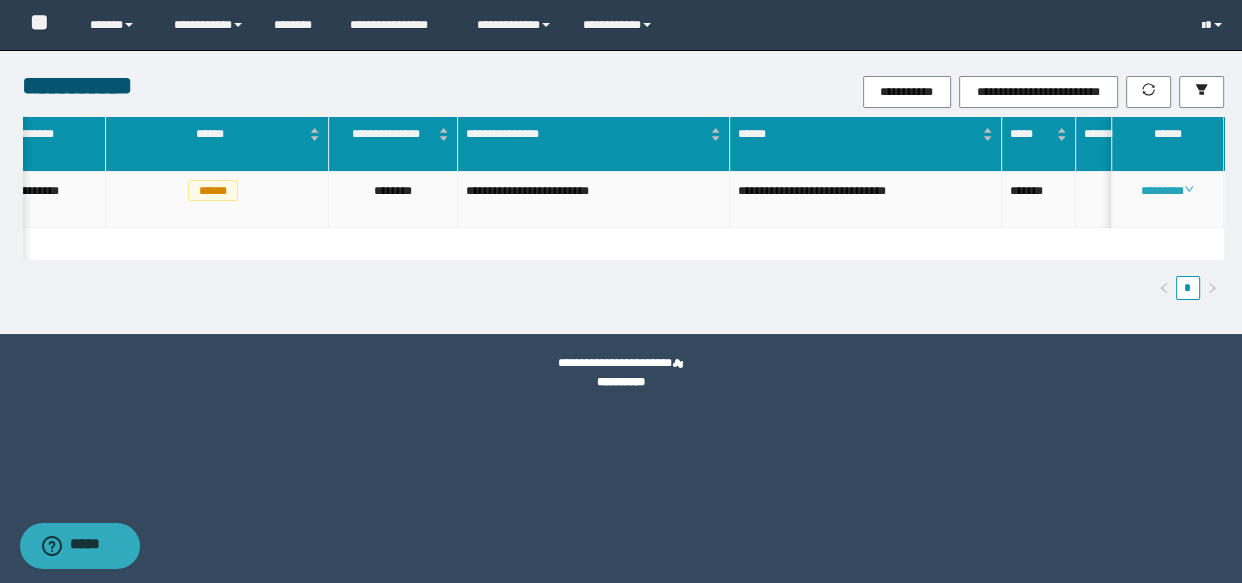 click on "********" at bounding box center (1167, 191) 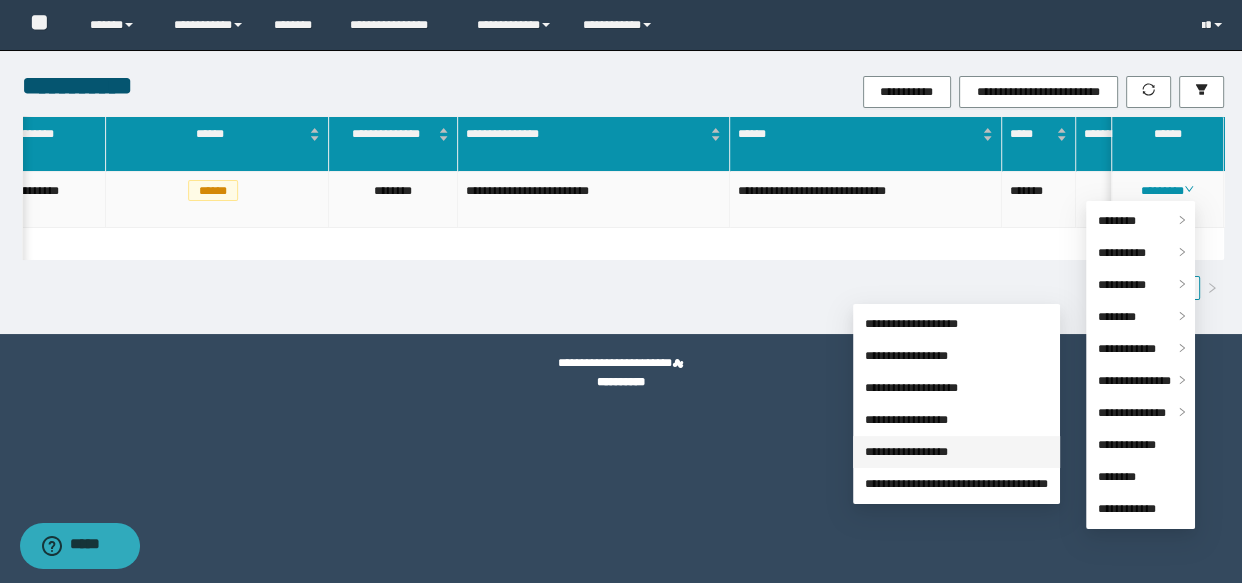 click on "**********" at bounding box center [906, 452] 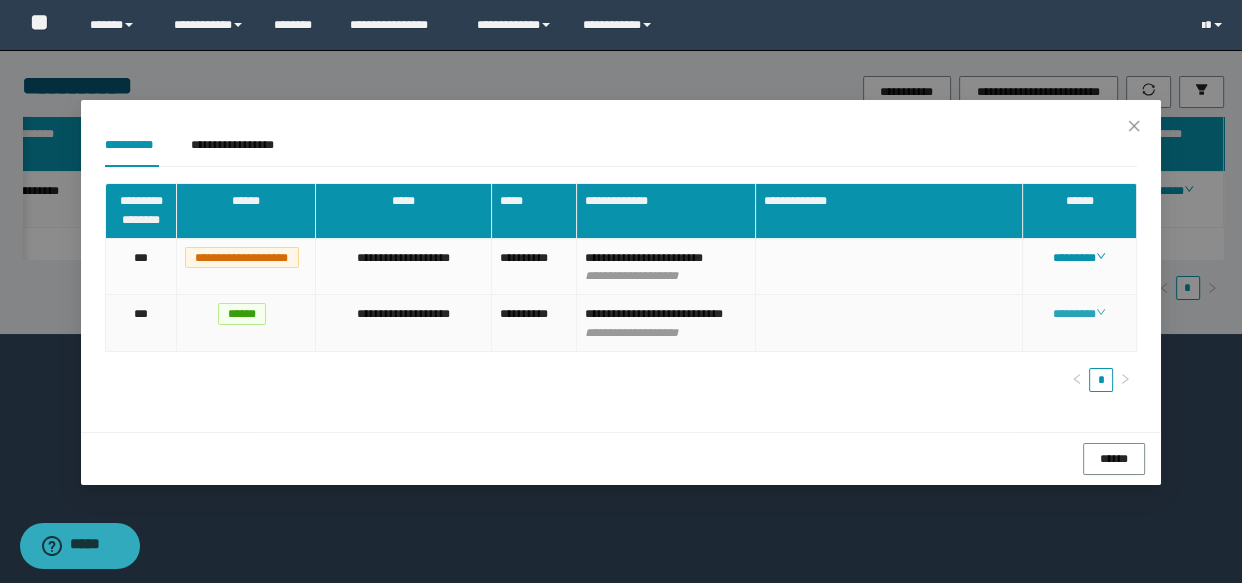 click on "********" at bounding box center (1079, 314) 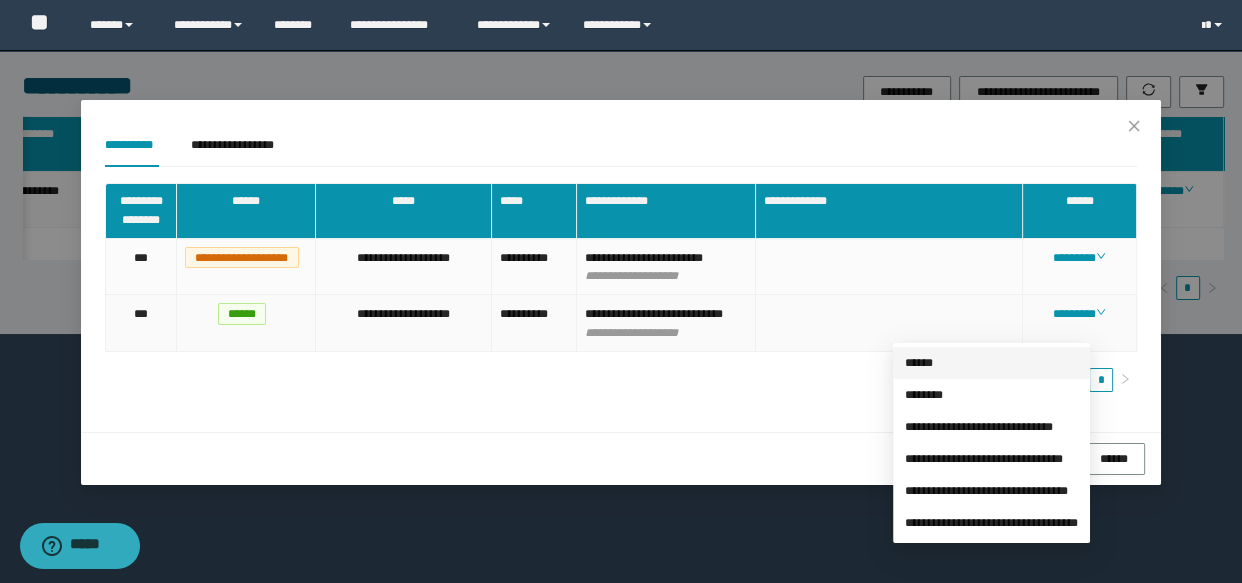 click on "******" at bounding box center (919, 363) 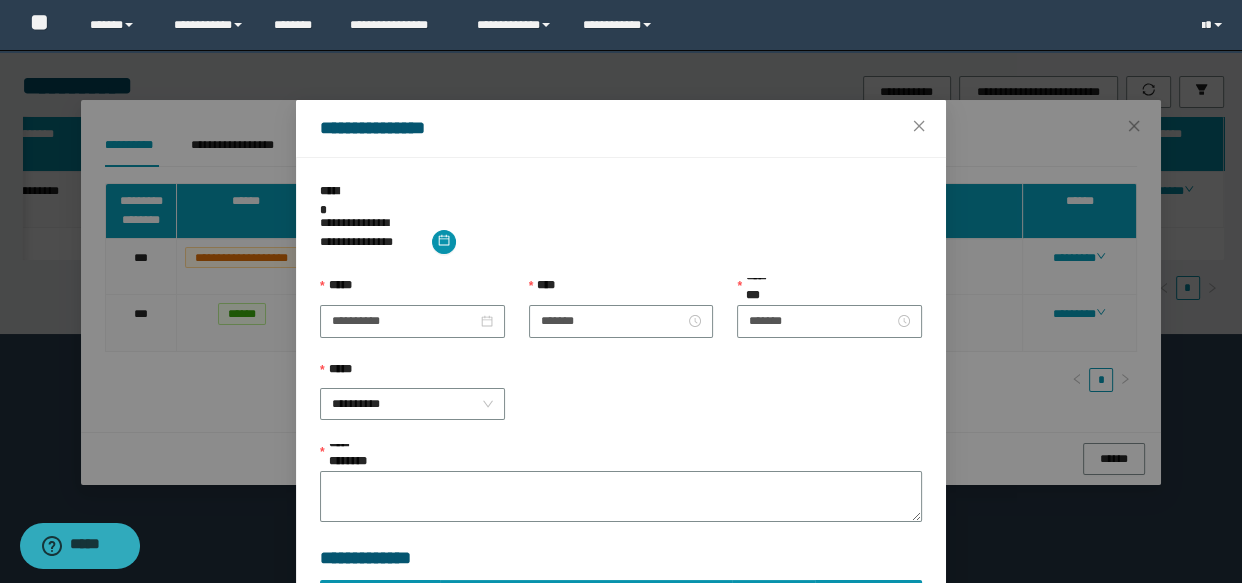 type on "**********" 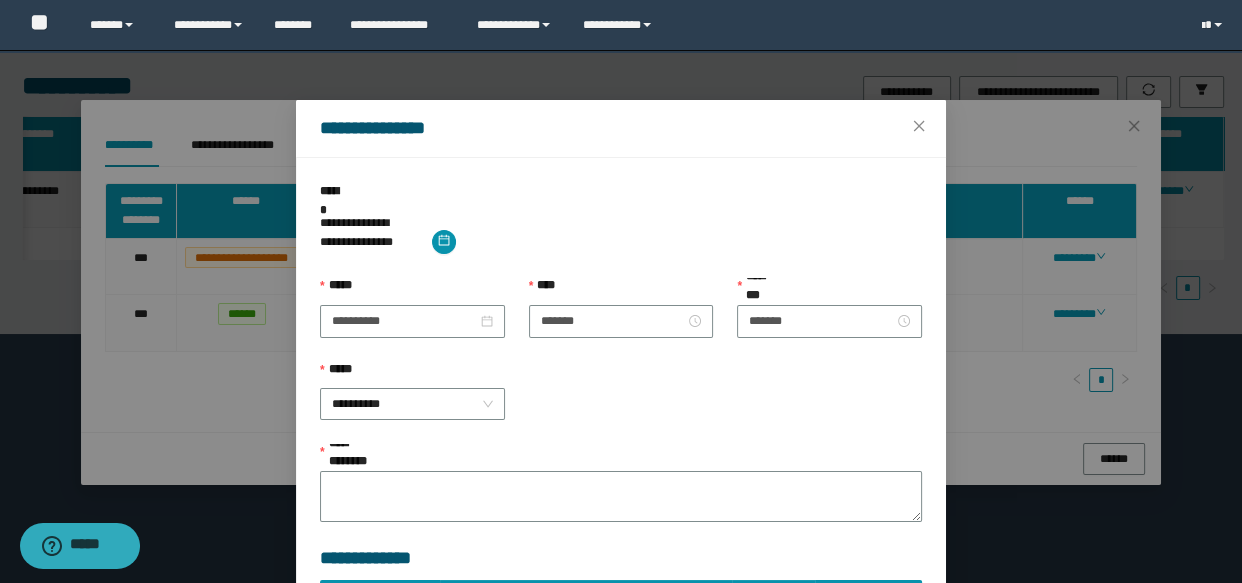 type on "*******" 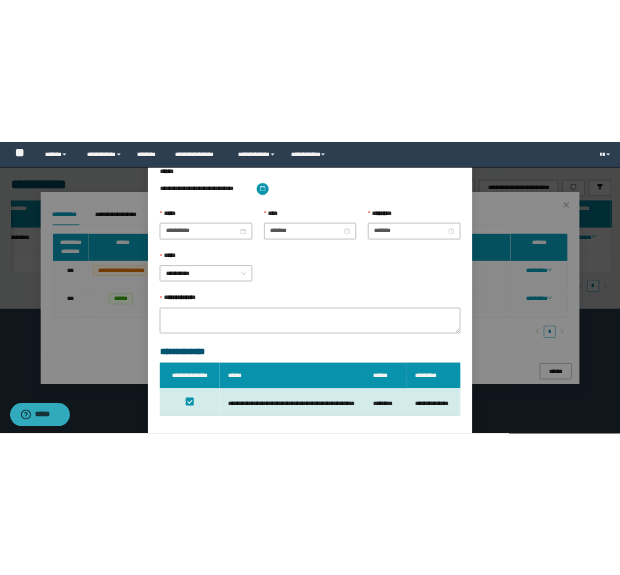 scroll, scrollTop: 133, scrollLeft: 0, axis: vertical 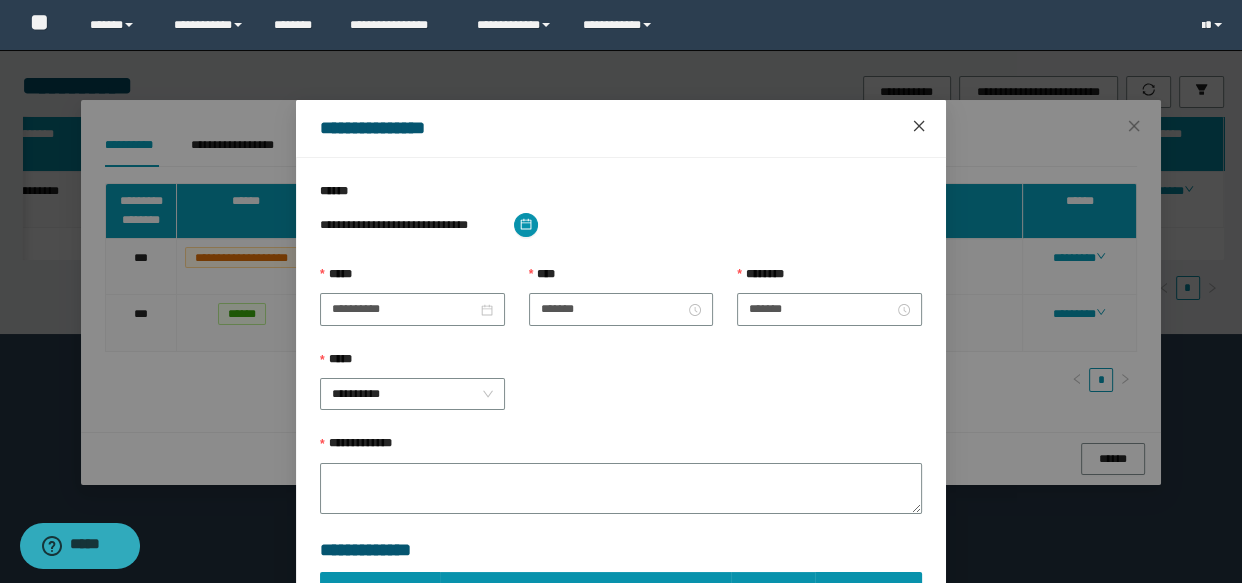 click at bounding box center [919, 127] 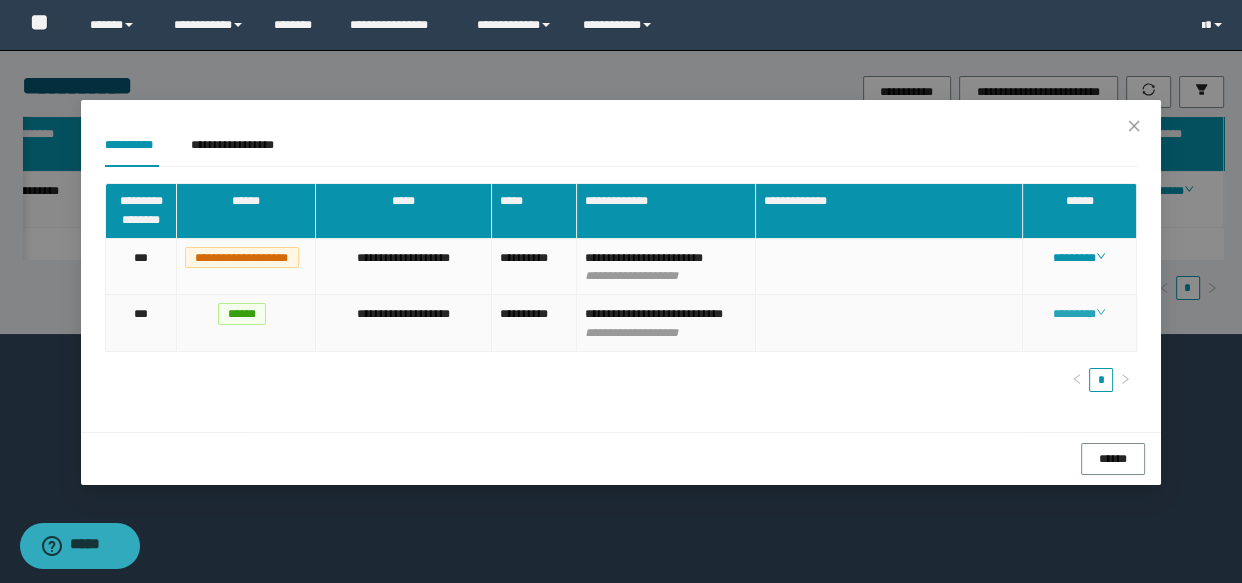 click on "********" at bounding box center (1079, 314) 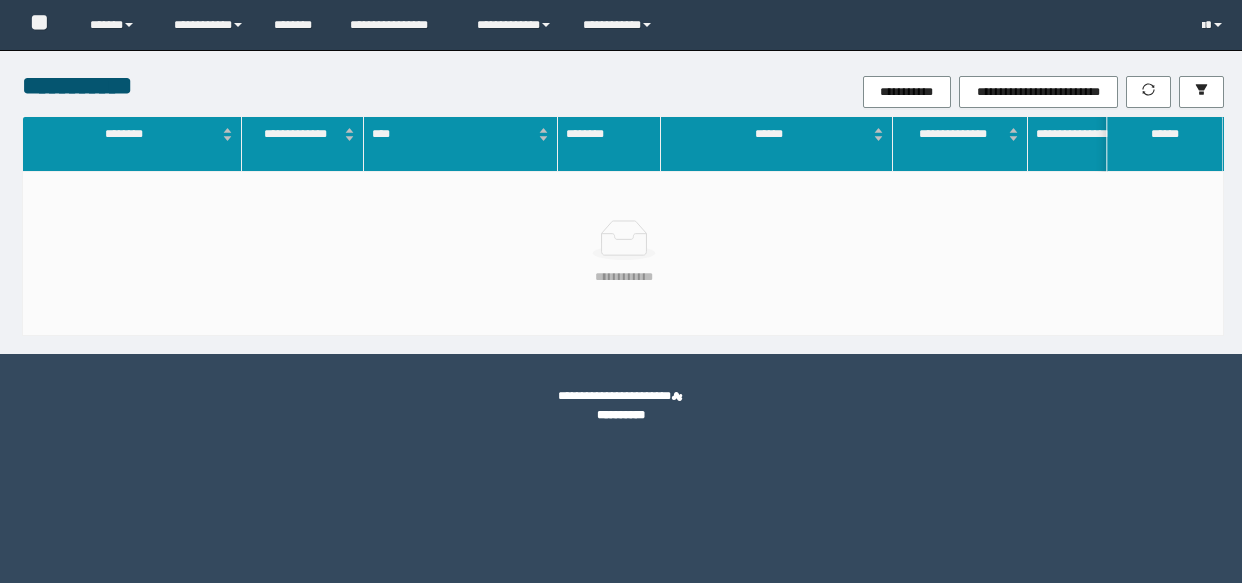 scroll, scrollTop: 0, scrollLeft: 0, axis: both 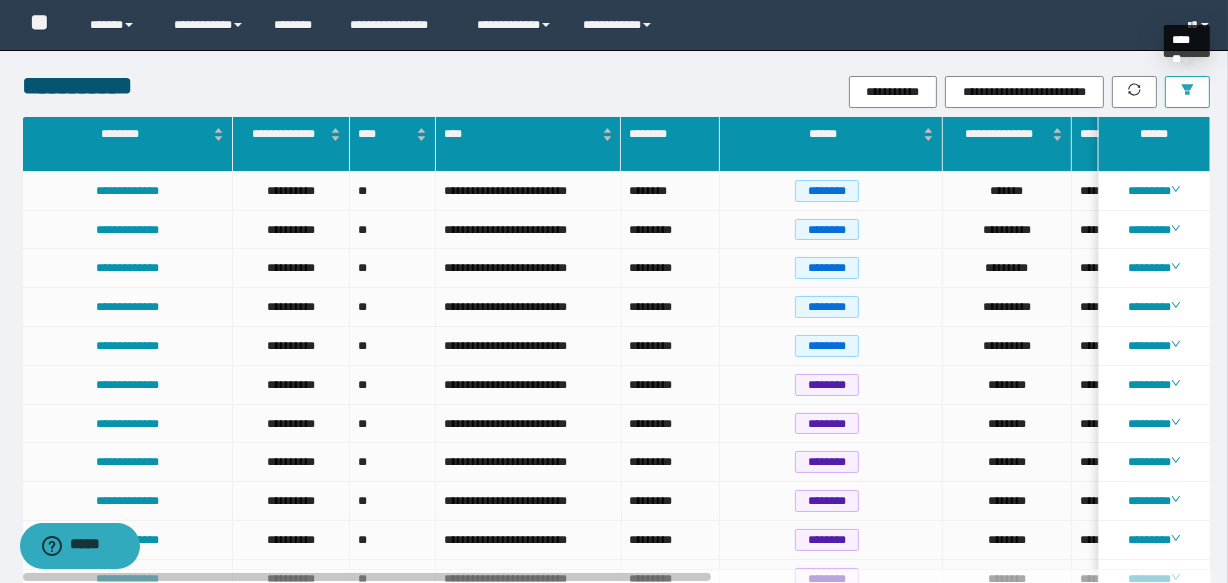 click at bounding box center (1187, 92) 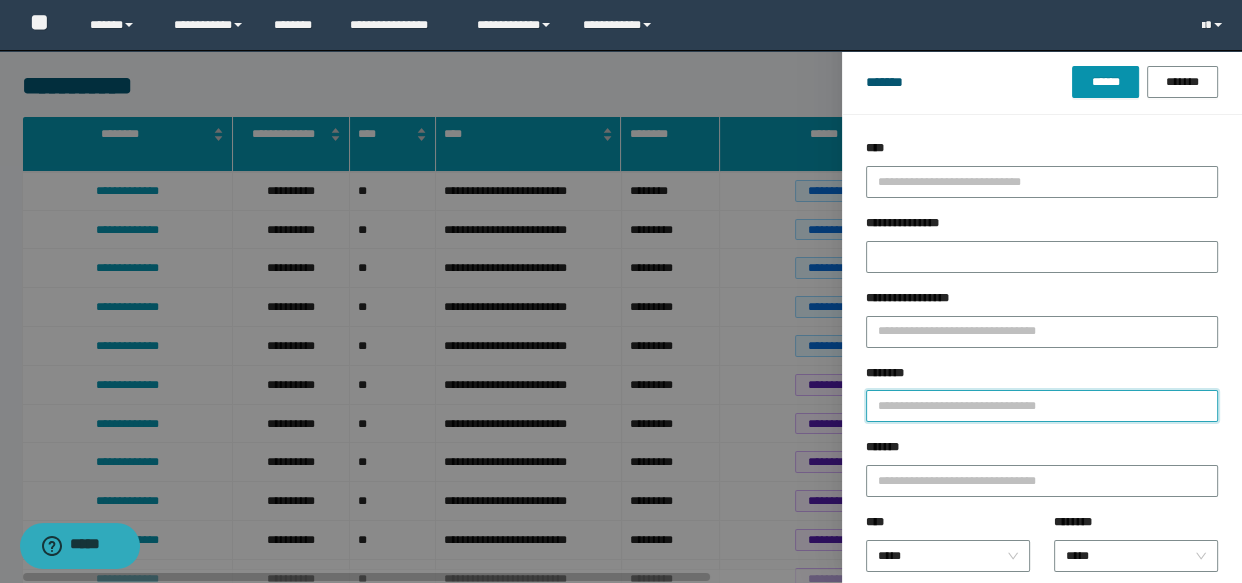 click on "********" at bounding box center [1042, 406] 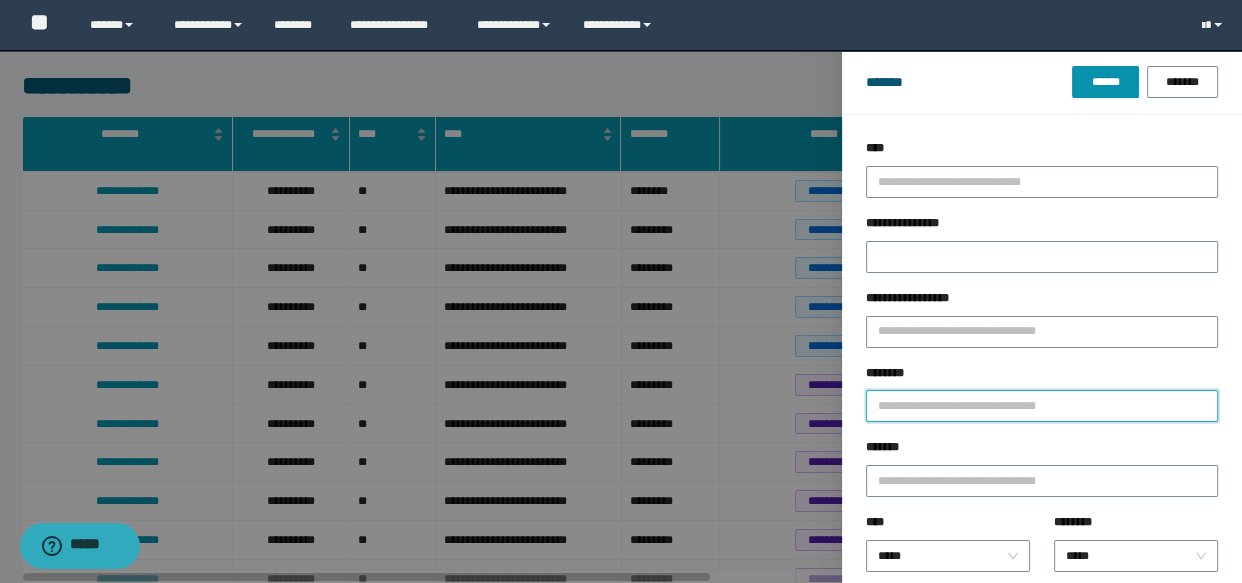 paste on "**********" 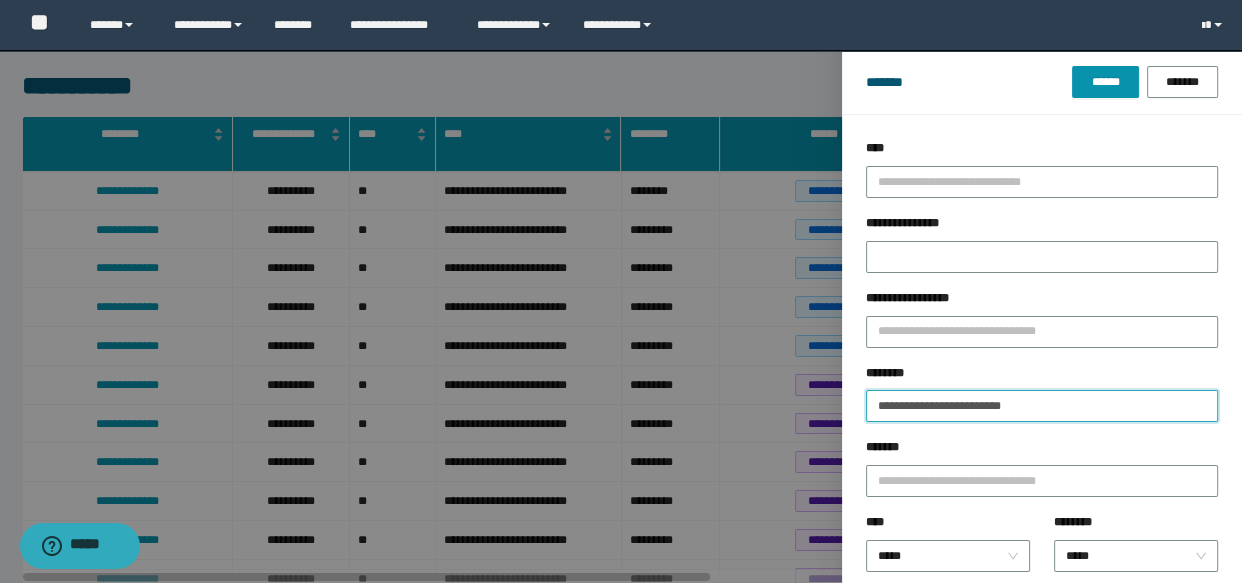type 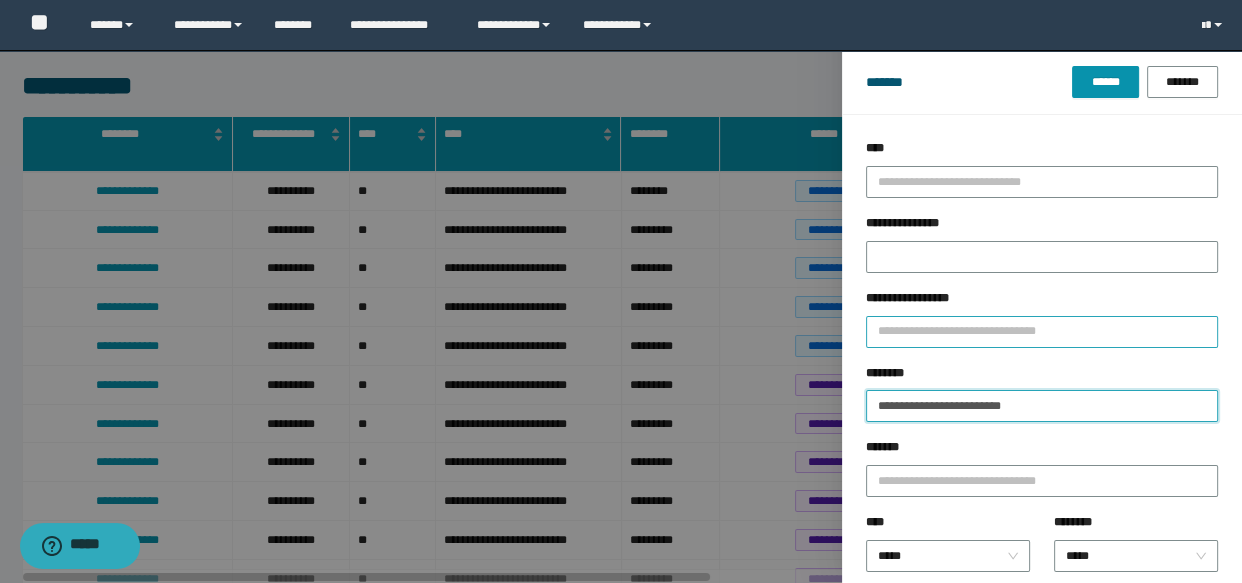 type on "**********" 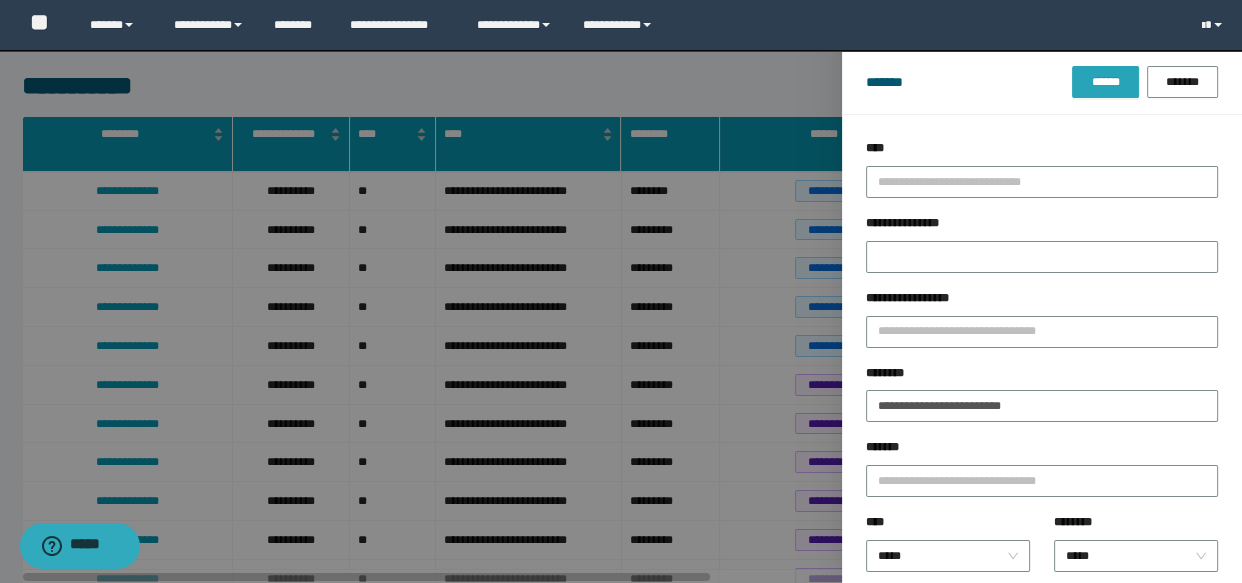 click on "******" at bounding box center (1105, 82) 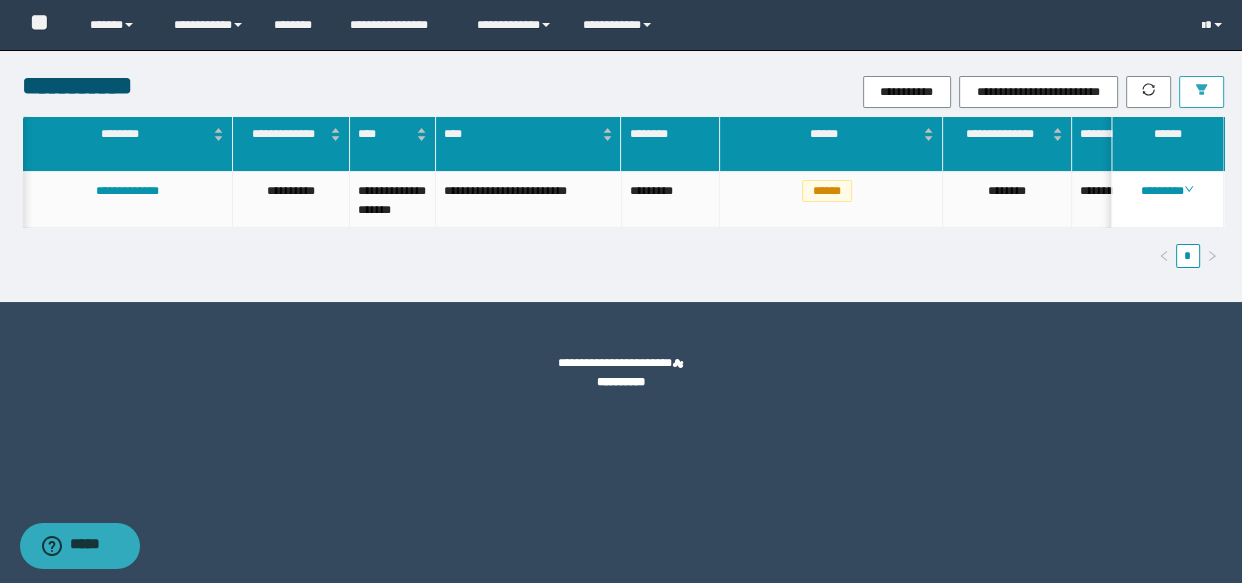 scroll, scrollTop: 0, scrollLeft: 390, axis: horizontal 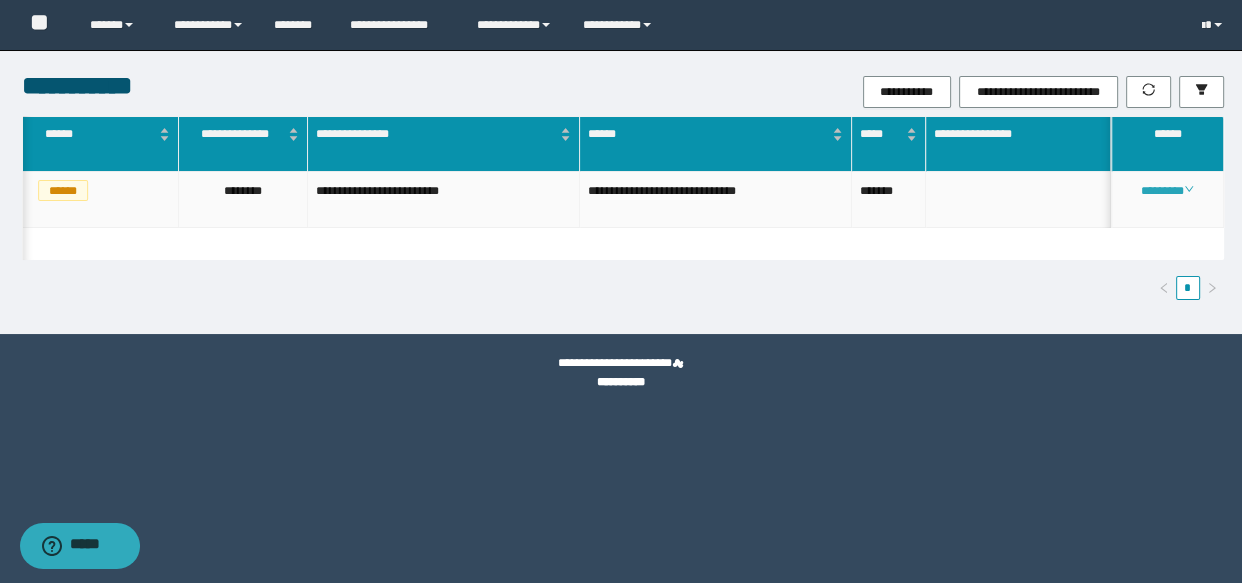 click on "********" at bounding box center (1167, 191) 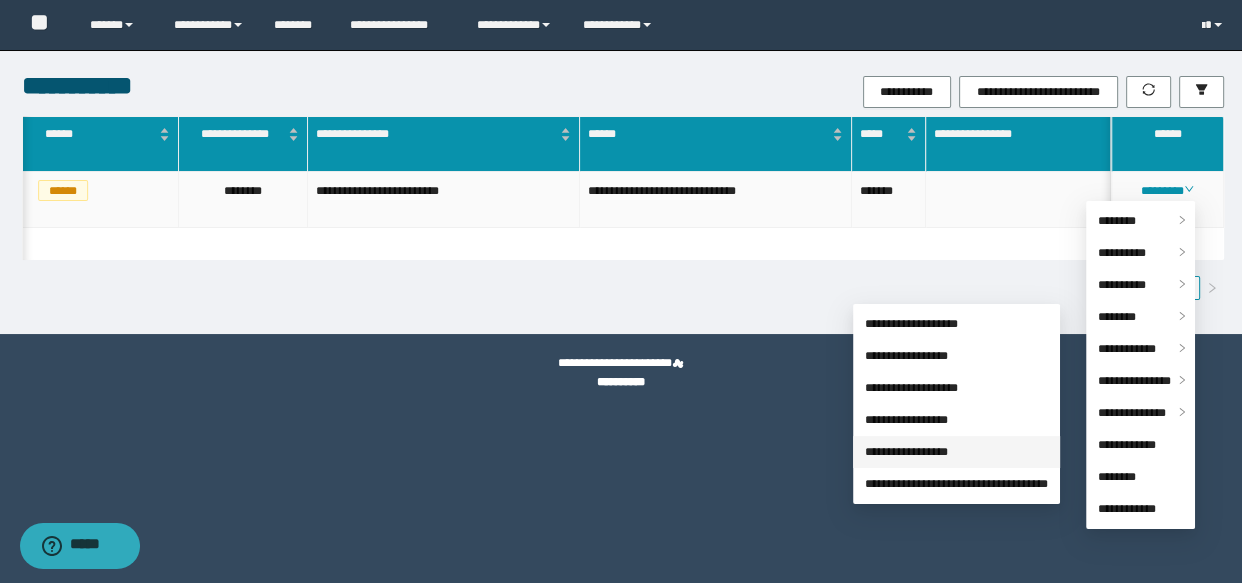 click on "**********" at bounding box center [906, 452] 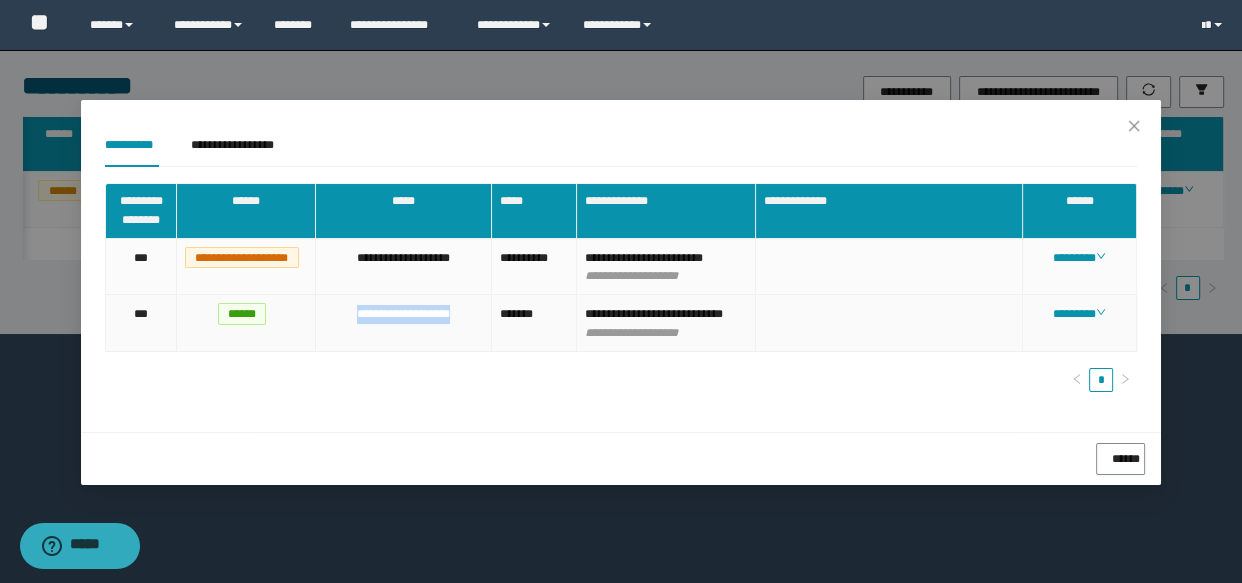 drag, startPoint x: 335, startPoint y: 331, endPoint x: 467, endPoint y: 330, distance: 132.00378 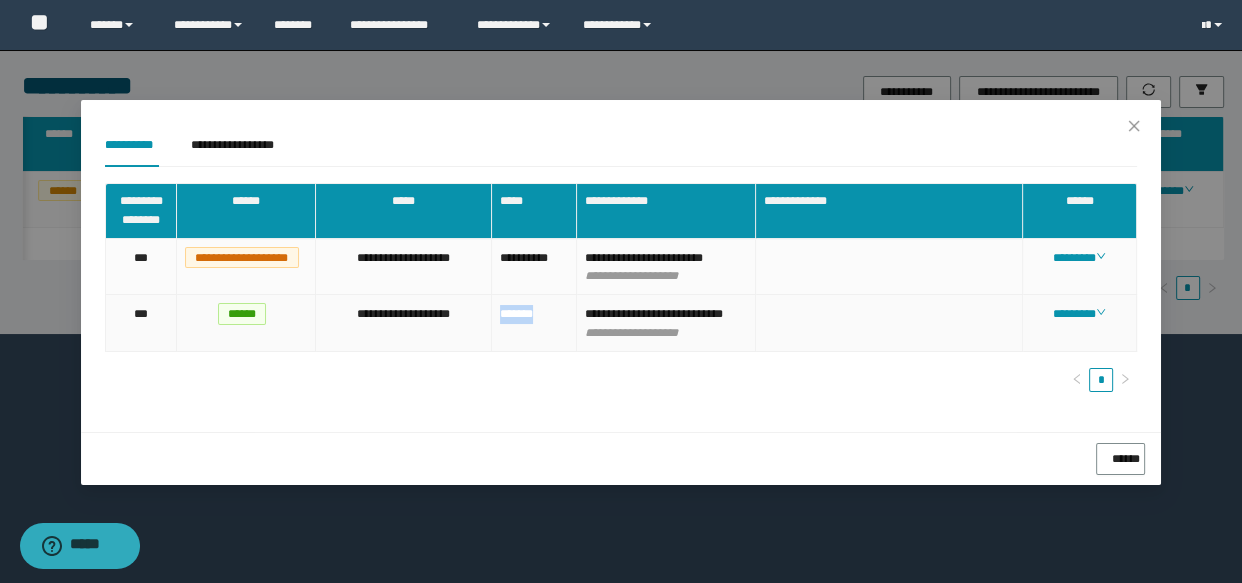 drag, startPoint x: 497, startPoint y: 331, endPoint x: 545, endPoint y: 332, distance: 48.010414 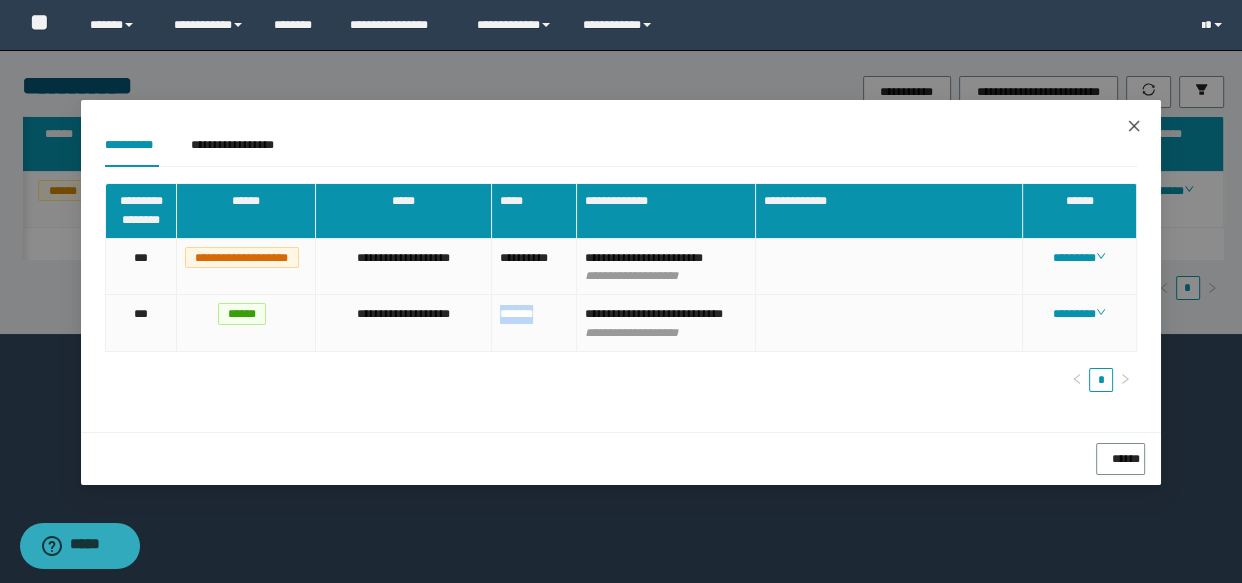 click at bounding box center [1134, 127] 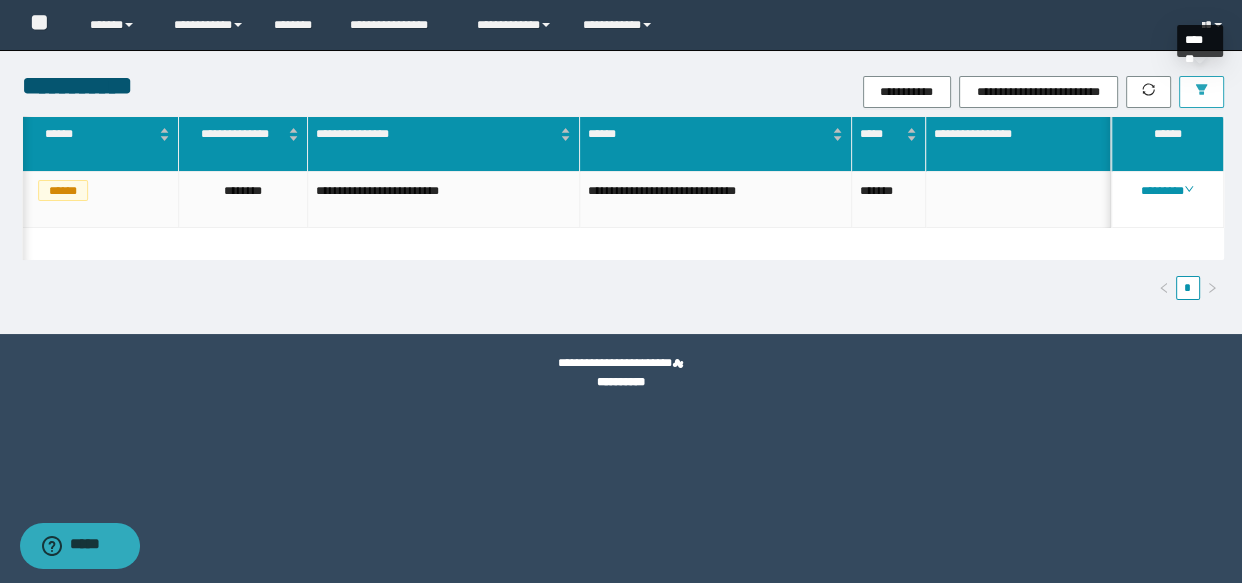 click 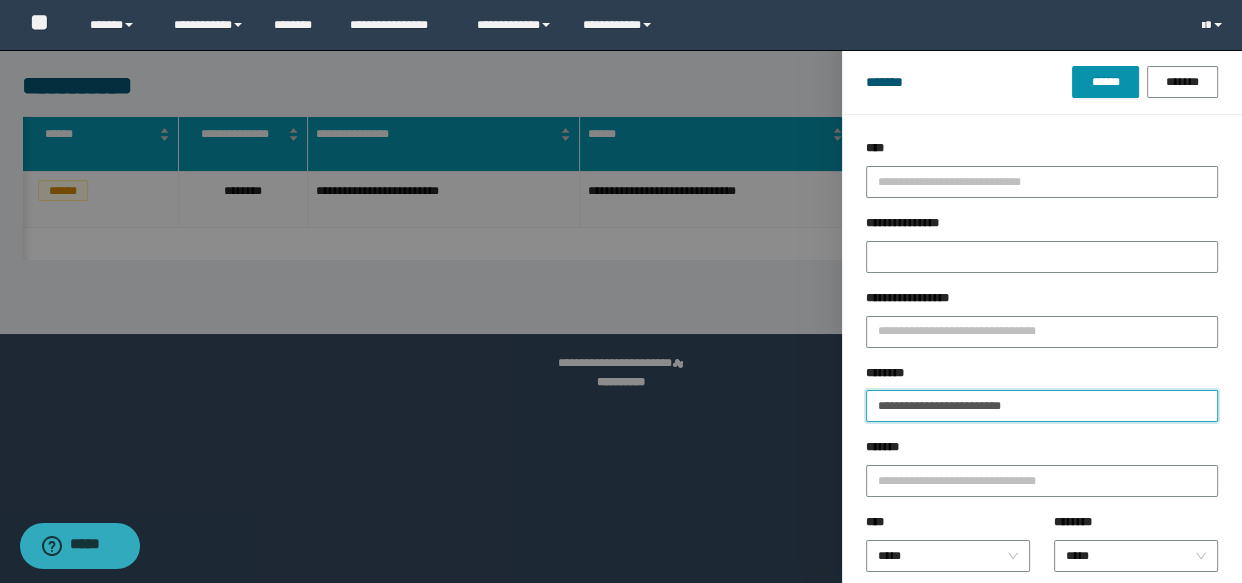 drag, startPoint x: 1057, startPoint y: 400, endPoint x: 466, endPoint y: 347, distance: 593.3717 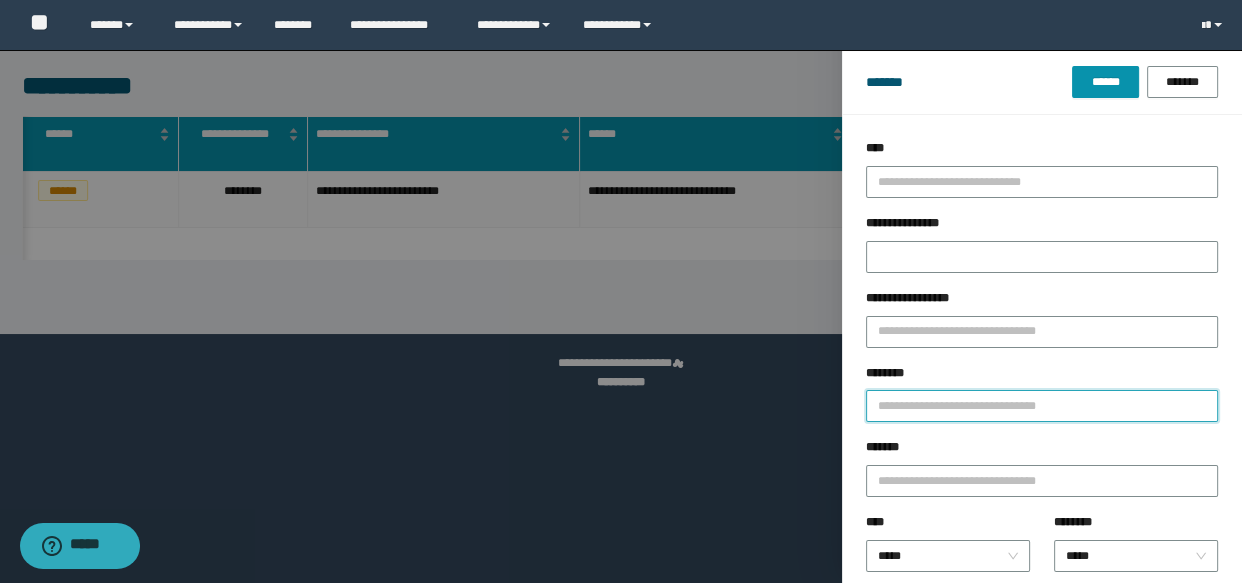 paste on "**********" 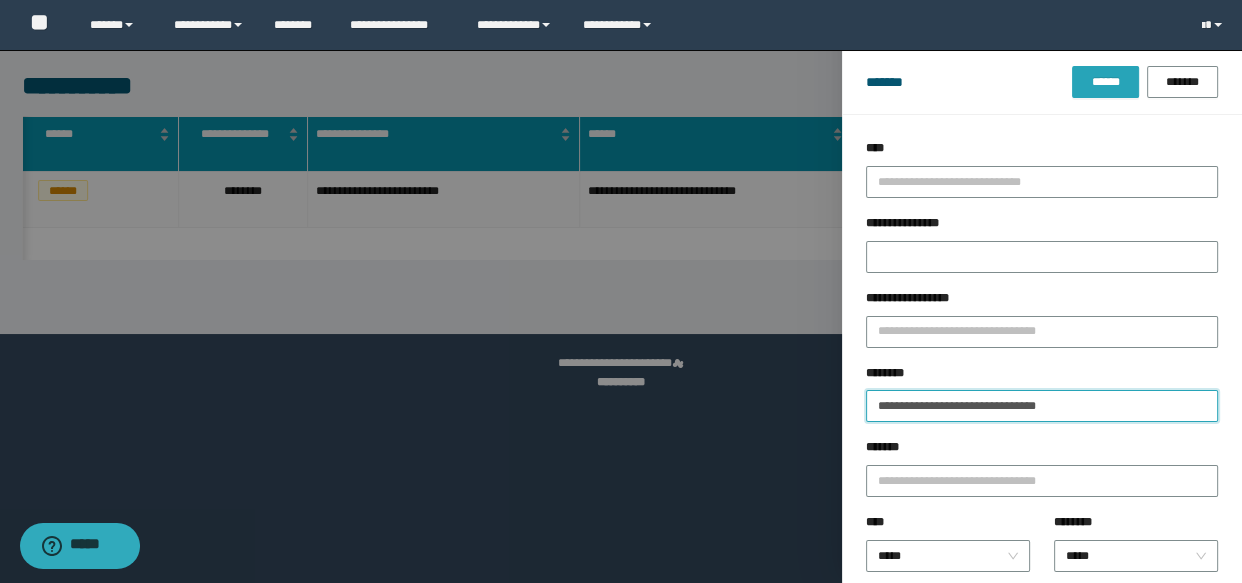 type on "**********" 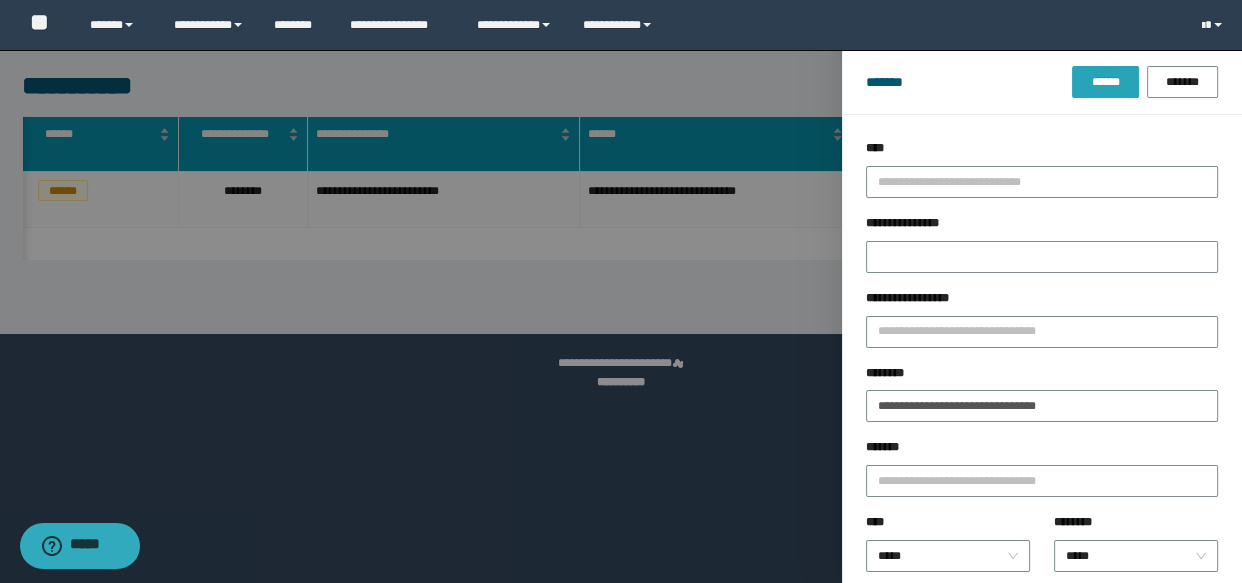 click on "******" at bounding box center [1105, 82] 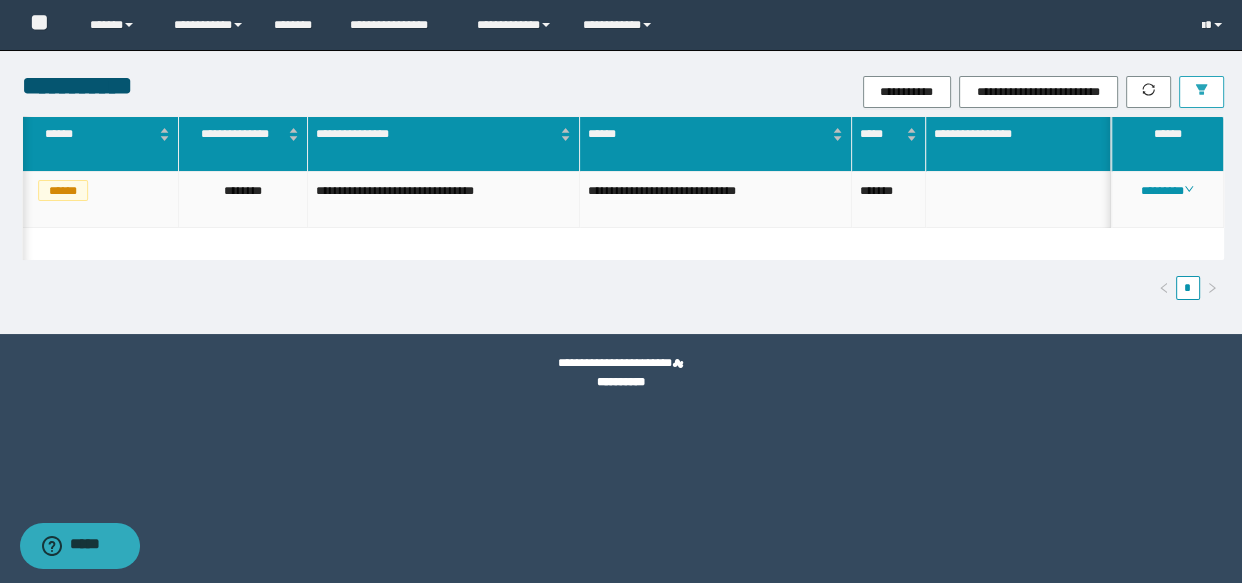scroll, scrollTop: 0, scrollLeft: 341, axis: horizontal 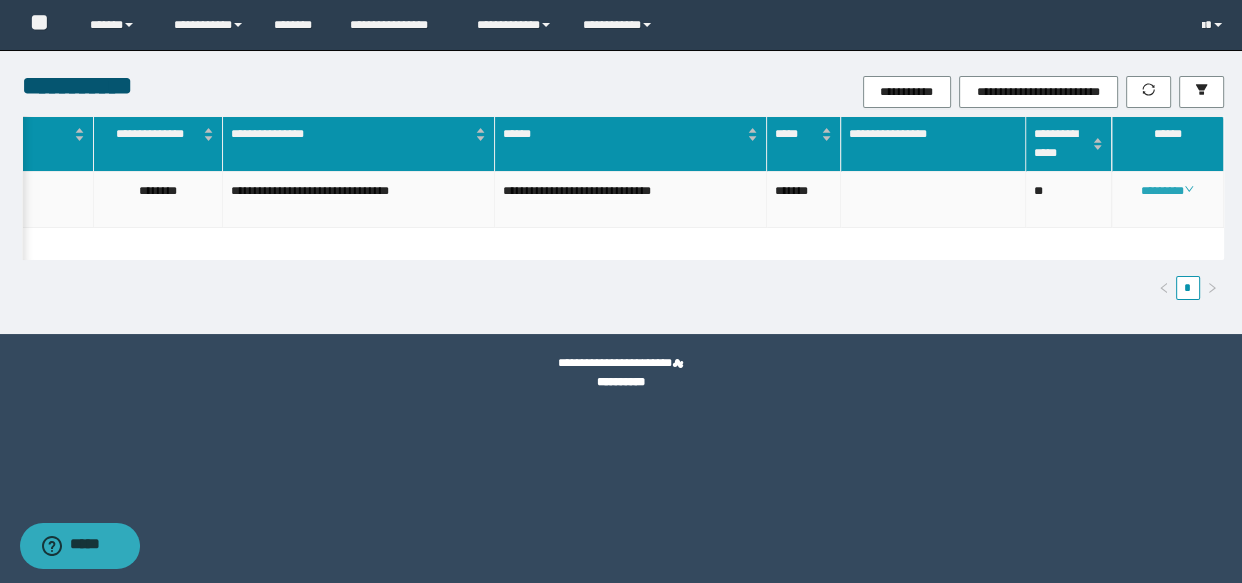 click on "********" at bounding box center (1167, 191) 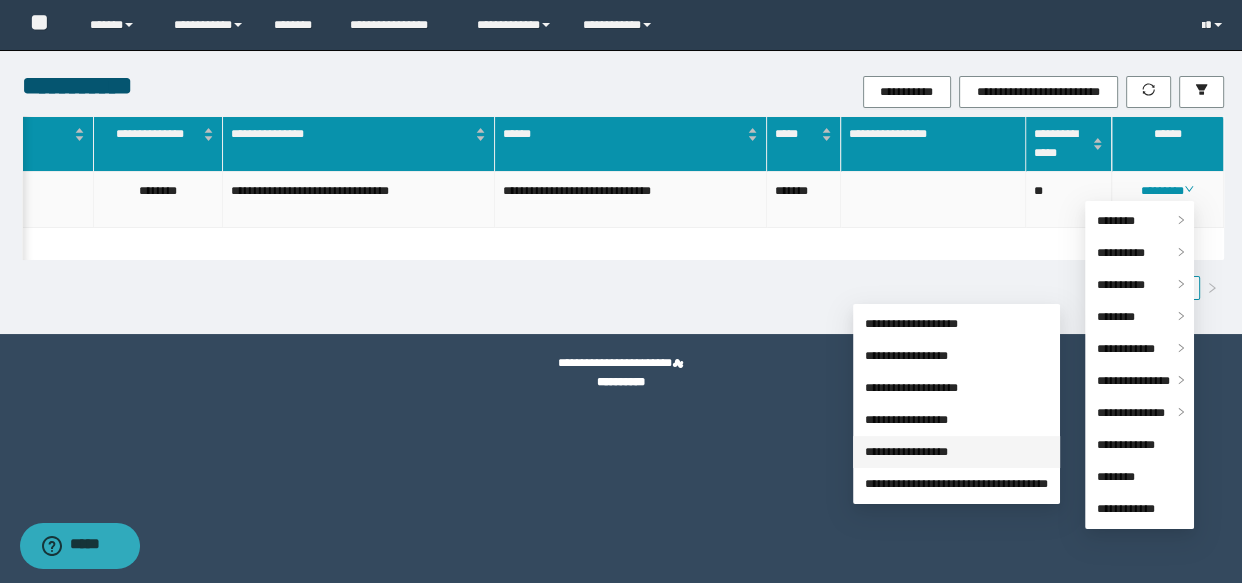 click on "**********" at bounding box center [906, 452] 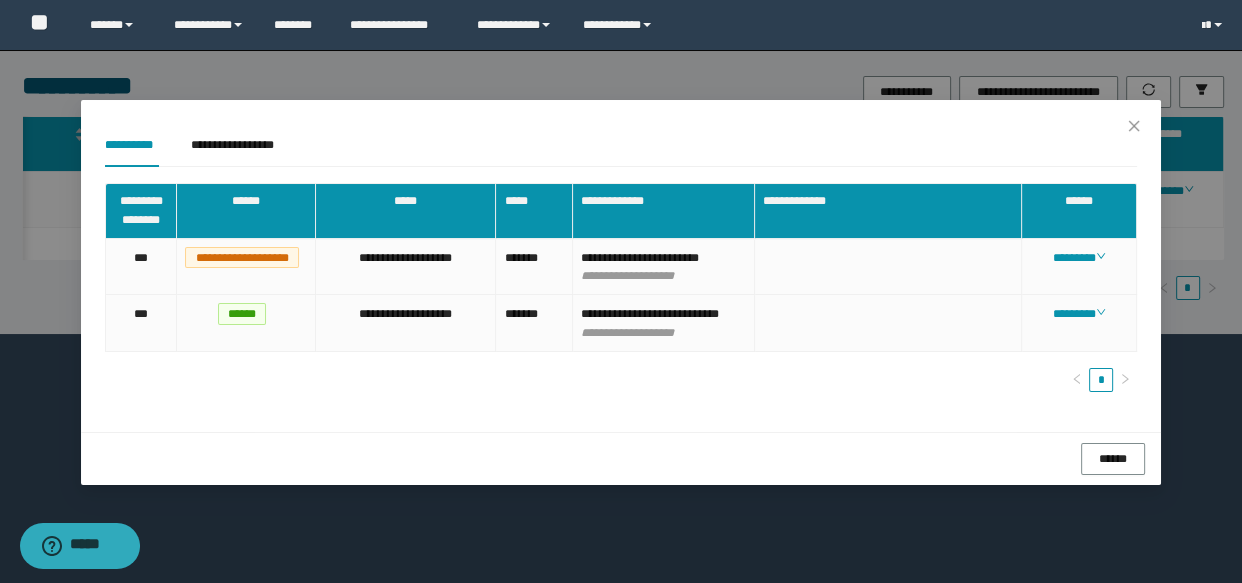 click on "**********" at bounding box center [621, 25] 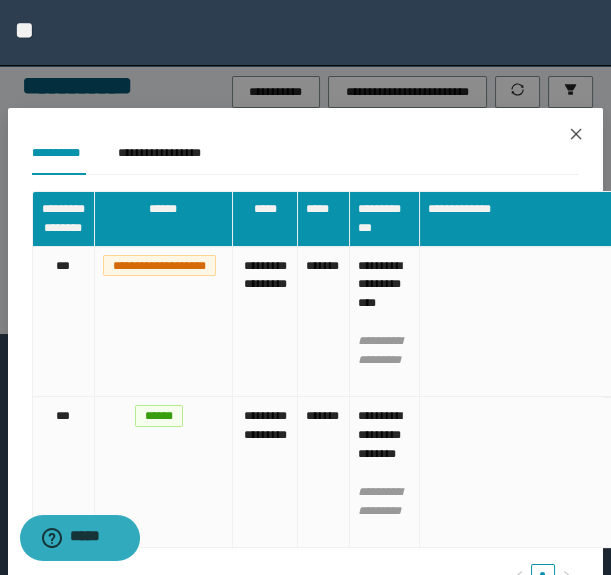 click at bounding box center (576, 135) 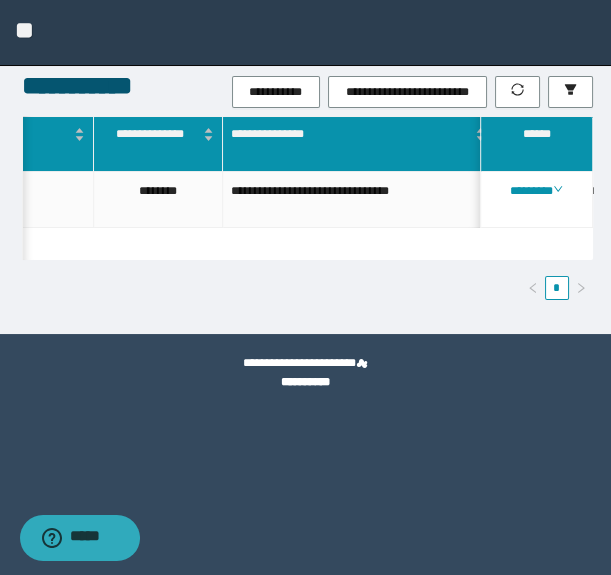 click on "**" at bounding box center [24, 30] 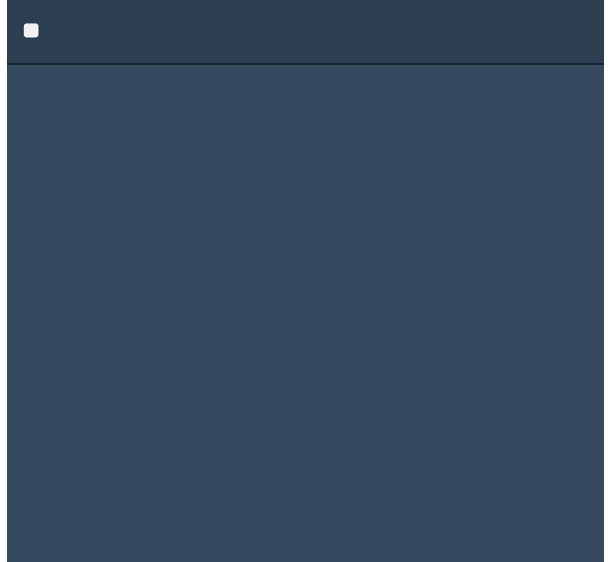 scroll, scrollTop: 0, scrollLeft: 0, axis: both 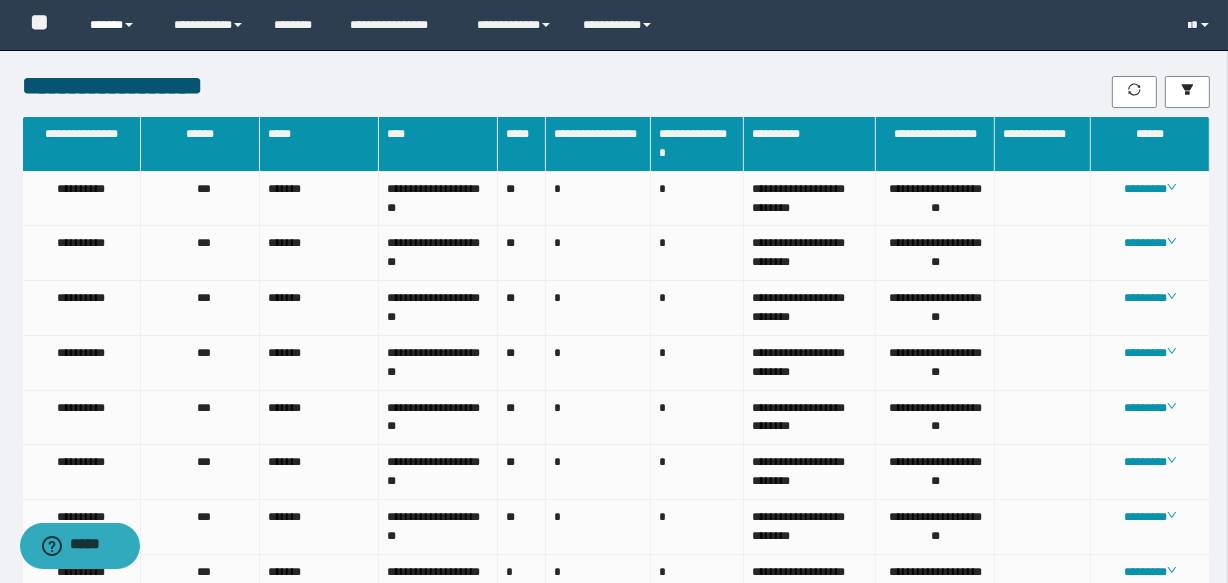 click on "******" at bounding box center [117, 25] 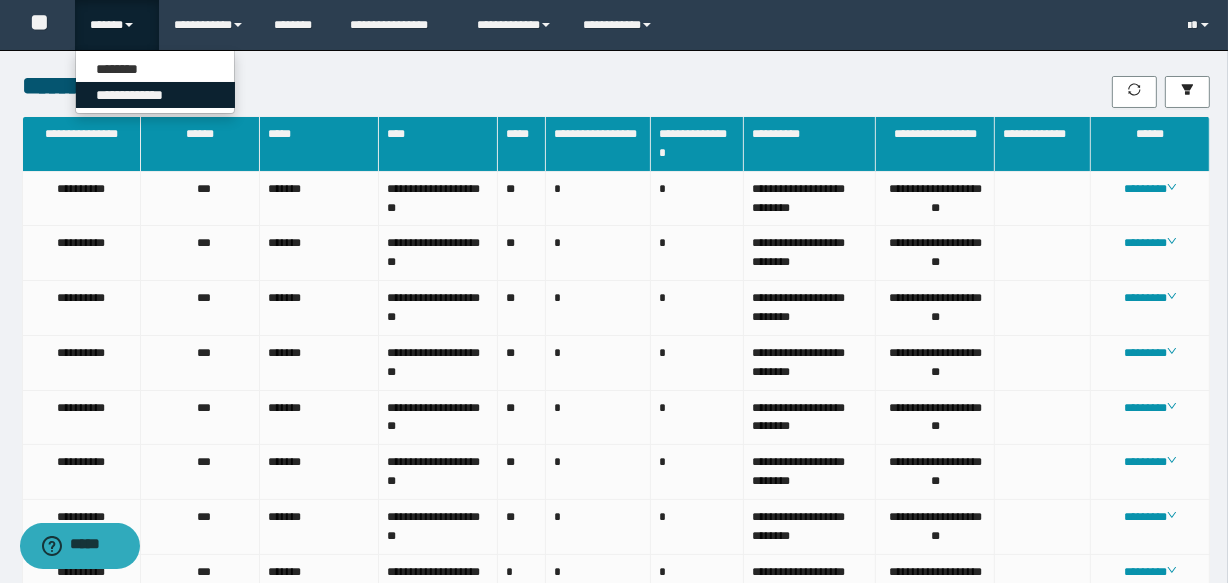 click on "**********" at bounding box center (155, 95) 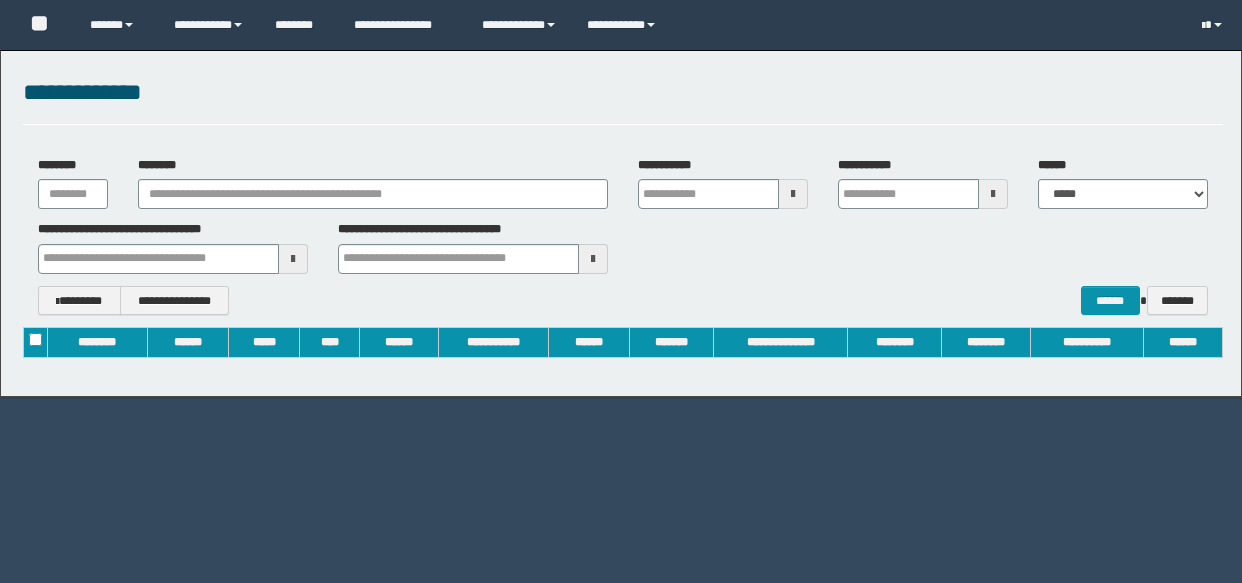 scroll, scrollTop: 0, scrollLeft: 0, axis: both 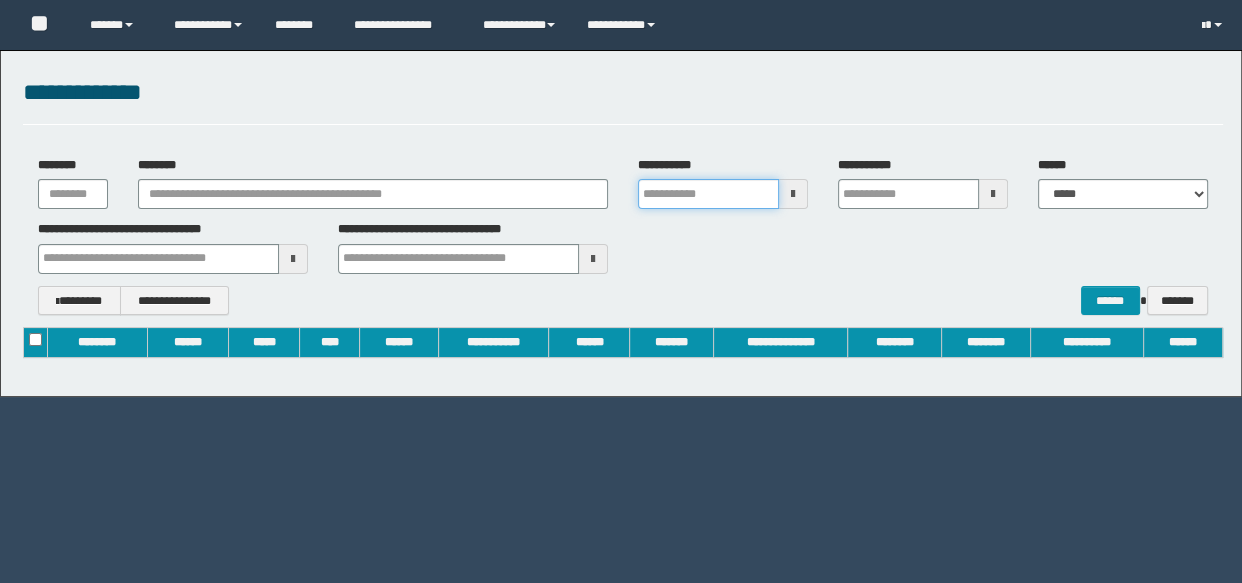 click on "**********" at bounding box center [723, 183] 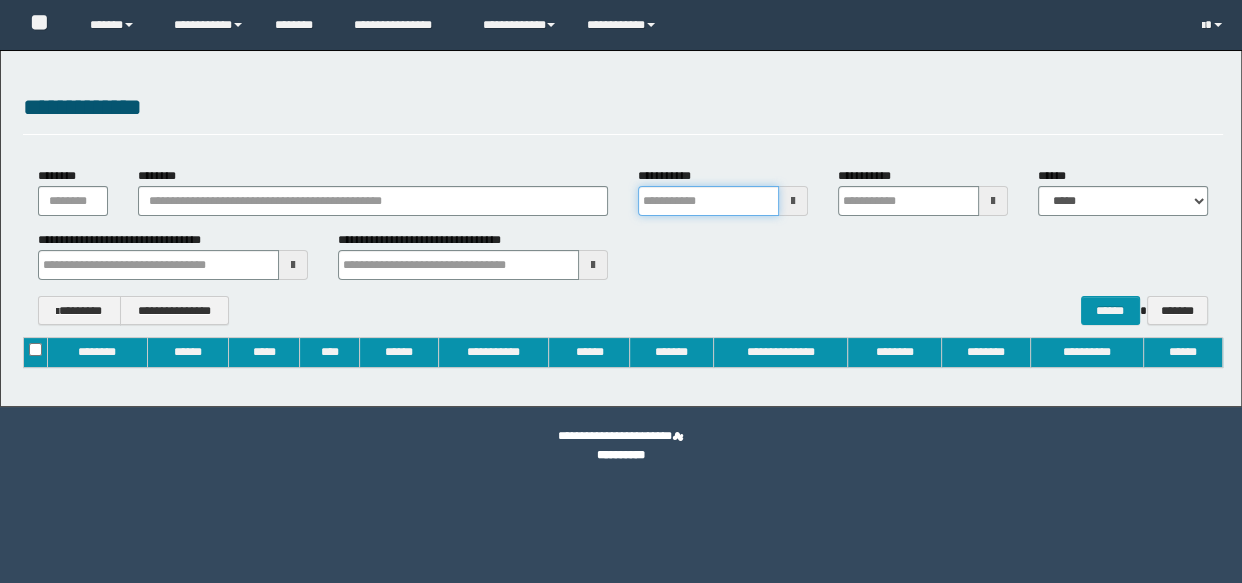 type on "**********" 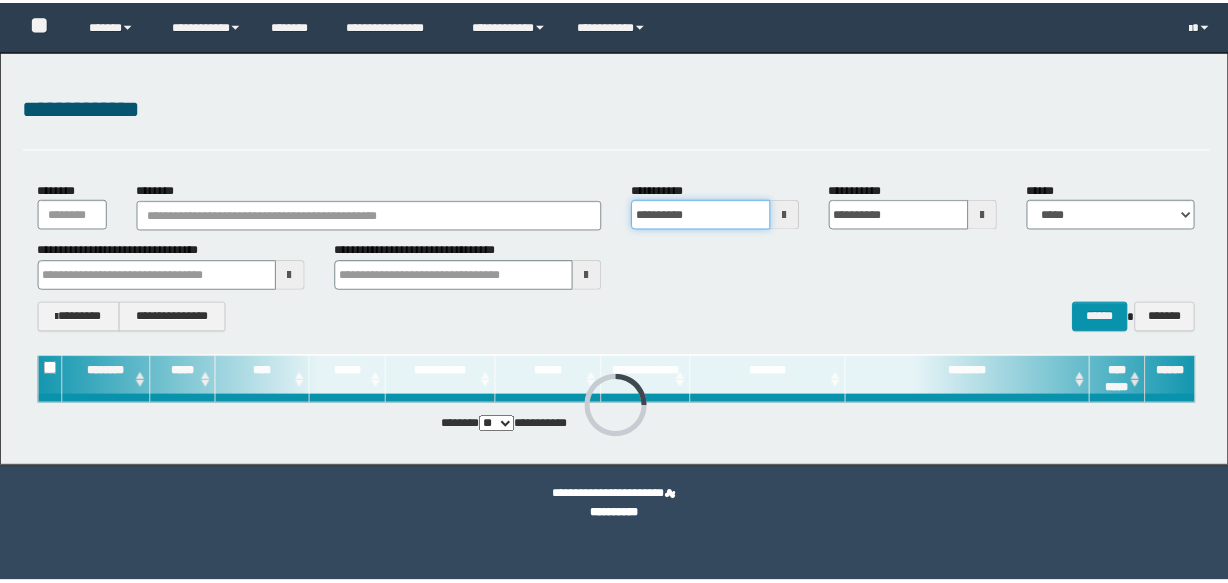scroll, scrollTop: 0, scrollLeft: 0, axis: both 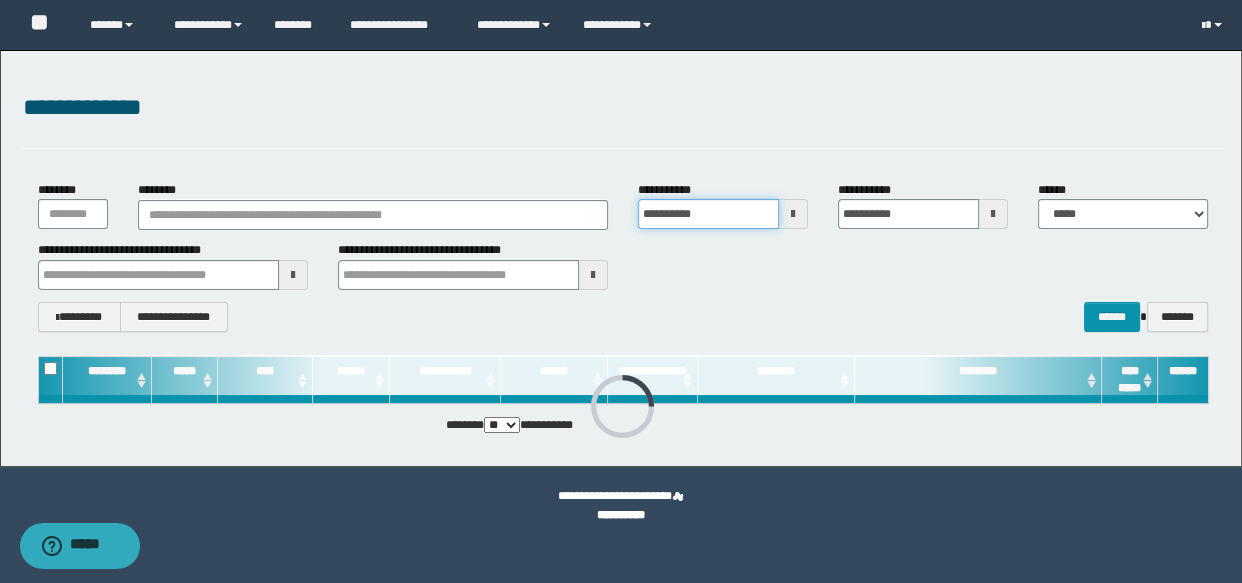 type on "**********" 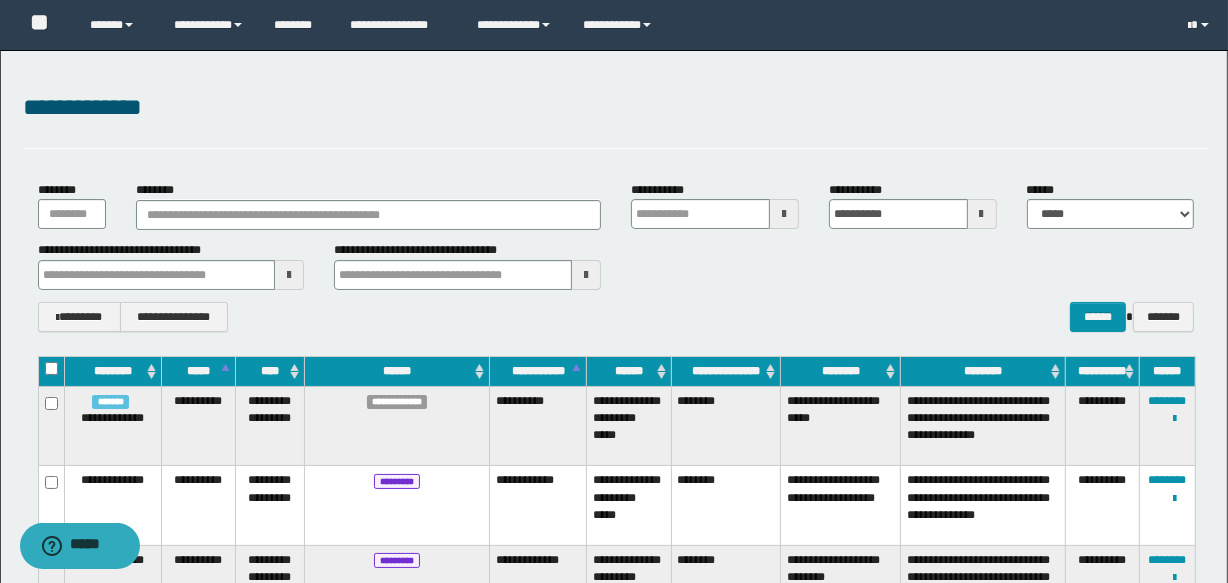 click at bounding box center (784, 214) 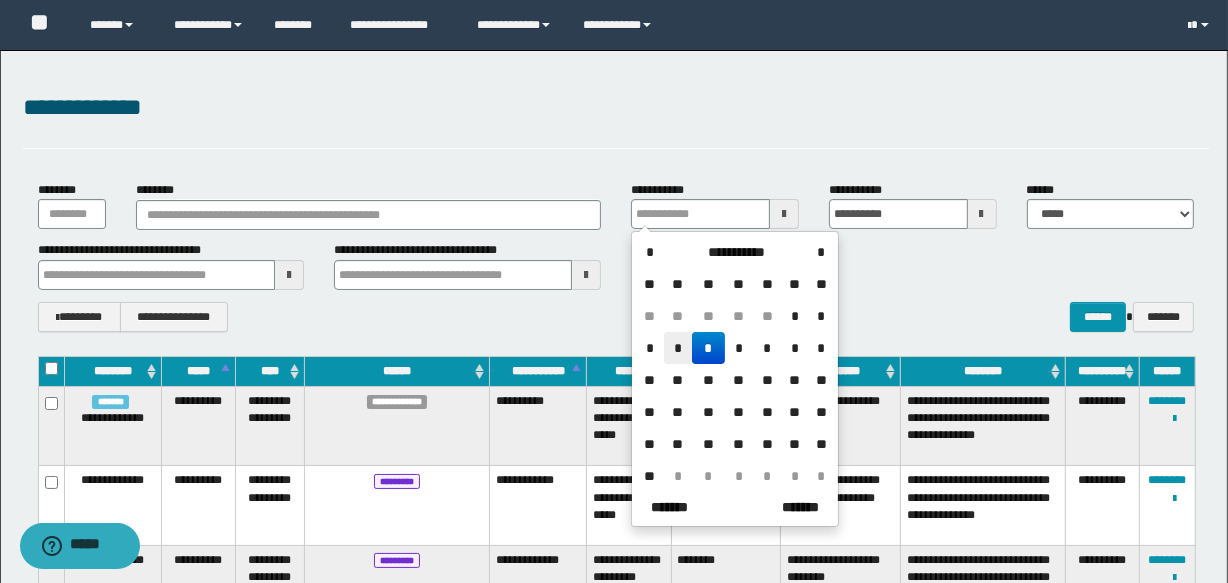 click on "*" at bounding box center (678, 348) 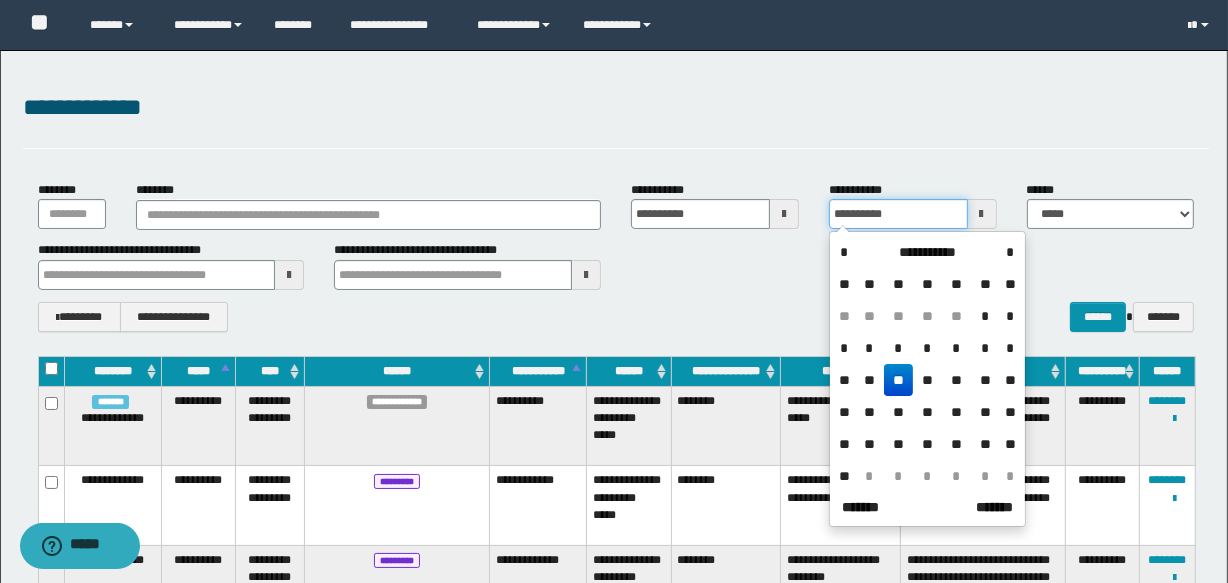 click on "**********" at bounding box center [898, 214] 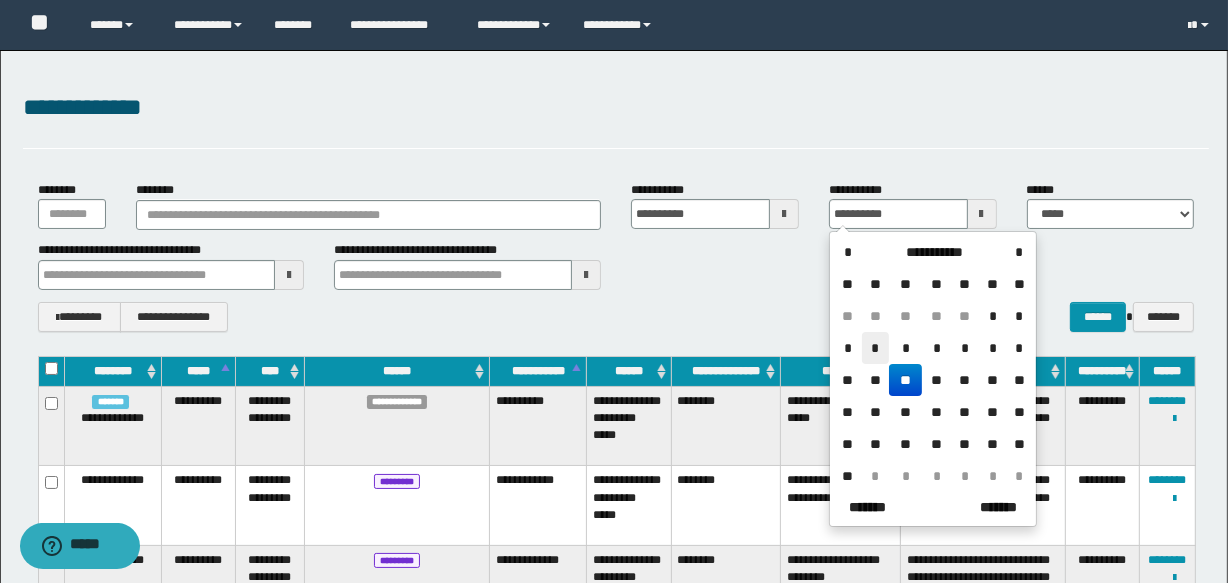 click on "*" at bounding box center [876, 348] 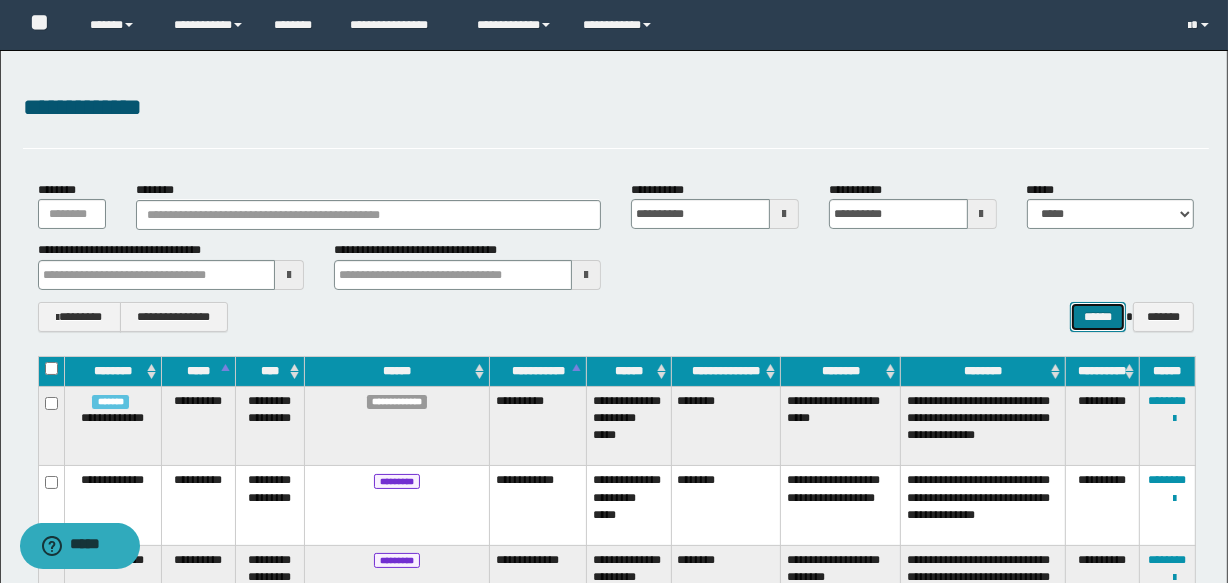 click on "******" at bounding box center (1098, 317) 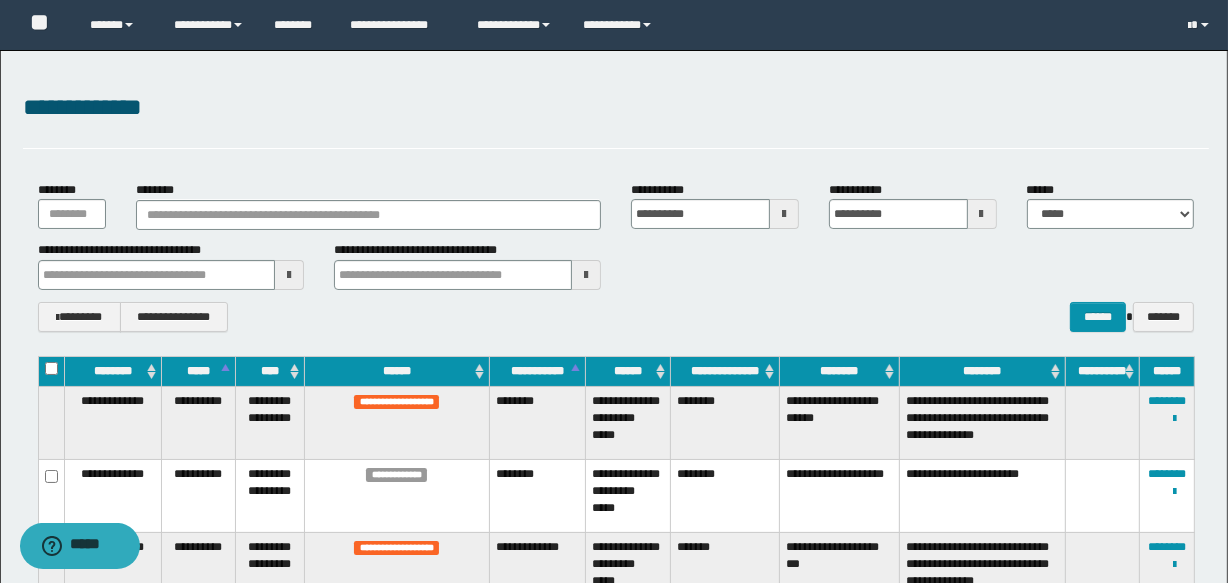 click on "******" at bounding box center (396, 372) 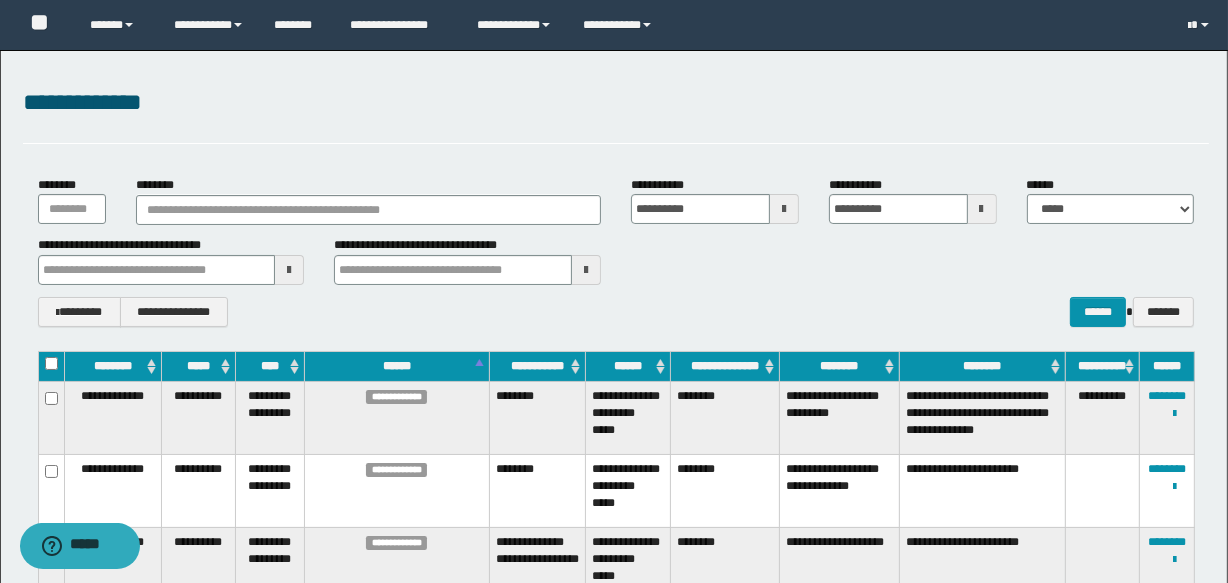 scroll, scrollTop: 0, scrollLeft: 0, axis: both 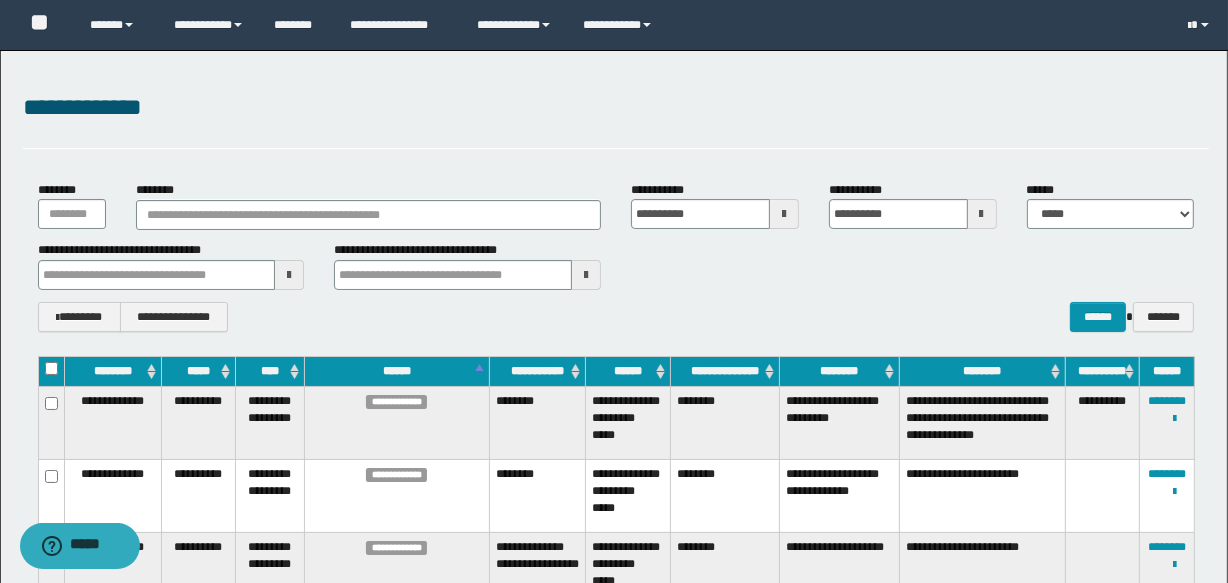 type 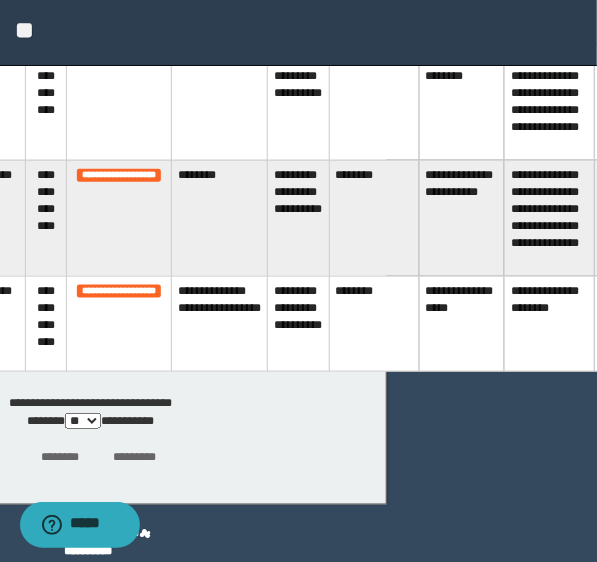 scroll, scrollTop: 2782, scrollLeft: 210, axis: both 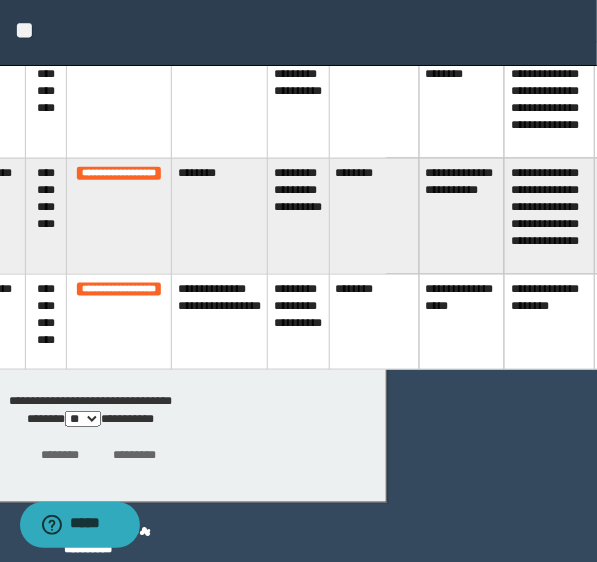 type 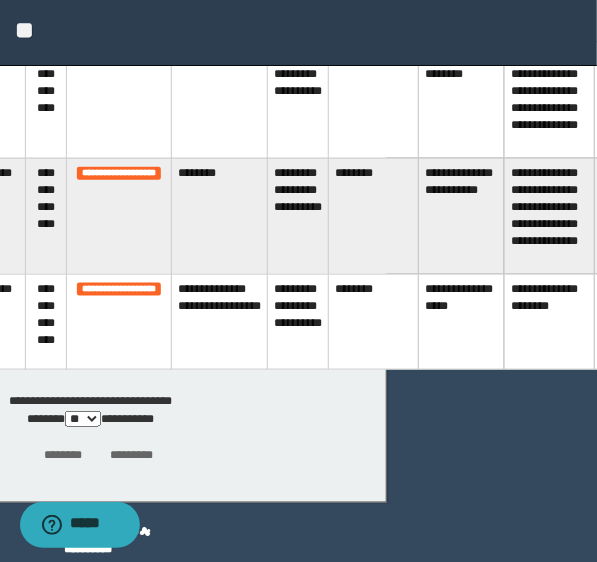 type 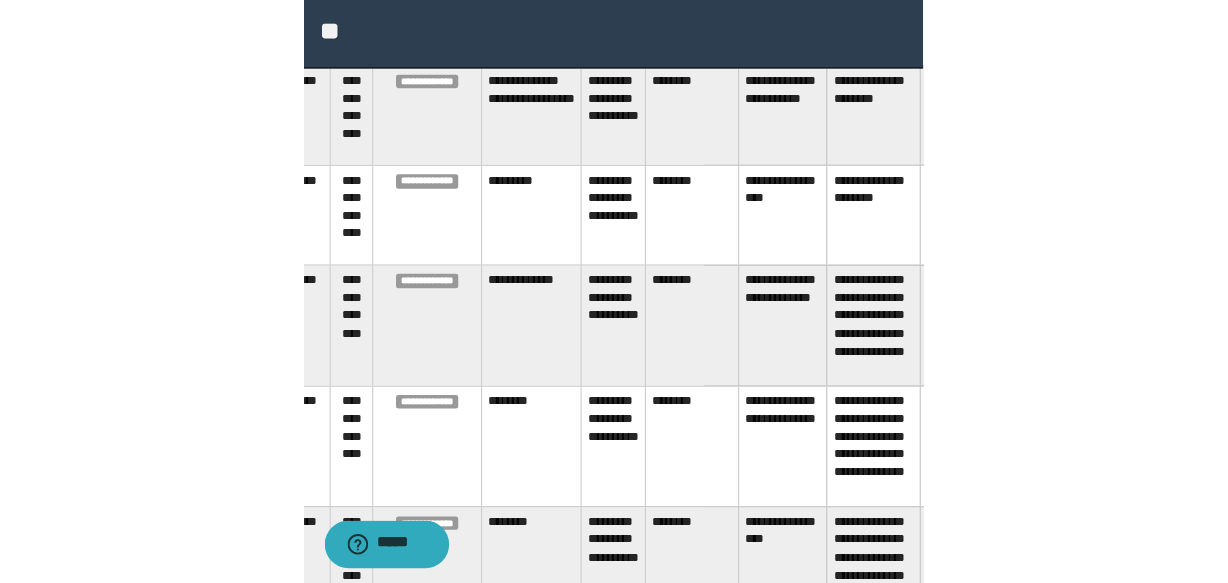 scroll, scrollTop: 1166, scrollLeft: 0, axis: vertical 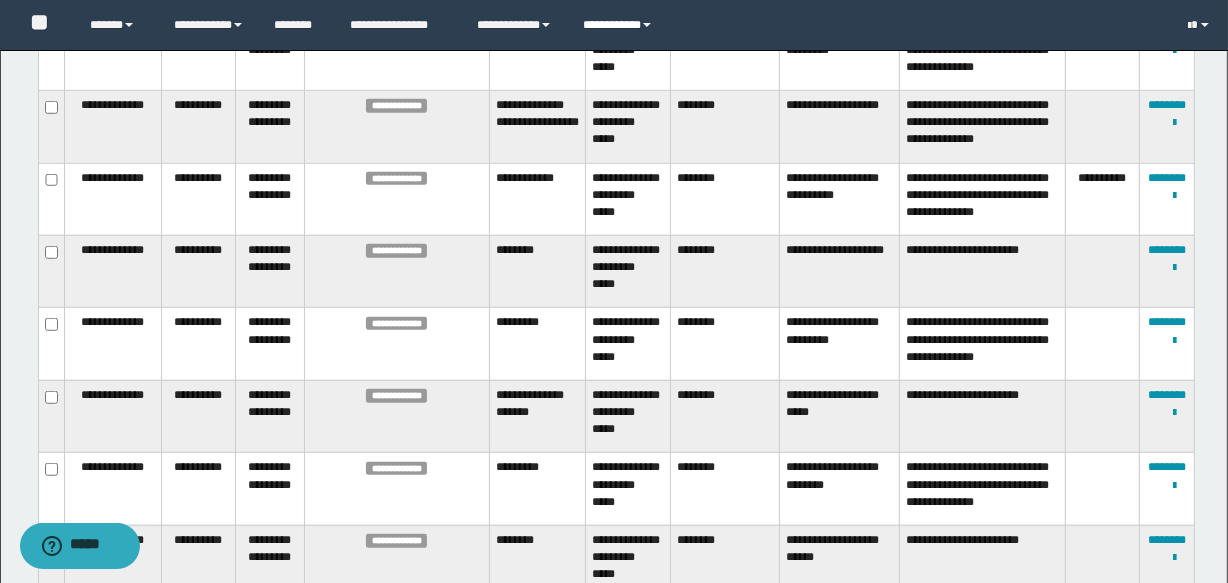 click on "**********" at bounding box center [620, 25] 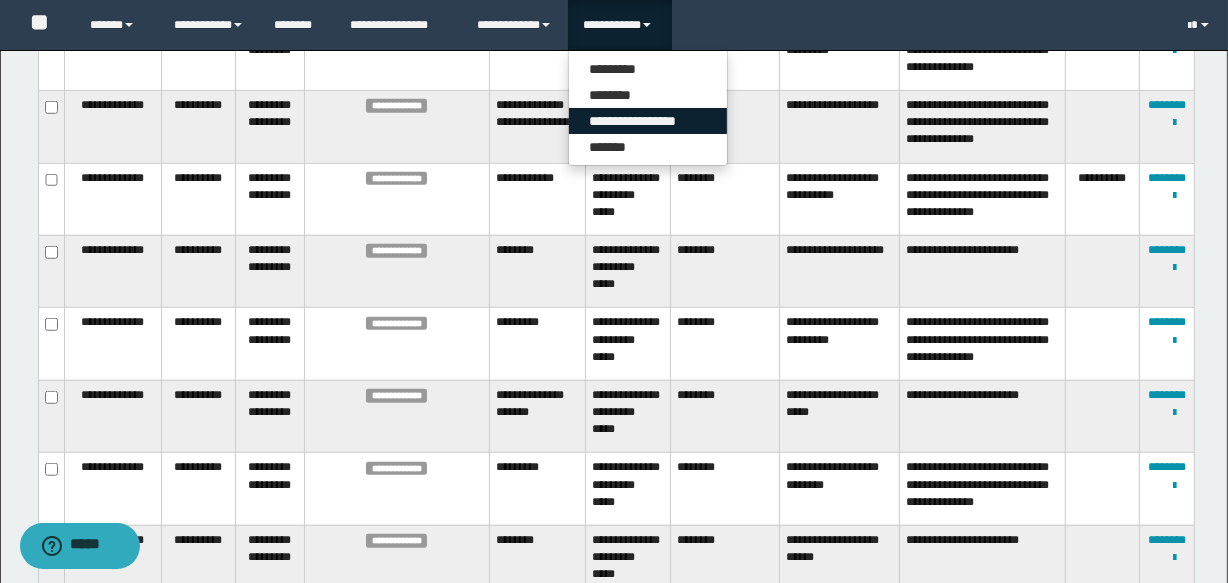 click on "**********" at bounding box center (648, 121) 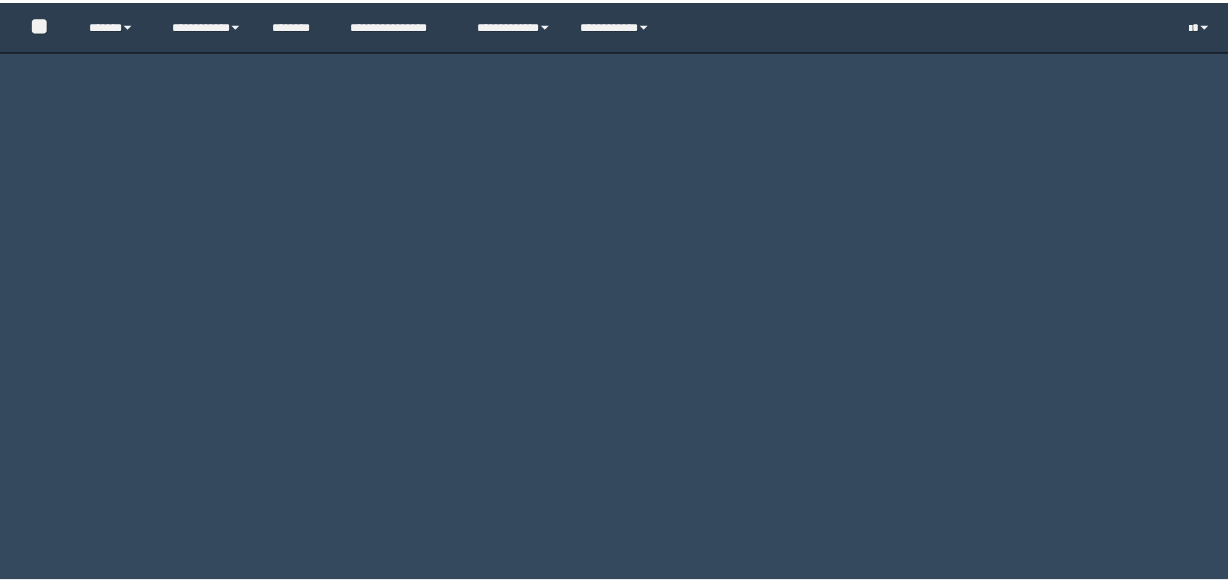 scroll, scrollTop: 0, scrollLeft: 0, axis: both 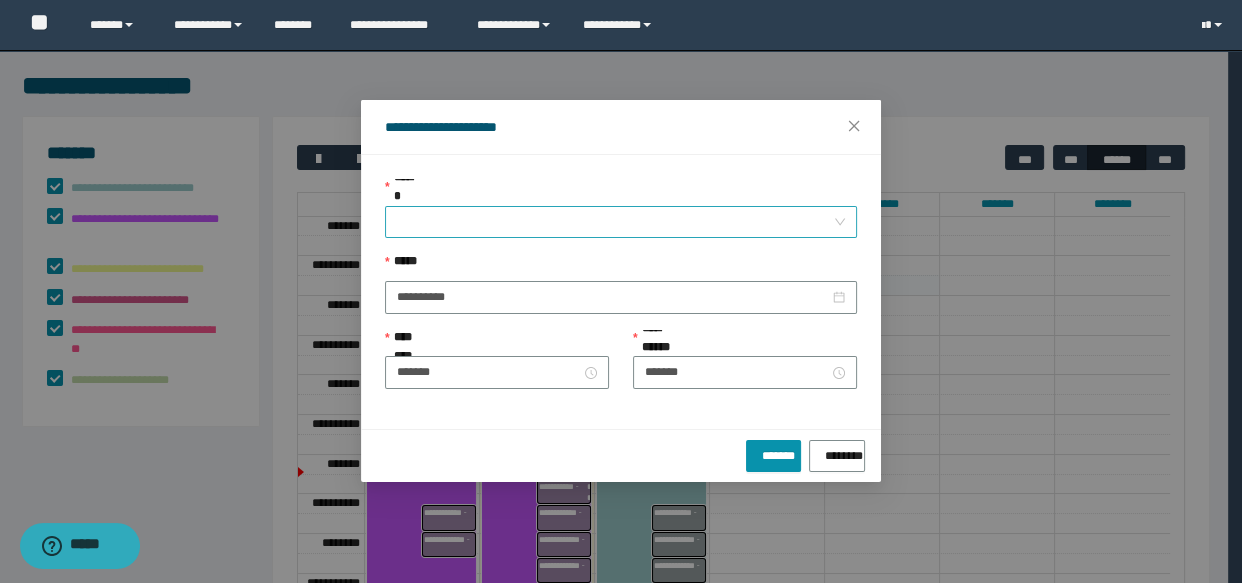 click on "******" at bounding box center [615, 222] 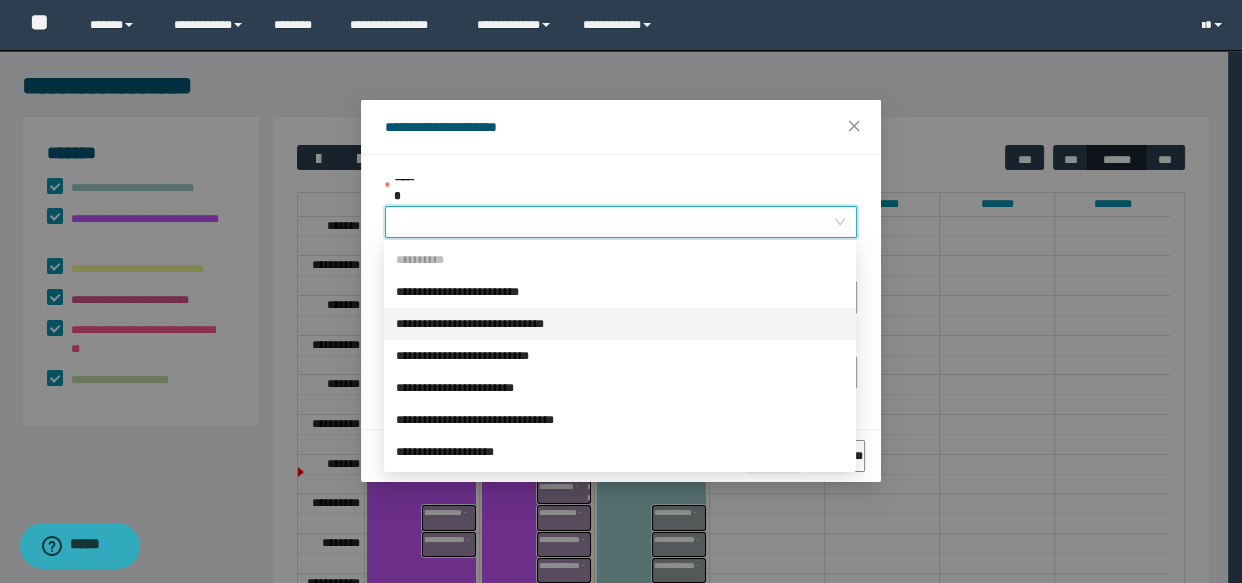 click on "**********" at bounding box center (620, 324) 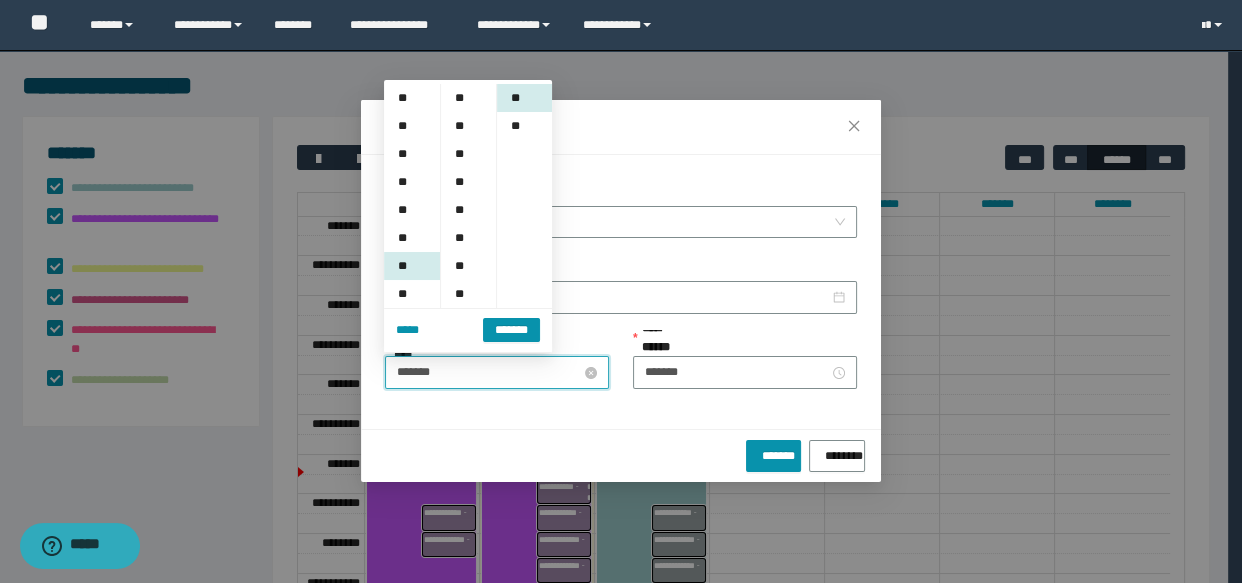 click on "*******" at bounding box center (489, 372) 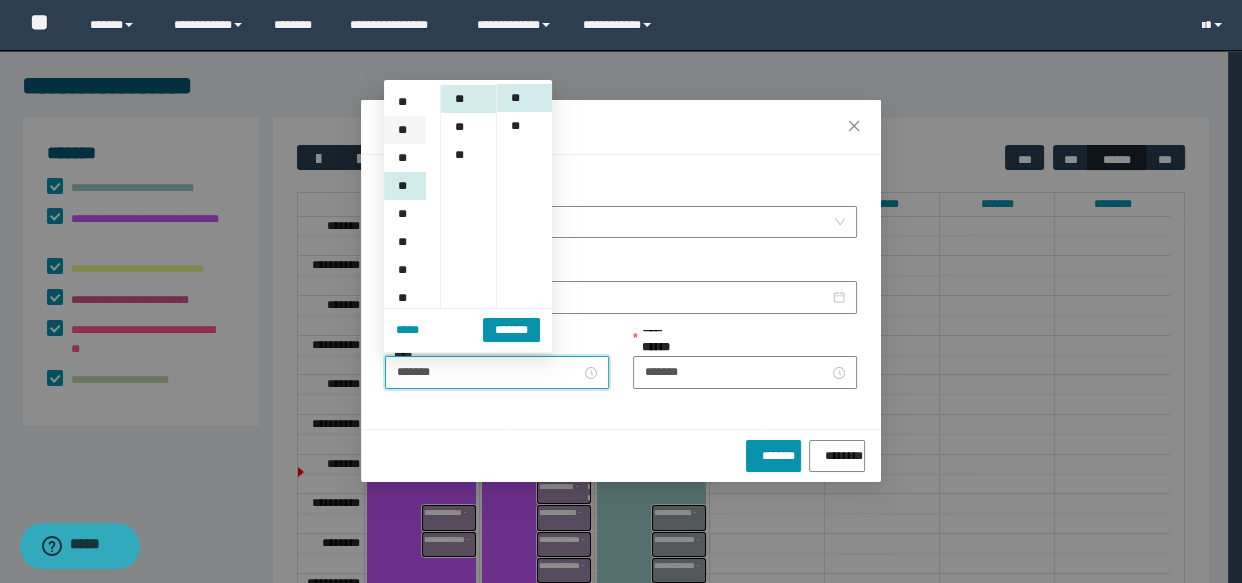 click on "**" at bounding box center [405, 130] 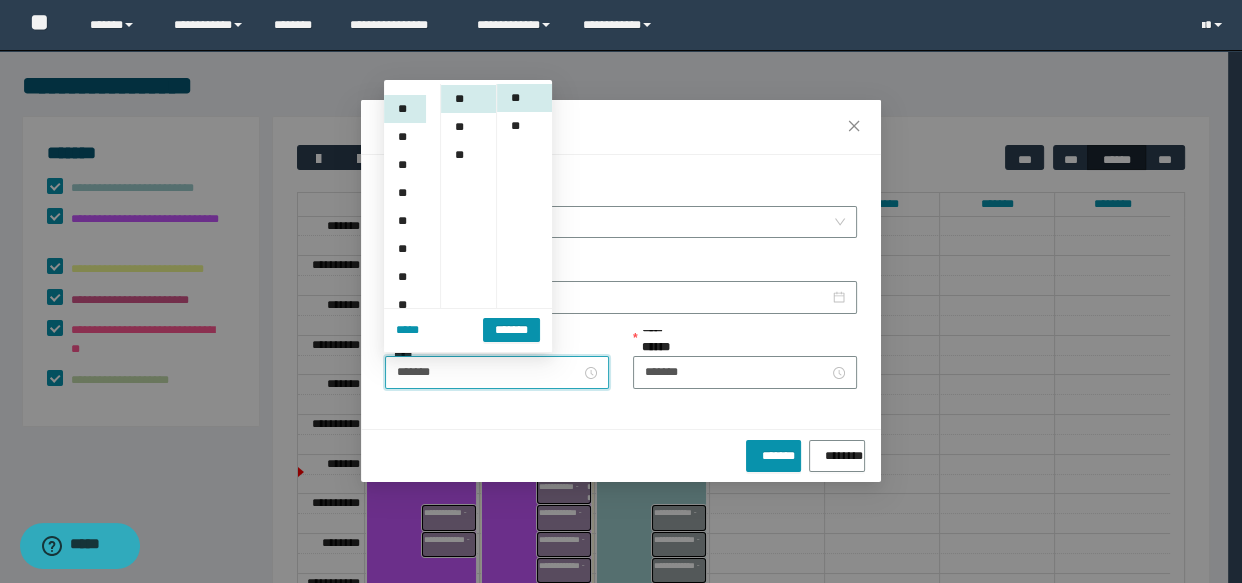 scroll, scrollTop: 111, scrollLeft: 0, axis: vertical 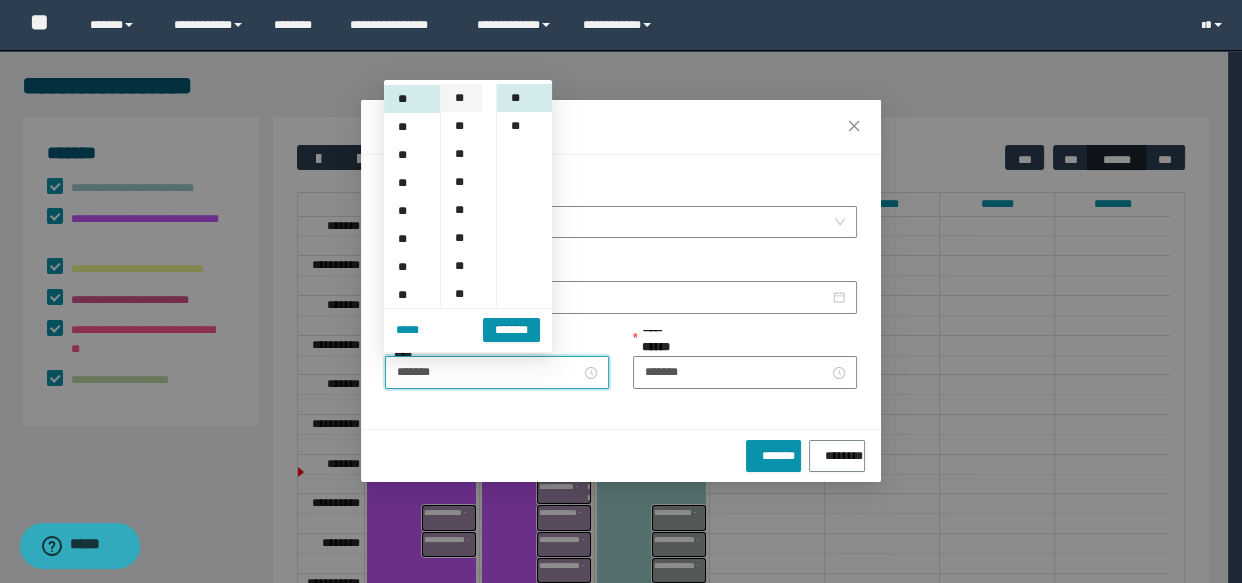 click on "**" at bounding box center (461, 98) 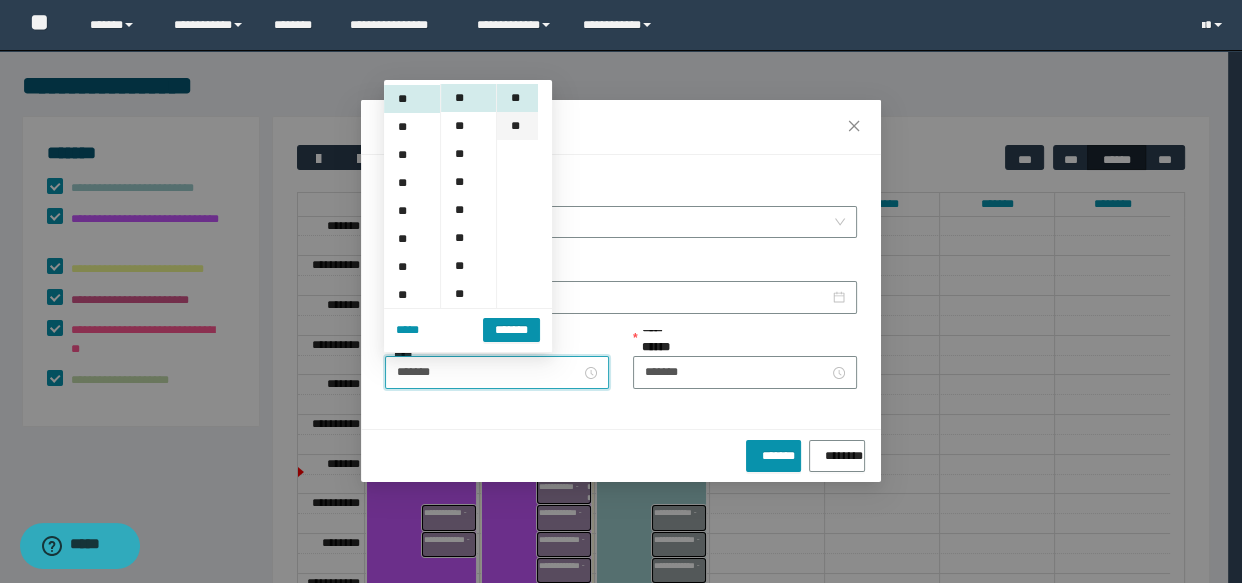 click on "**" at bounding box center [517, 126] 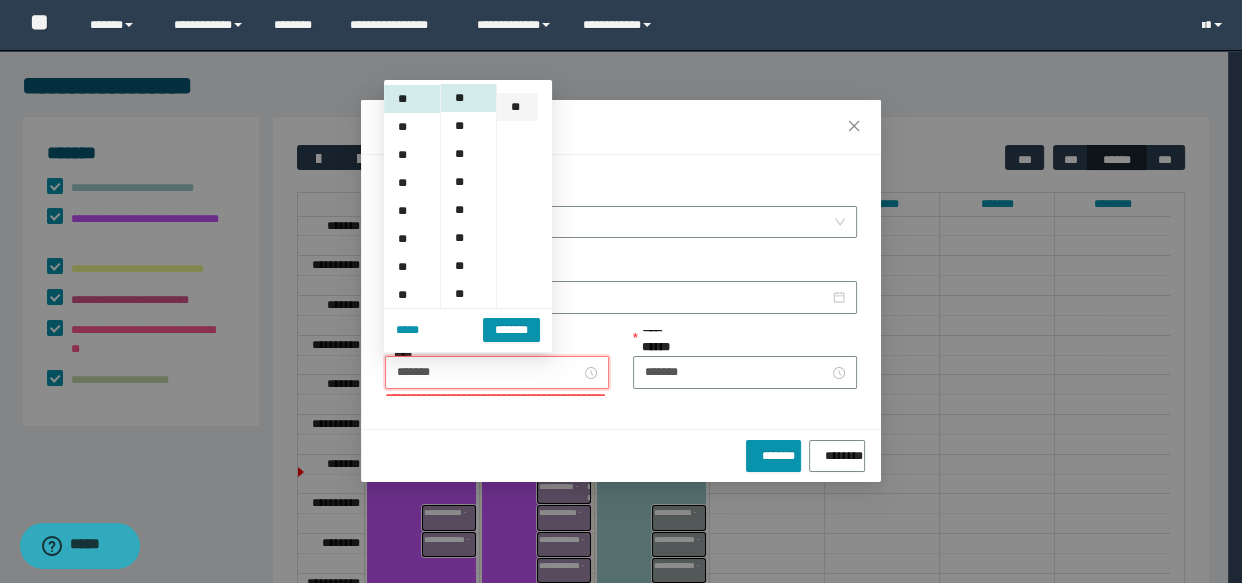 scroll, scrollTop: 28, scrollLeft: 0, axis: vertical 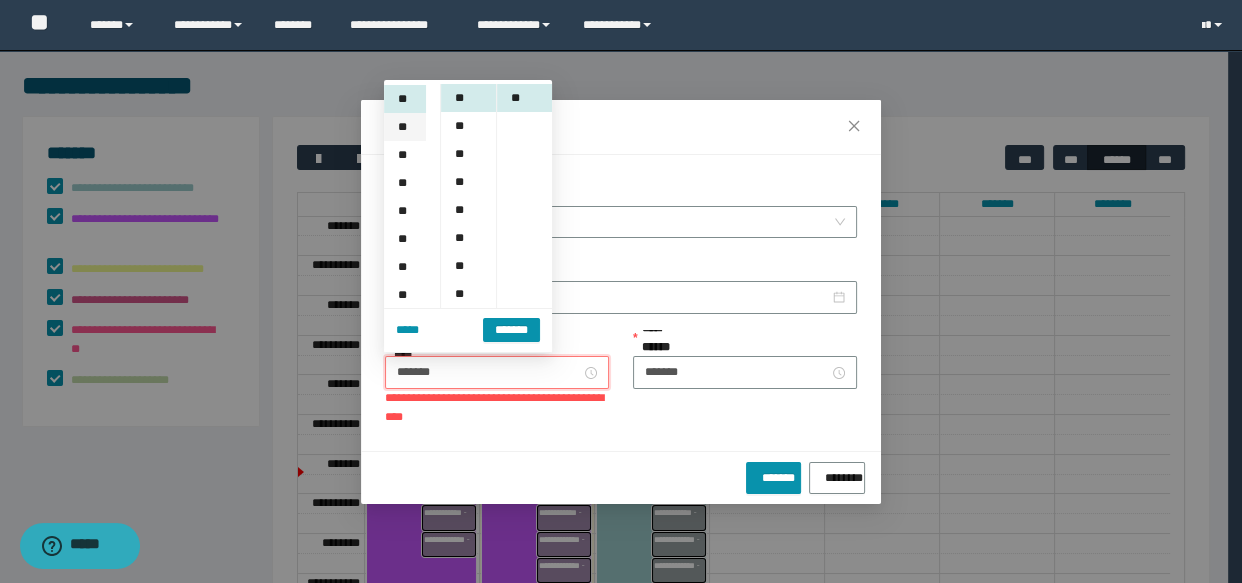 click on "**" at bounding box center [405, 127] 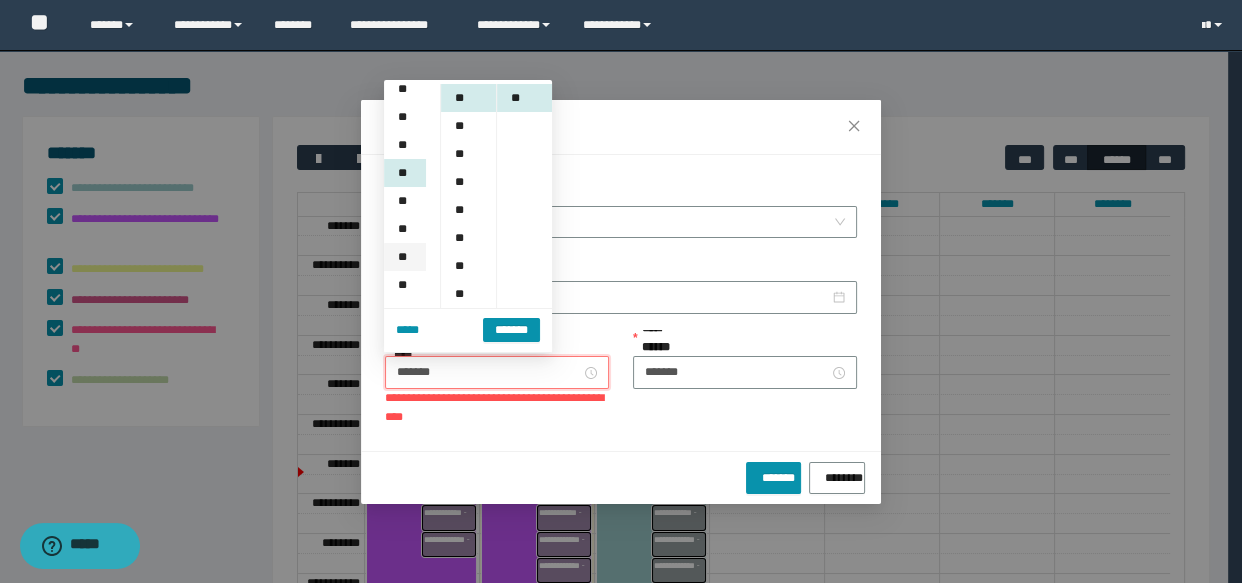 scroll, scrollTop: 21, scrollLeft: 0, axis: vertical 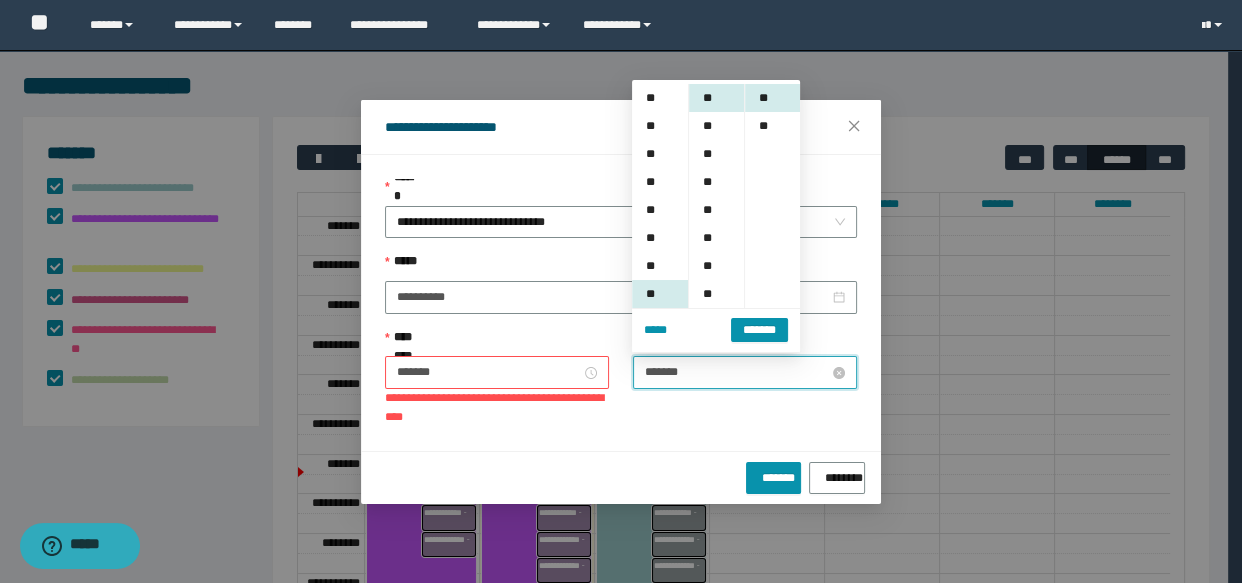 click on "*******" at bounding box center [737, 372] 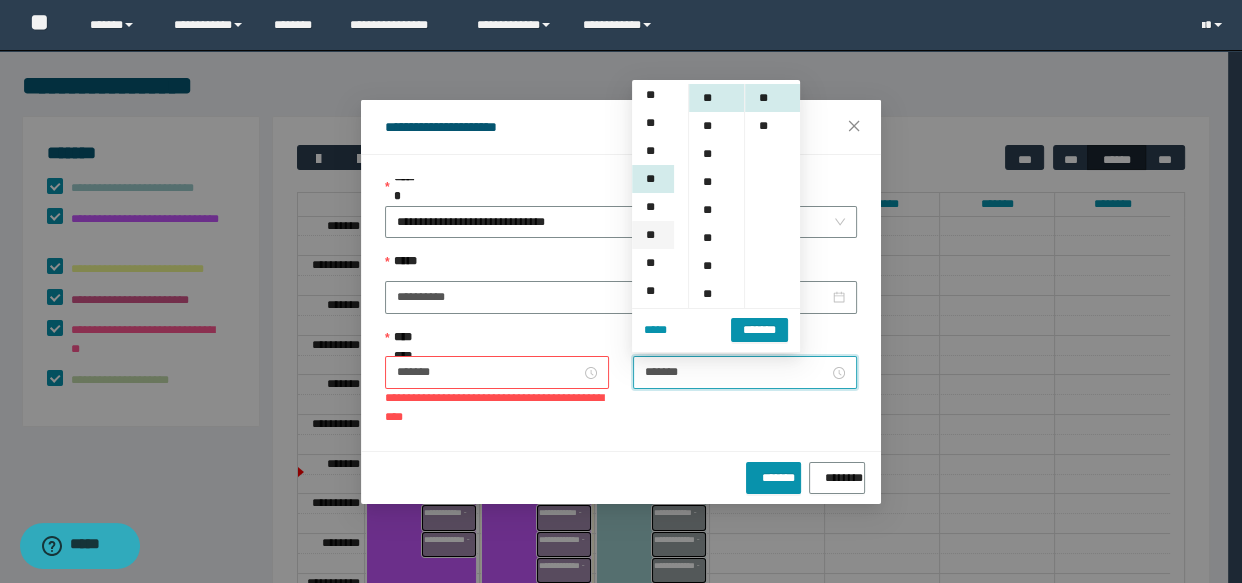 scroll, scrollTop: 111, scrollLeft: 0, axis: vertical 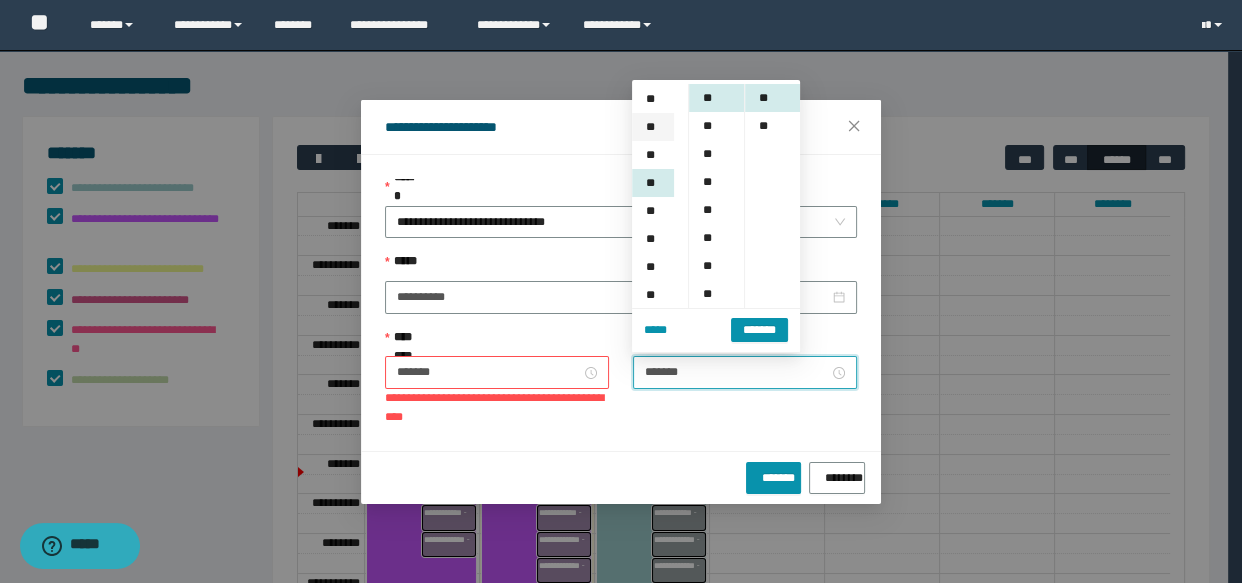 click on "**" at bounding box center [653, 127] 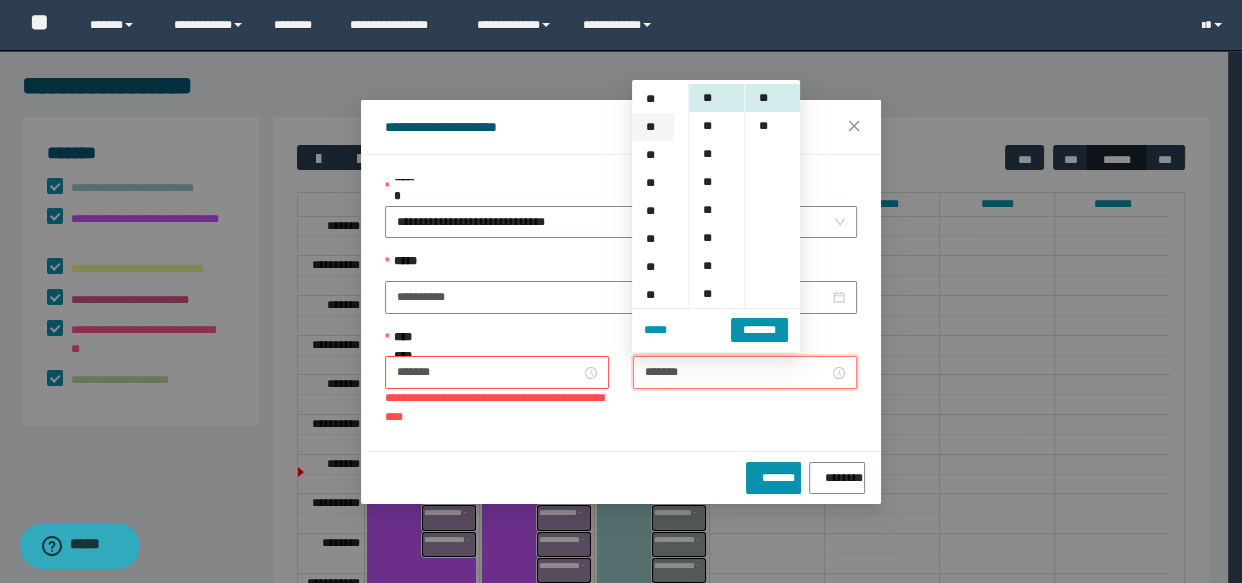 scroll, scrollTop: 140, scrollLeft: 0, axis: vertical 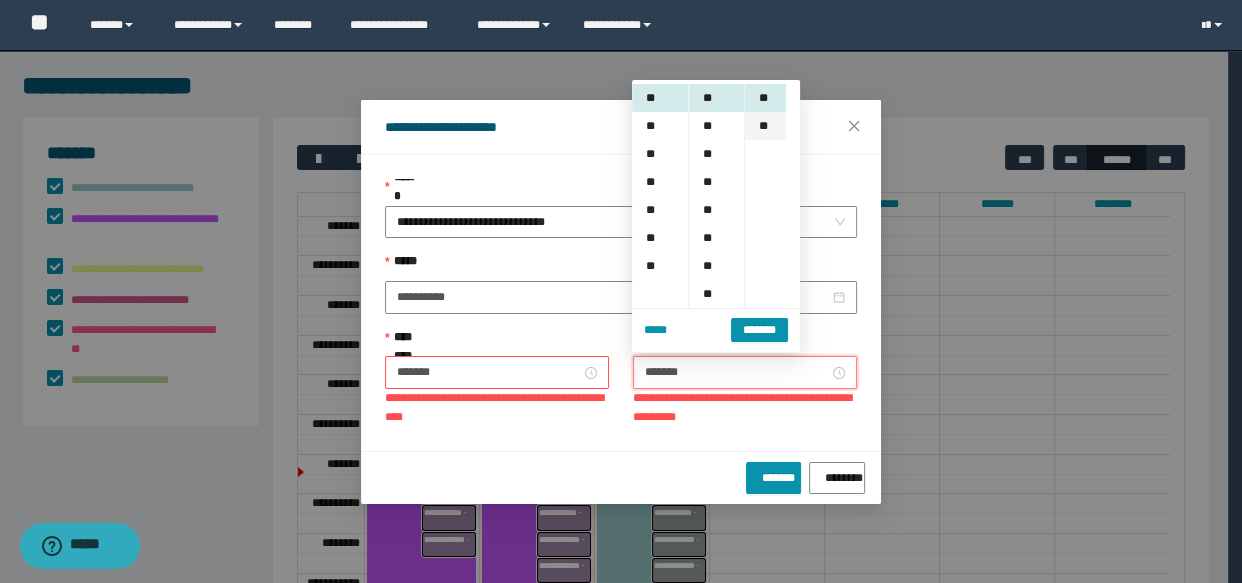 click on "**" at bounding box center [765, 126] 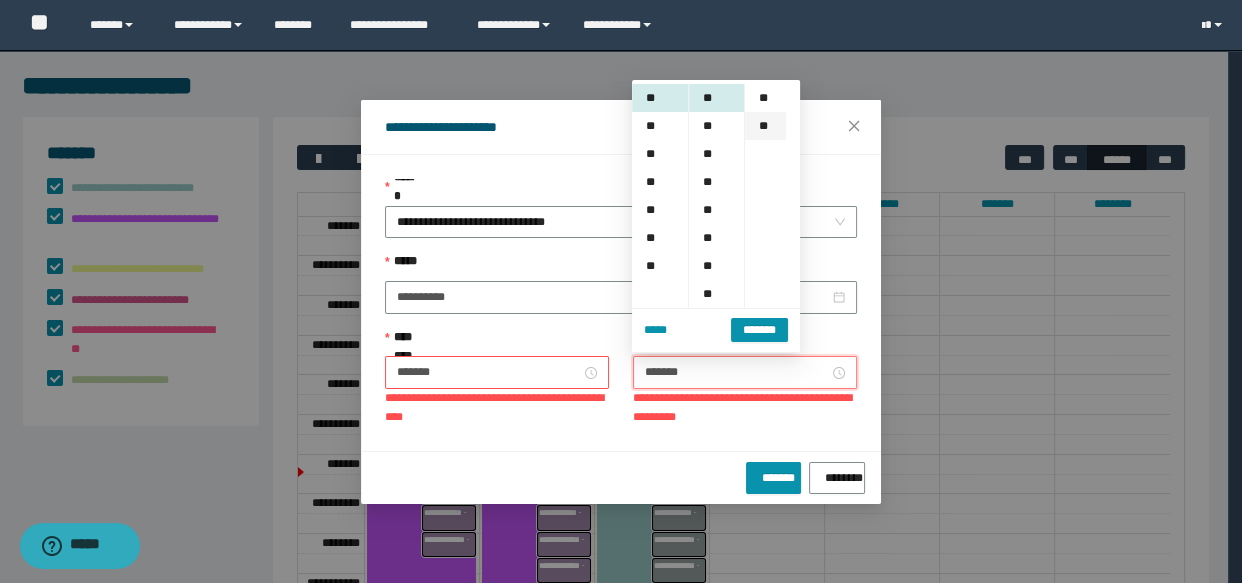 scroll, scrollTop: 28, scrollLeft: 0, axis: vertical 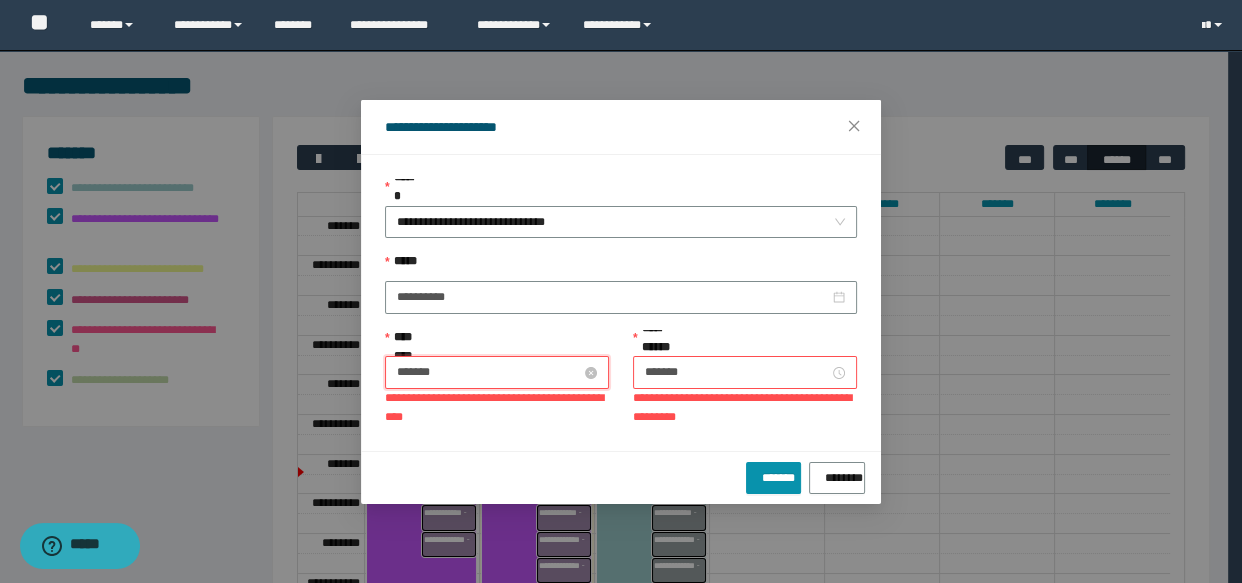click on "*******" at bounding box center [489, 372] 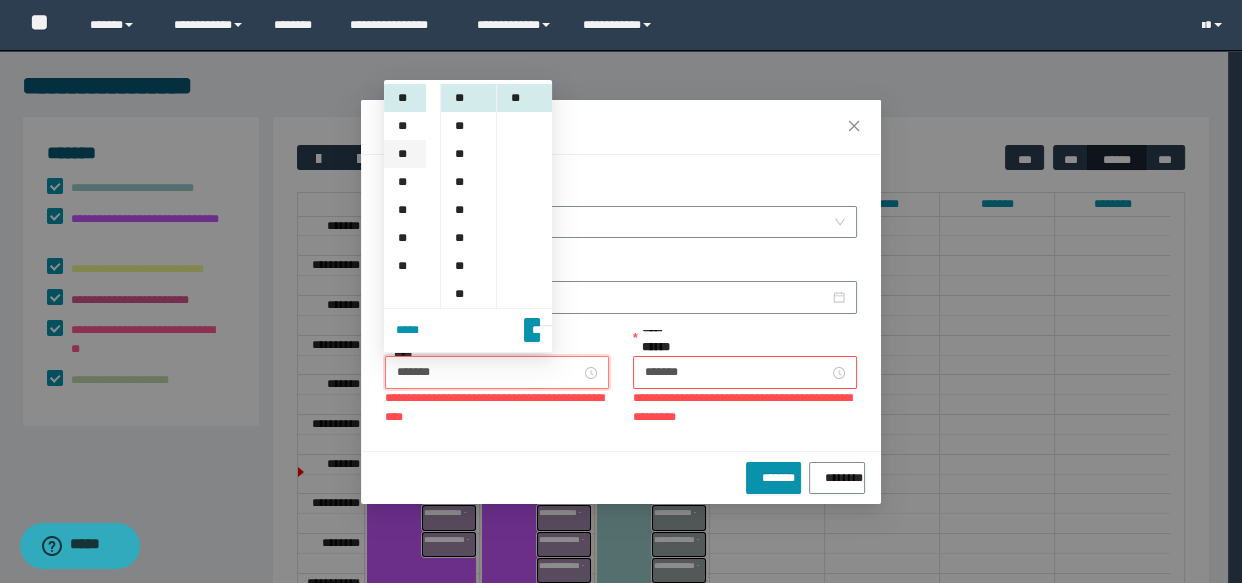 scroll, scrollTop: 119, scrollLeft: 0, axis: vertical 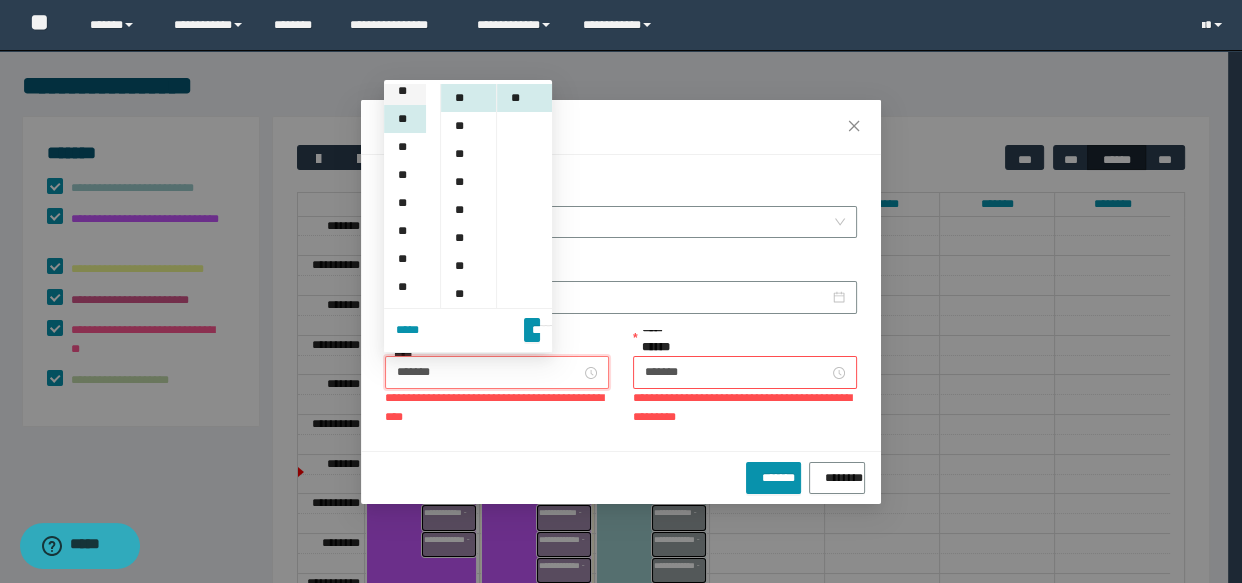 click on "**" at bounding box center (405, 91) 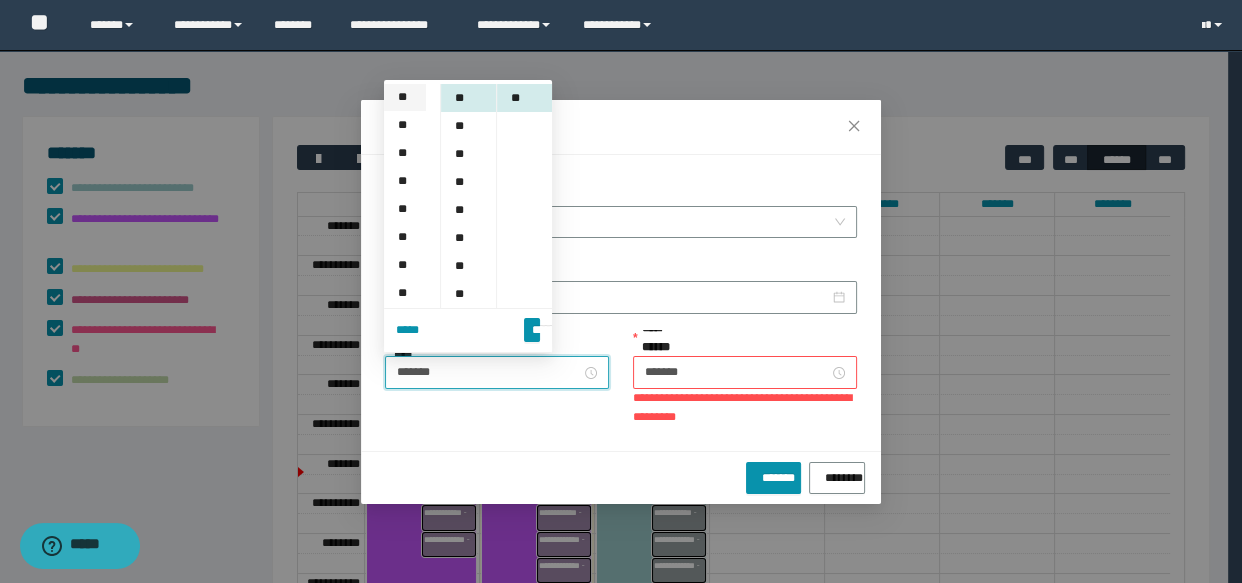 scroll, scrollTop: 111, scrollLeft: 0, axis: vertical 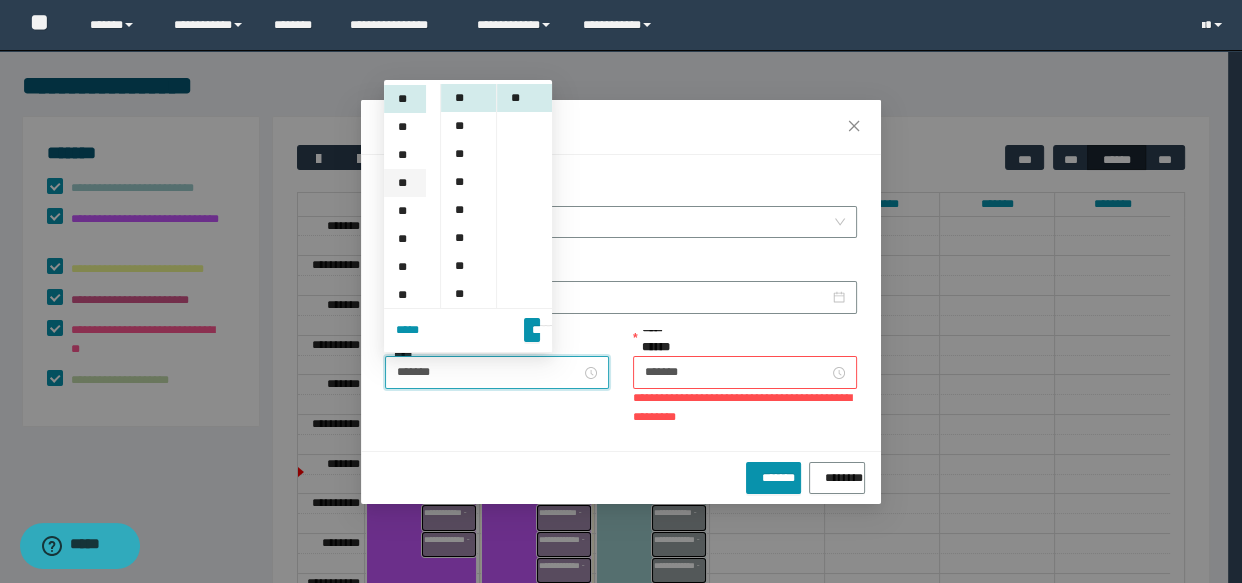 click on "**" at bounding box center [405, 183] 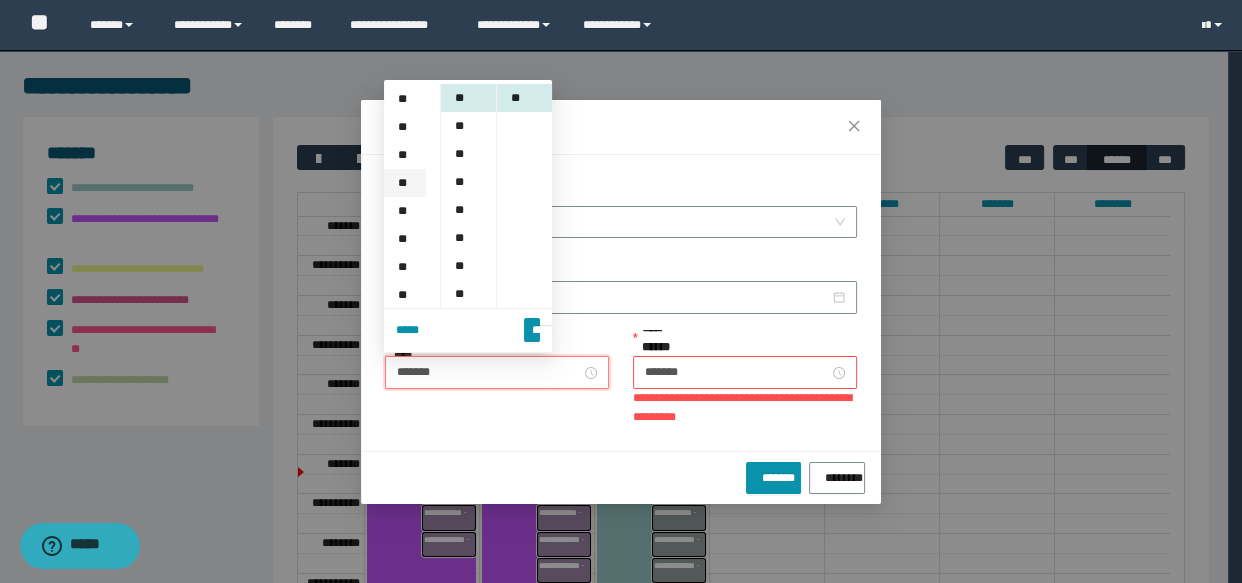 scroll, scrollTop: 196, scrollLeft: 0, axis: vertical 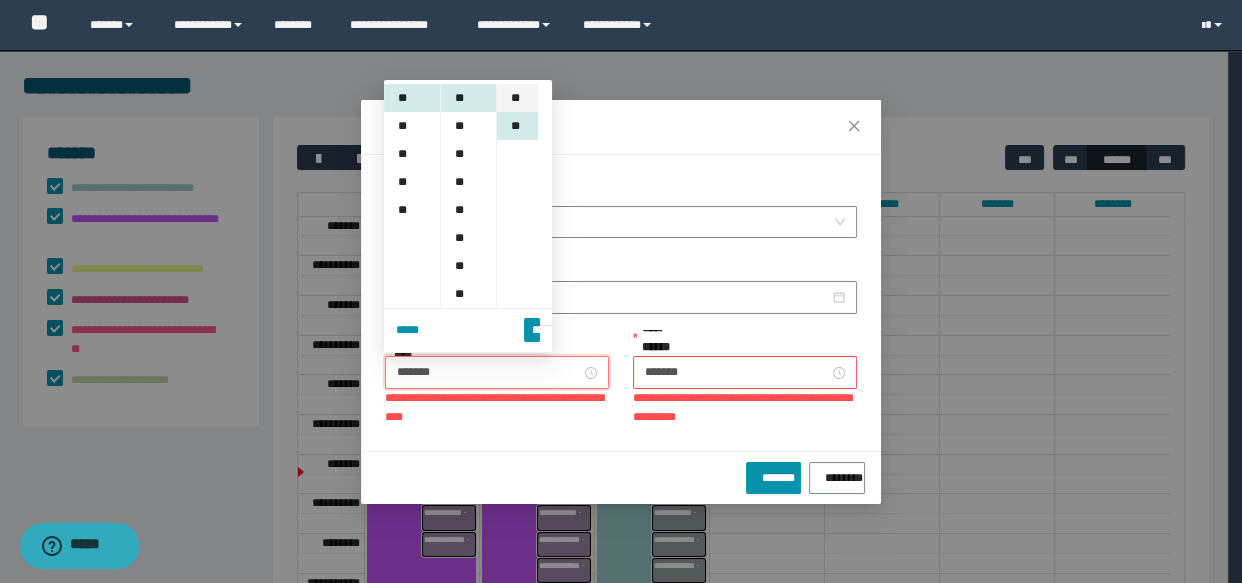 click on "**" at bounding box center [517, 98] 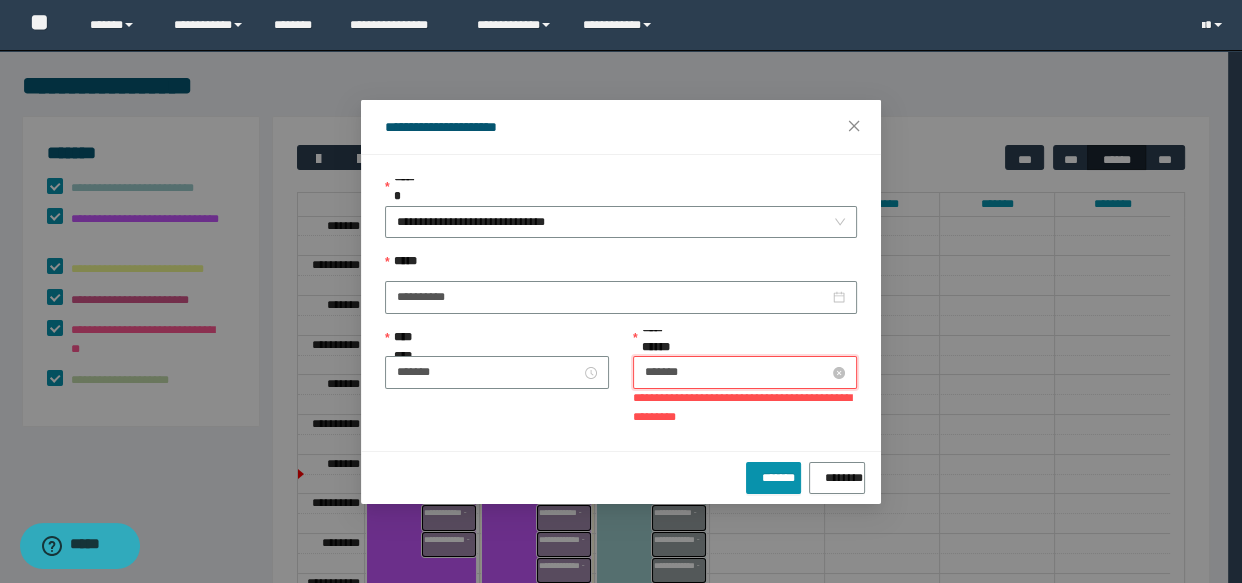 click on "*******" at bounding box center (737, 372) 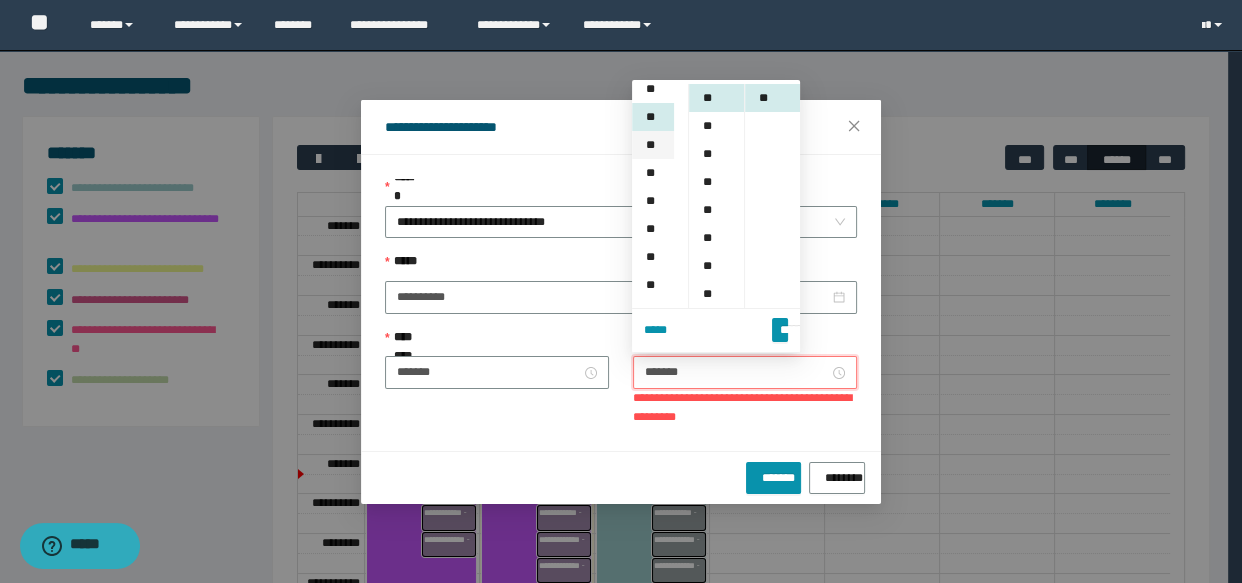 scroll, scrollTop: 119, scrollLeft: 0, axis: vertical 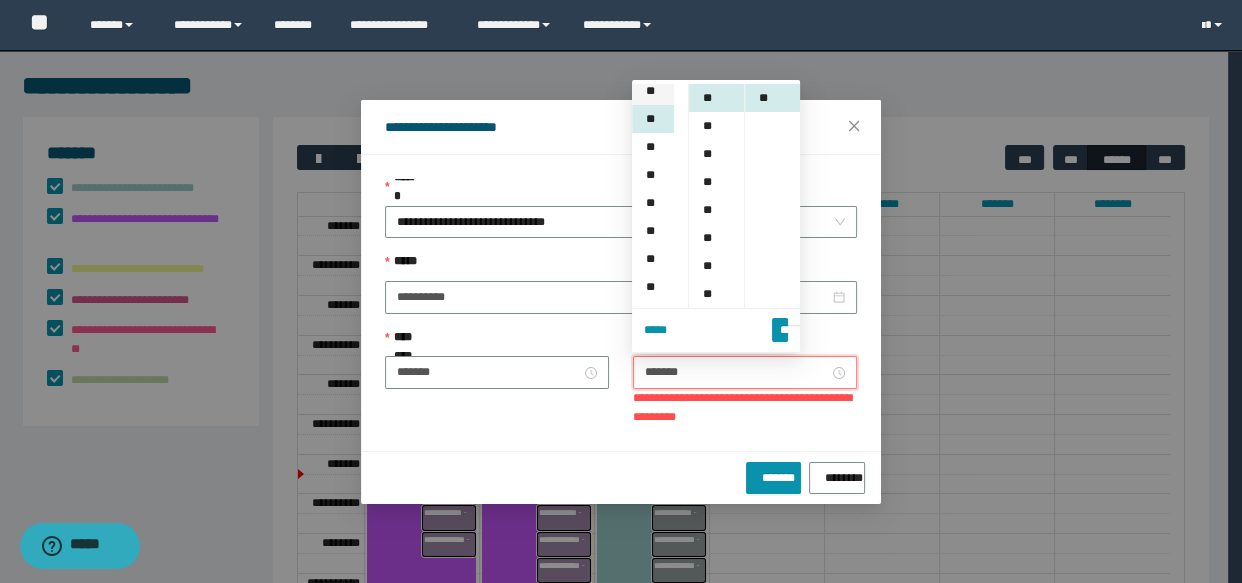 click on "**" at bounding box center (653, 91) 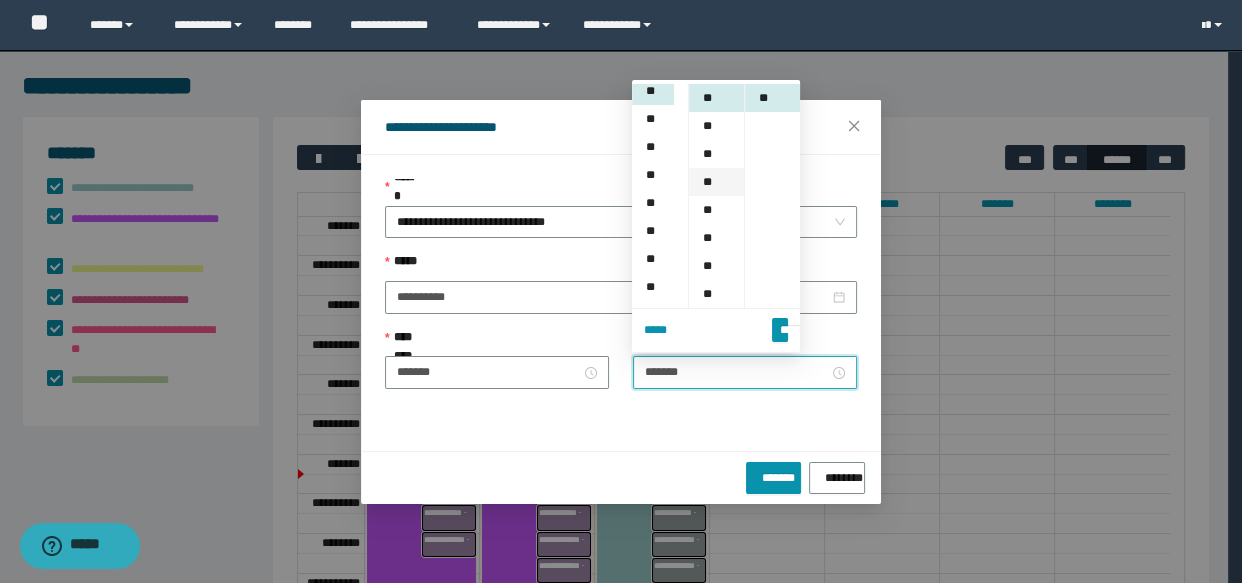 scroll, scrollTop: 111, scrollLeft: 0, axis: vertical 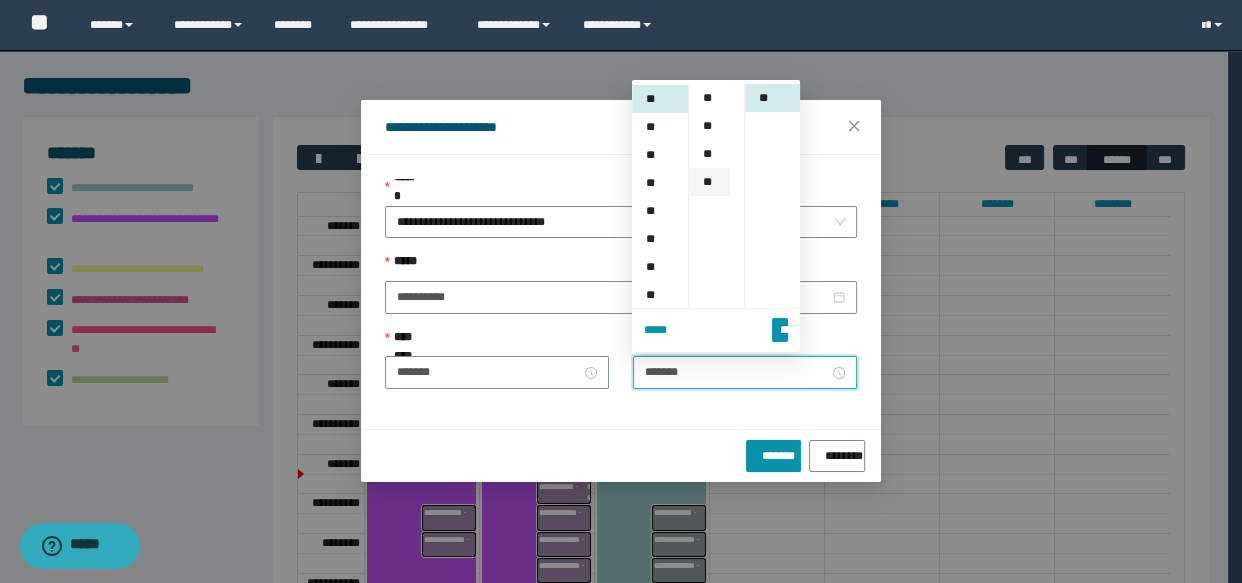 click on "**" at bounding box center (709, 182) 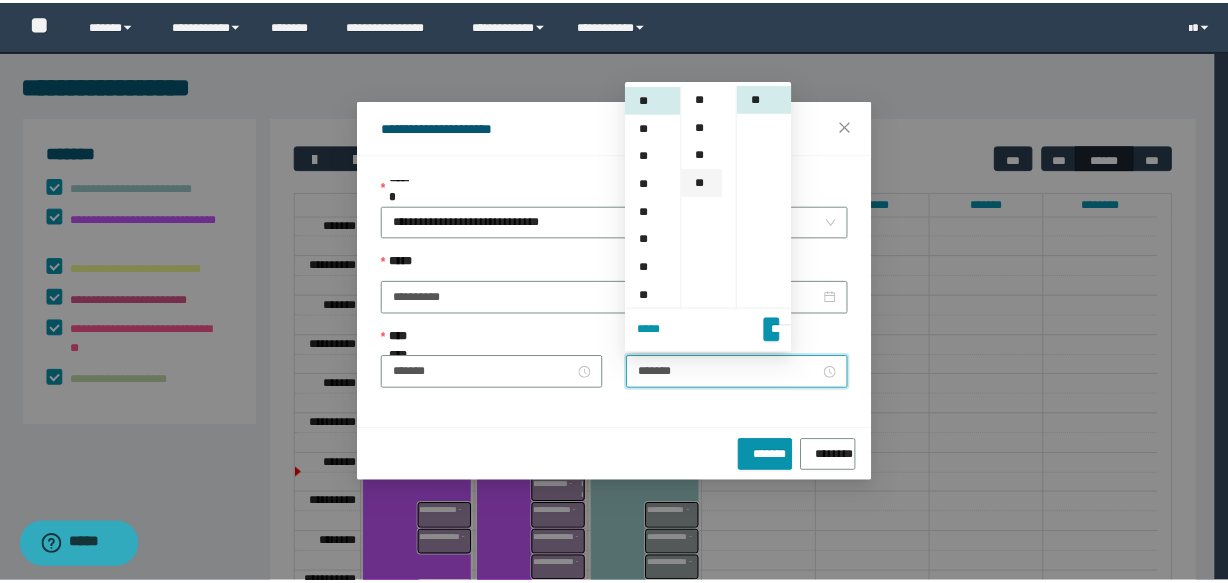 scroll, scrollTop: 308, scrollLeft: 0, axis: vertical 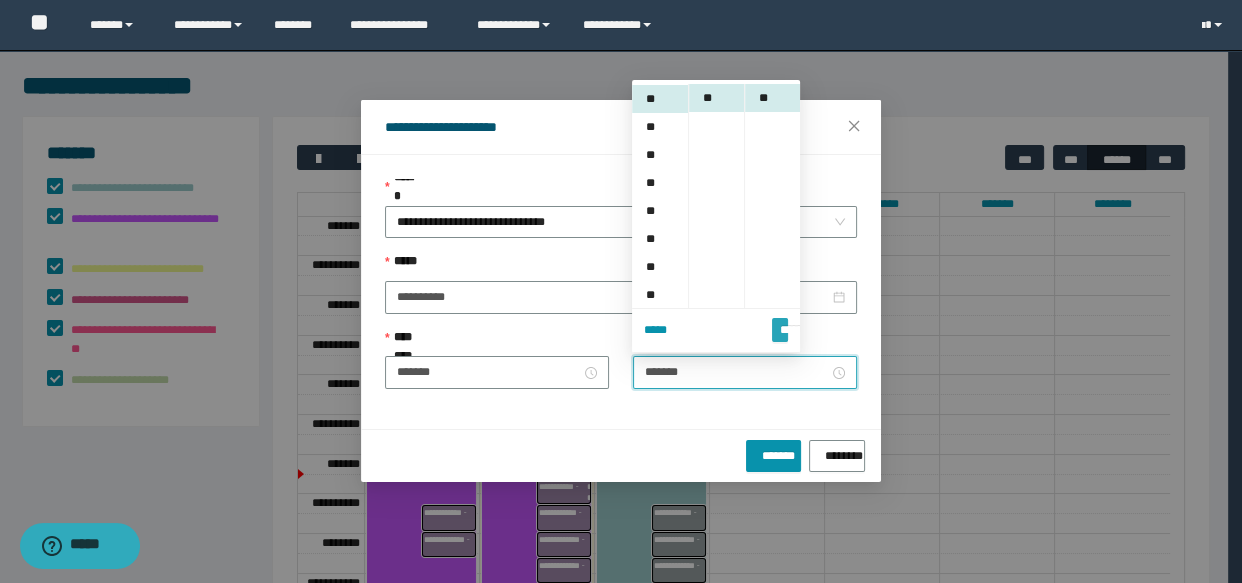 click on "*******" at bounding box center [780, 321] 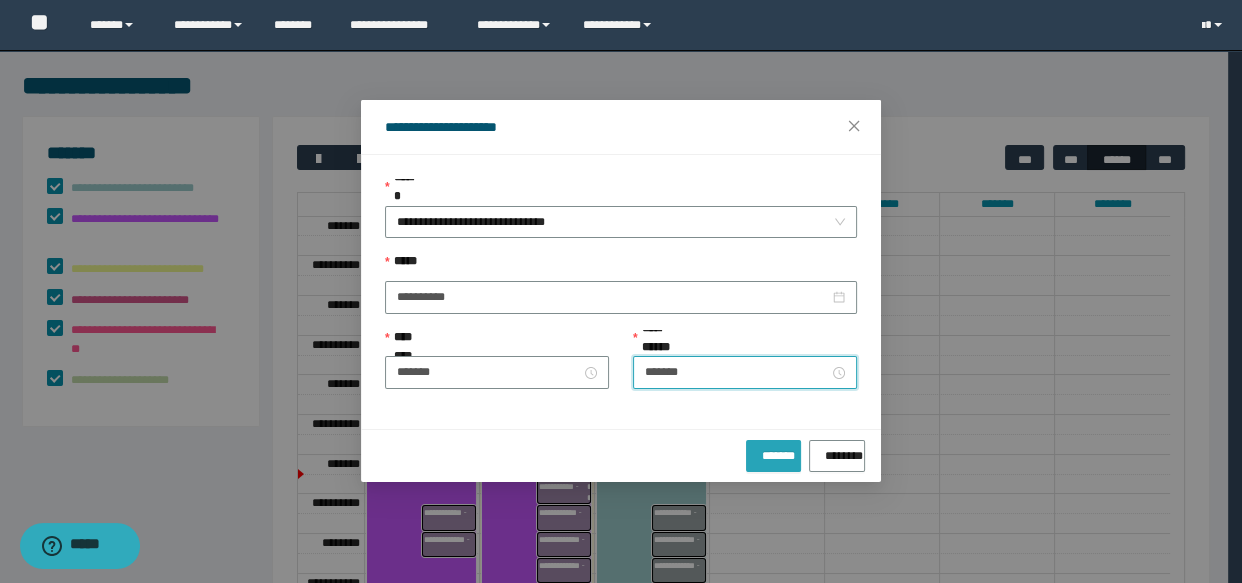 click on "*******" at bounding box center (773, 452) 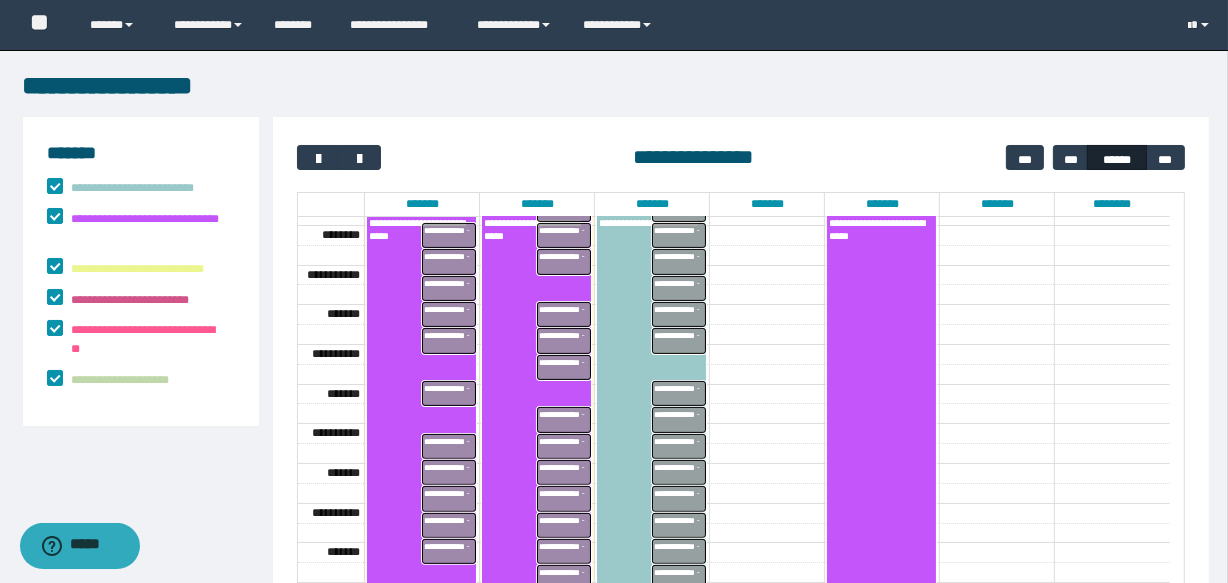 scroll, scrollTop: 630, scrollLeft: 0, axis: vertical 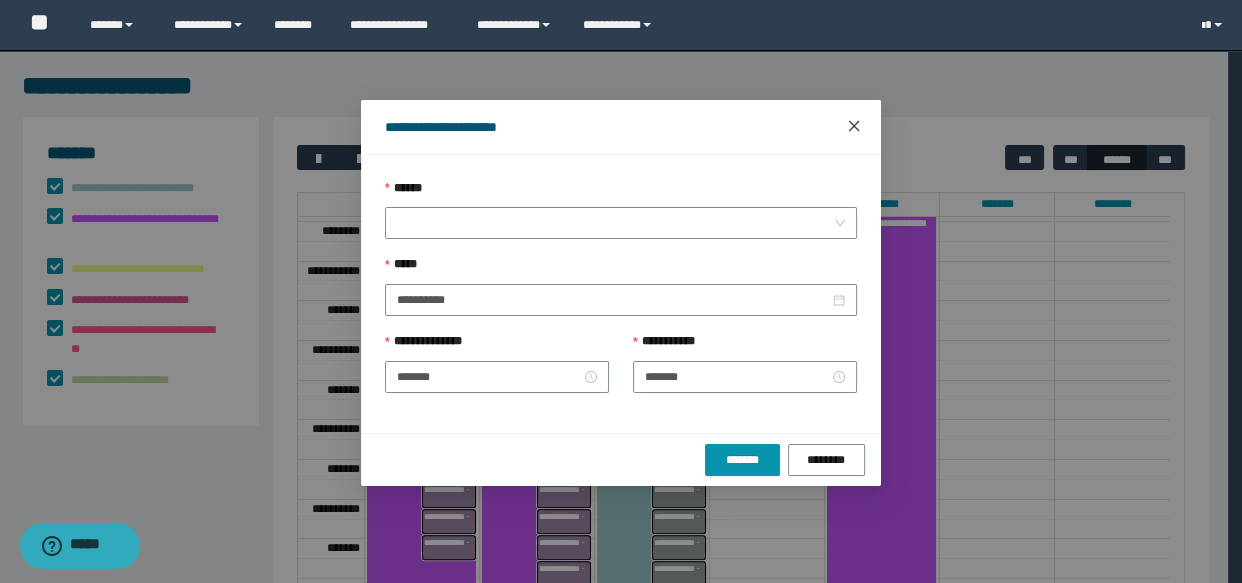 click at bounding box center [854, 127] 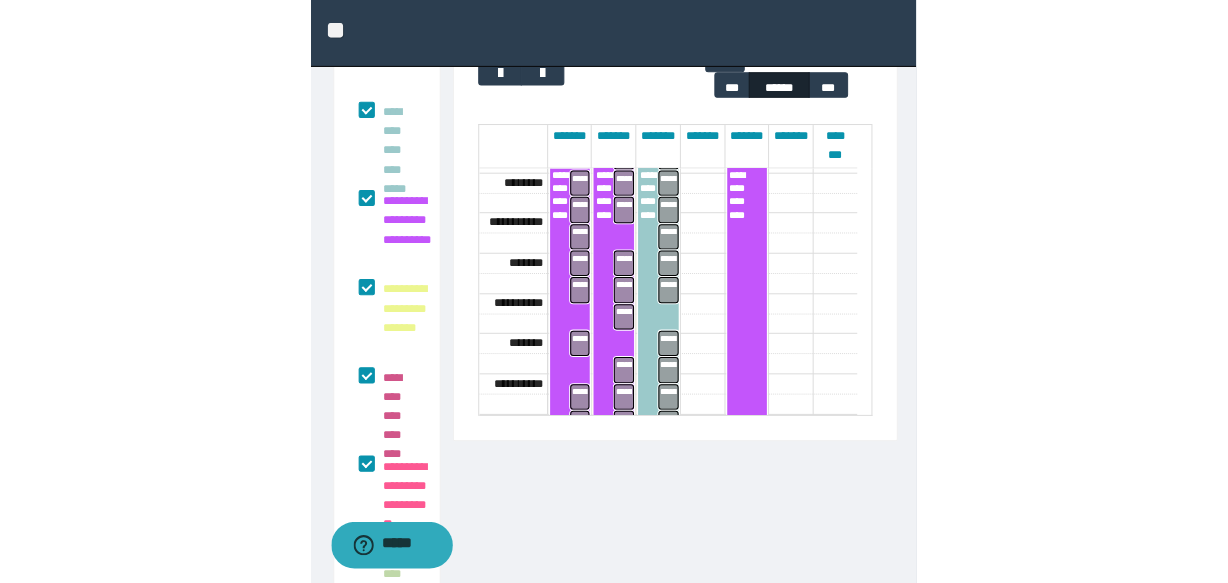 scroll, scrollTop: 0, scrollLeft: 0, axis: both 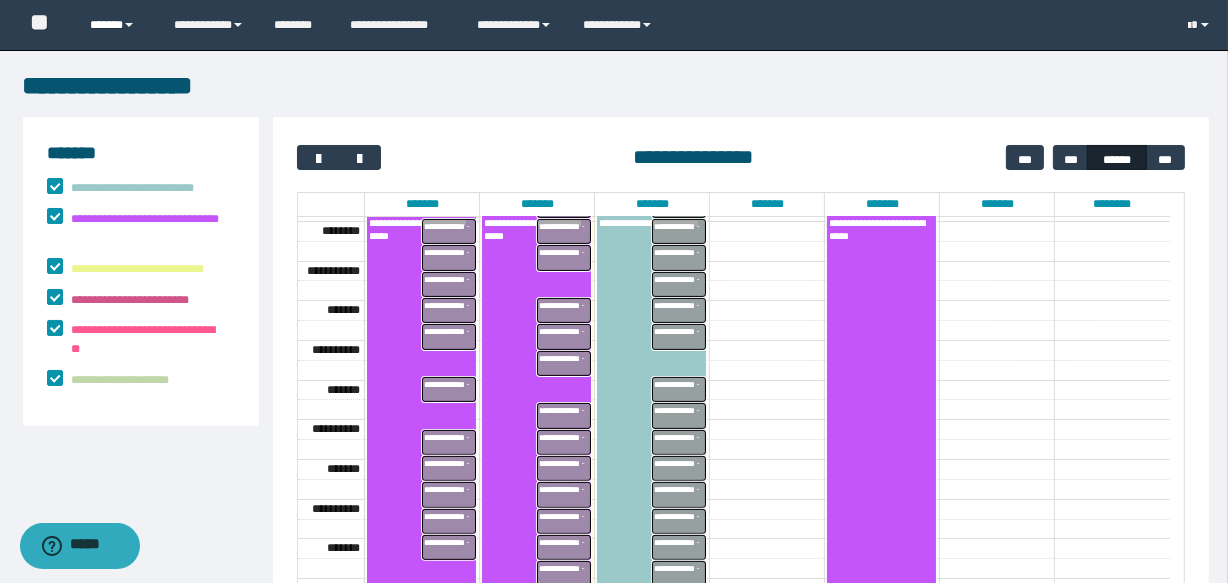 click on "******" at bounding box center [117, 25] 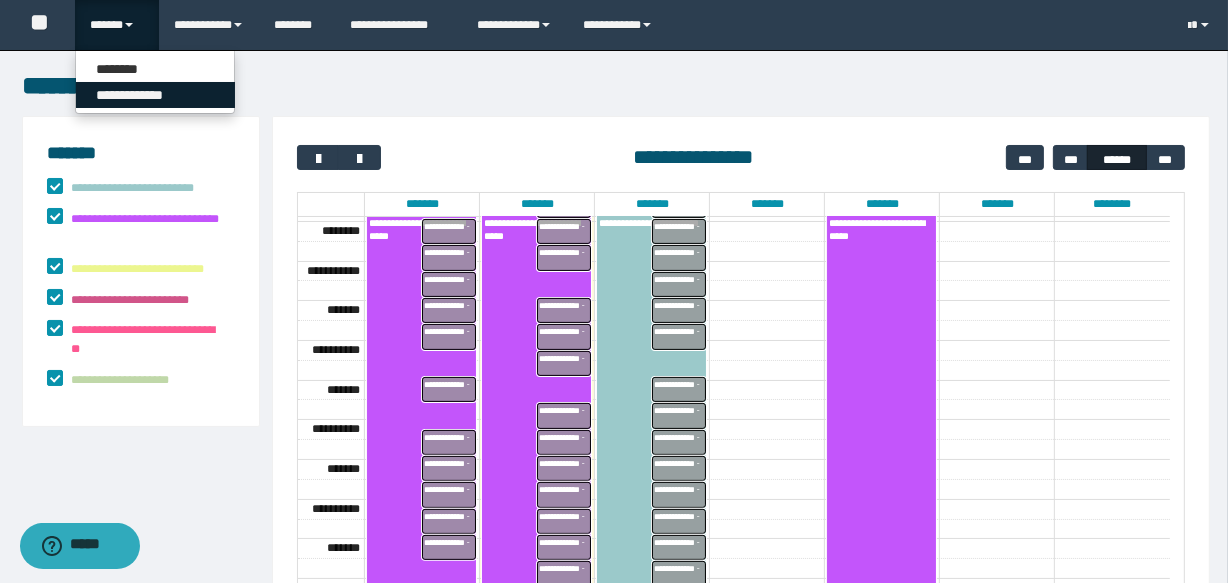 click on "**********" at bounding box center (155, 95) 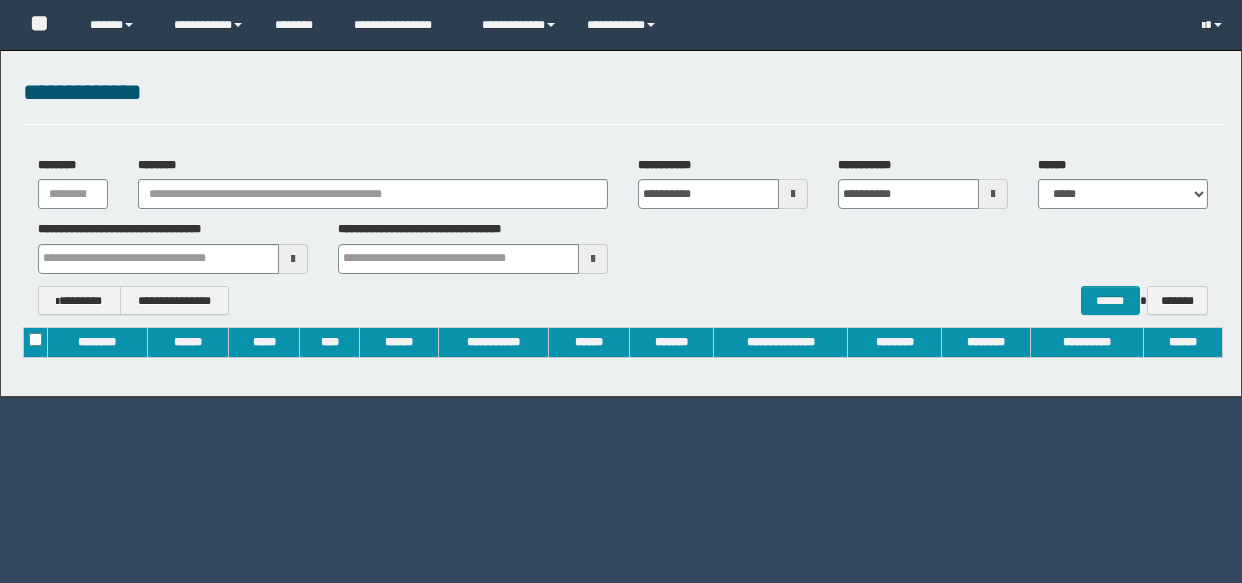 scroll, scrollTop: 0, scrollLeft: 0, axis: both 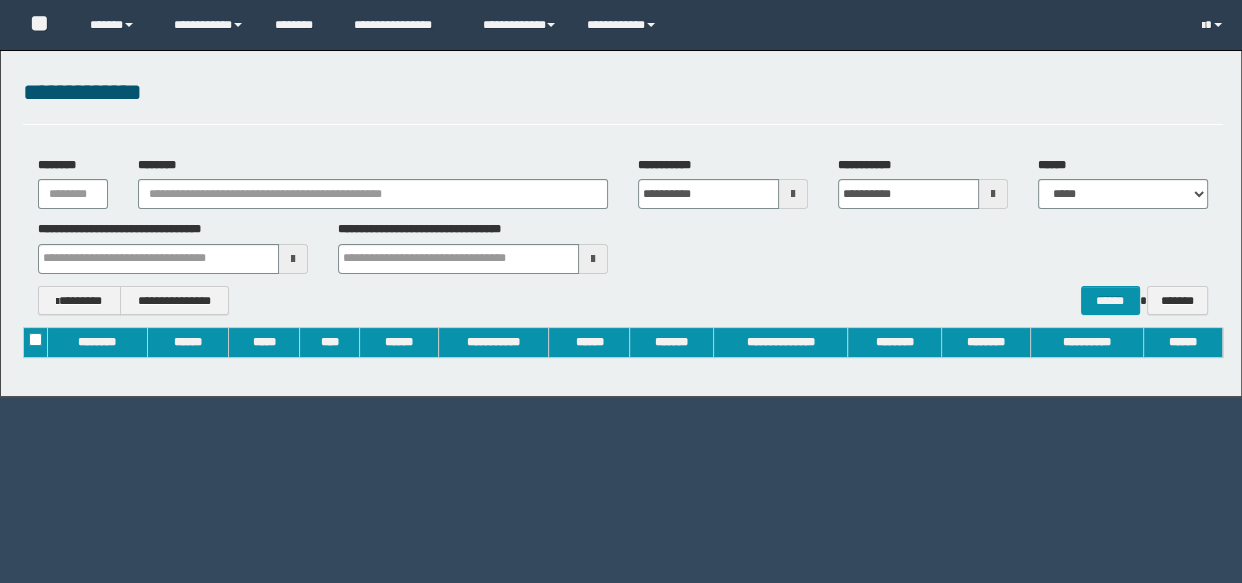 type on "**********" 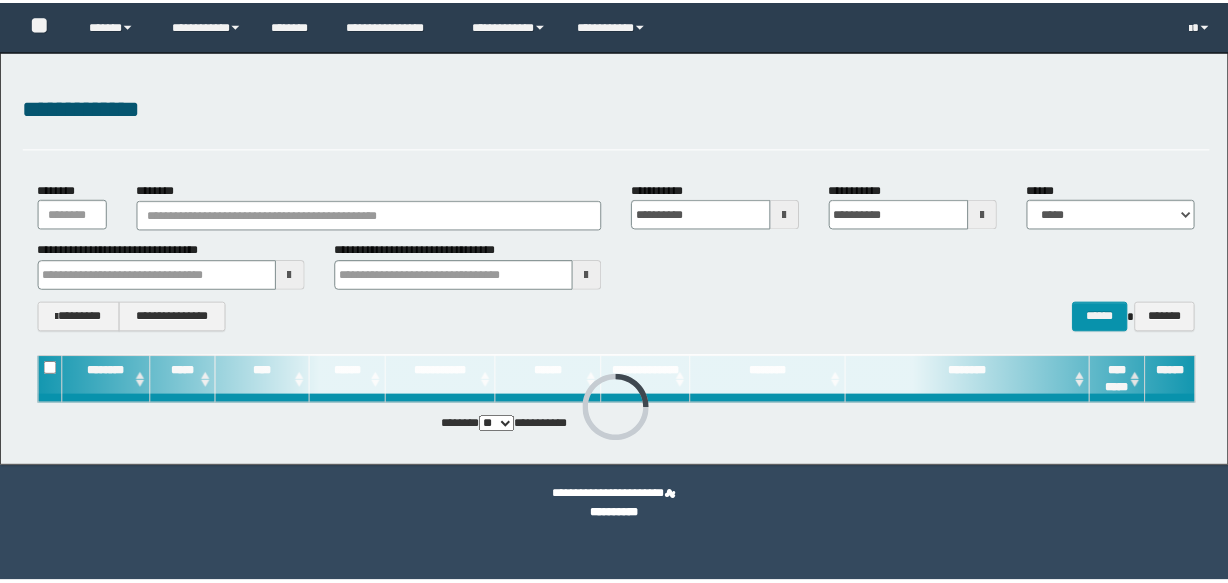 scroll, scrollTop: 0, scrollLeft: 0, axis: both 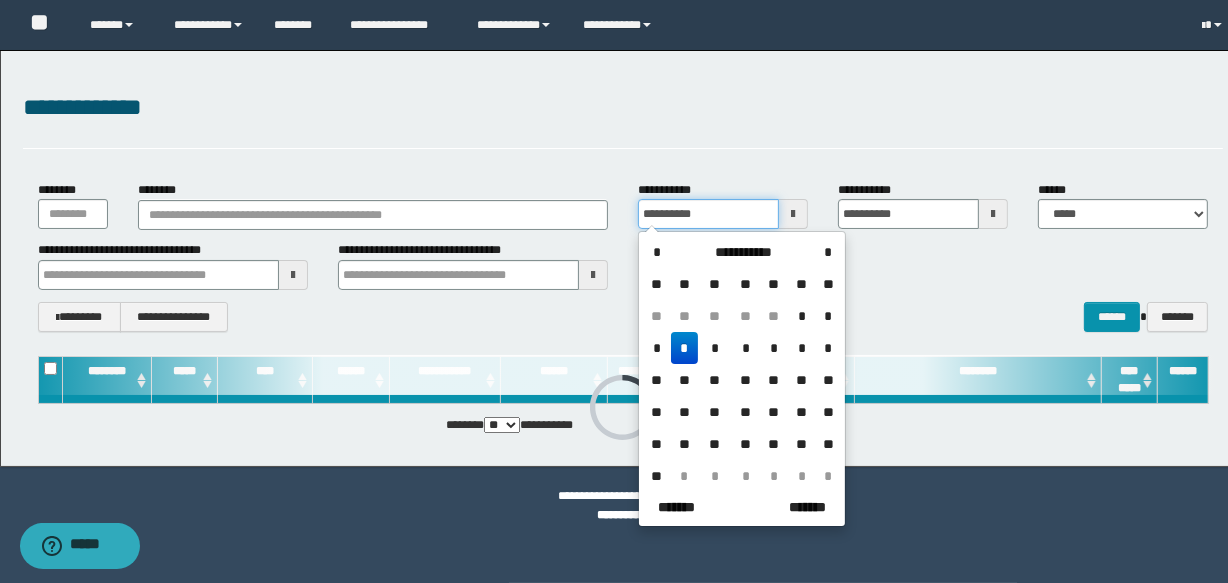 click on "**********" at bounding box center [708, 214] 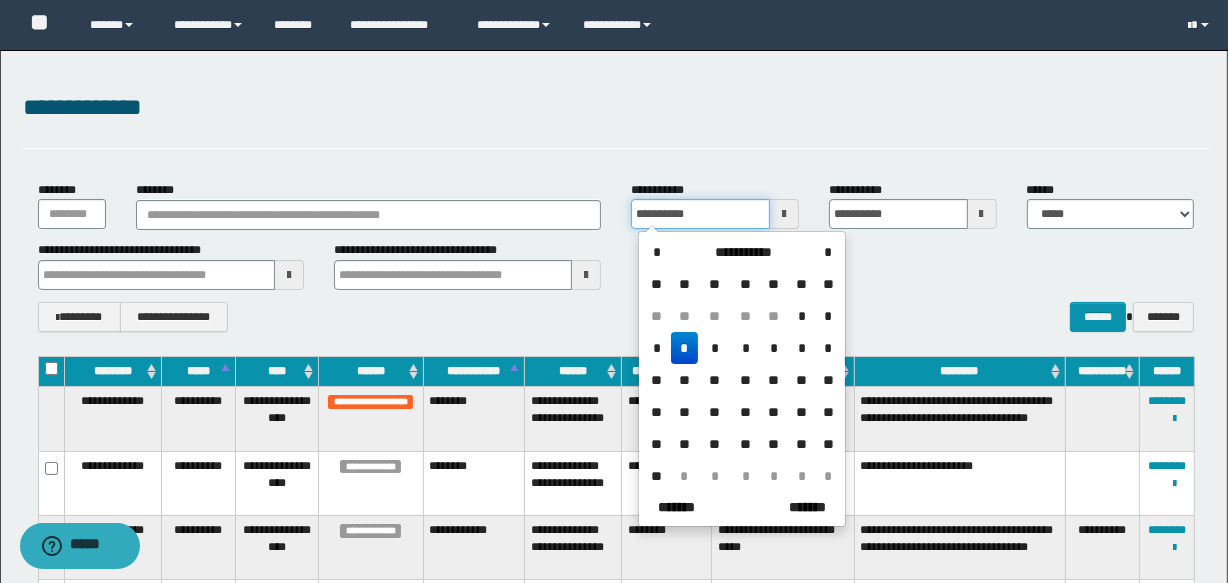 type on "**********" 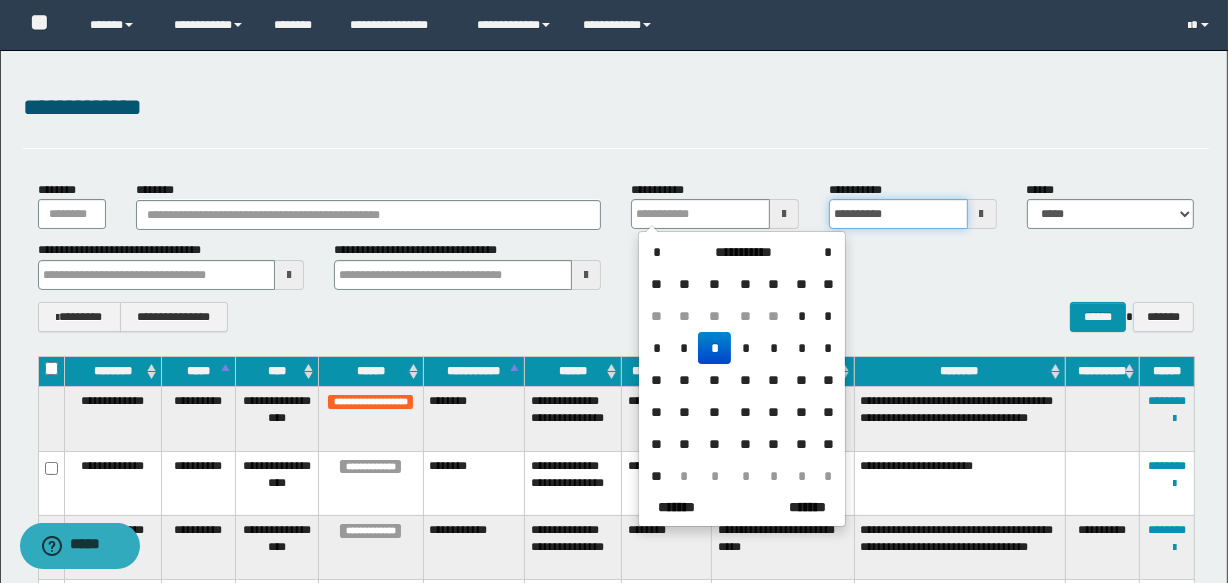 type 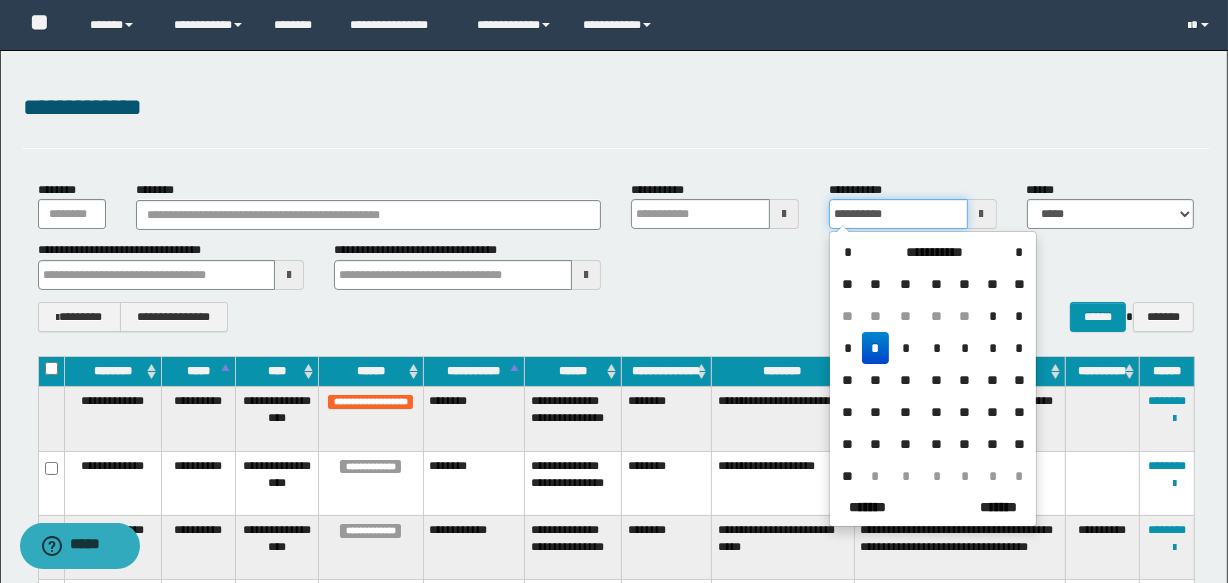click on "**********" at bounding box center (898, 214) 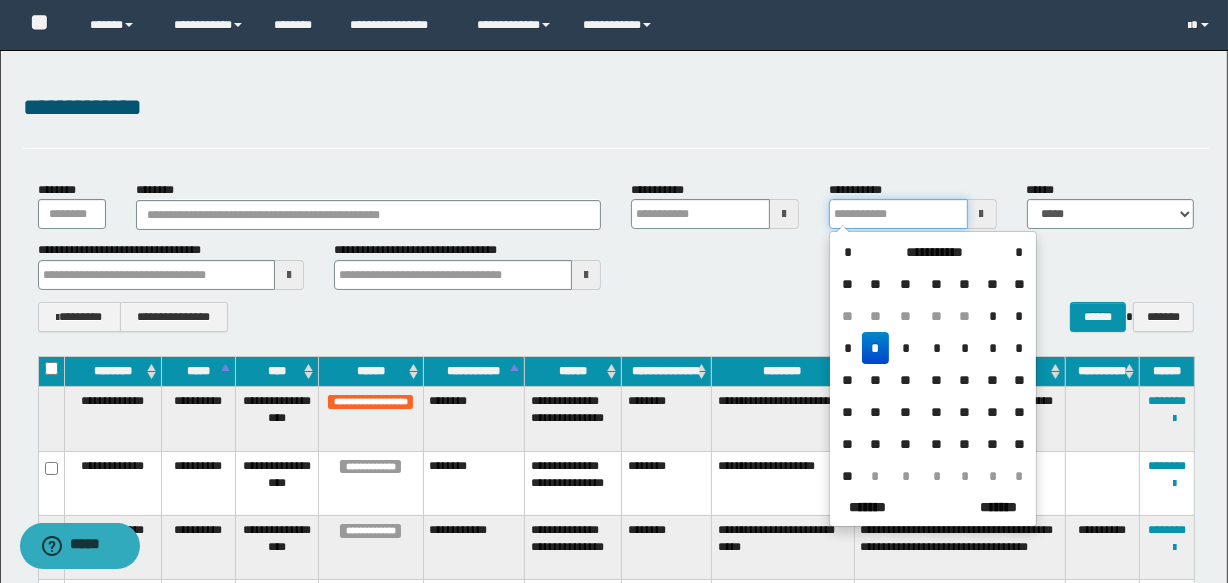 type 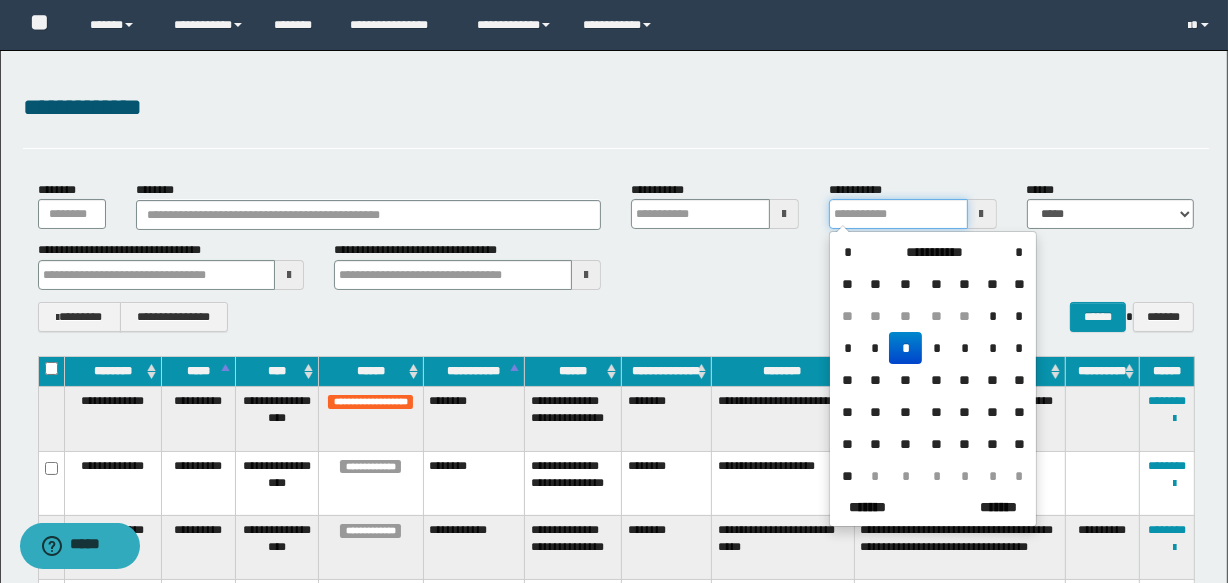 type 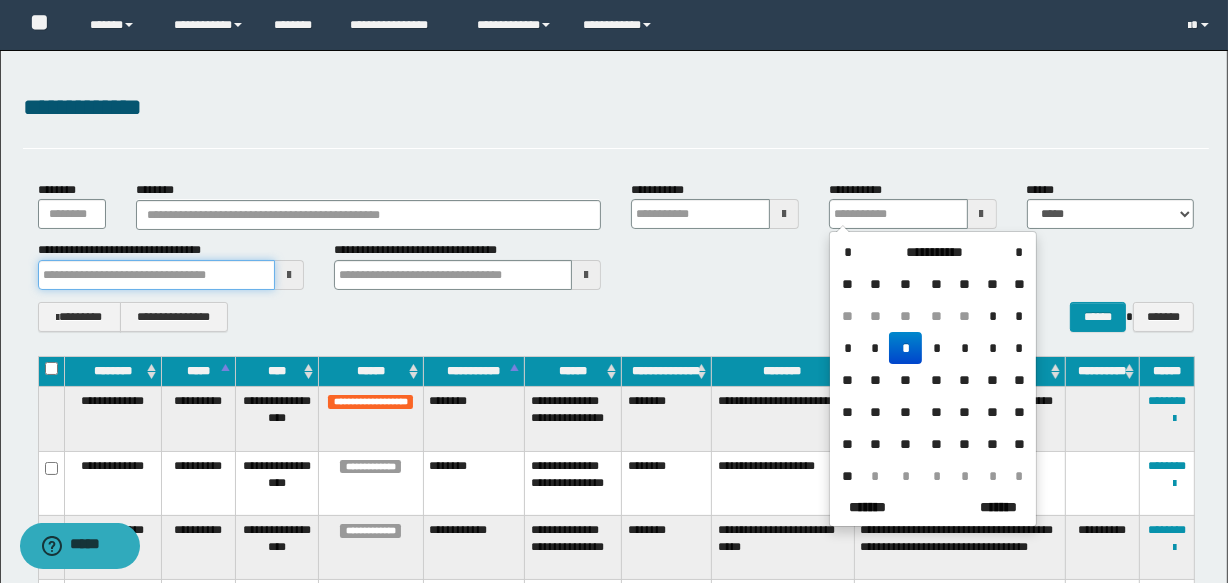 type 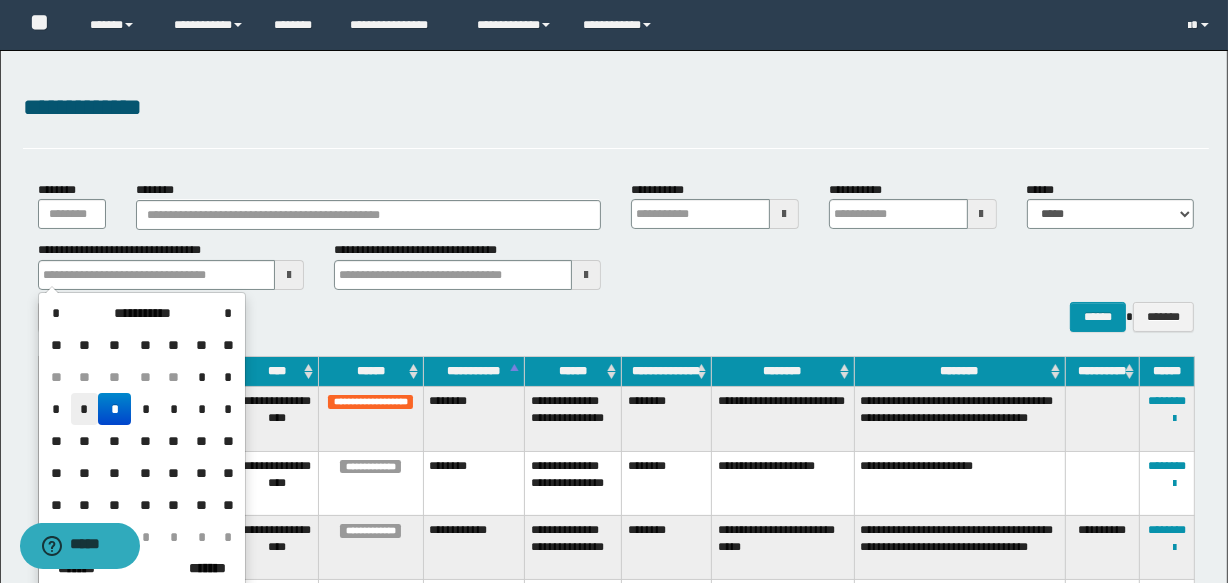 click on "*" at bounding box center (85, 409) 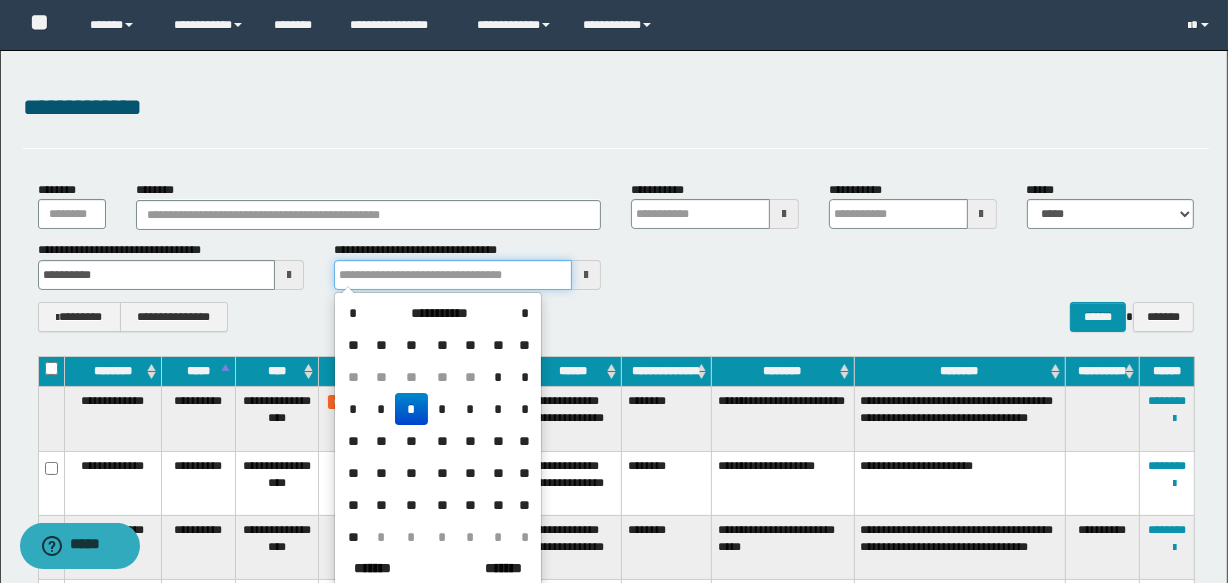 click at bounding box center (453, 275) 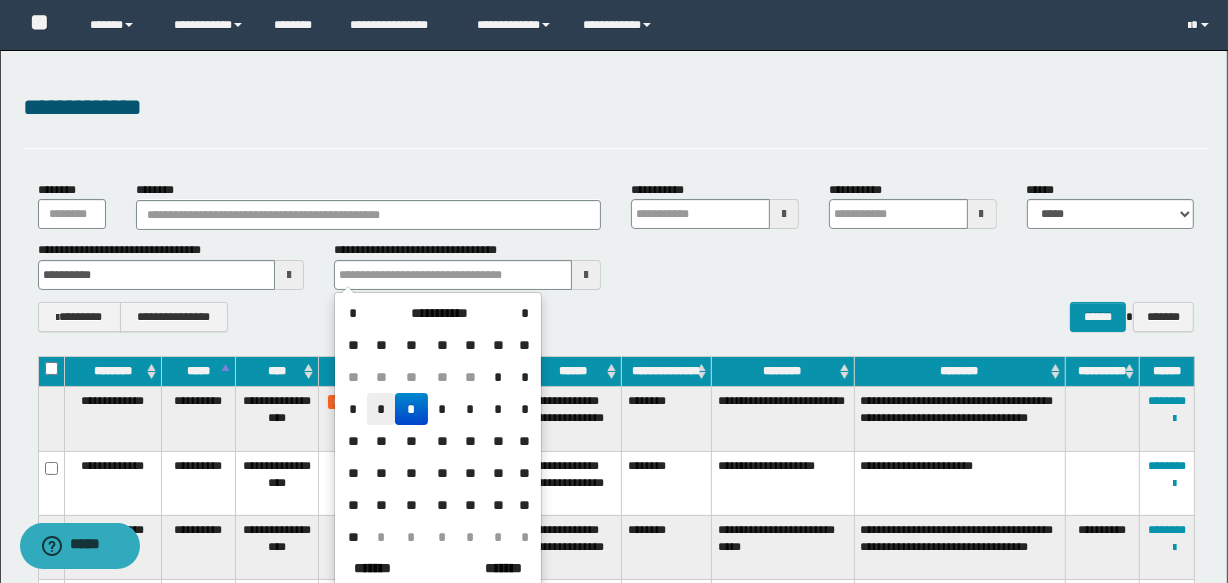 click on "*" at bounding box center (381, 409) 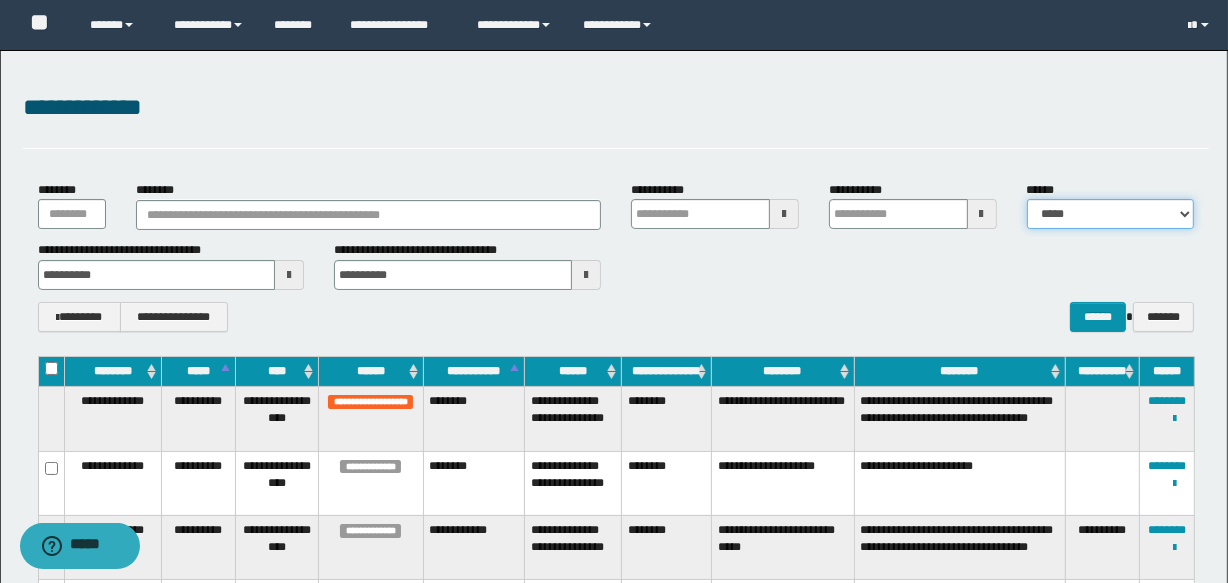 click on "**********" at bounding box center (1111, 214) 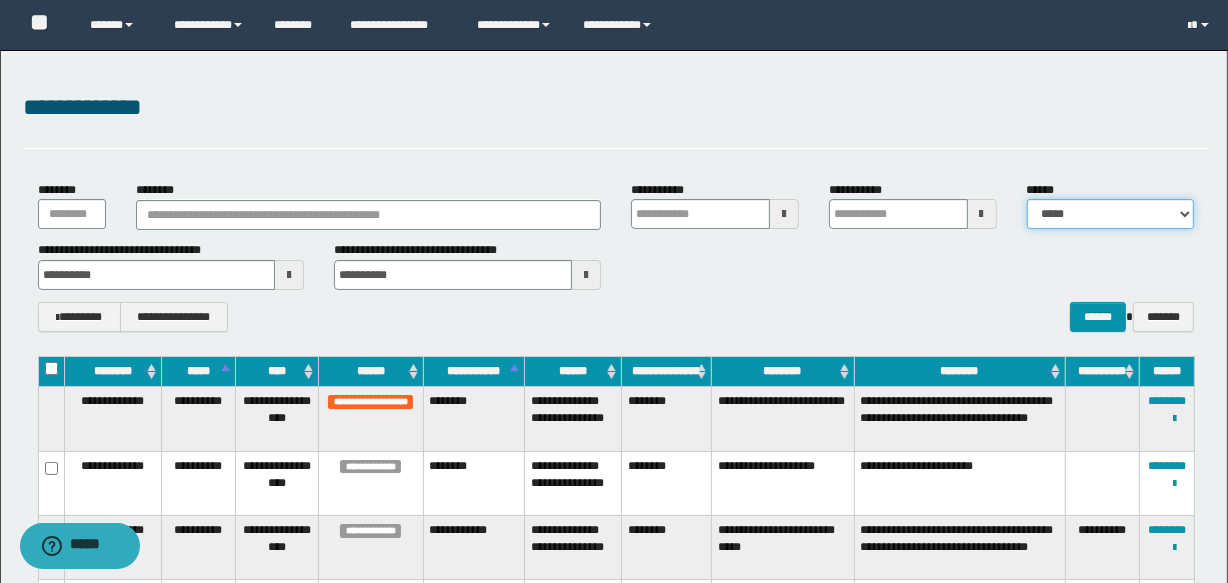 select on "**" 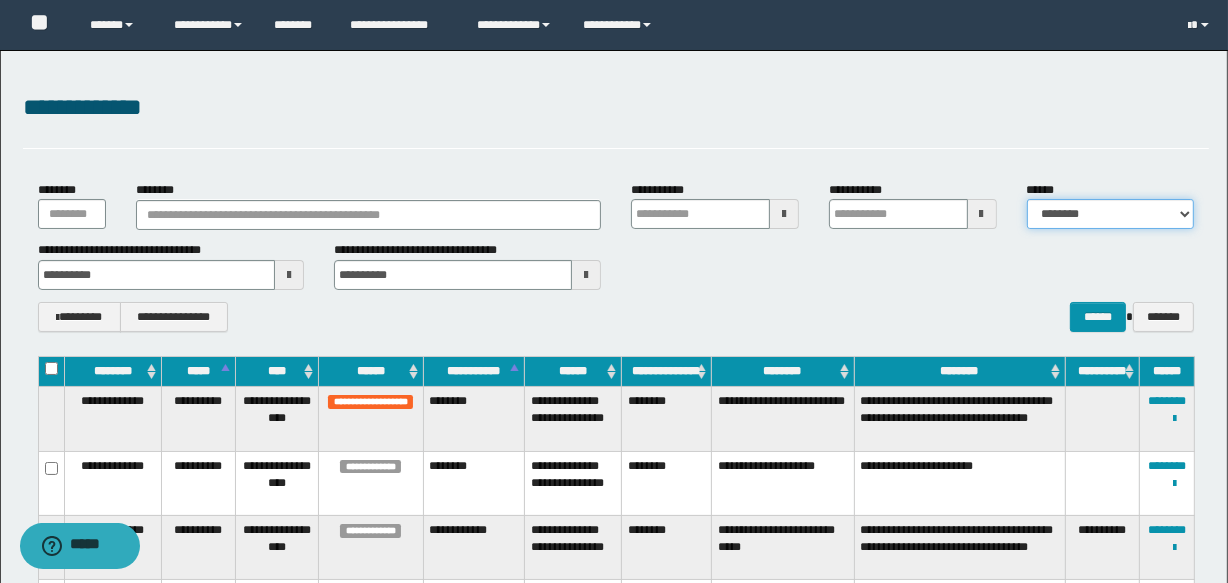 click on "**********" at bounding box center [1111, 214] 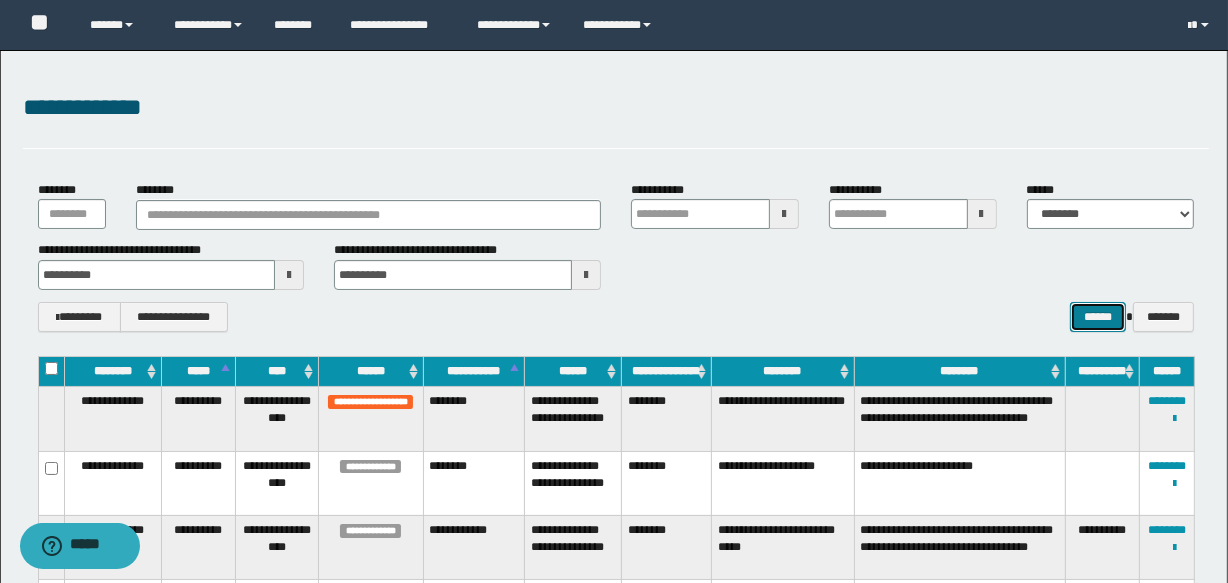 click on "******" at bounding box center (1098, 317) 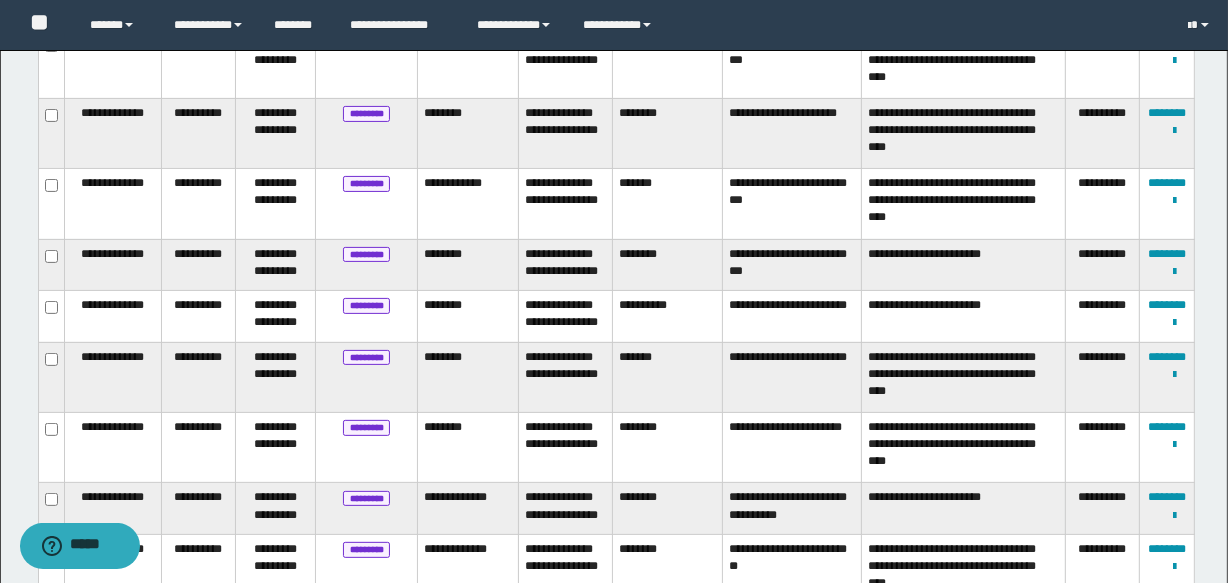 scroll, scrollTop: 277, scrollLeft: 0, axis: vertical 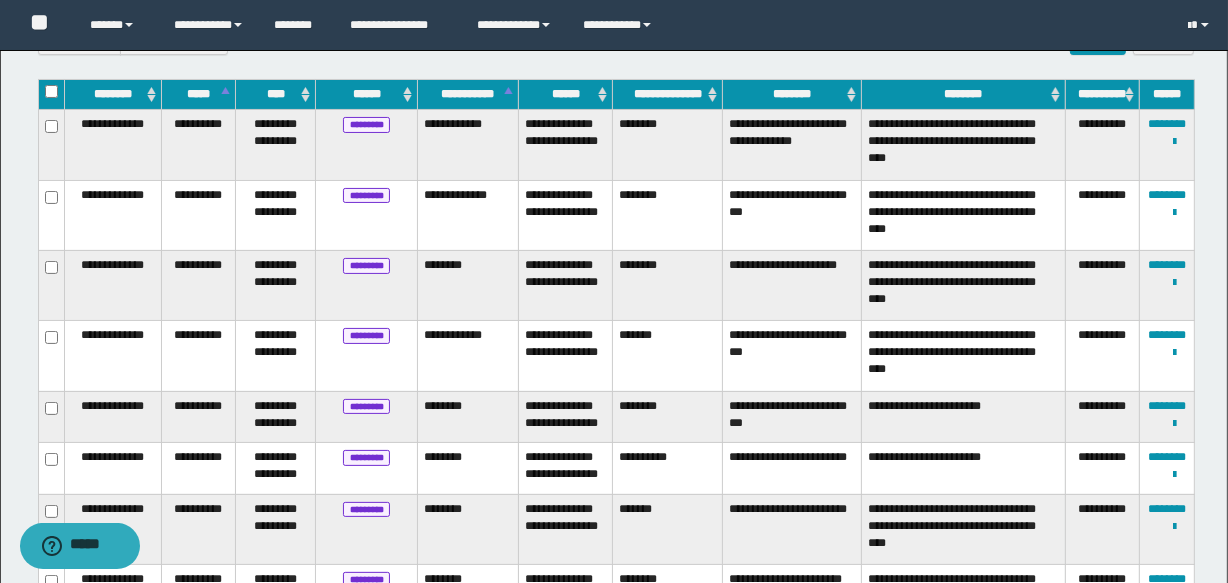 click on "********" at bounding box center [963, 95] 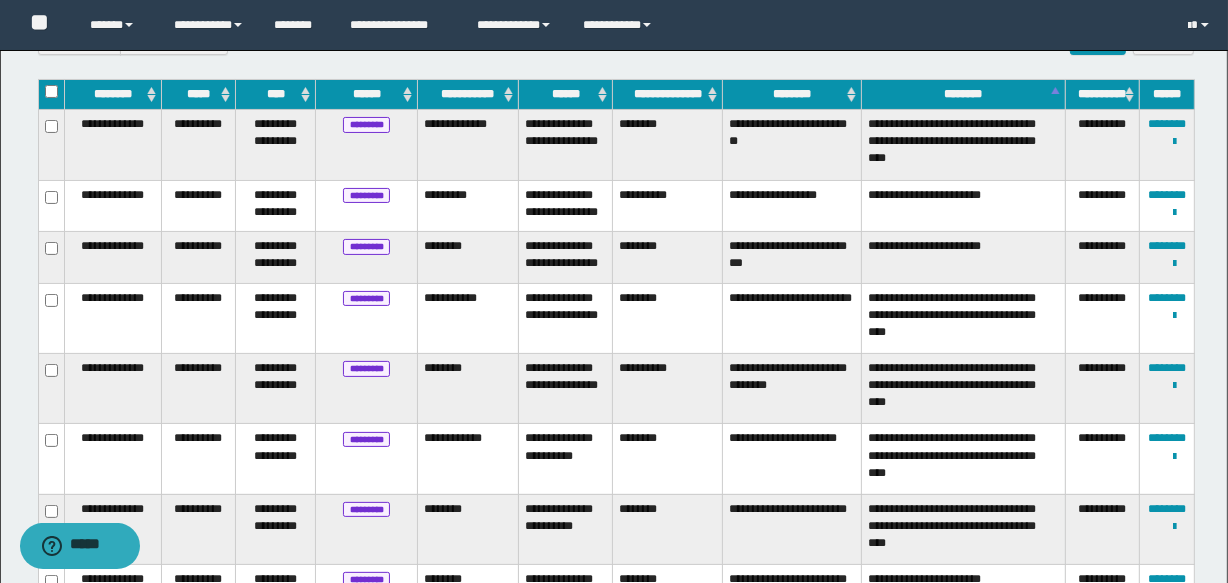 click on "********" at bounding box center [963, 95] 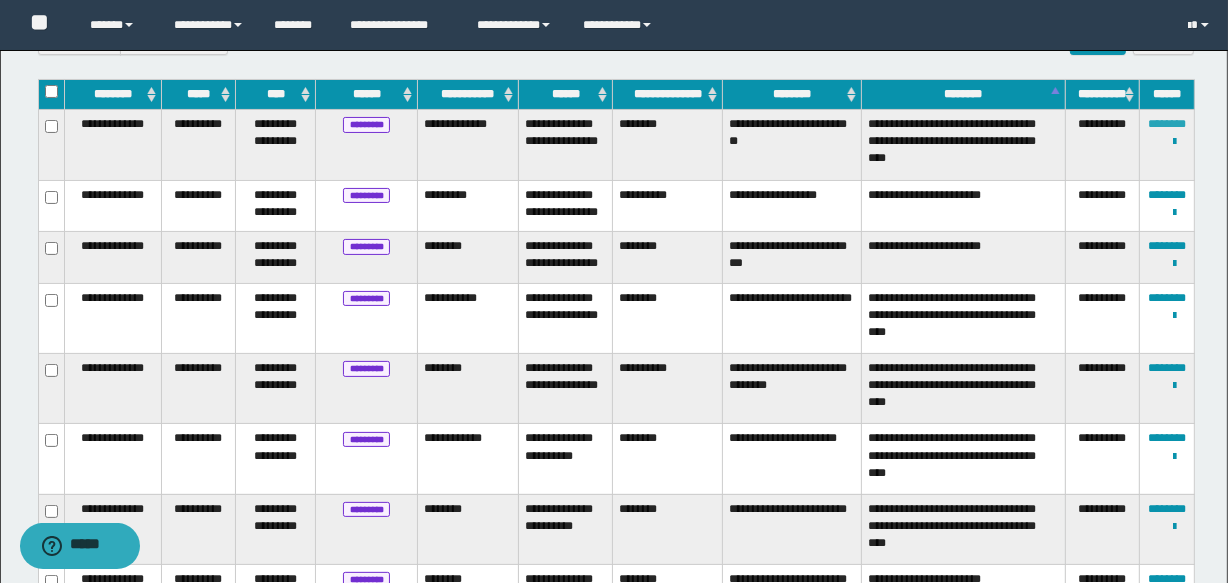 click on "********" at bounding box center [1167, 124] 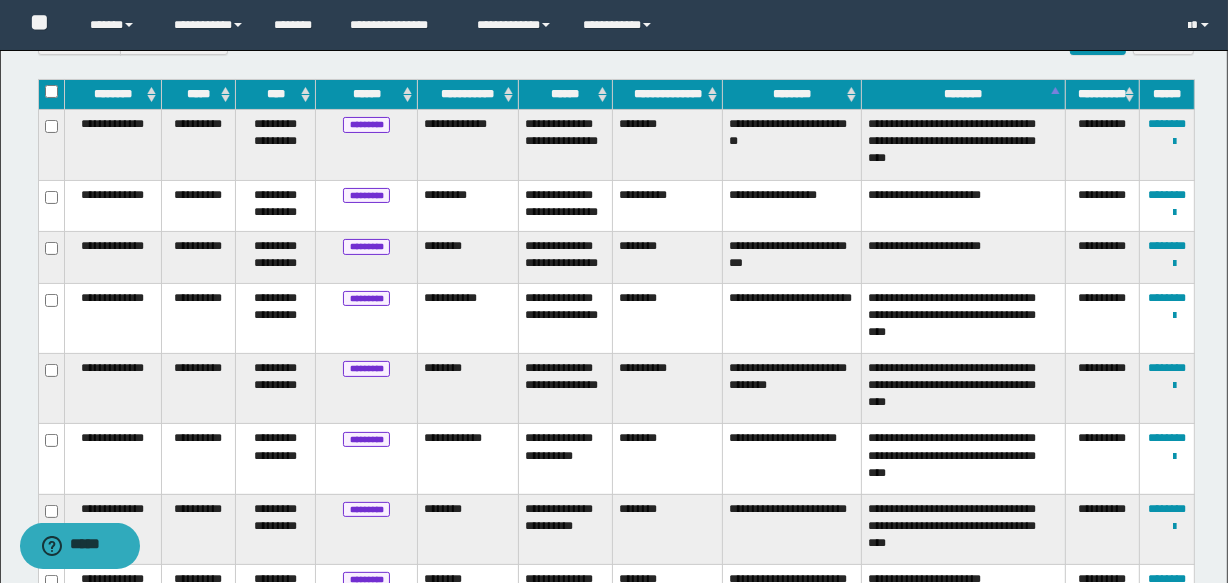type 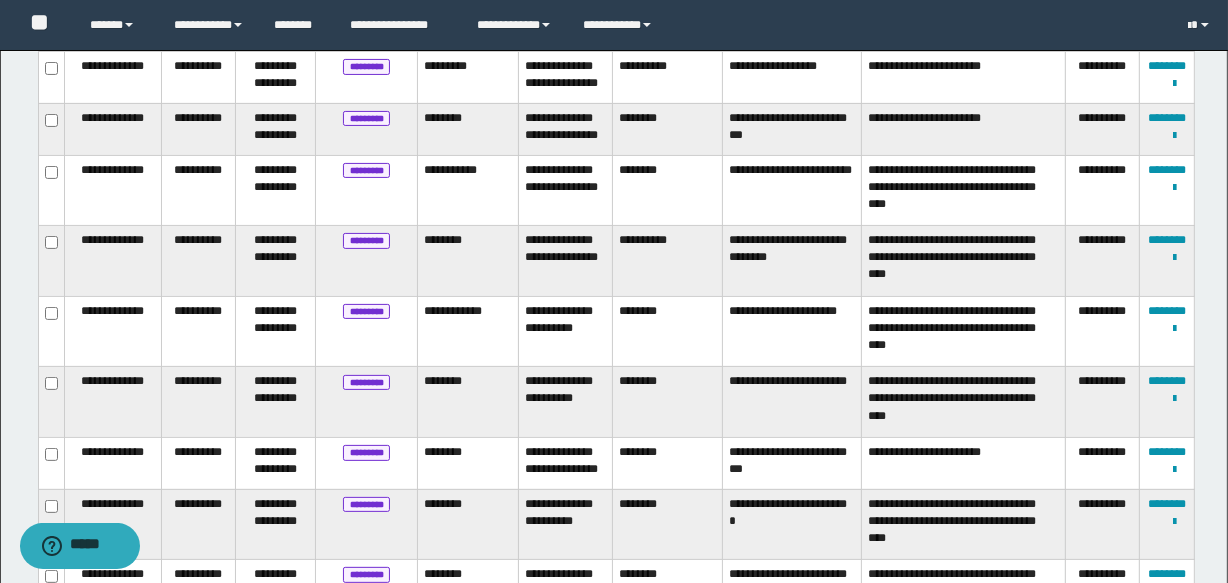 scroll, scrollTop: 400, scrollLeft: 0, axis: vertical 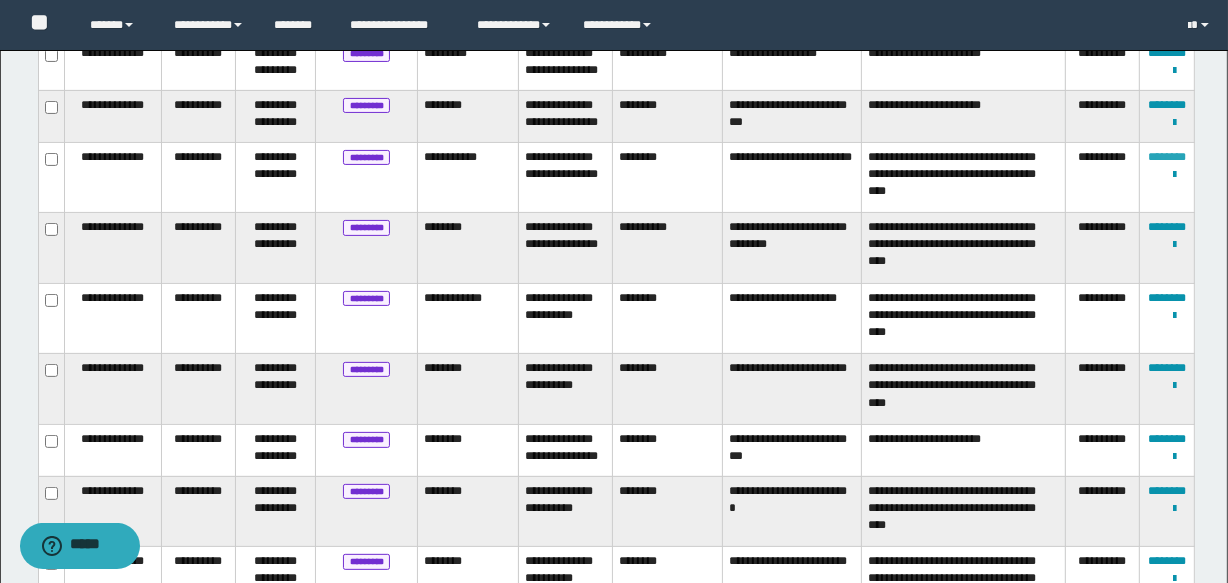 click on "********" at bounding box center [1167, 157] 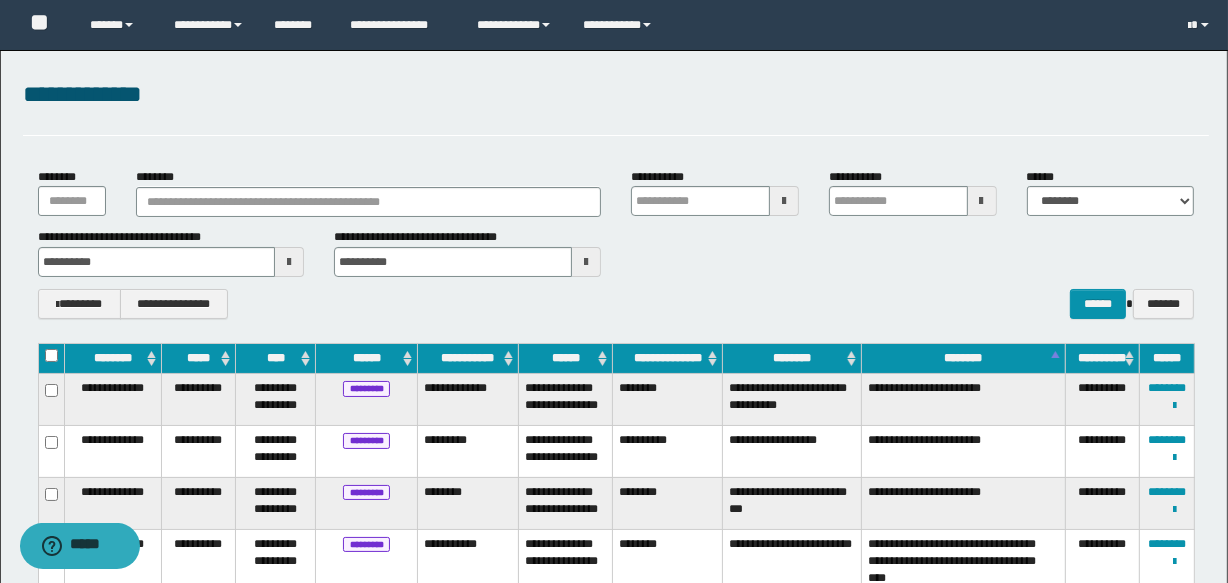 type 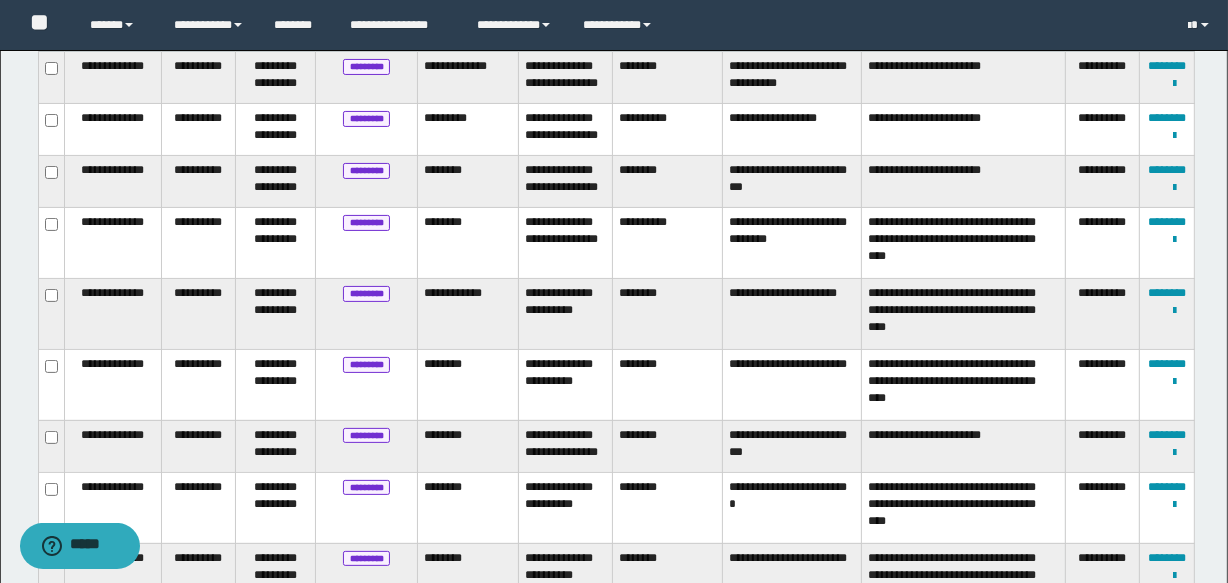 scroll, scrollTop: 337, scrollLeft: 0, axis: vertical 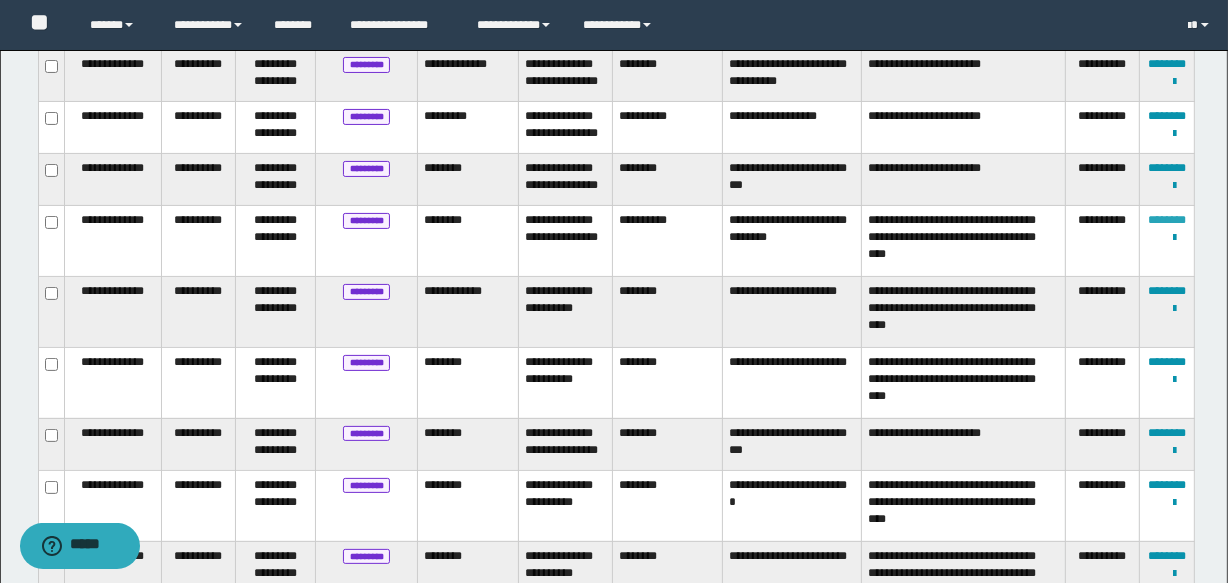 click on "********" at bounding box center [1167, 220] 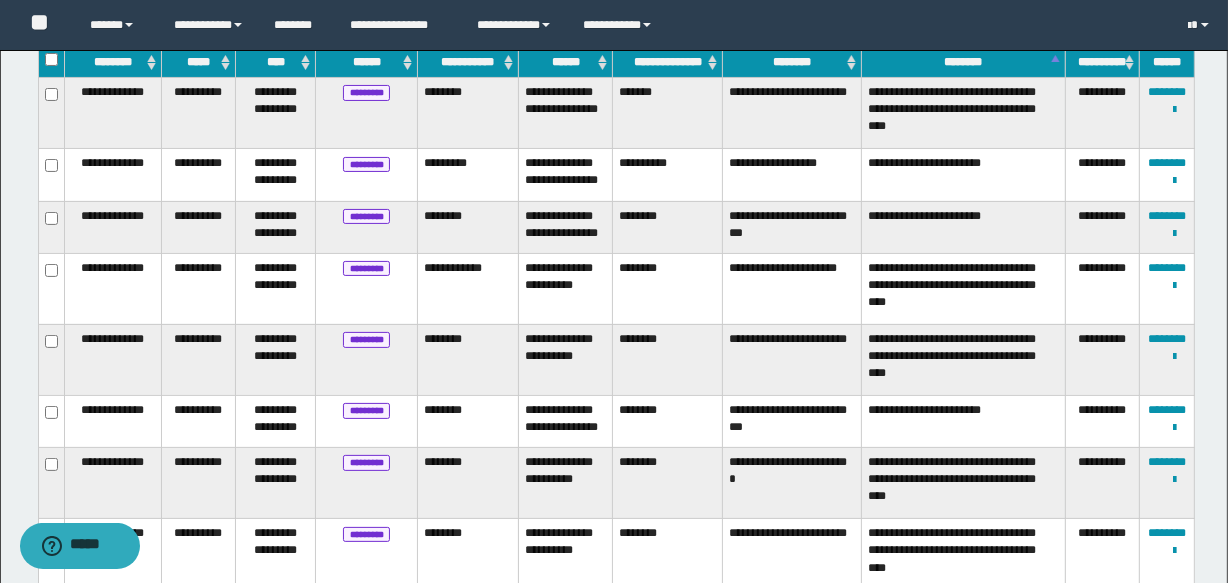 scroll, scrollTop: 311, scrollLeft: 0, axis: vertical 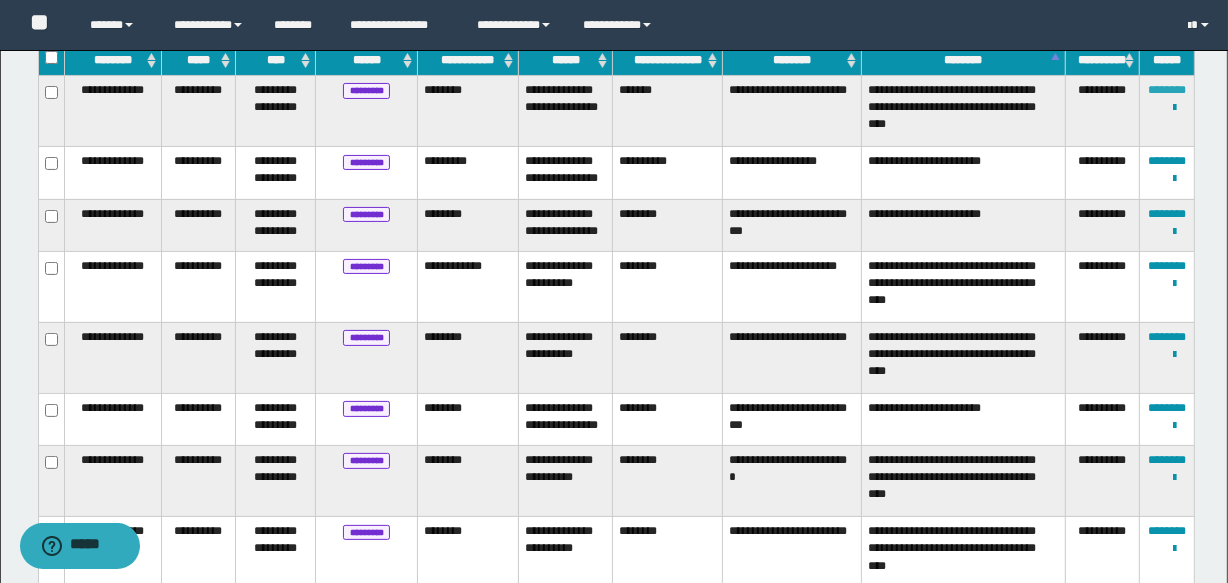 click on "********" at bounding box center (1167, 90) 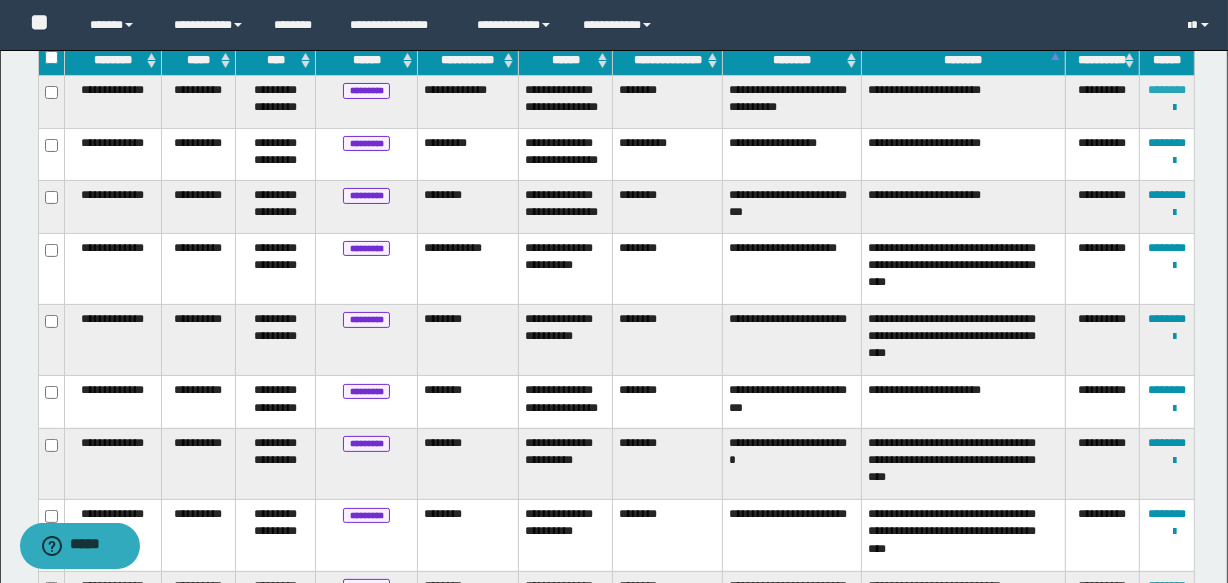 click on "********" at bounding box center [1167, 90] 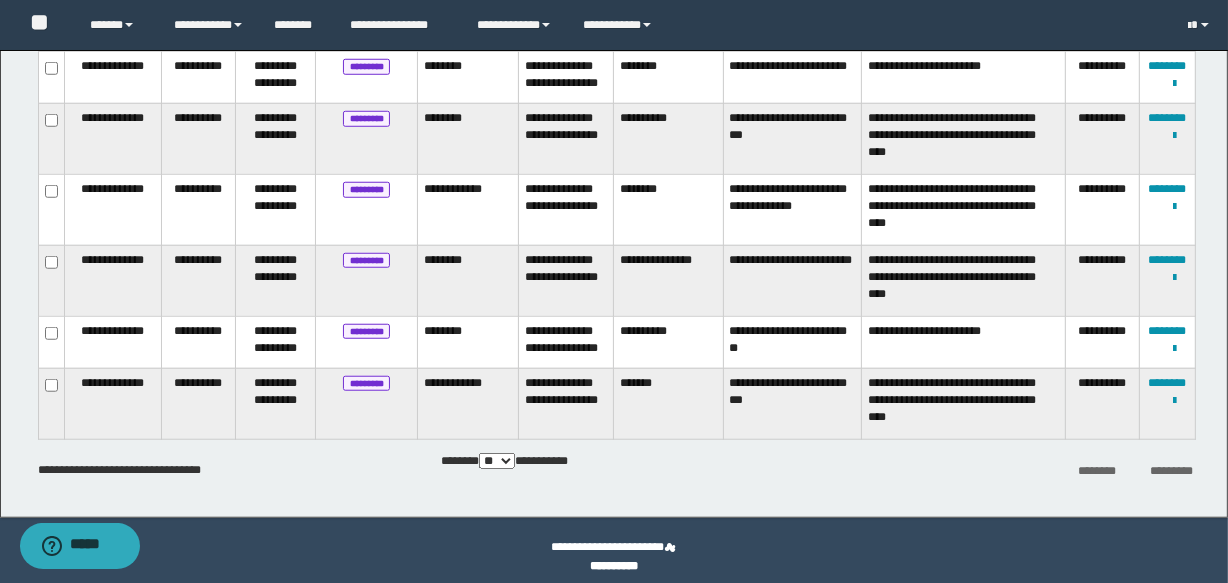 scroll, scrollTop: 1440, scrollLeft: 0, axis: vertical 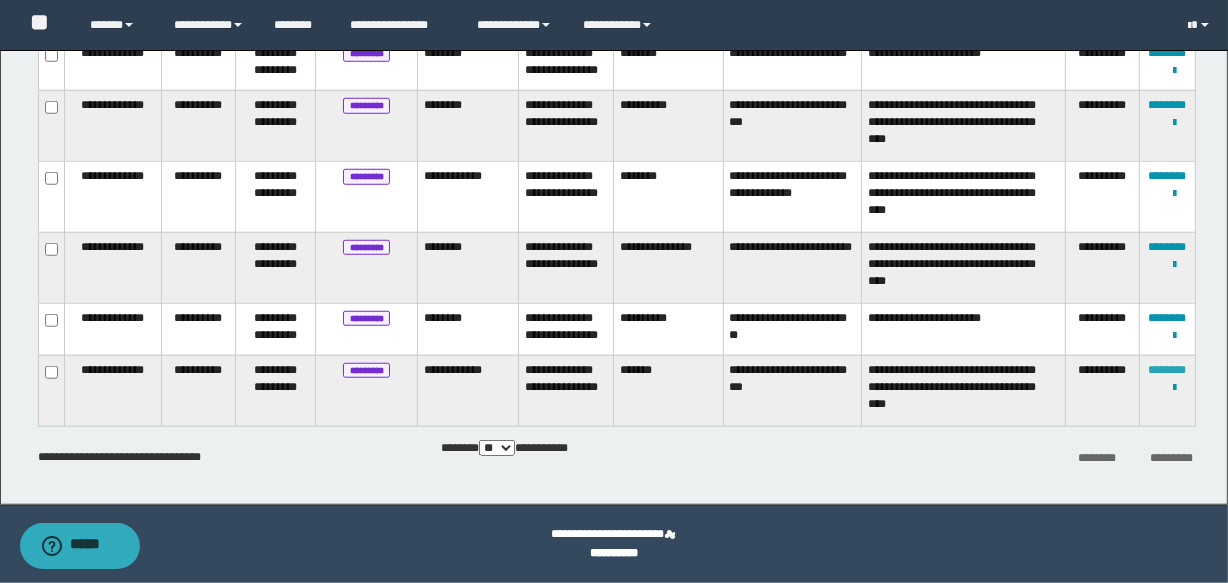 click on "********" at bounding box center (1167, 370) 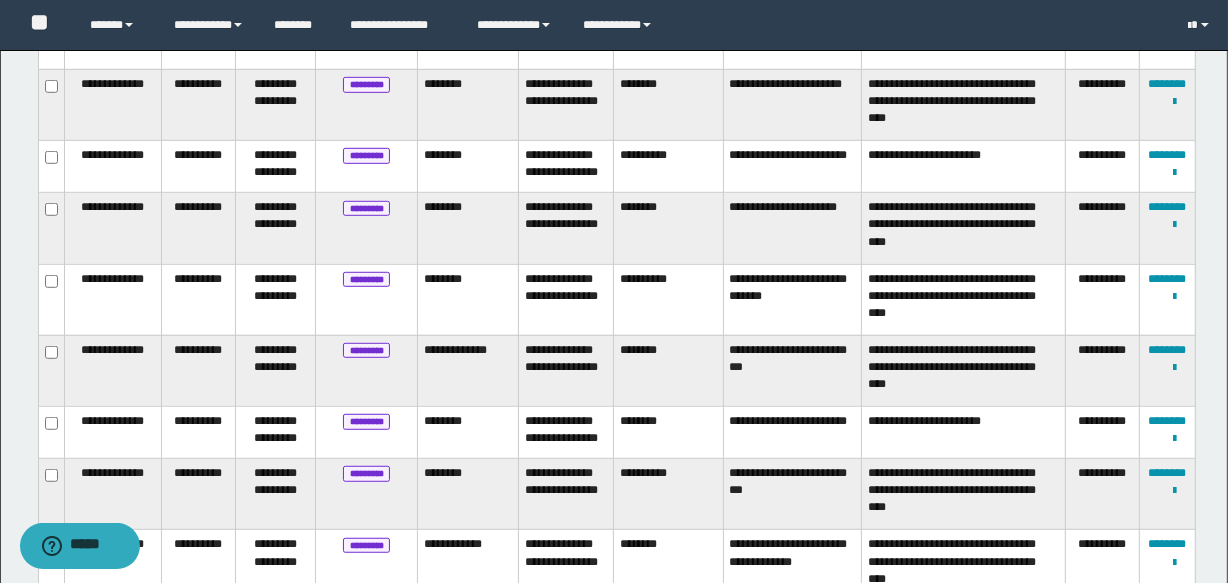 scroll, scrollTop: 1375, scrollLeft: 0, axis: vertical 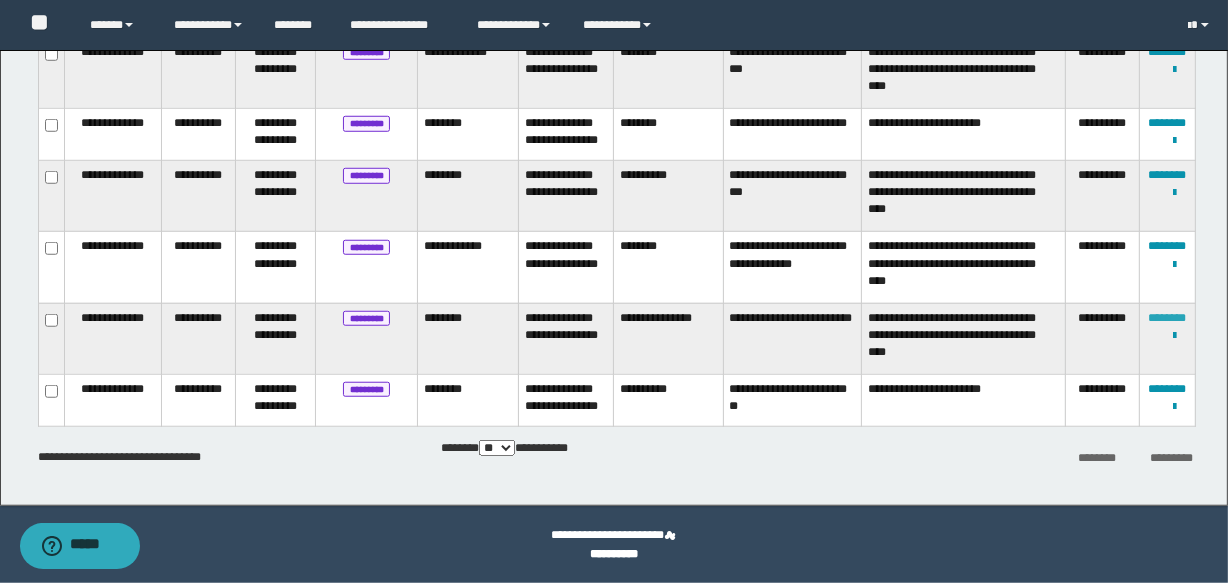 click on "********" at bounding box center (1167, 318) 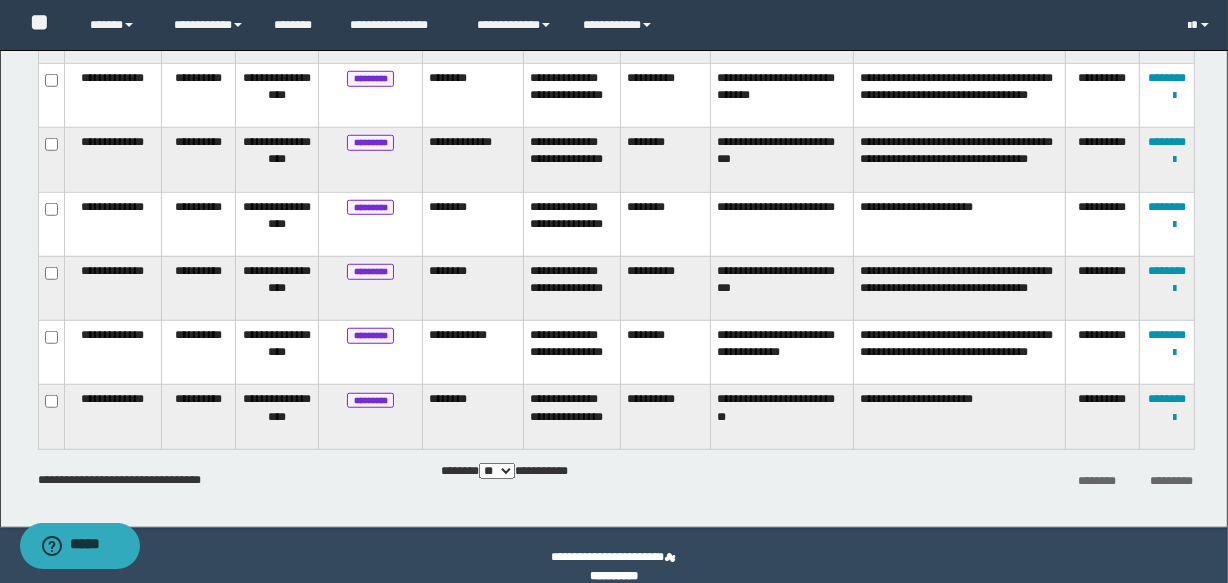 scroll, scrollTop: 1311, scrollLeft: 0, axis: vertical 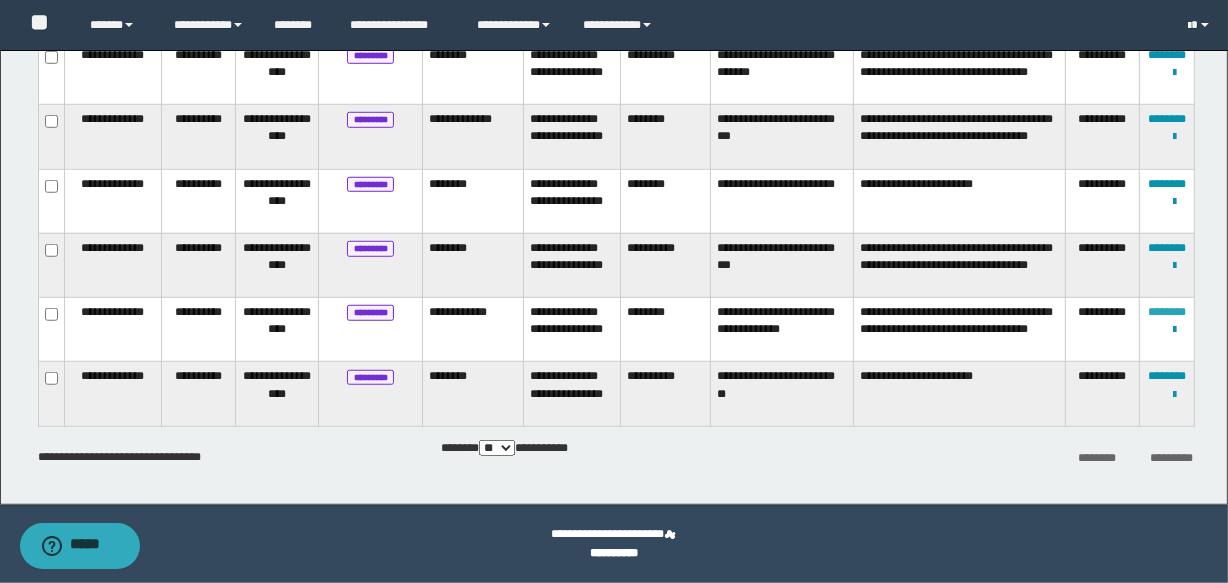 click on "********" at bounding box center [1167, 312] 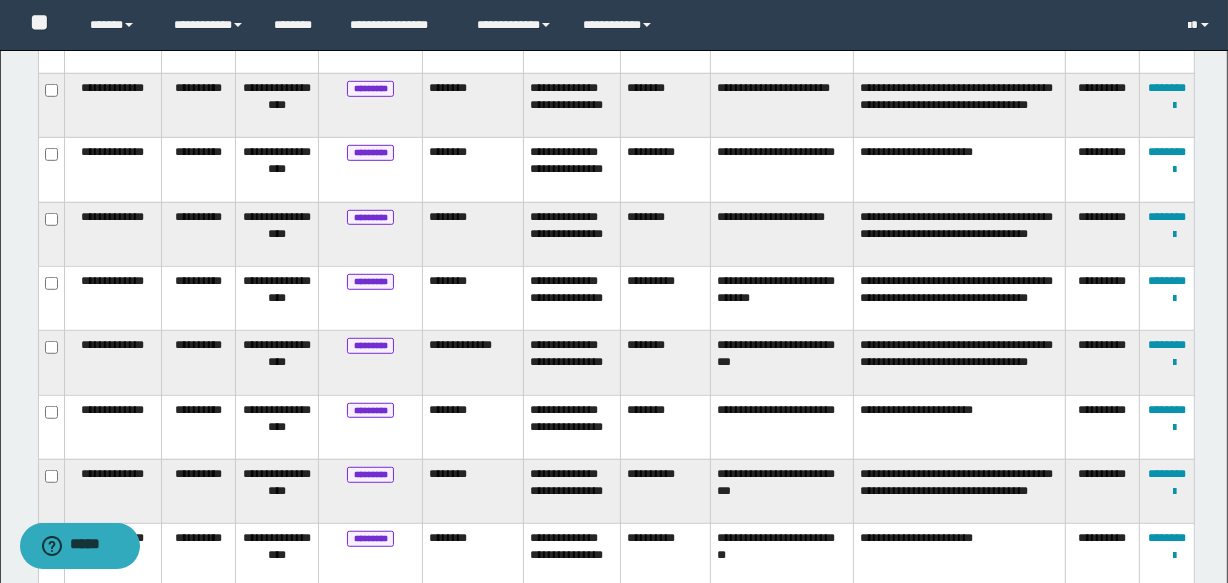 scroll, scrollTop: 1247, scrollLeft: 0, axis: vertical 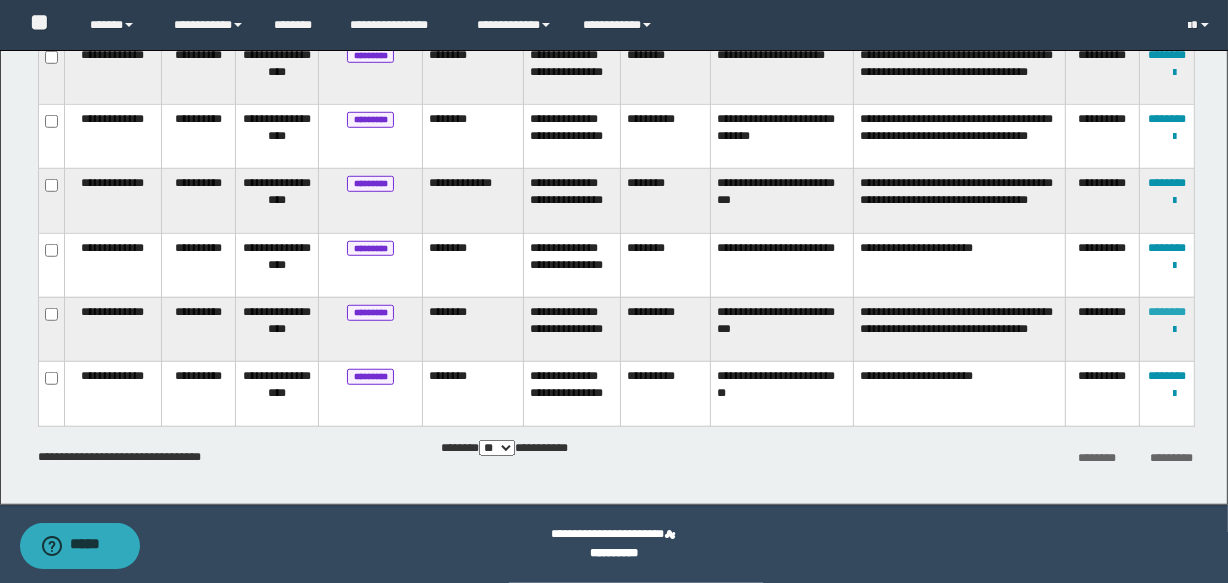click on "********" at bounding box center [1167, 312] 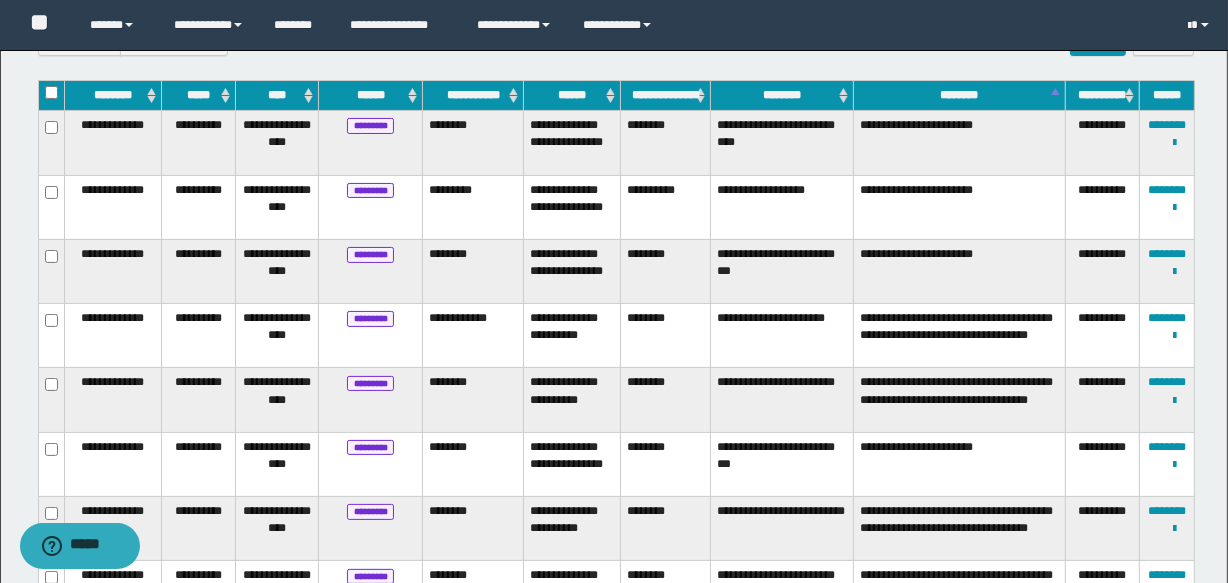 scroll, scrollTop: 280, scrollLeft: 0, axis: vertical 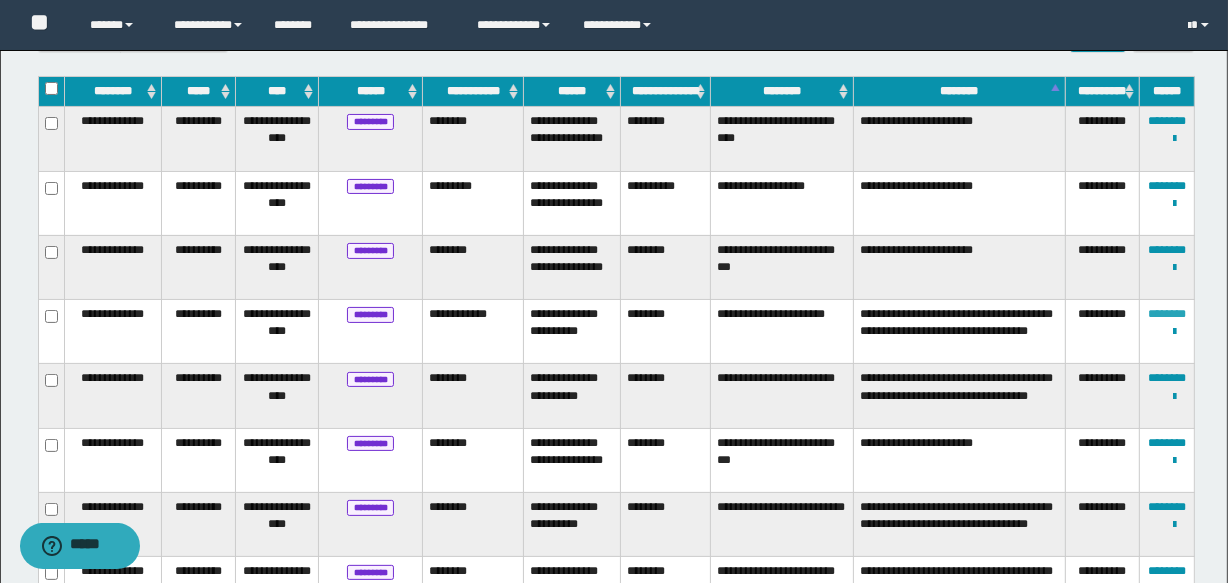 click on "********" at bounding box center [1167, 314] 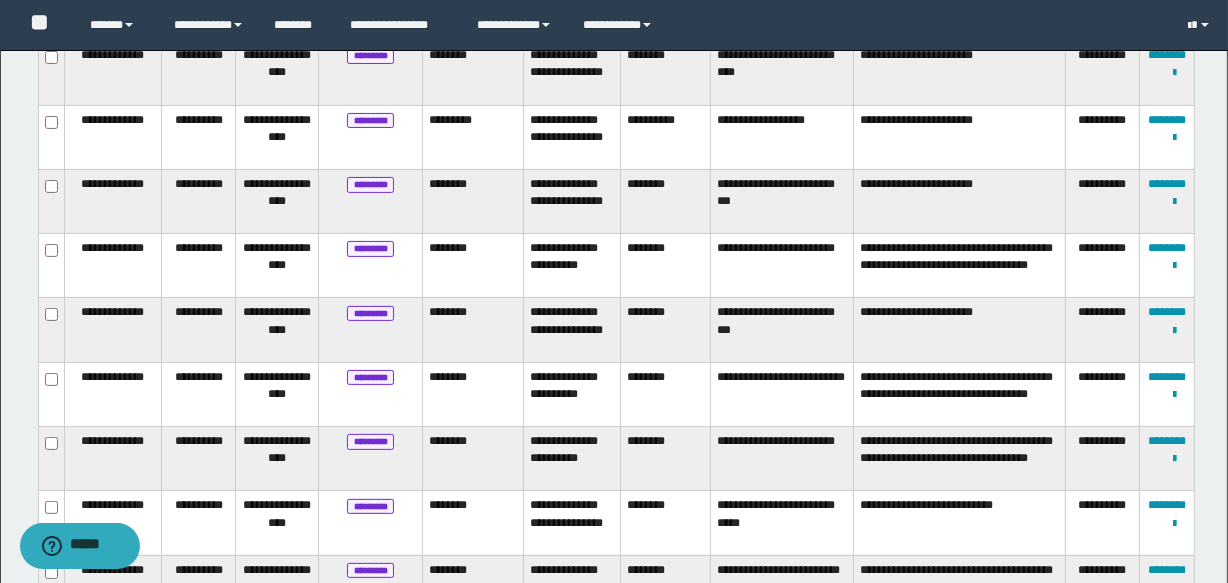scroll, scrollTop: 350, scrollLeft: 0, axis: vertical 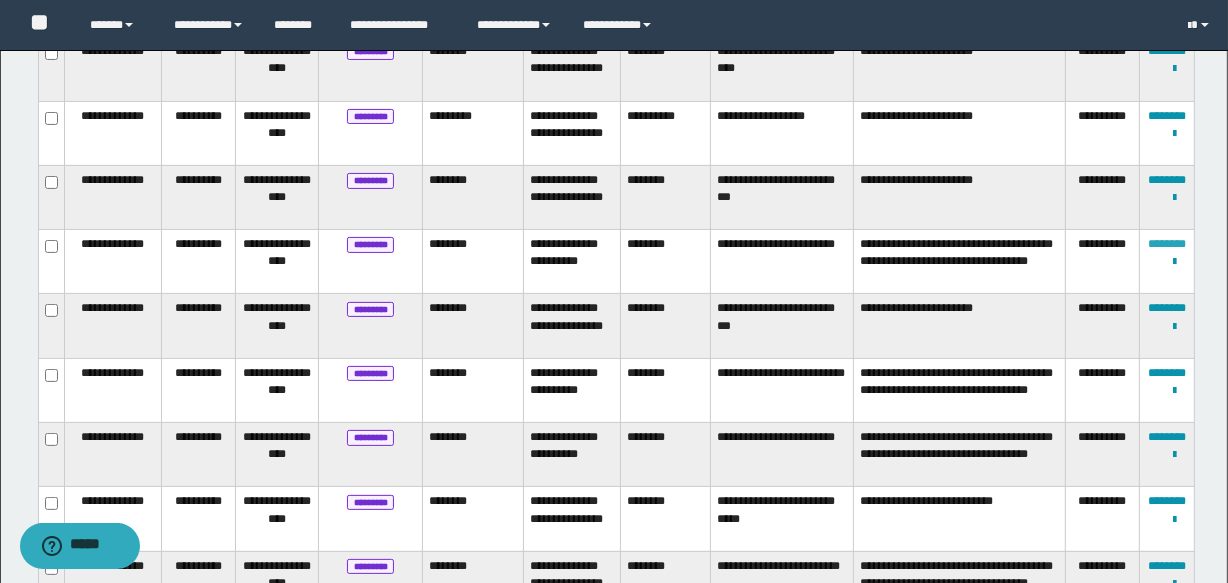 click on "********" at bounding box center (1167, 244) 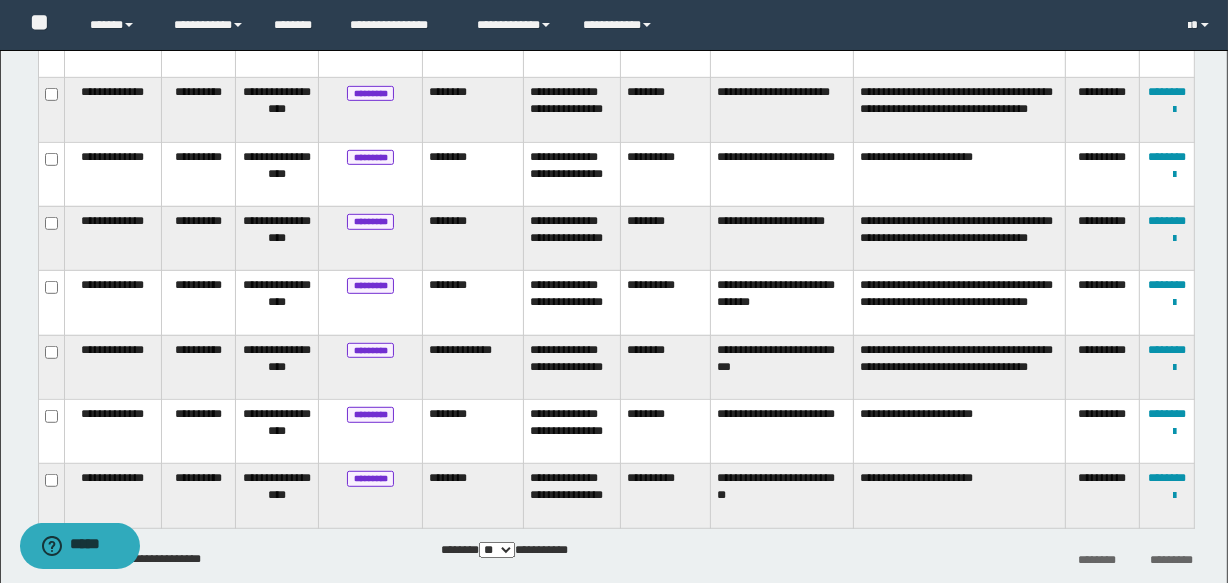 scroll, scrollTop: 946, scrollLeft: 0, axis: vertical 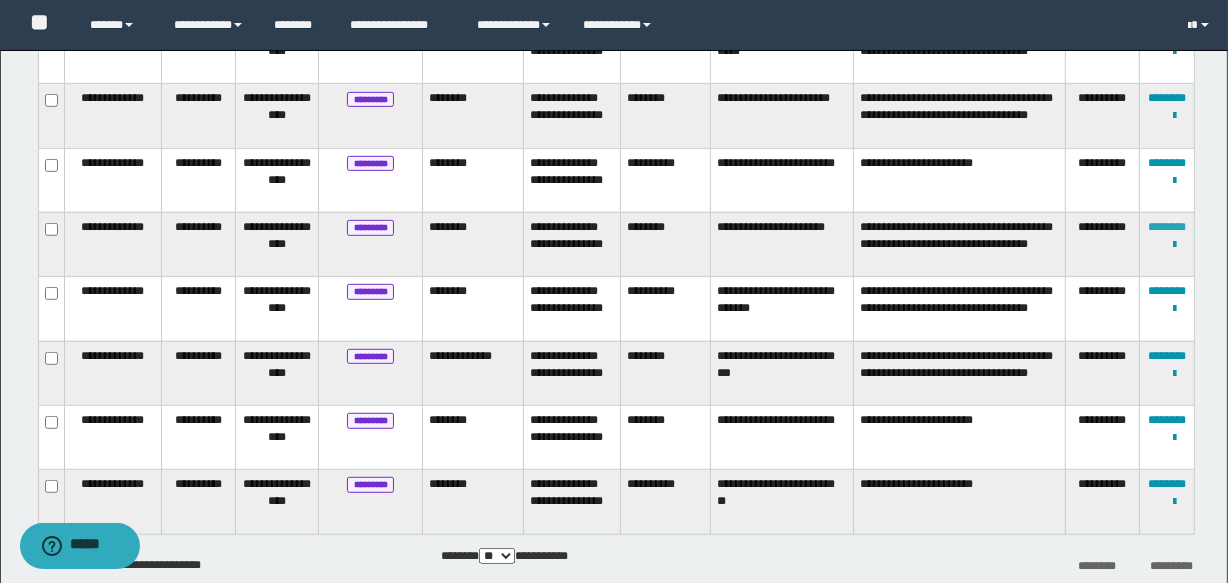 click on "********" at bounding box center (1167, 227) 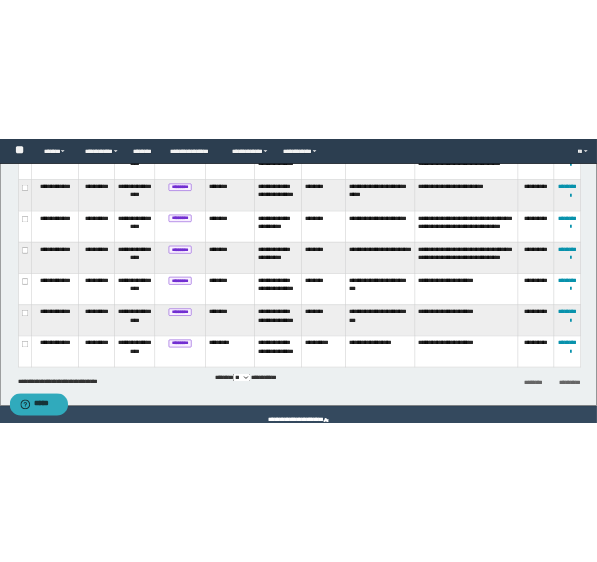 scroll, scrollTop: 281, scrollLeft: 0, axis: vertical 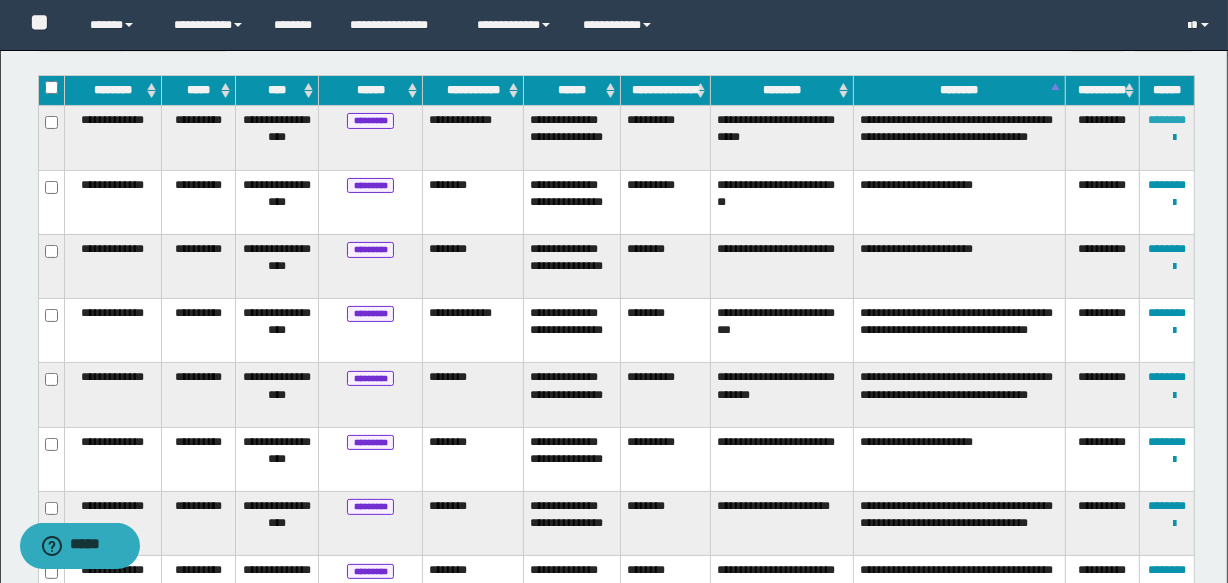 click on "********" at bounding box center [1167, 120] 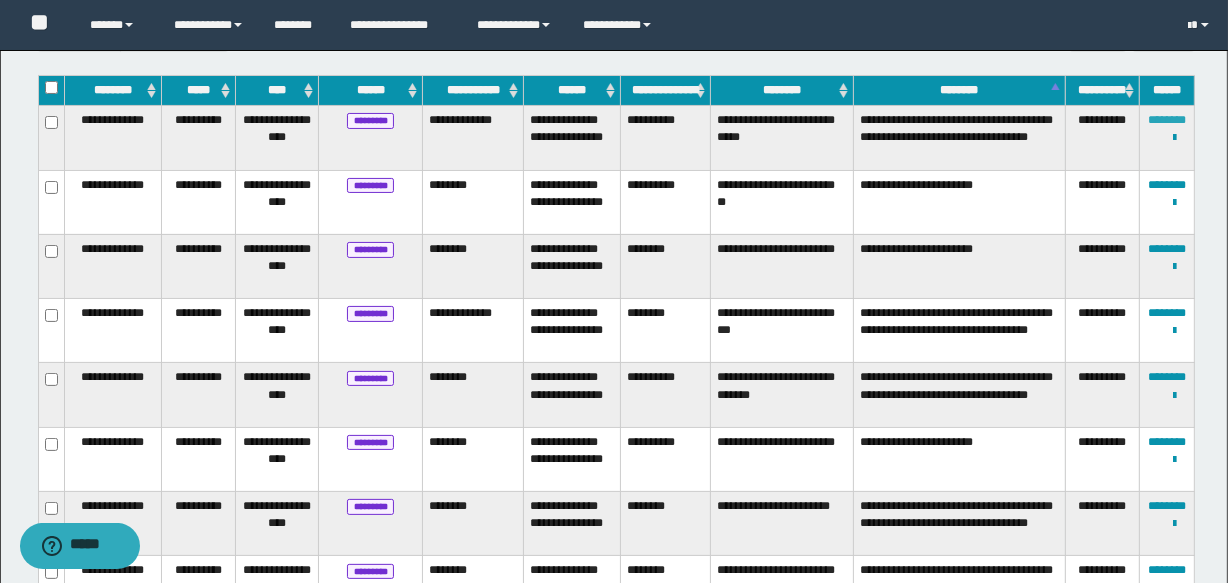 type 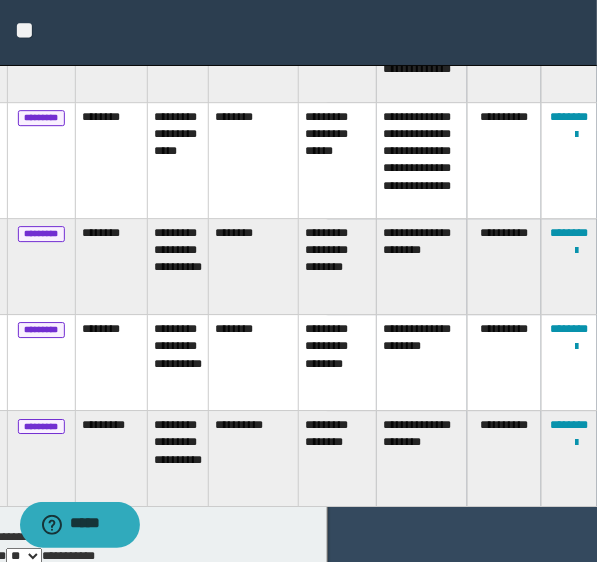 scroll, scrollTop: 1700, scrollLeft: 269, axis: both 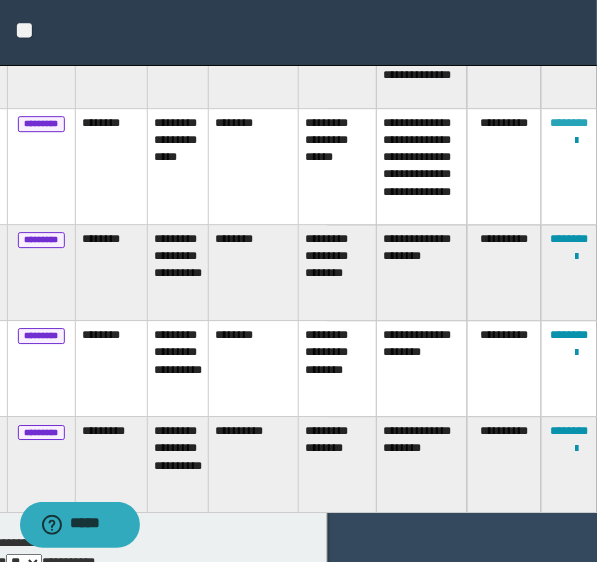 click on "********" at bounding box center [569, 123] 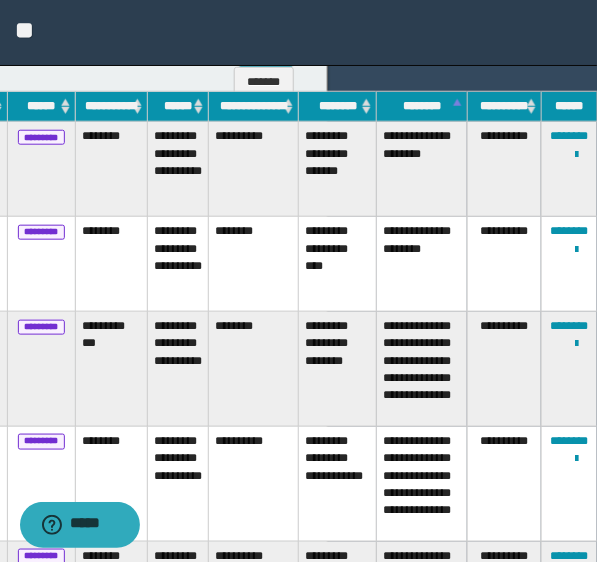 scroll, scrollTop: 508, scrollLeft: 269, axis: both 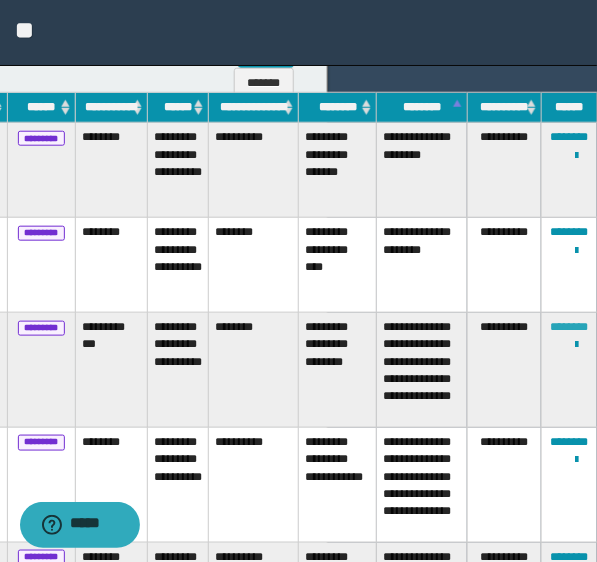click on "********" at bounding box center [569, 327] 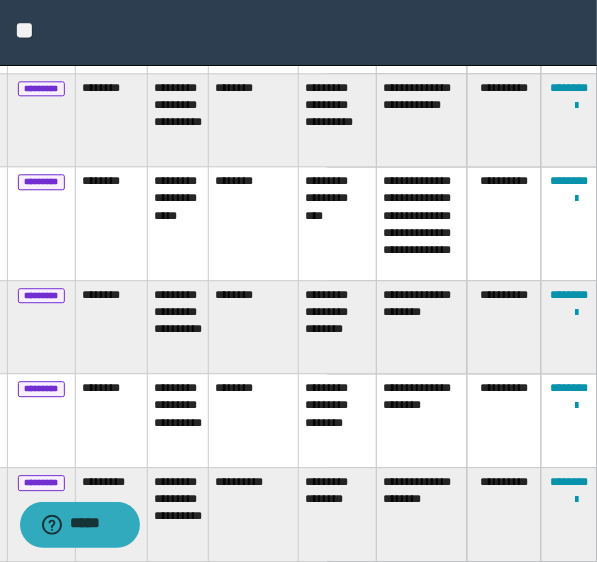 scroll, scrollTop: 1380, scrollLeft: 269, axis: both 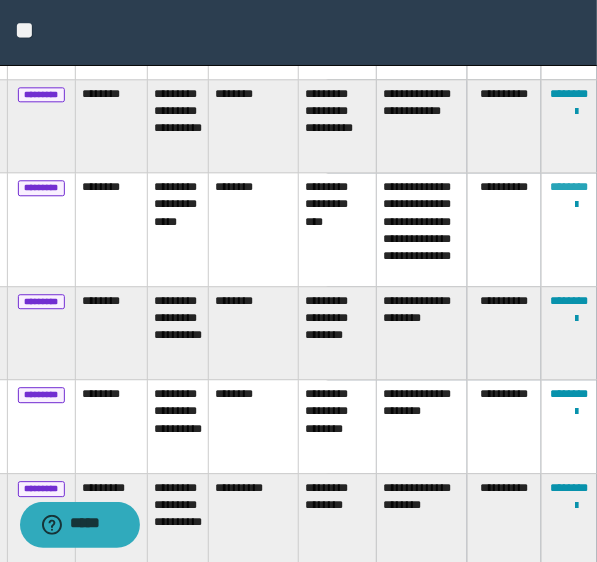 click on "********" at bounding box center (569, 187) 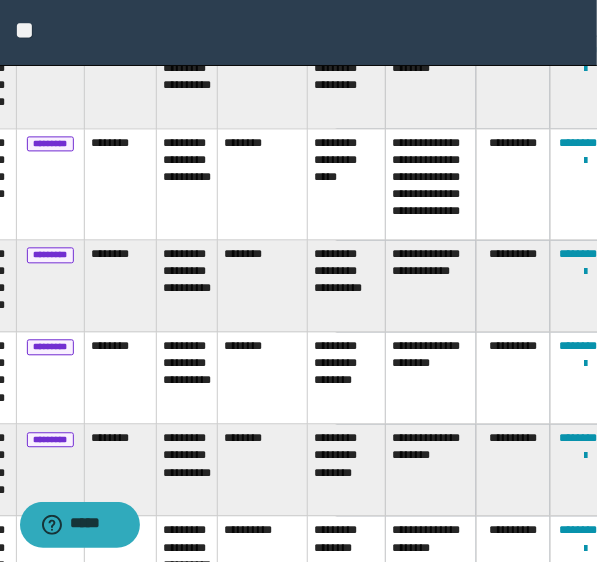 scroll, scrollTop: 1205, scrollLeft: 260, axis: both 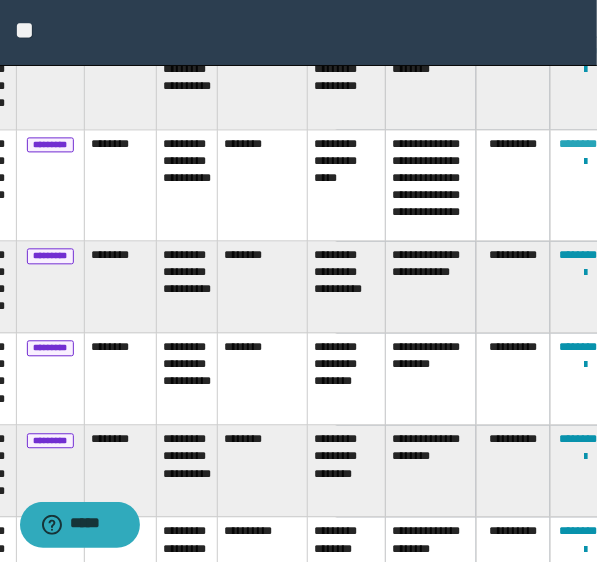 click on "********" at bounding box center (578, 144) 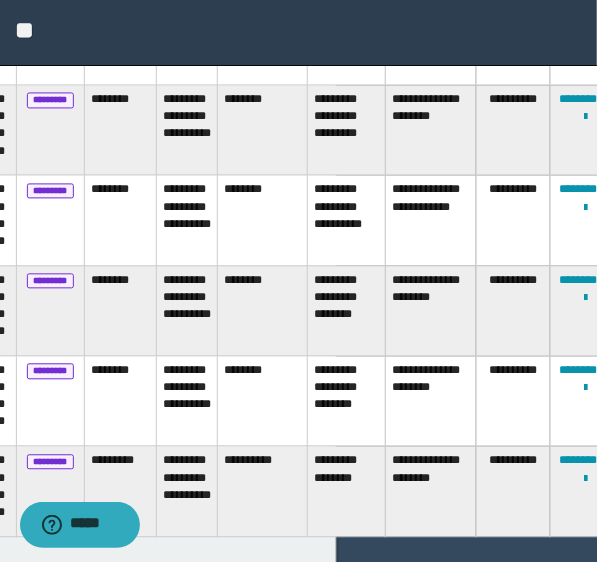 scroll, scrollTop: 1143, scrollLeft: 260, axis: both 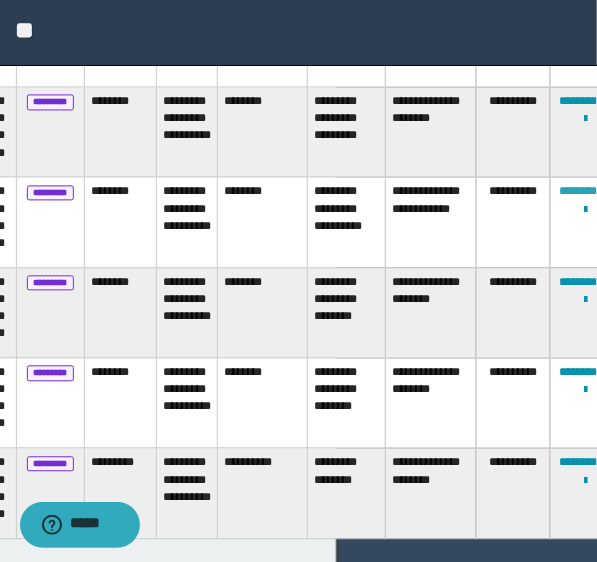 click on "********" at bounding box center [578, 191] 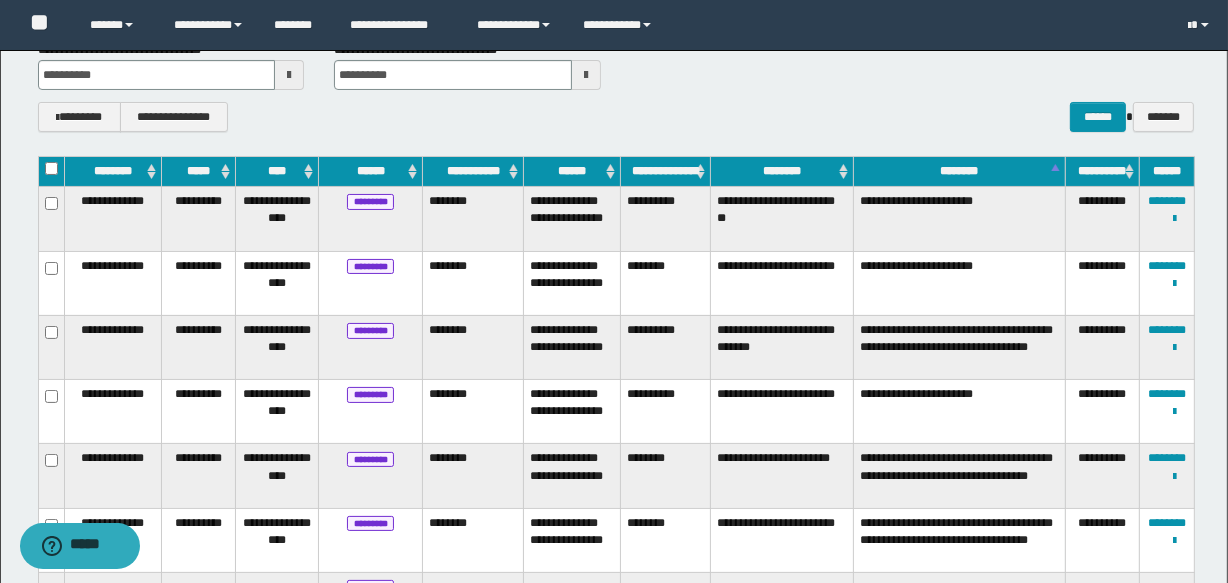 scroll, scrollTop: 137, scrollLeft: 0, axis: vertical 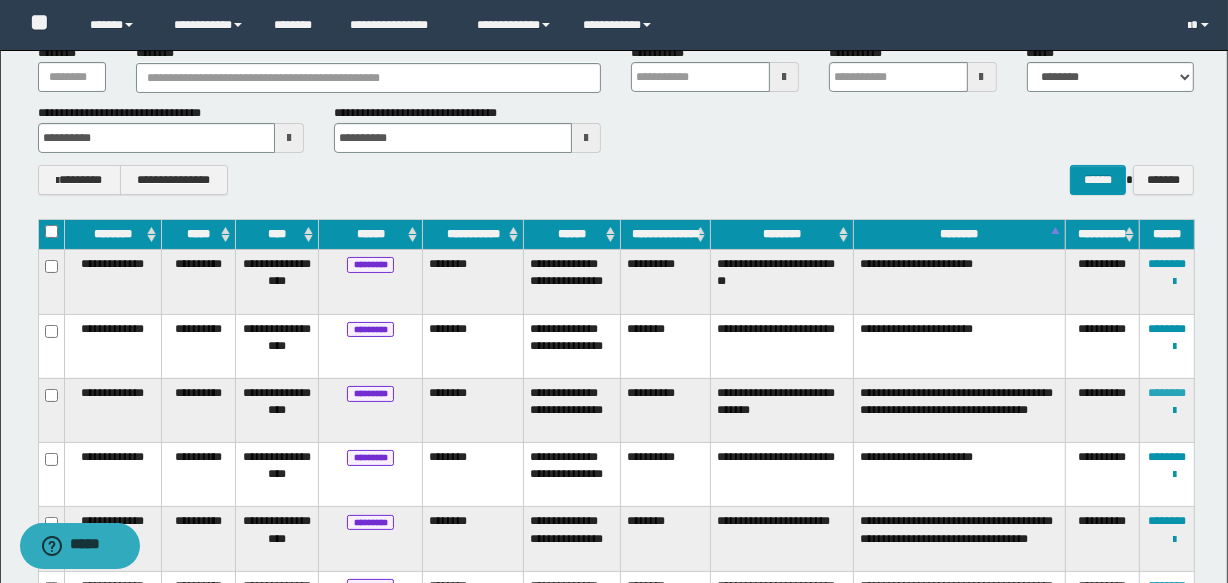click on "********" at bounding box center (1167, 393) 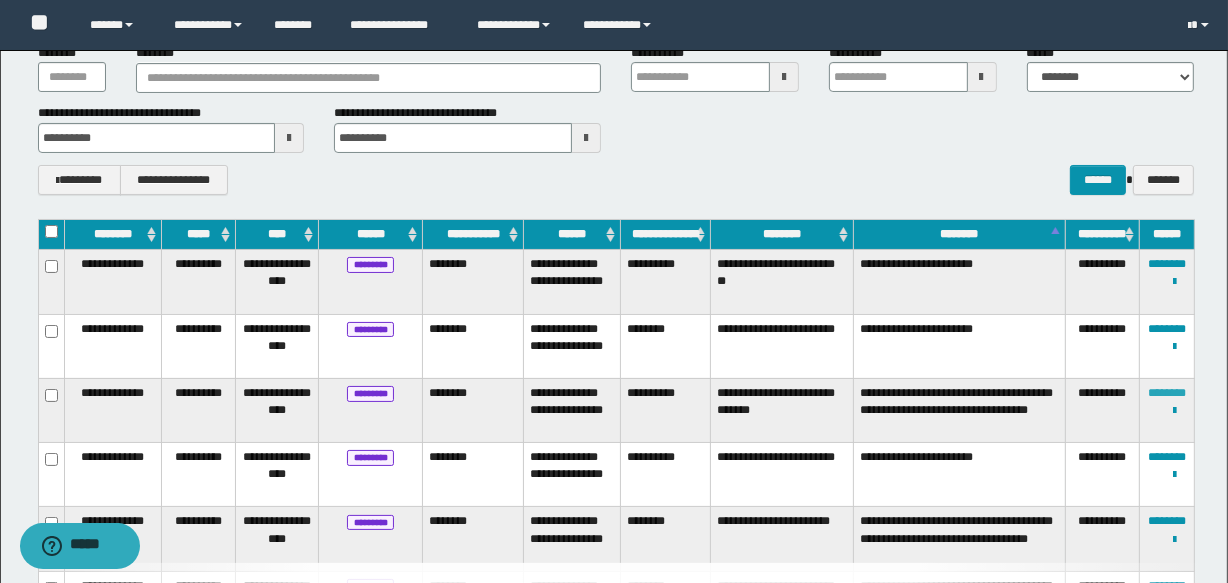 type 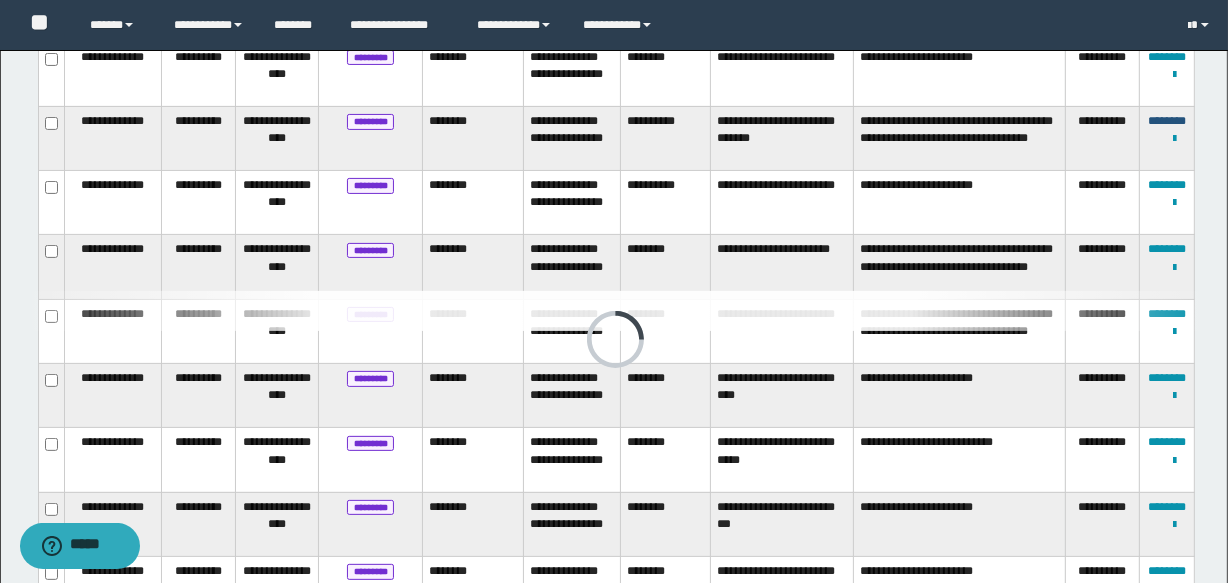 scroll, scrollTop: 410, scrollLeft: 0, axis: vertical 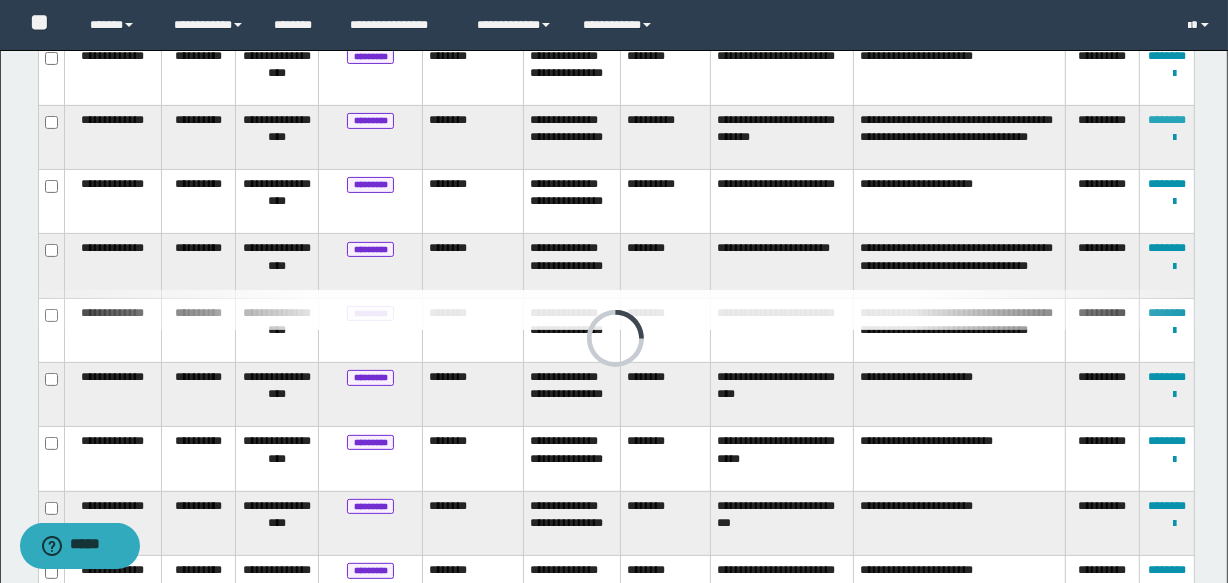 click on "********" at bounding box center (1167, 120) 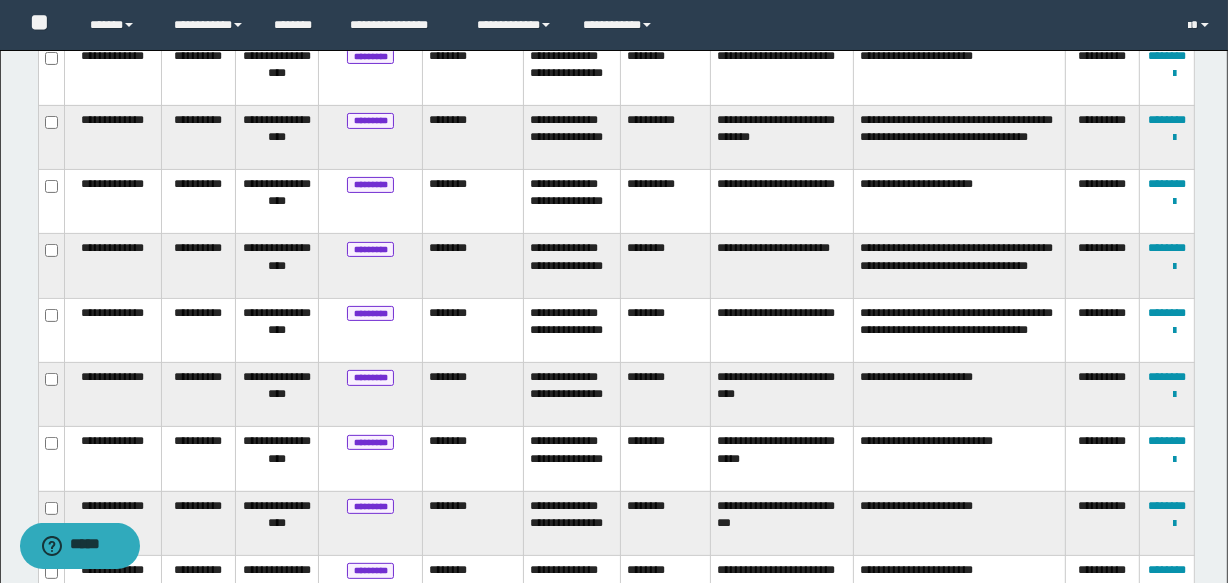 type 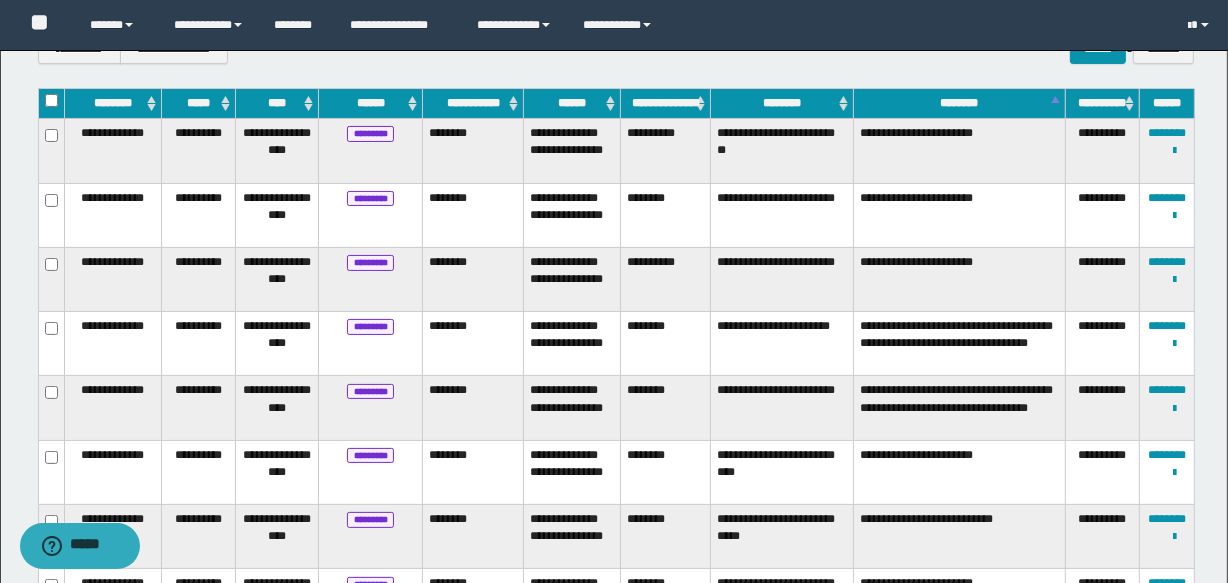 scroll, scrollTop: 267, scrollLeft: 0, axis: vertical 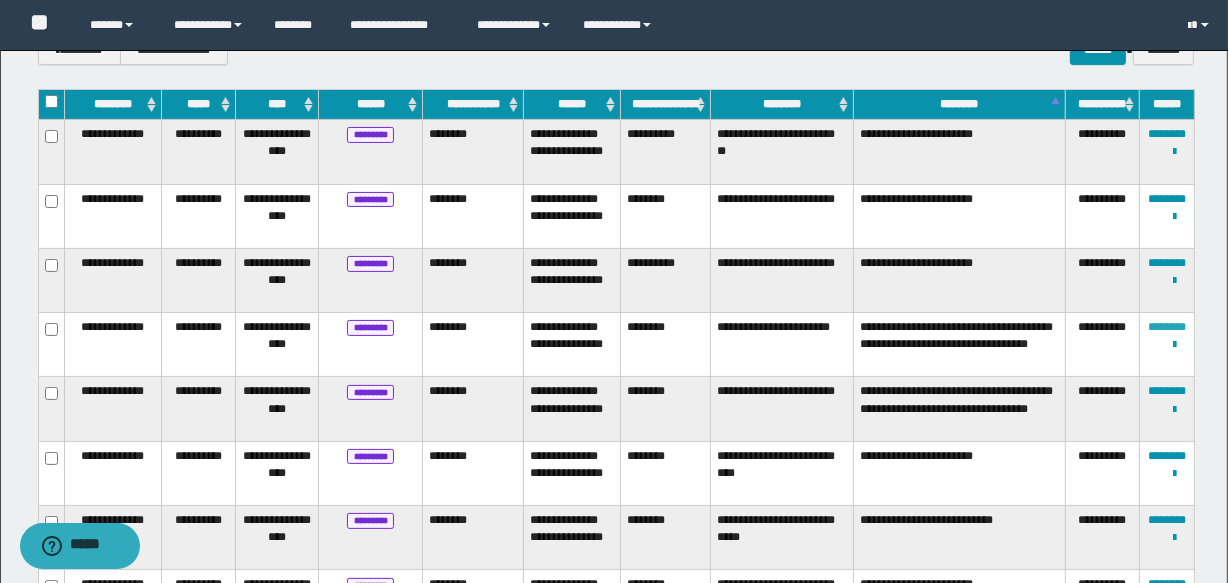 click on "********" at bounding box center [1167, 327] 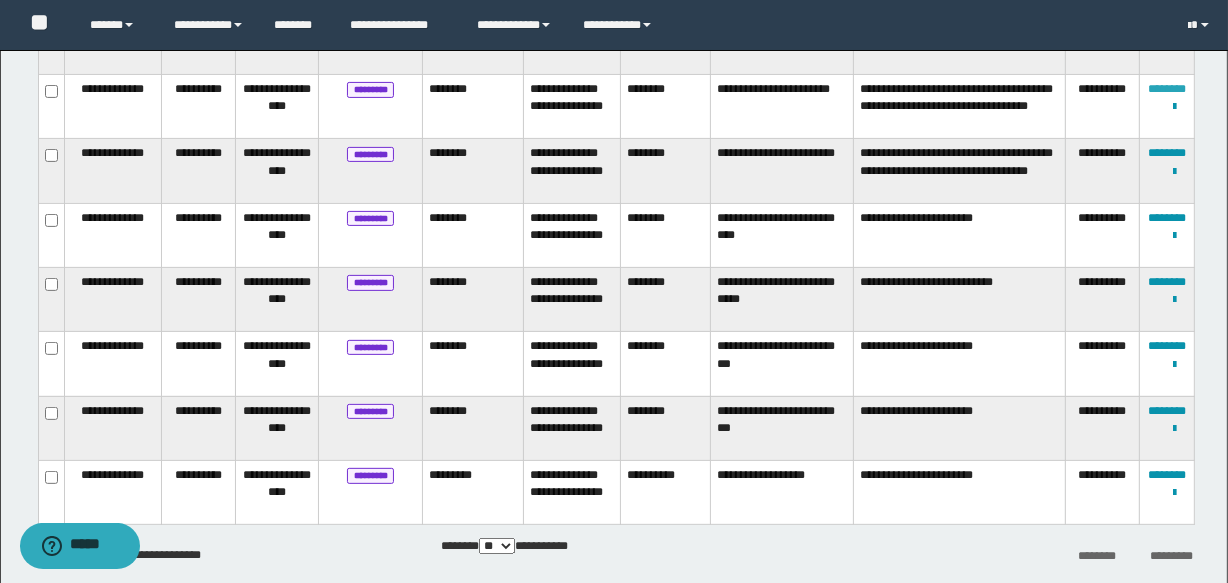 scroll, scrollTop: 512, scrollLeft: 0, axis: vertical 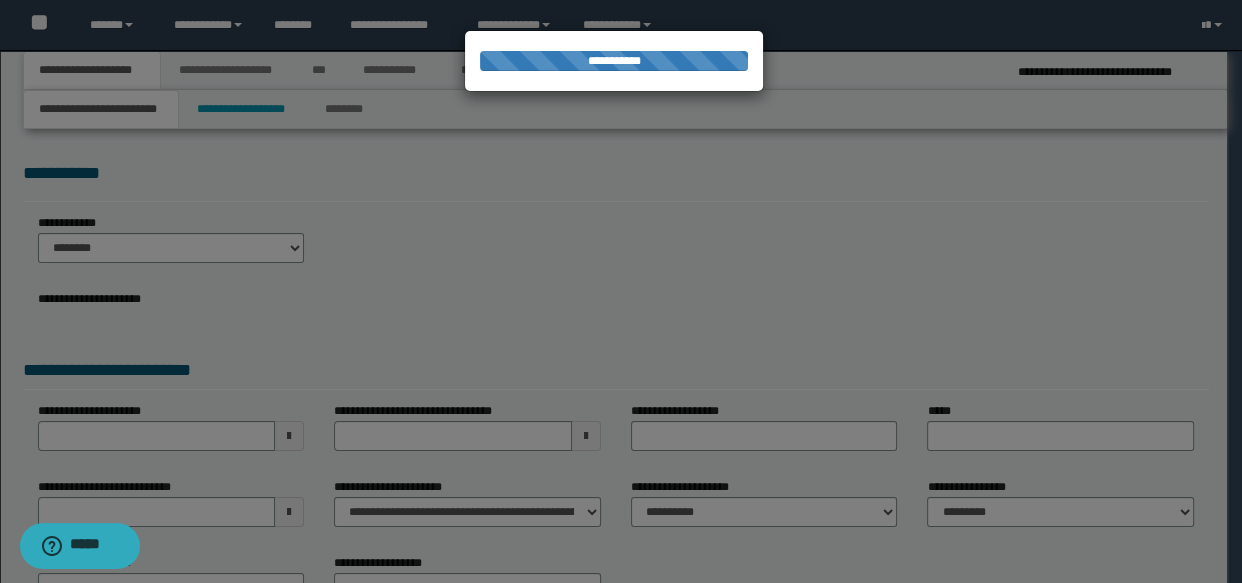 select on "*" 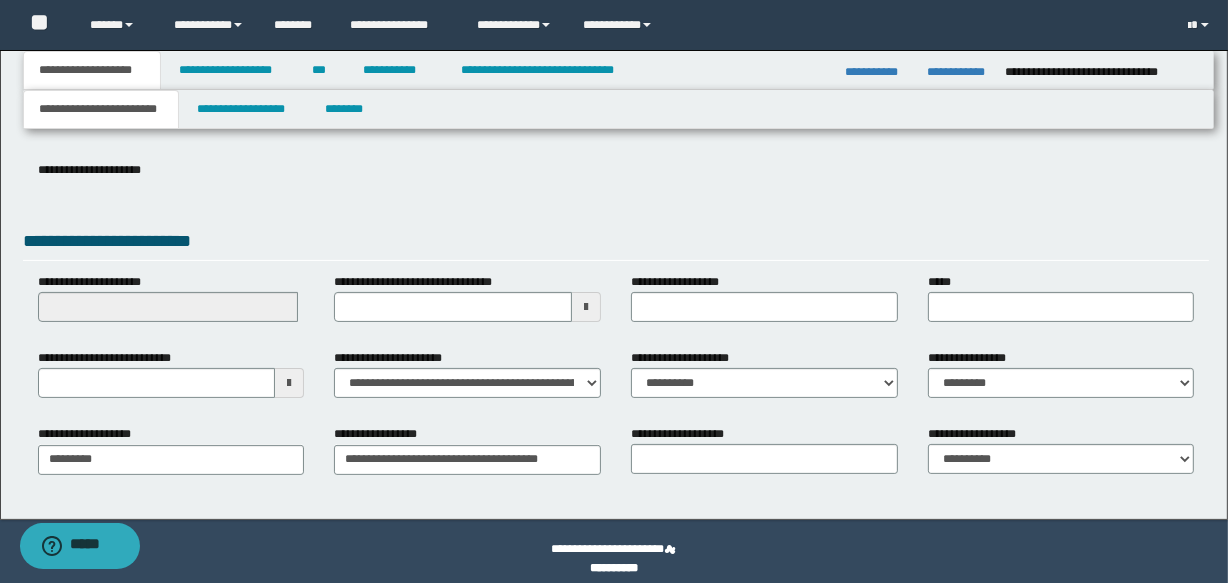 scroll, scrollTop: 300, scrollLeft: 0, axis: vertical 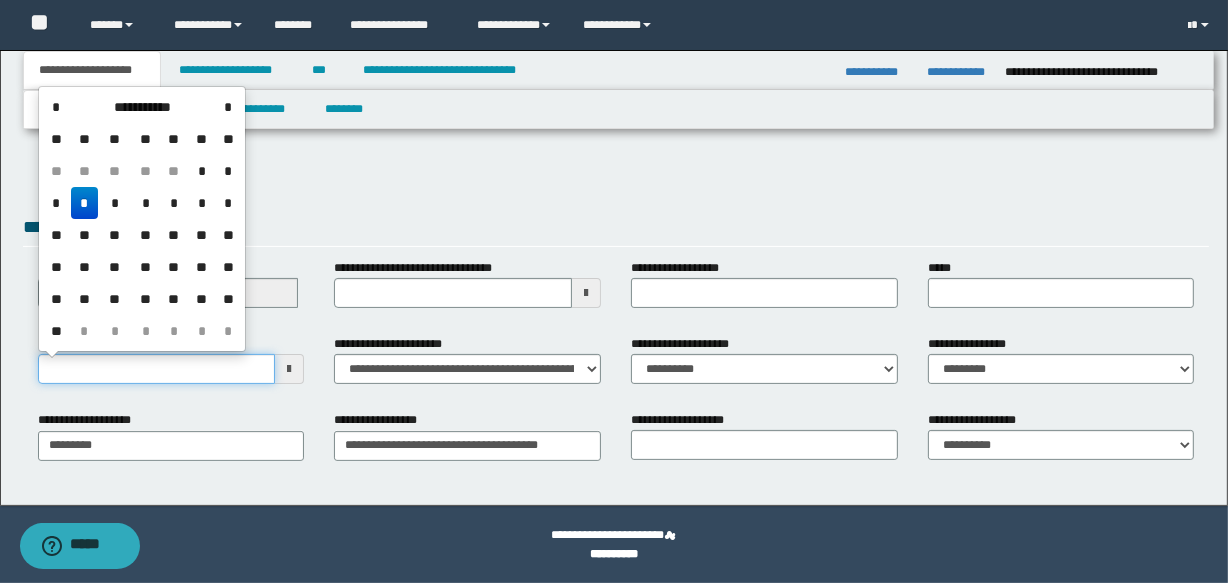 click on "**********" at bounding box center (157, 369) 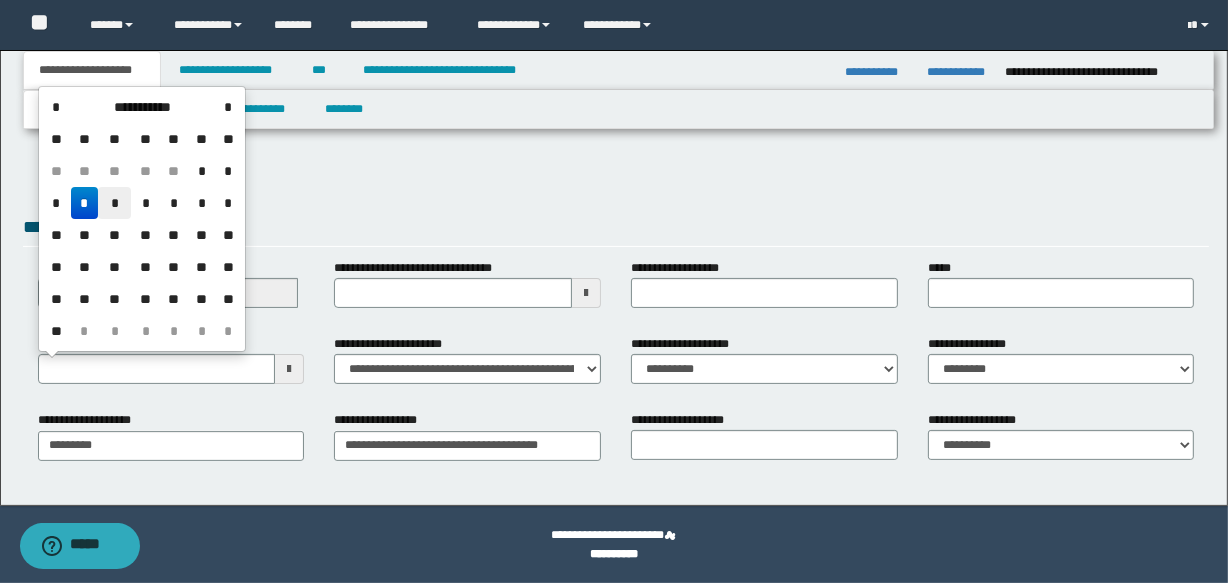 click on "*" at bounding box center (114, 203) 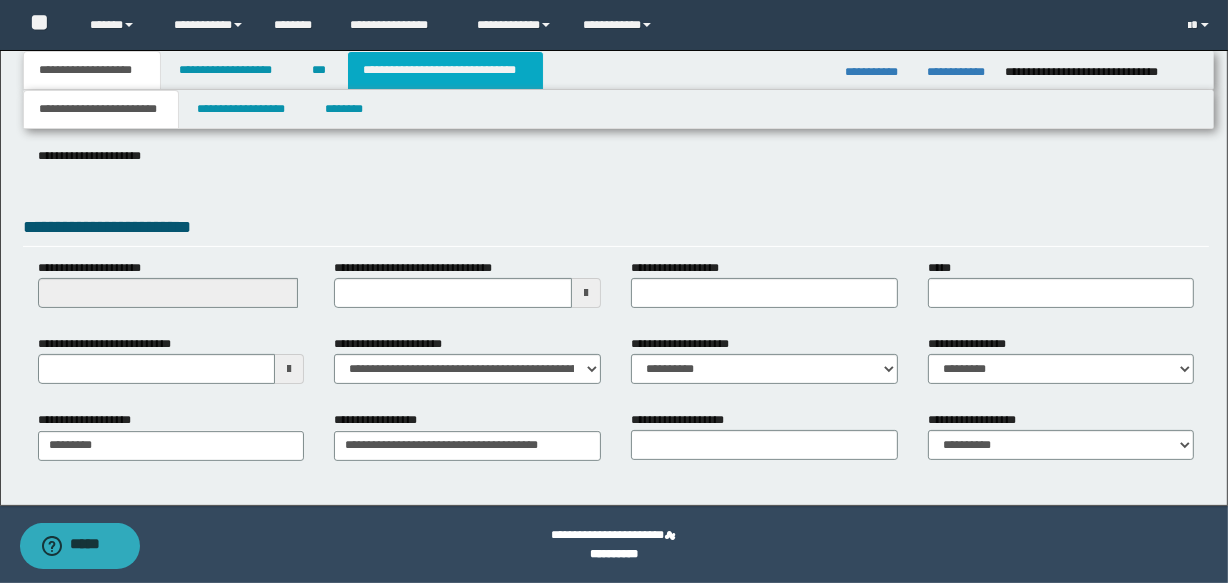 click on "**********" at bounding box center [445, 70] 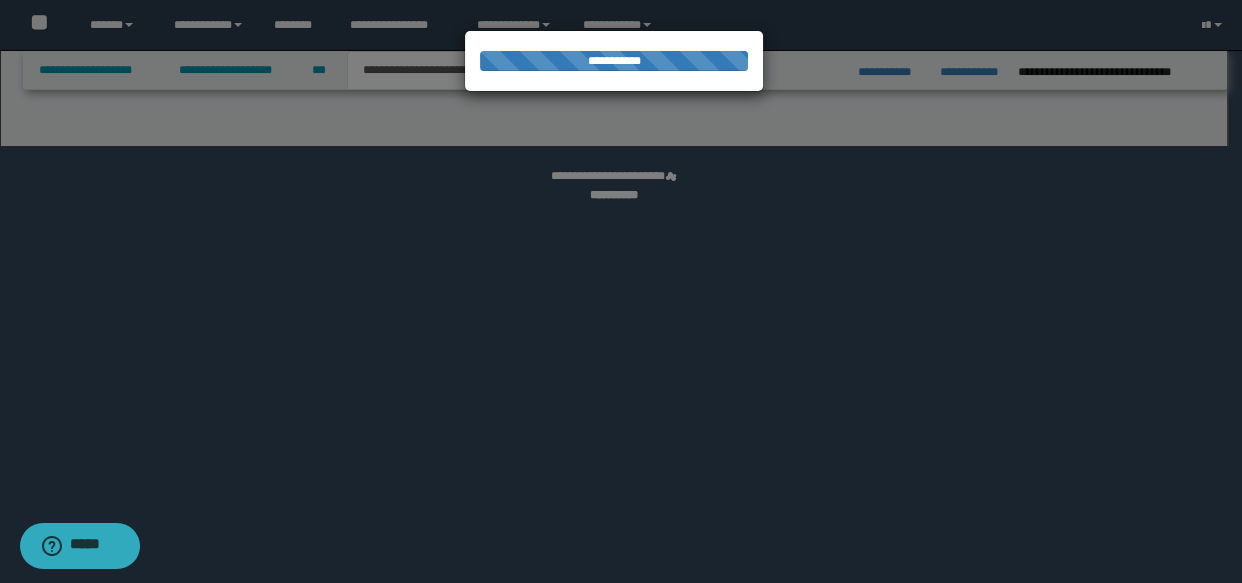 select on "*" 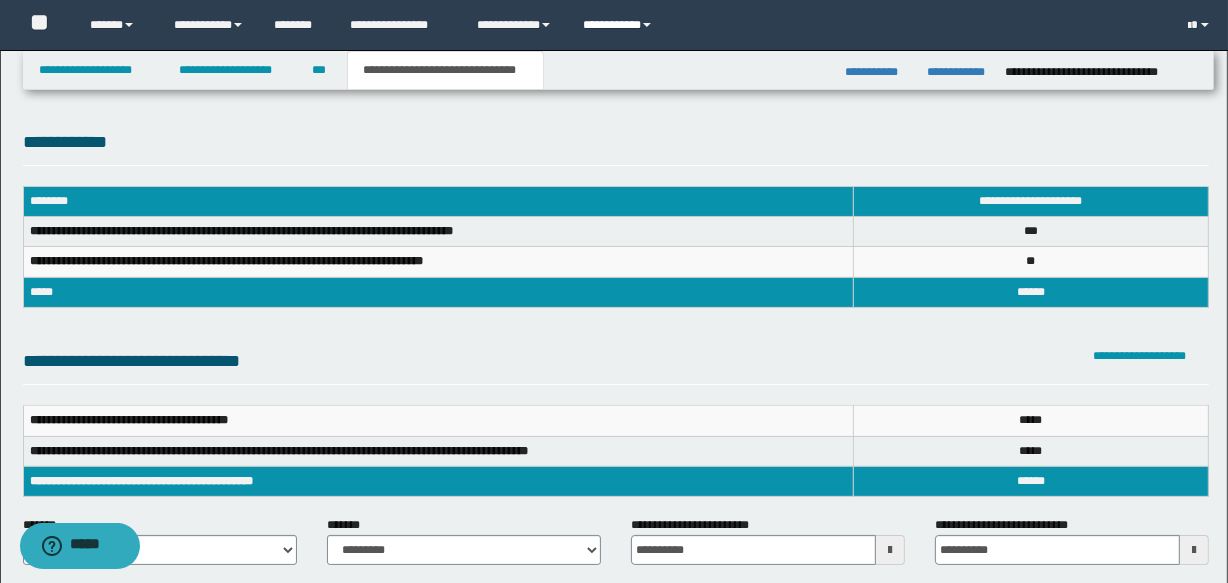 scroll, scrollTop: 0, scrollLeft: 0, axis: both 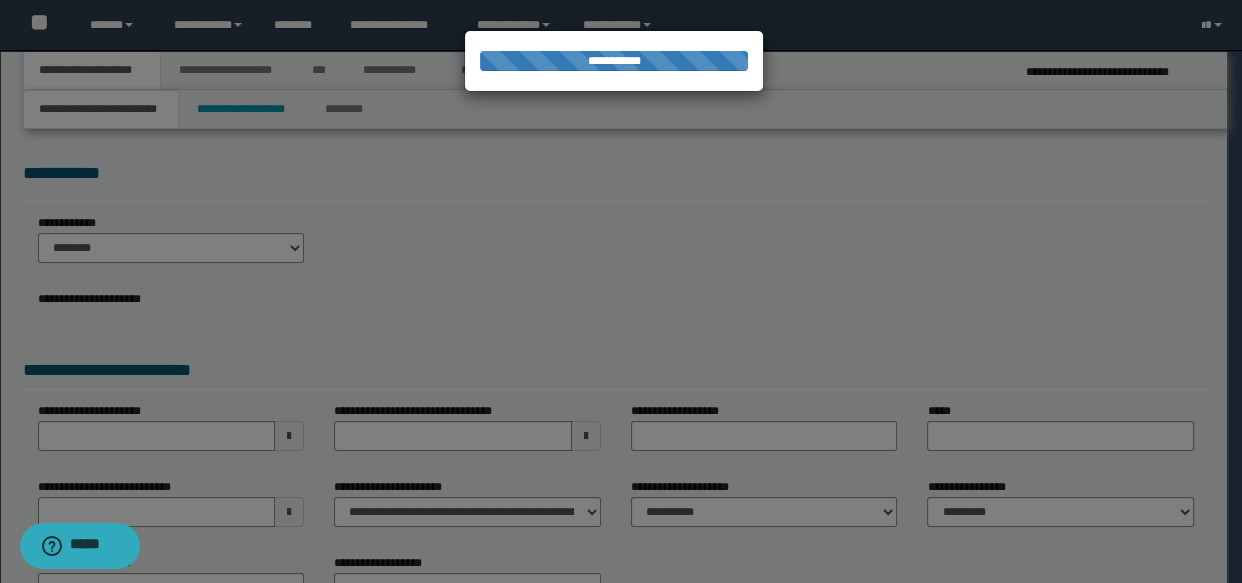 select on "*" 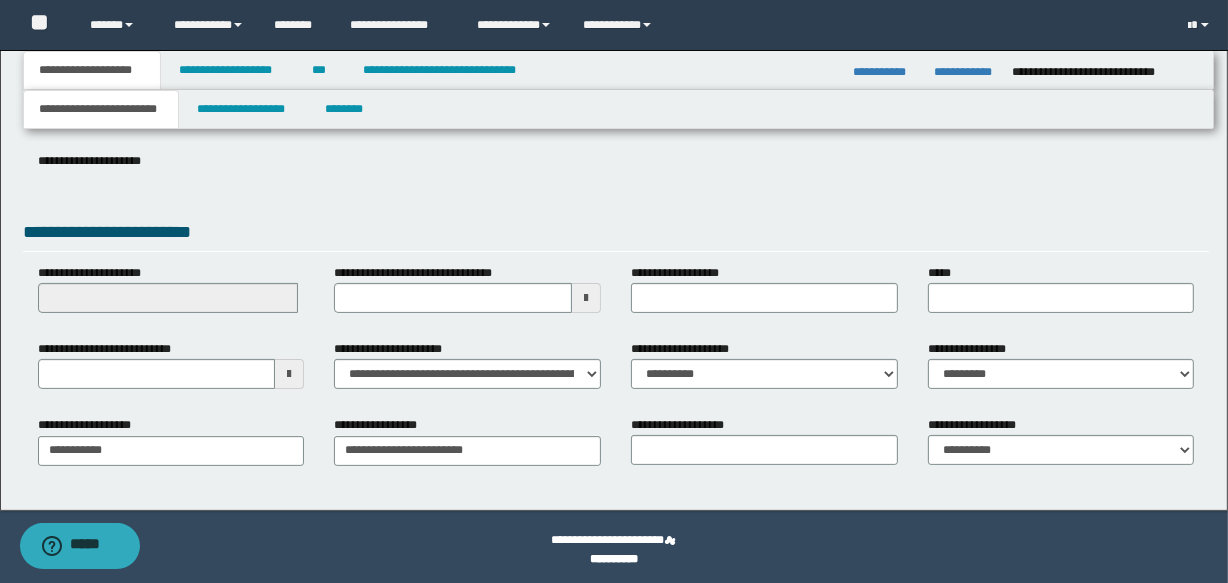 scroll, scrollTop: 300, scrollLeft: 0, axis: vertical 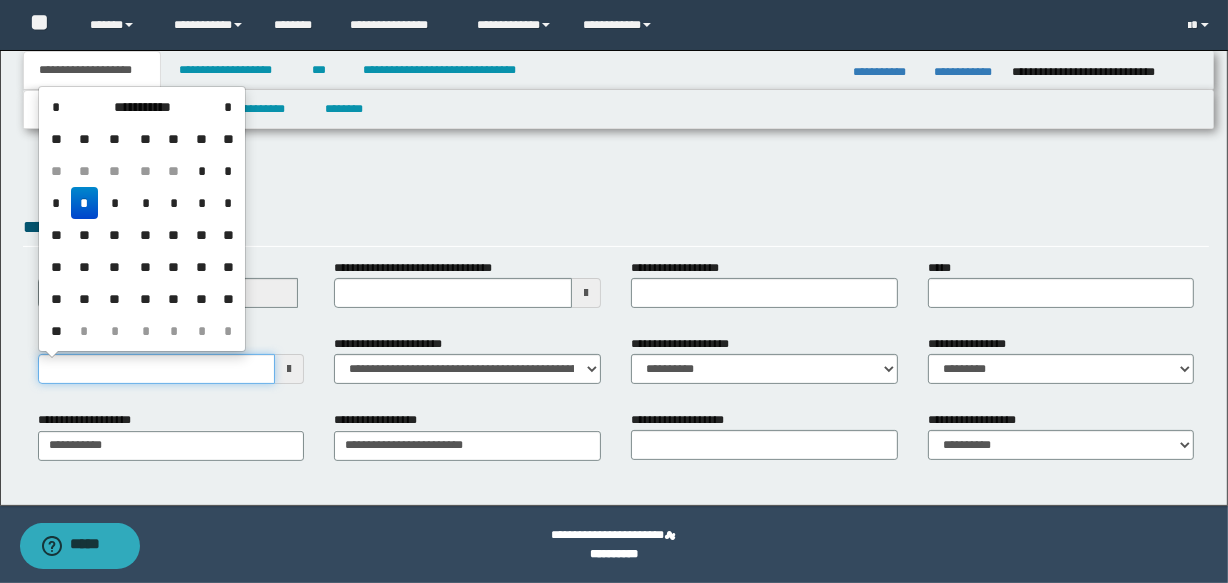click on "**********" at bounding box center [157, 369] 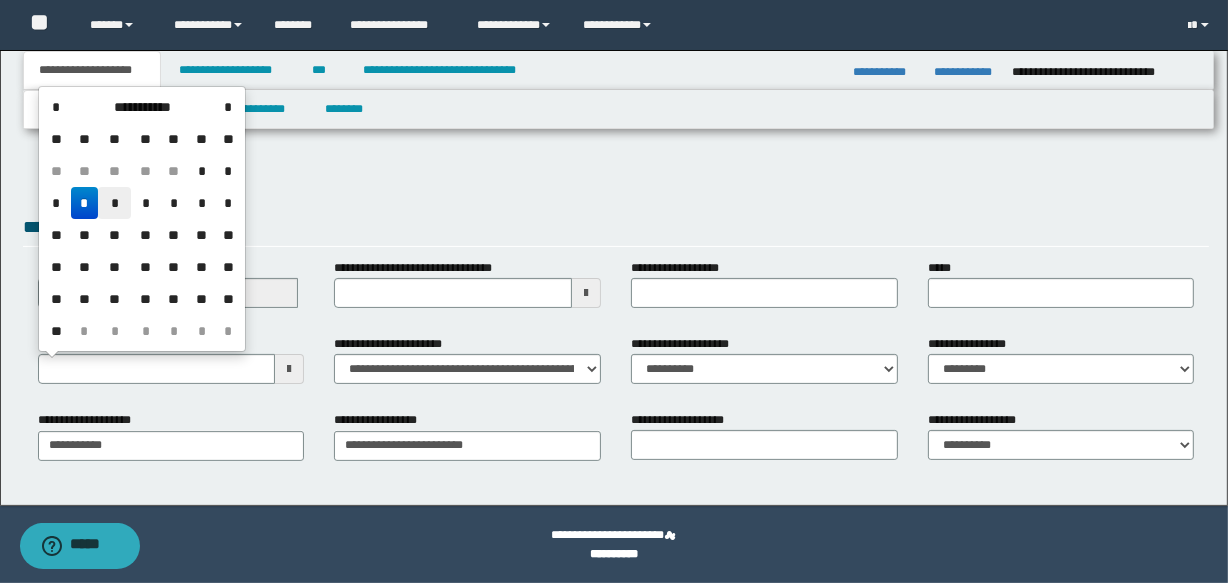 click on "*" at bounding box center (114, 203) 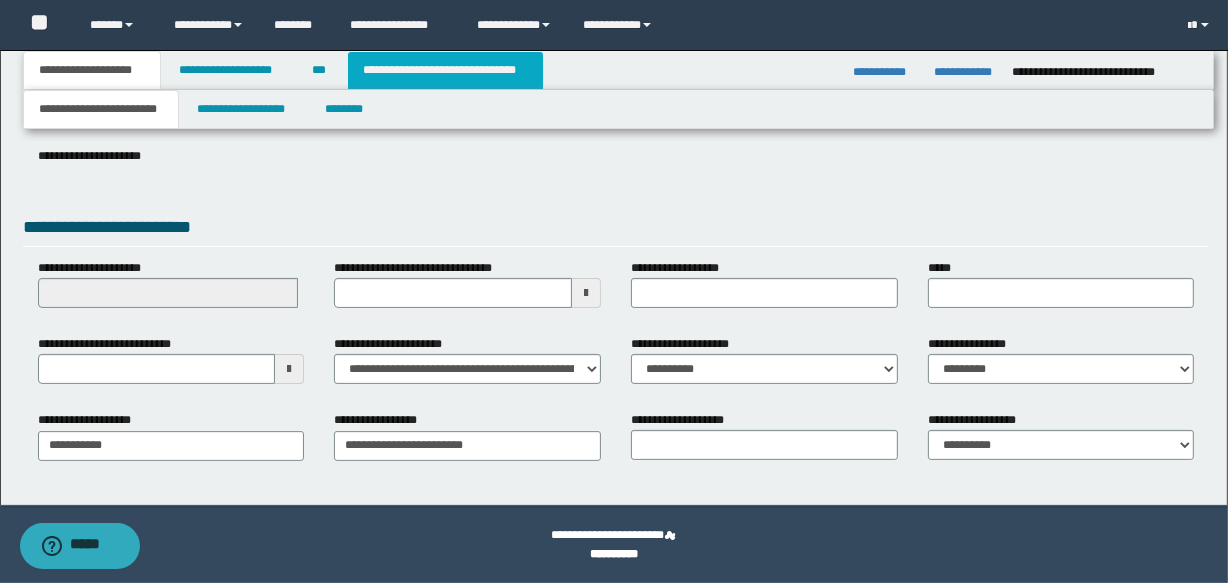 click on "**********" at bounding box center [445, 70] 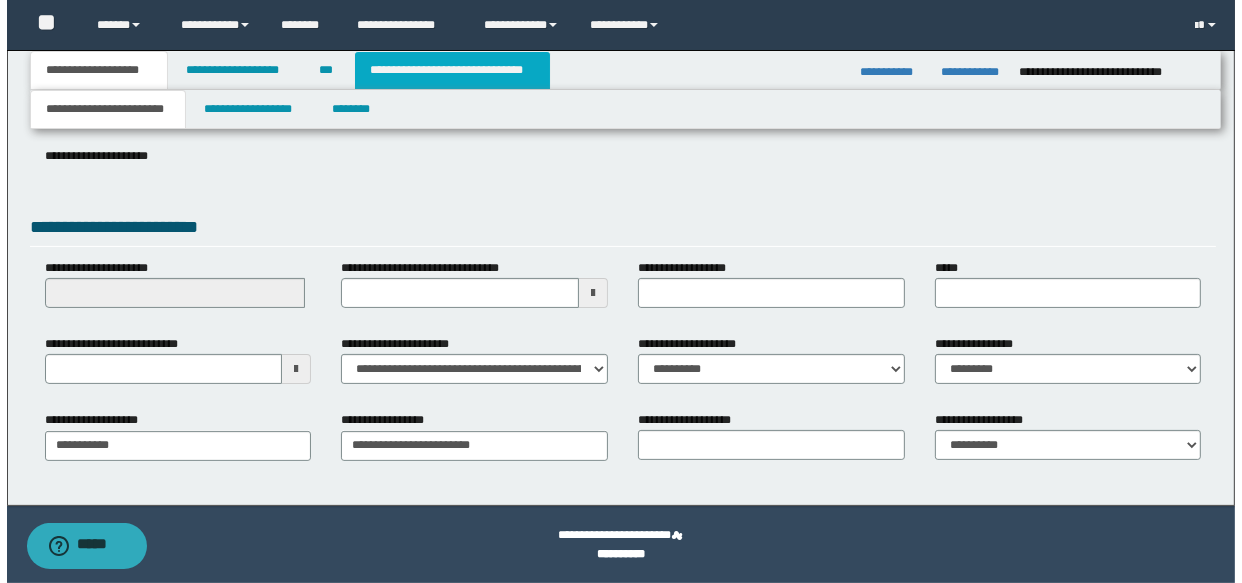 scroll, scrollTop: 0, scrollLeft: 0, axis: both 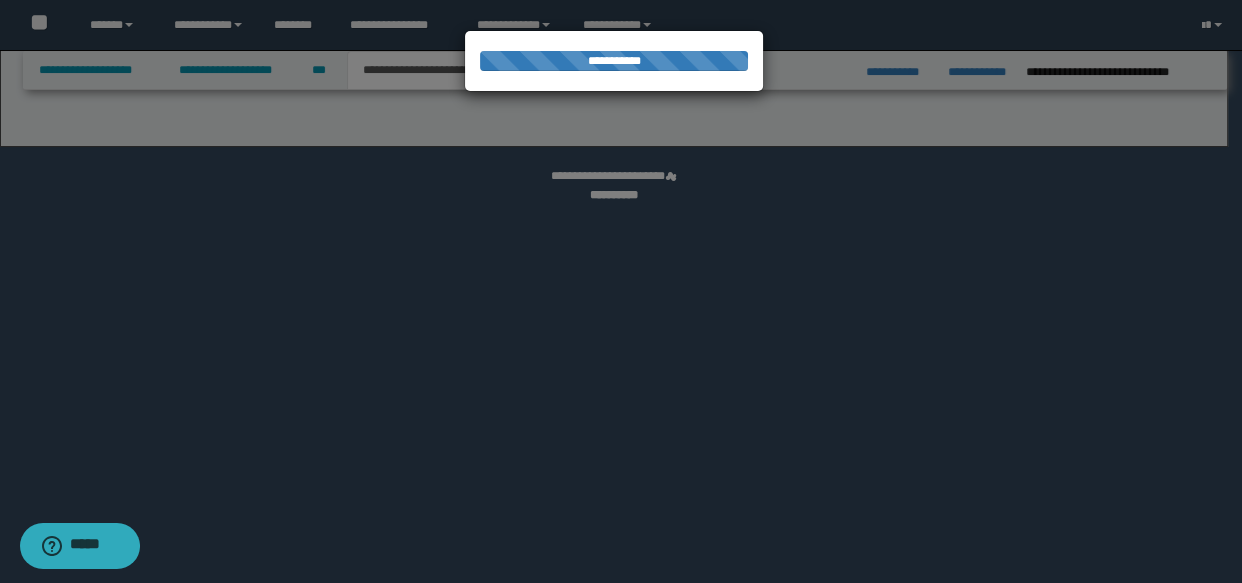 select on "*" 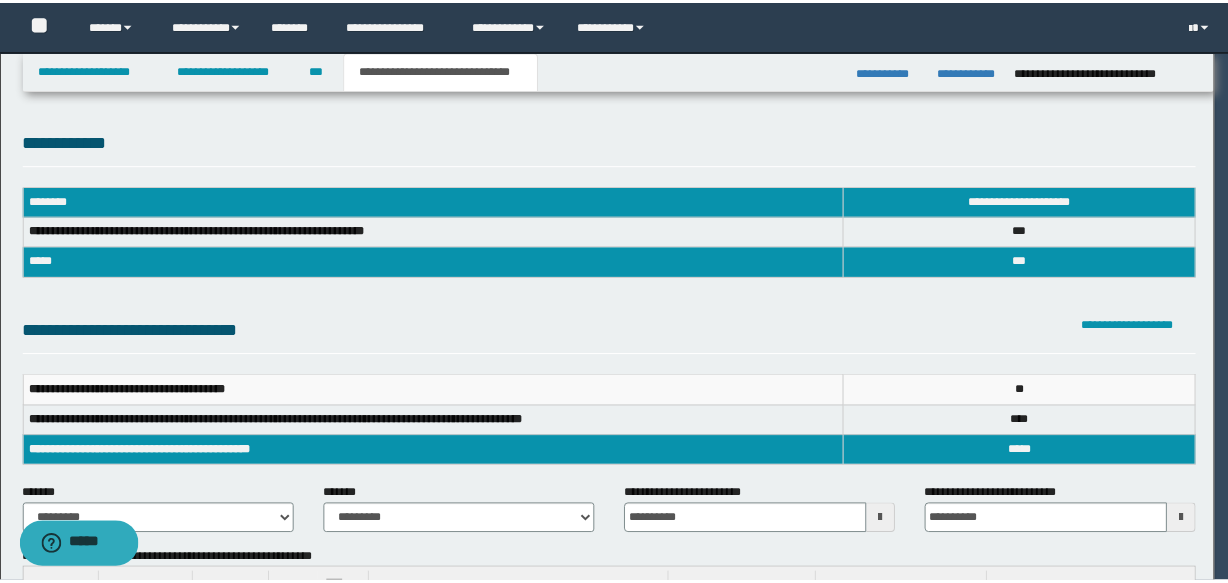 scroll, scrollTop: 0, scrollLeft: 0, axis: both 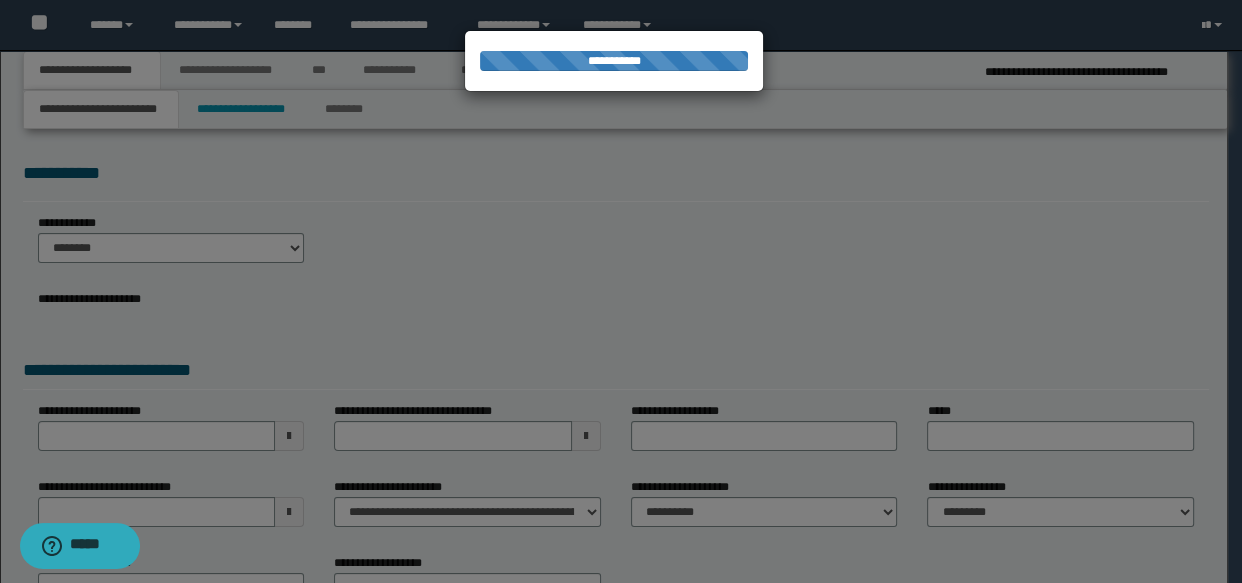 select on "*" 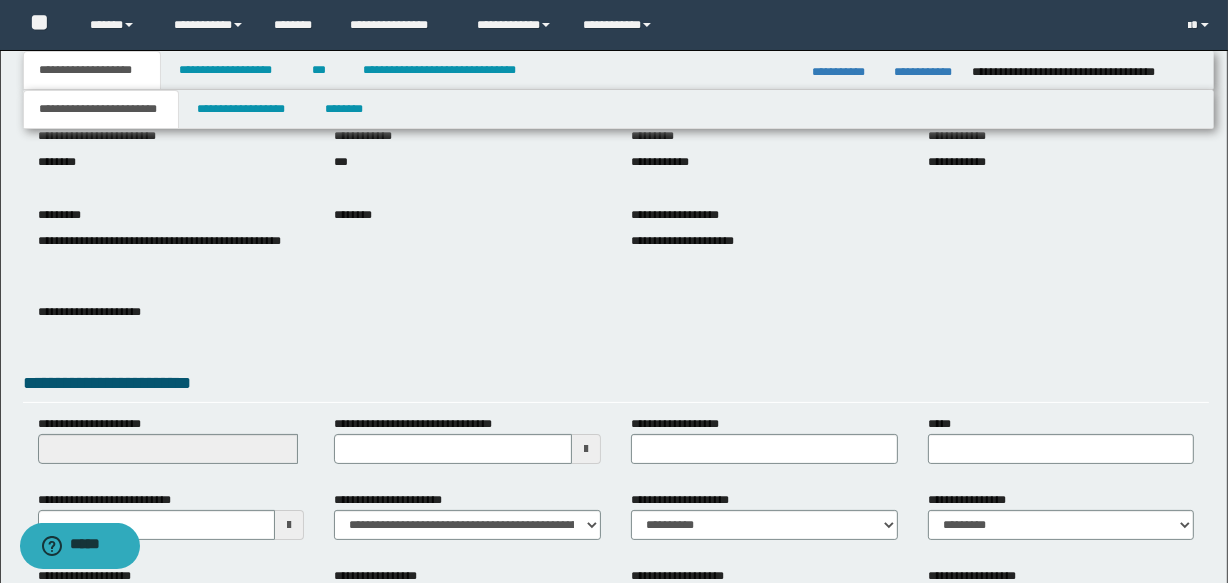 scroll, scrollTop: 319, scrollLeft: 0, axis: vertical 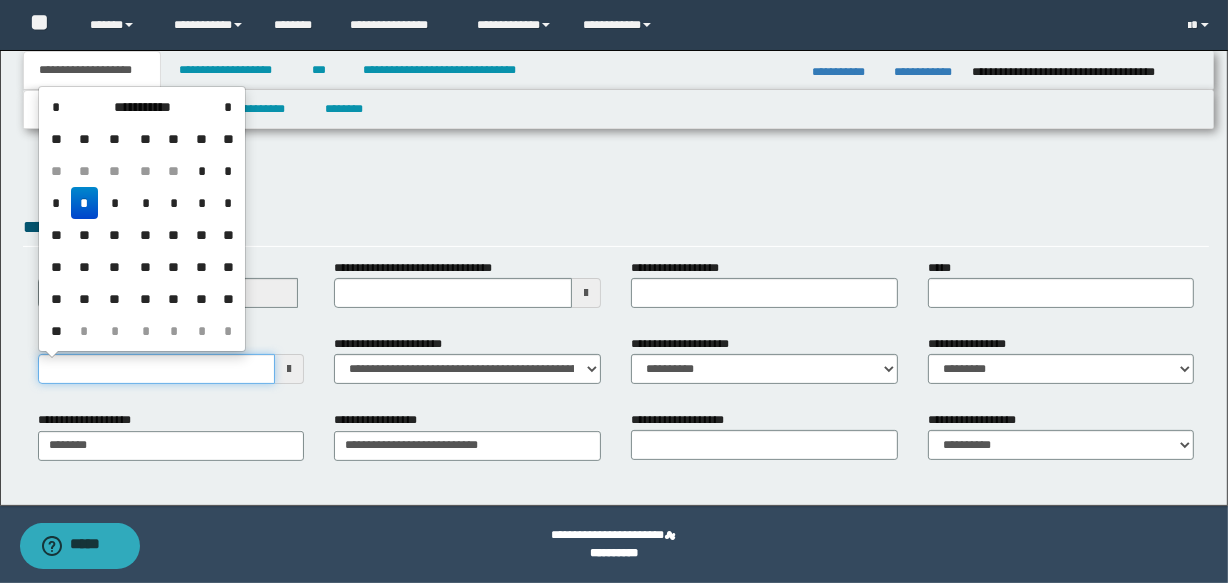 click on "**********" at bounding box center [157, 369] 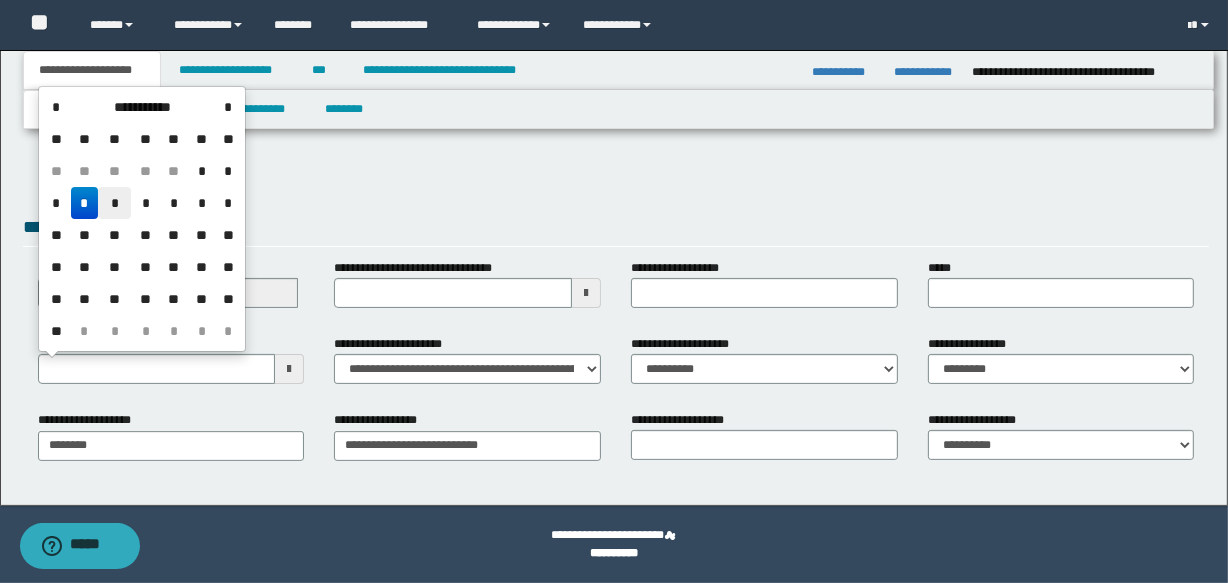 click on "*" at bounding box center (114, 203) 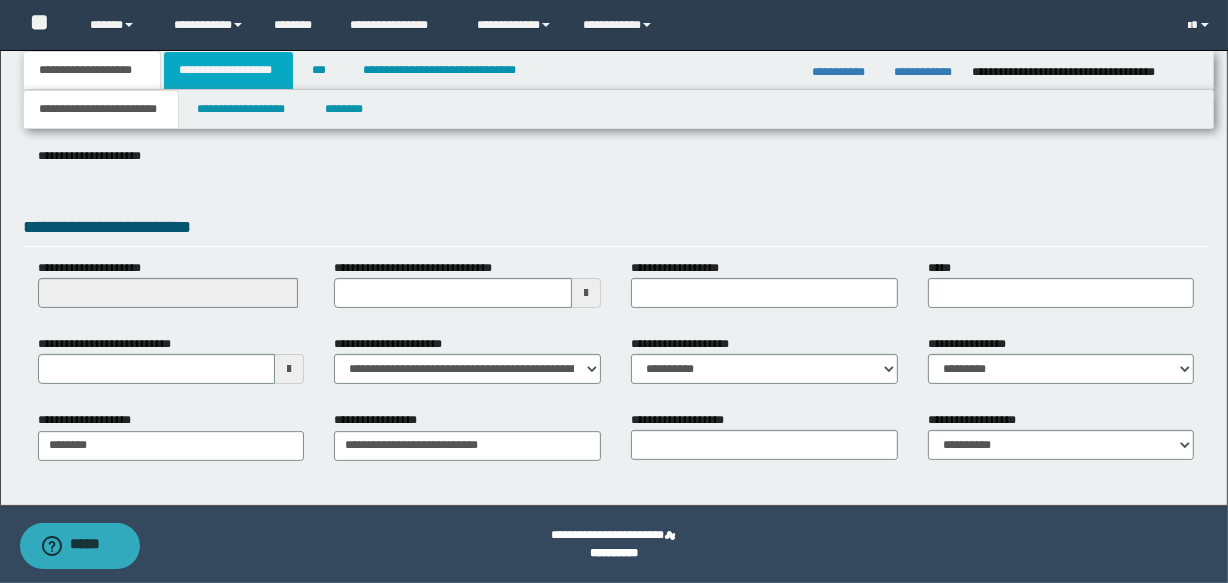 click on "**********" at bounding box center (228, 70) 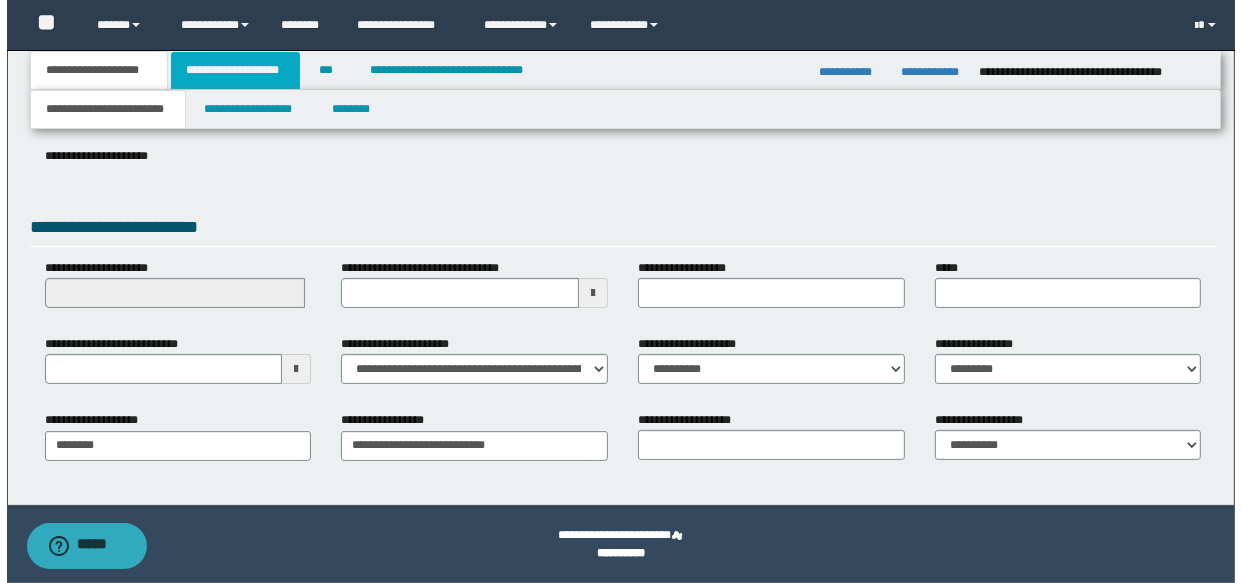 scroll, scrollTop: 0, scrollLeft: 0, axis: both 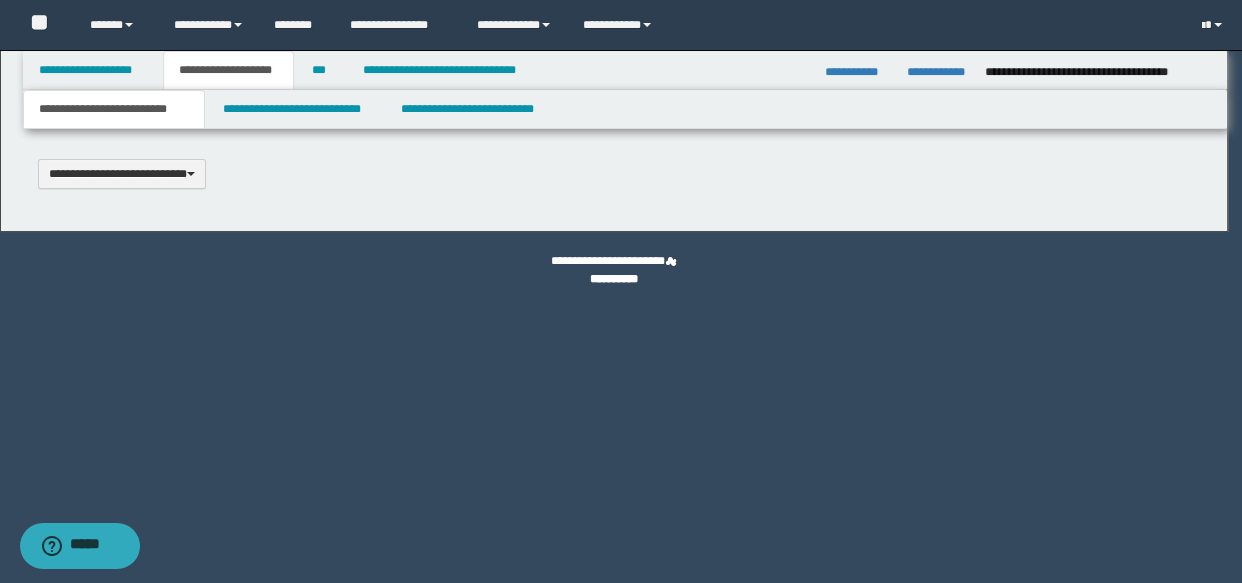 type 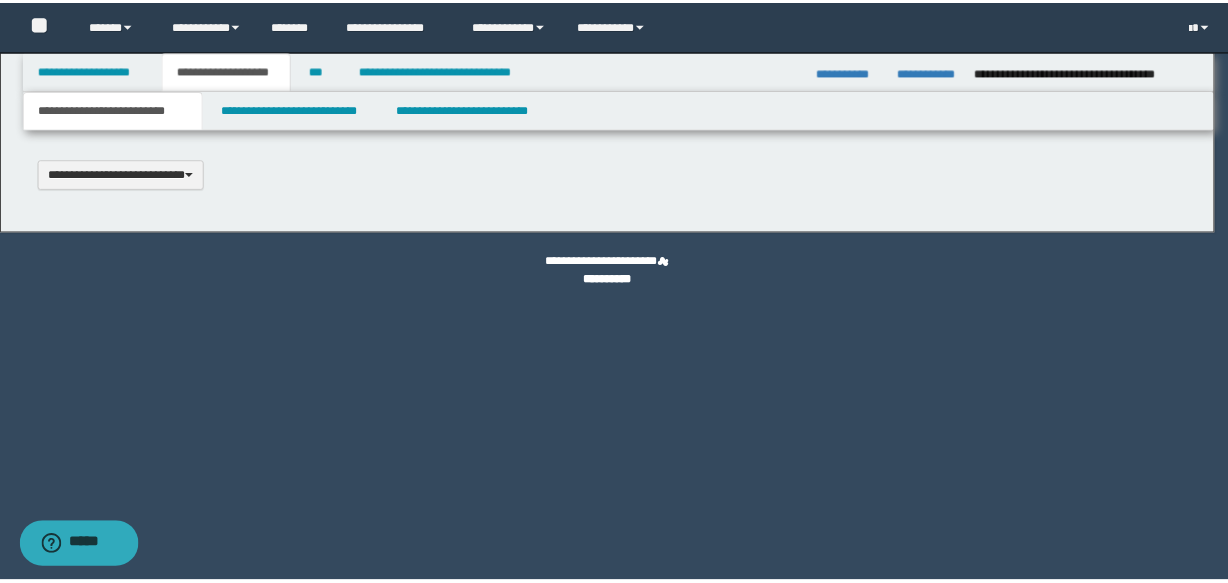 scroll, scrollTop: 0, scrollLeft: 0, axis: both 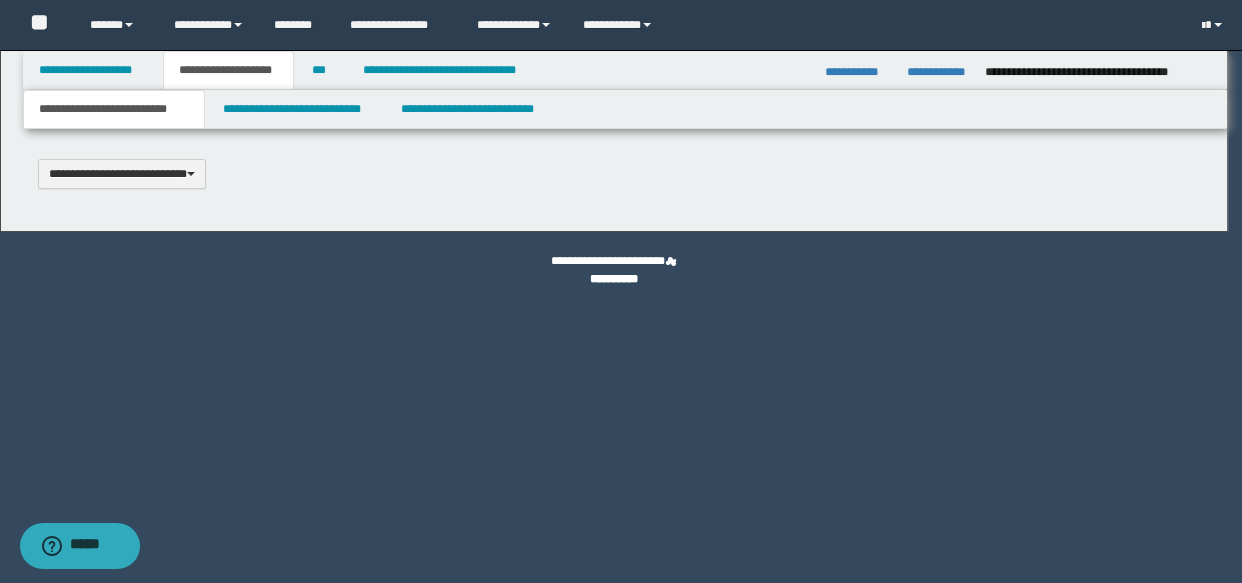 select on "*" 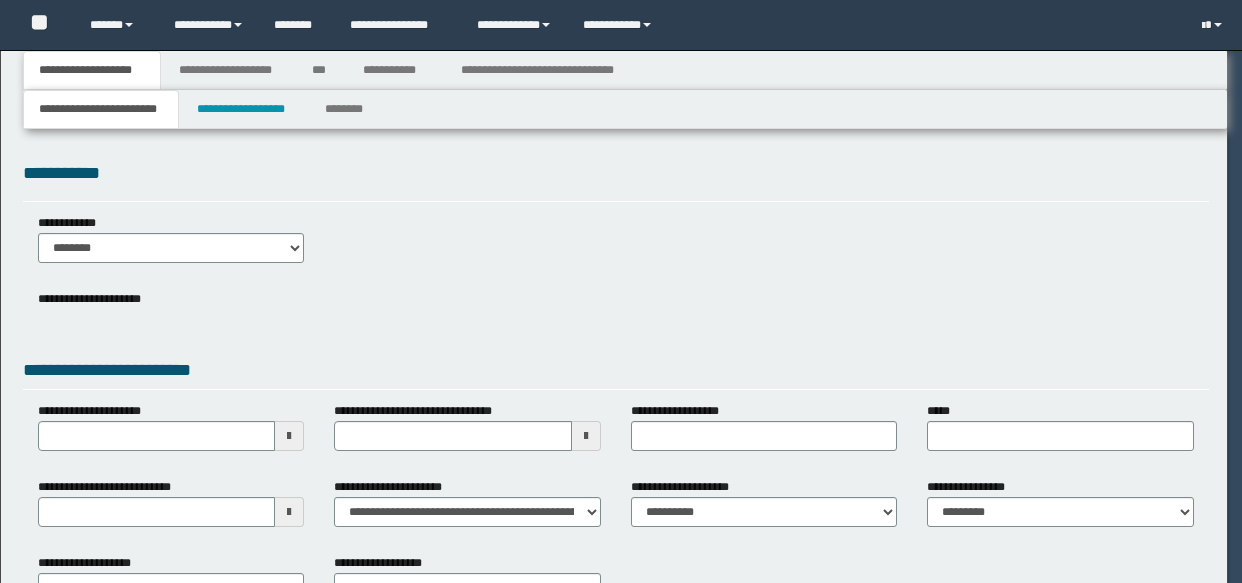 scroll, scrollTop: 0, scrollLeft: 0, axis: both 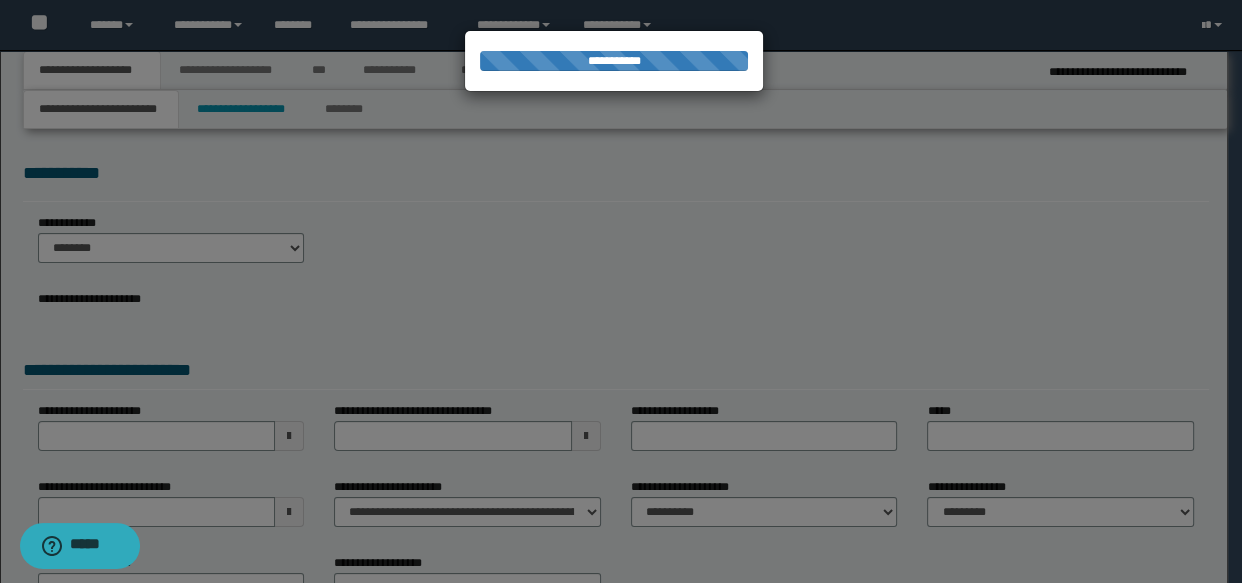 select on "*" 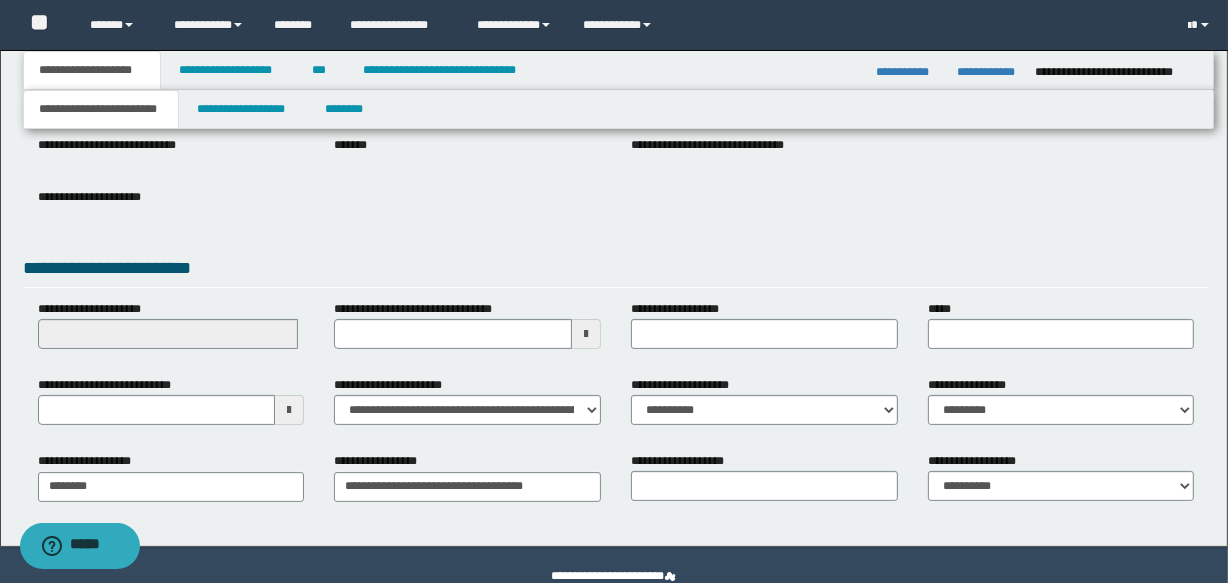 scroll, scrollTop: 300, scrollLeft: 0, axis: vertical 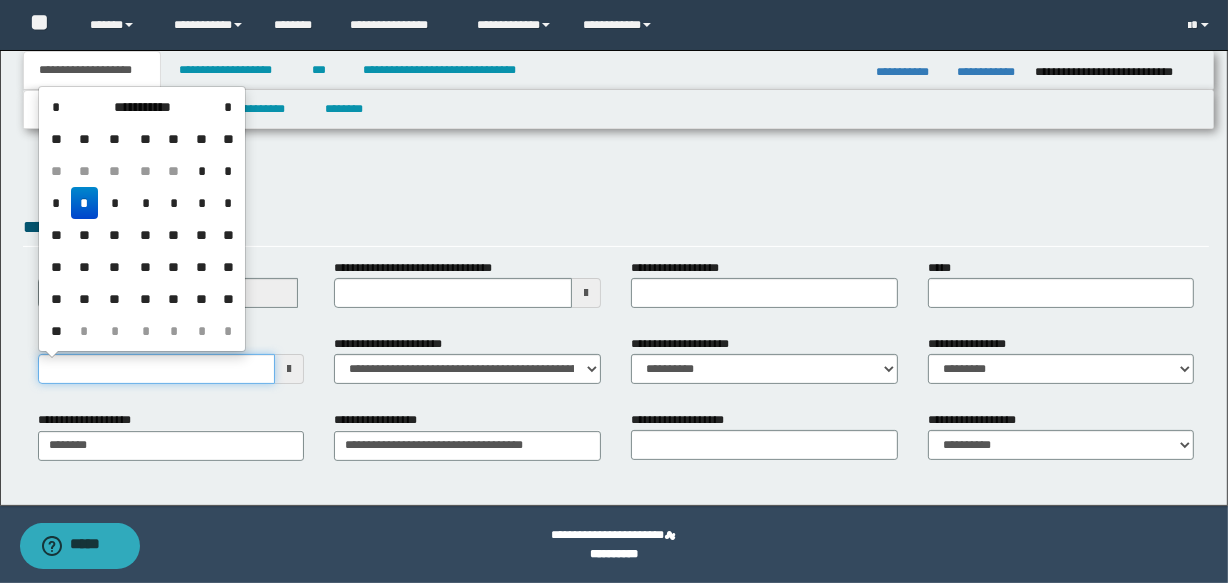click on "**********" at bounding box center [157, 369] 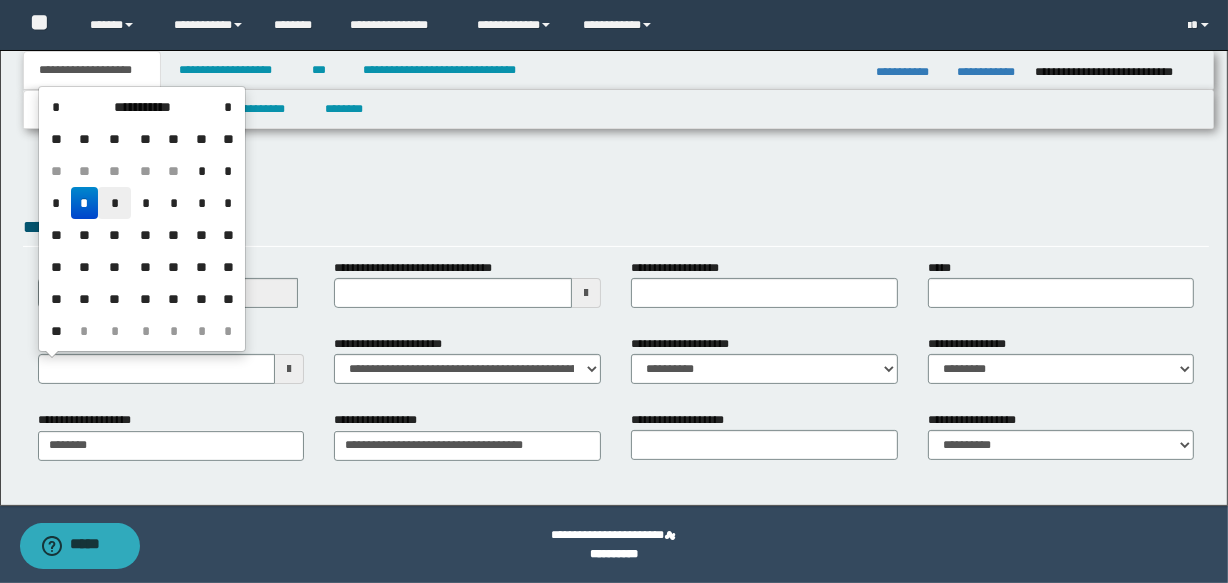 click on "*" at bounding box center (114, 203) 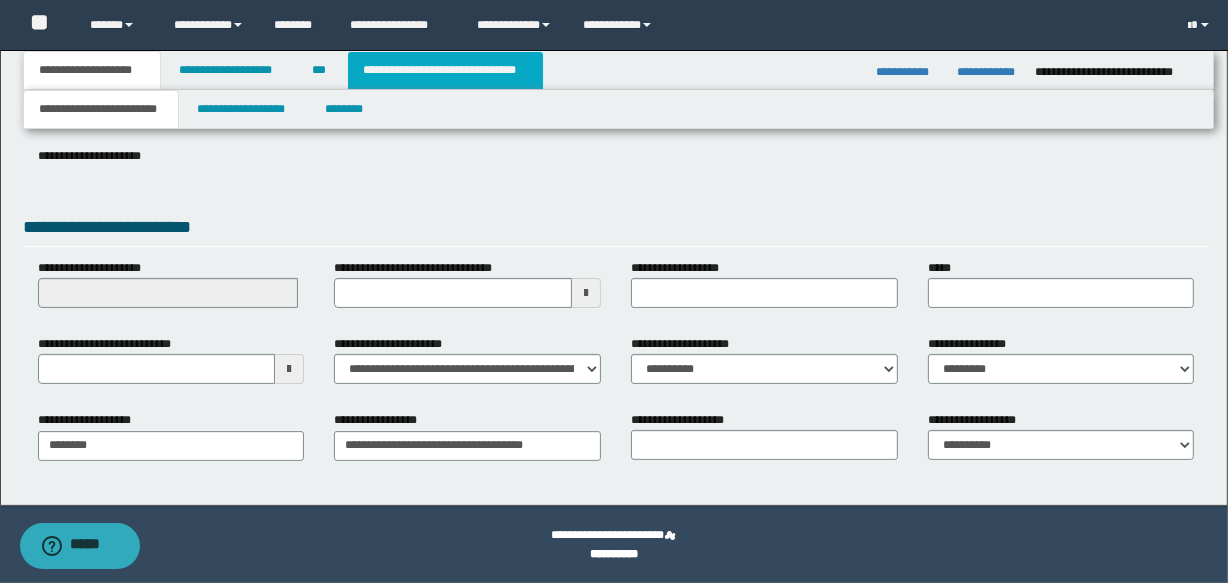click on "**********" at bounding box center [445, 70] 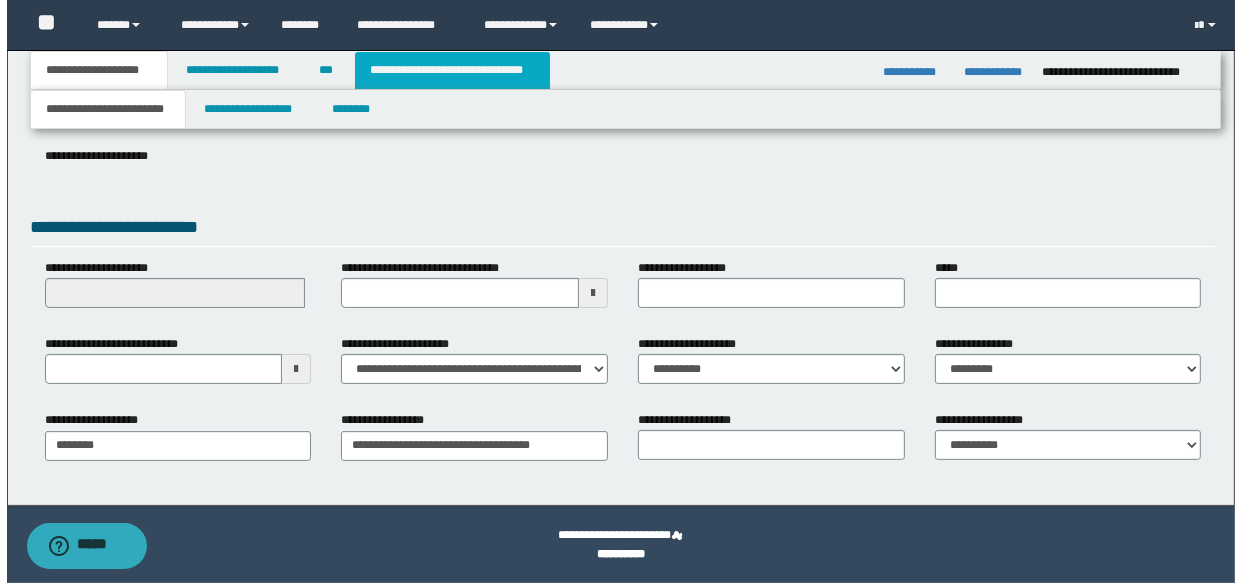 scroll, scrollTop: 0, scrollLeft: 0, axis: both 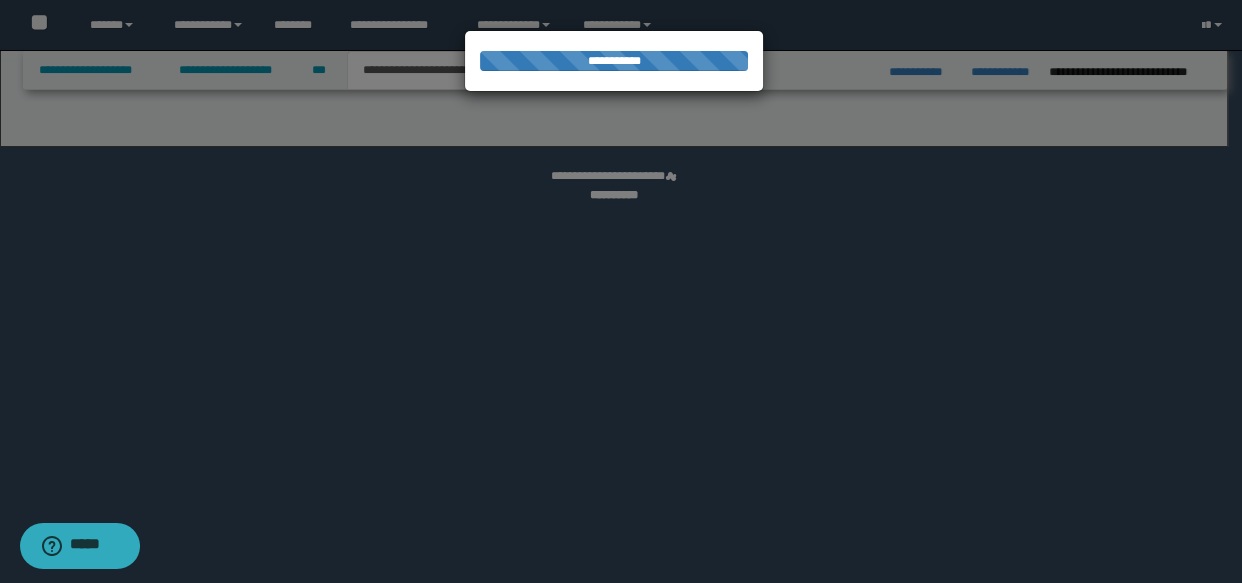select on "*" 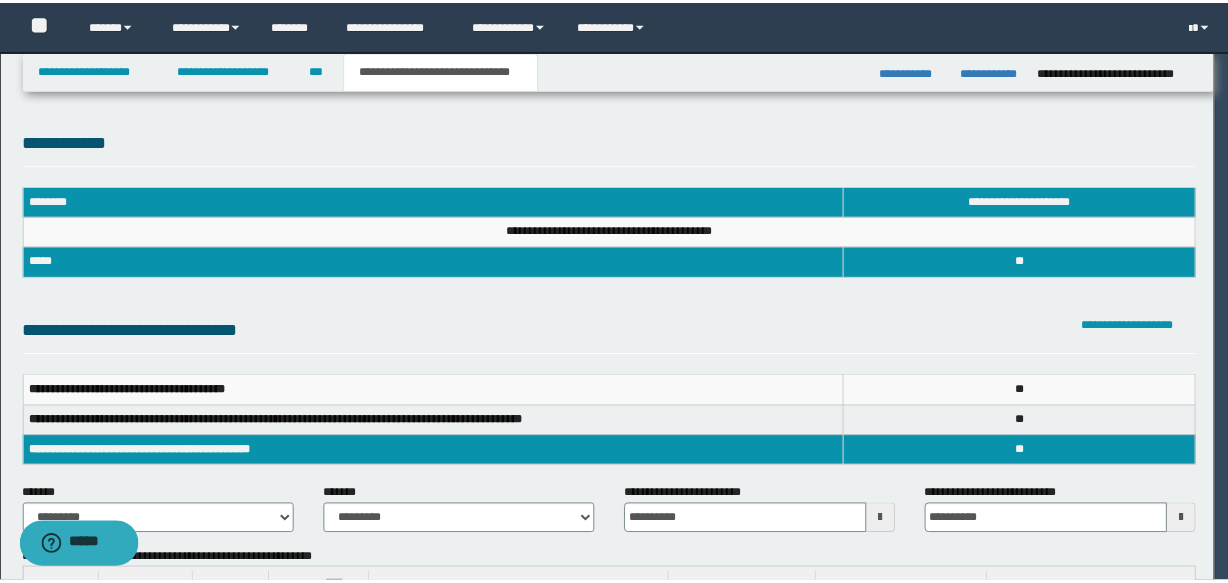 scroll, scrollTop: 0, scrollLeft: 0, axis: both 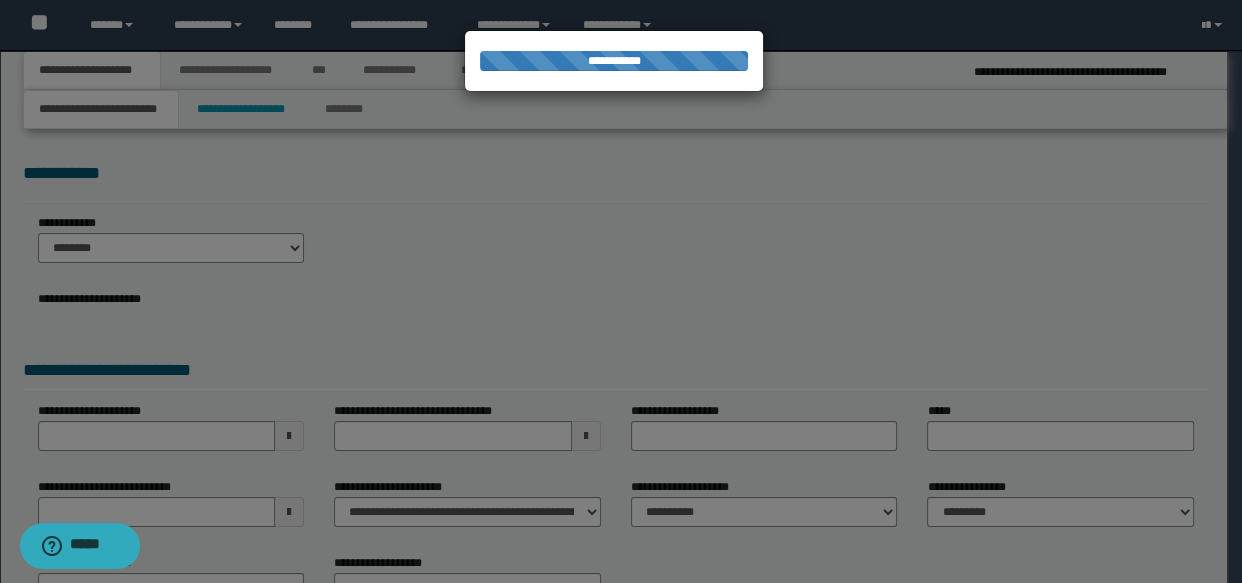 select on "*" 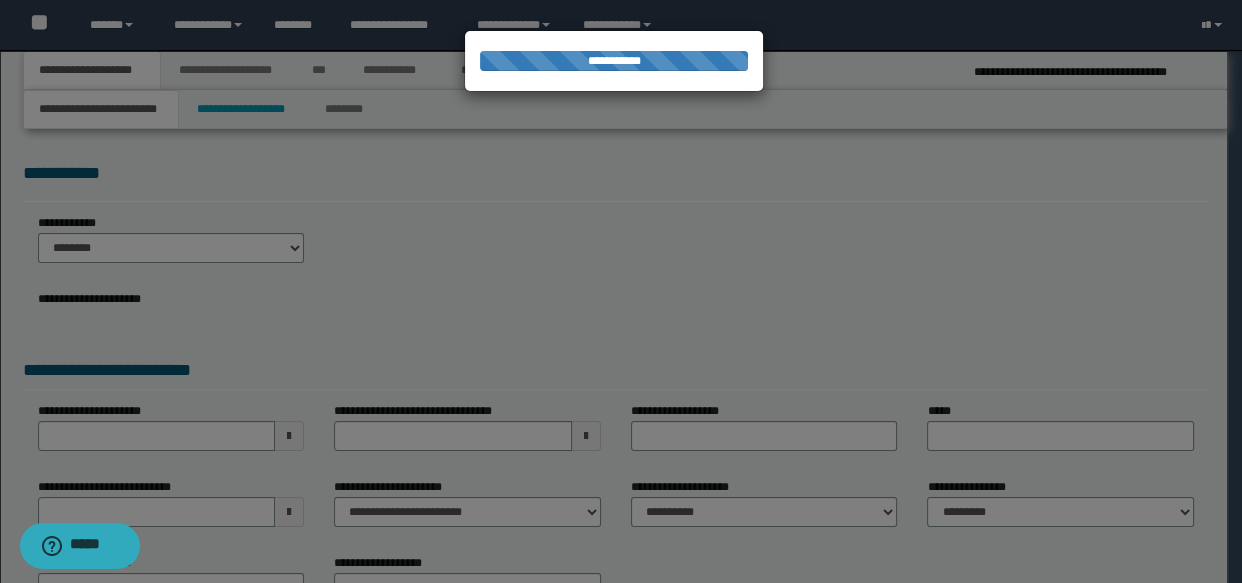 type on "**********" 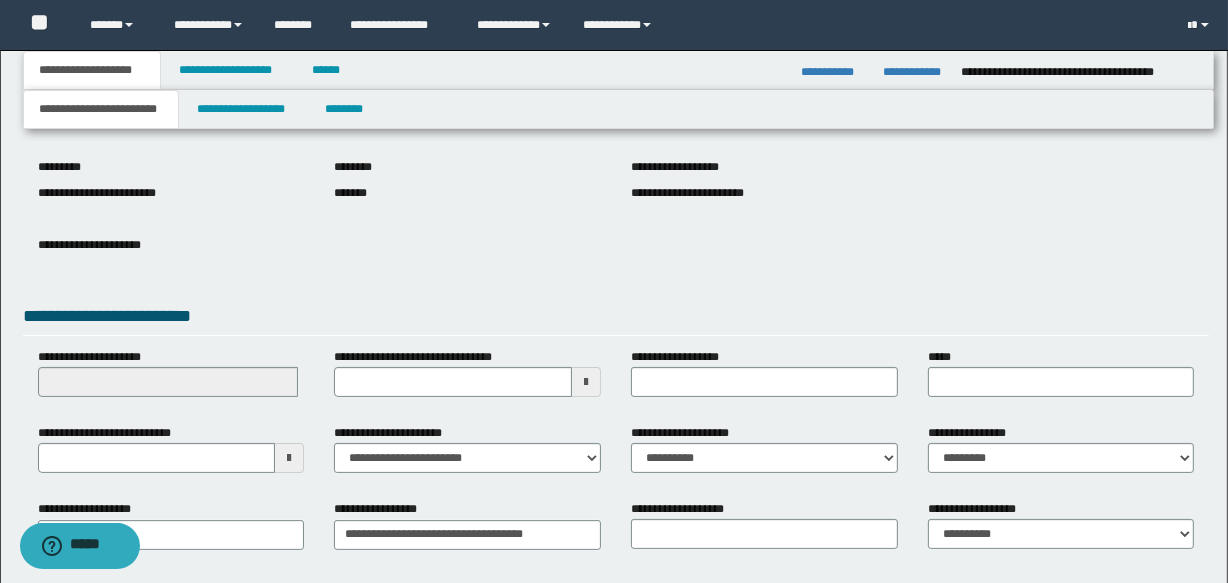 scroll, scrollTop: 300, scrollLeft: 0, axis: vertical 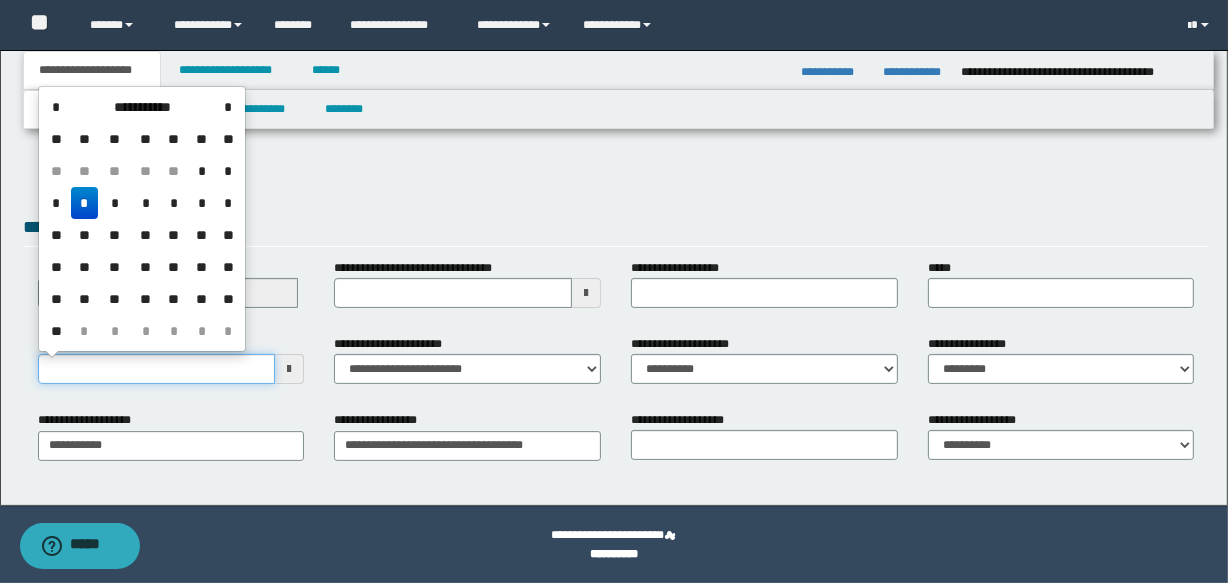 click on "**********" at bounding box center (157, 369) 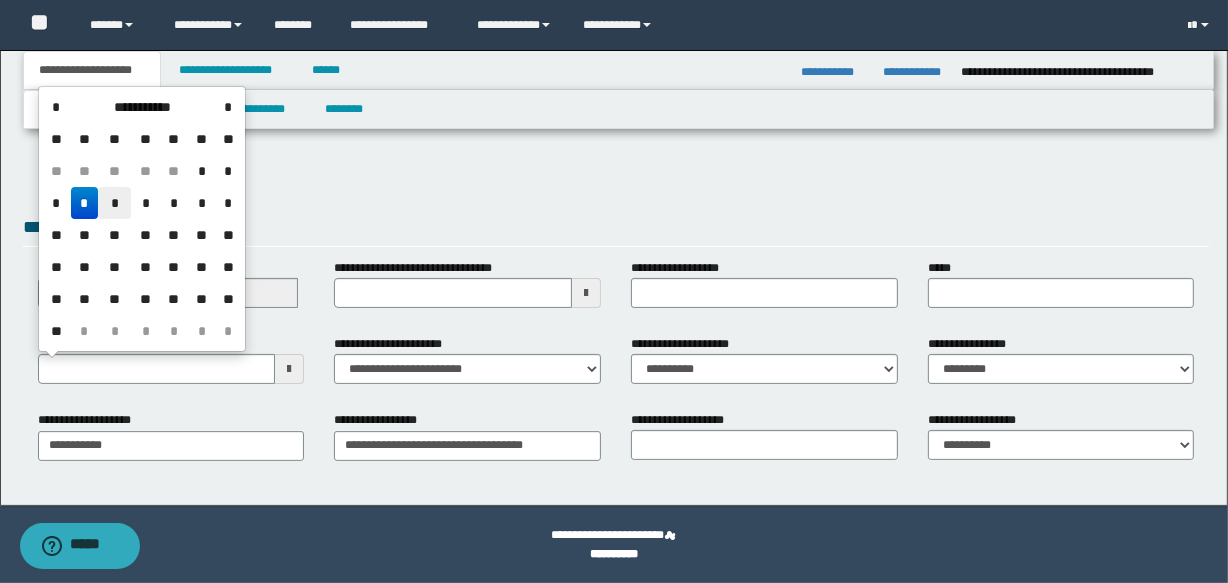 click on "*" at bounding box center (114, 203) 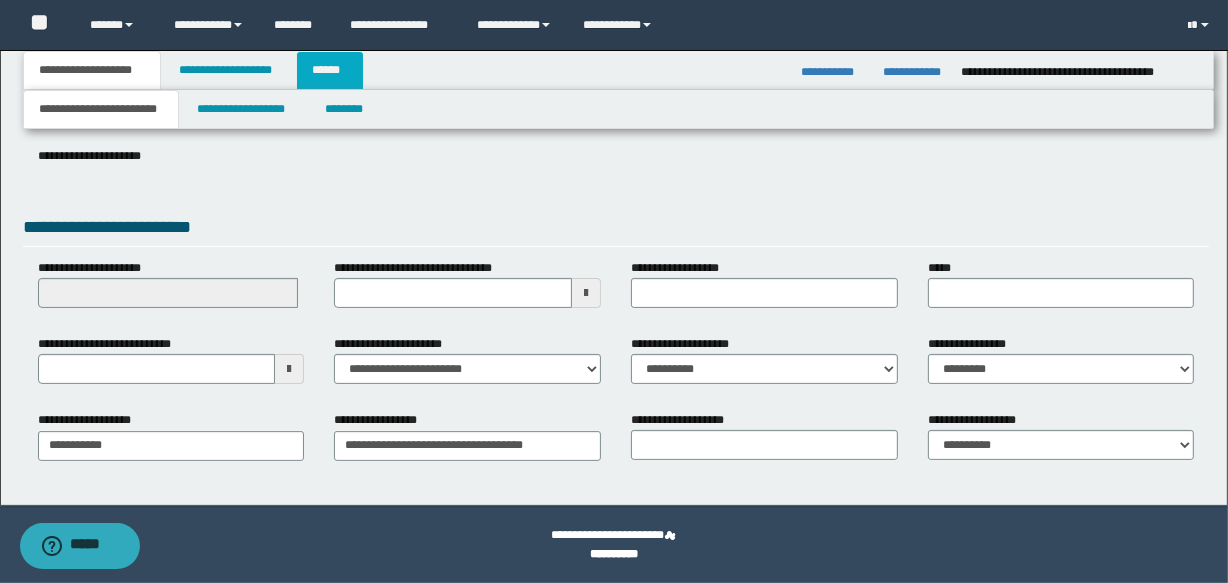 click on "******" at bounding box center (330, 70) 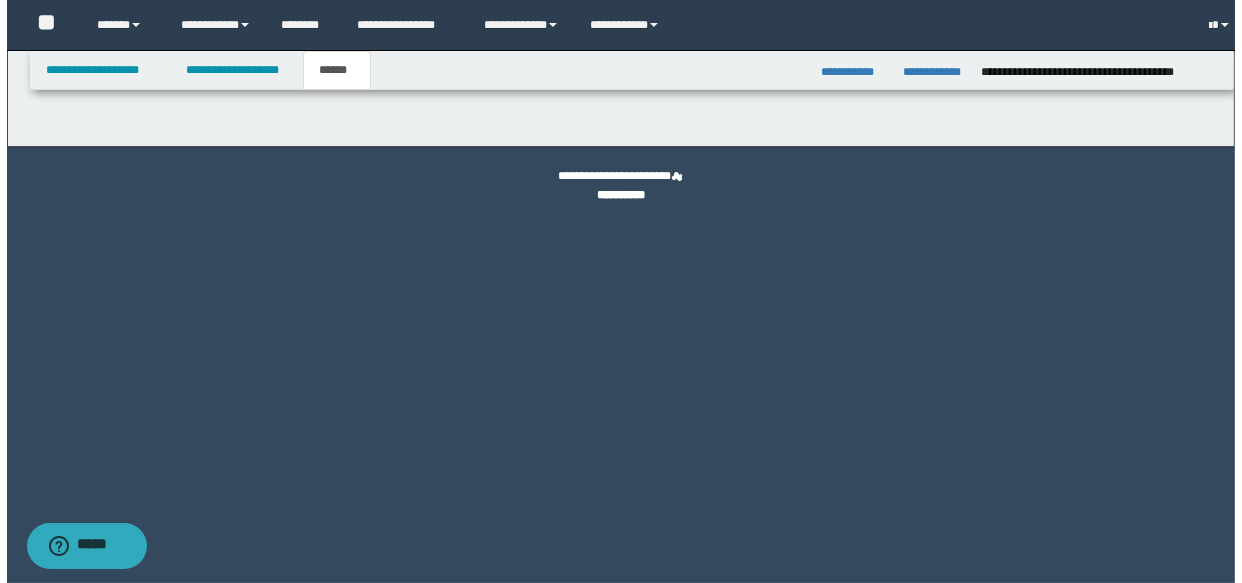 scroll, scrollTop: 0, scrollLeft: 0, axis: both 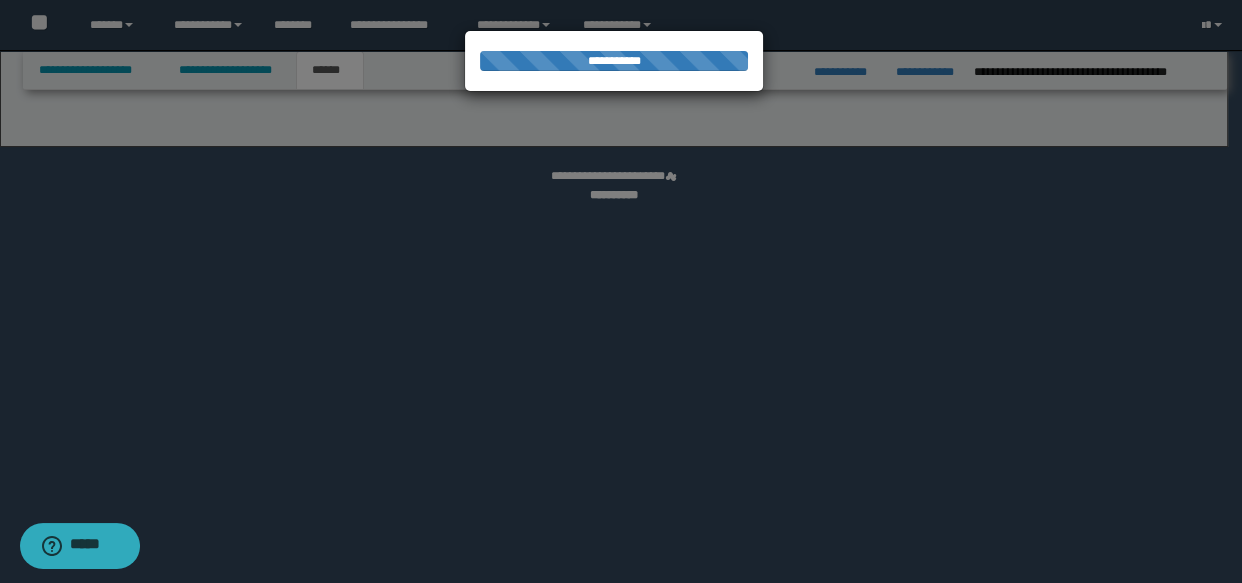 select on "*" 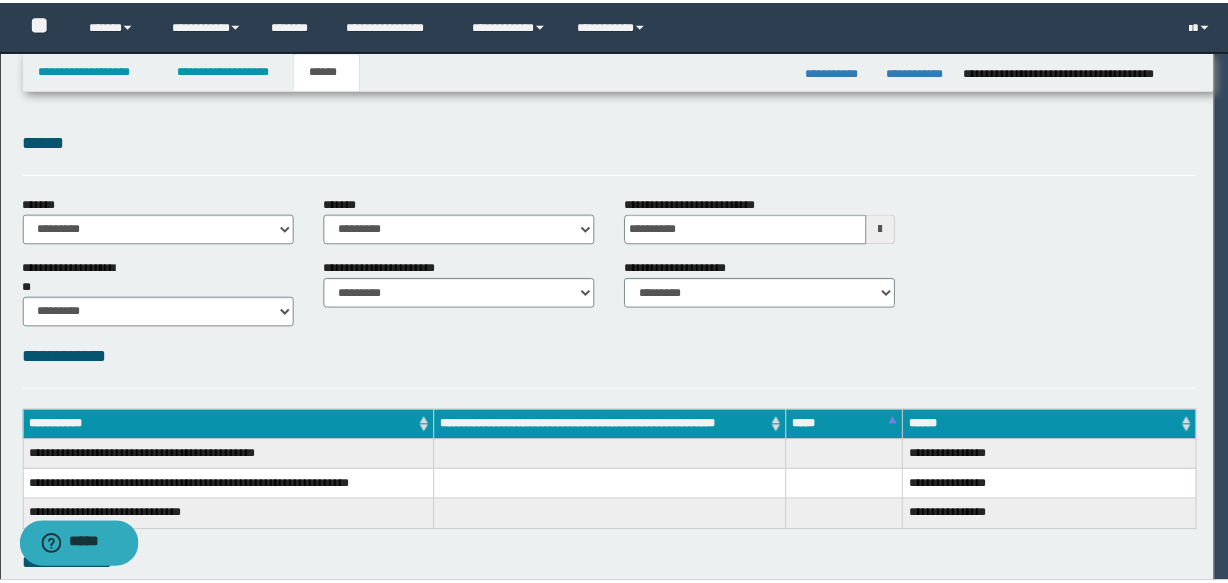 scroll, scrollTop: 0, scrollLeft: 0, axis: both 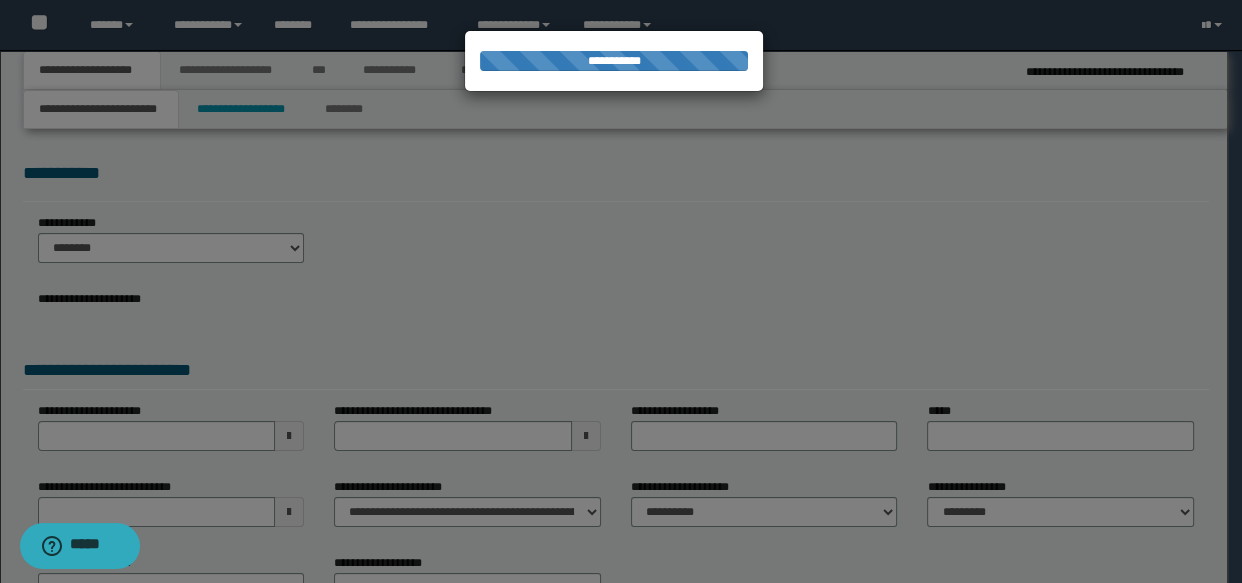 select on "*" 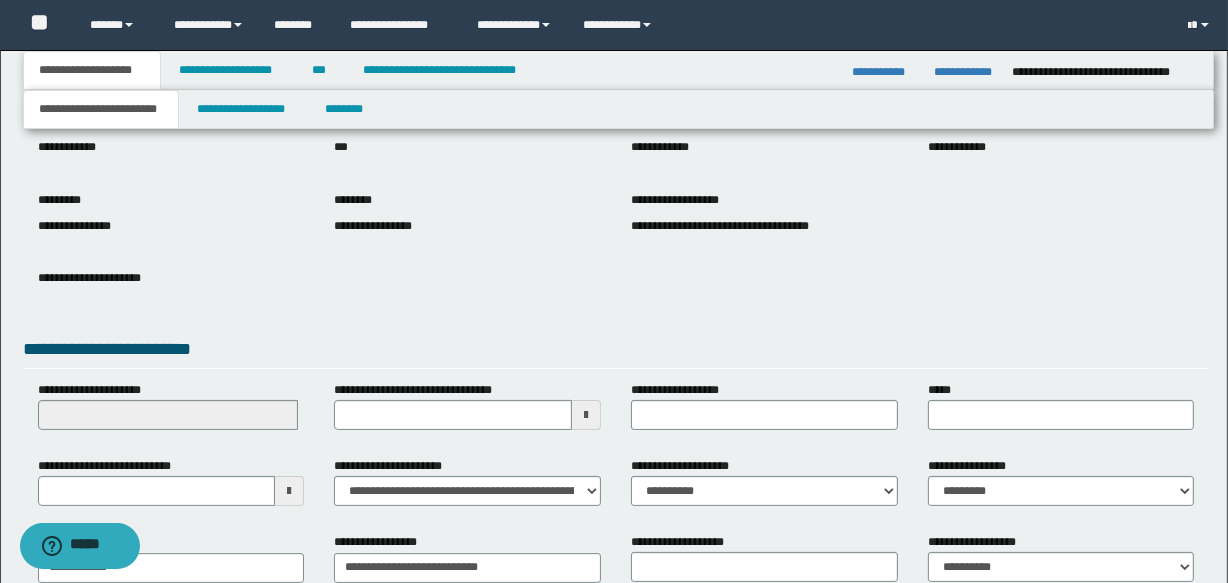 scroll, scrollTop: 300, scrollLeft: 0, axis: vertical 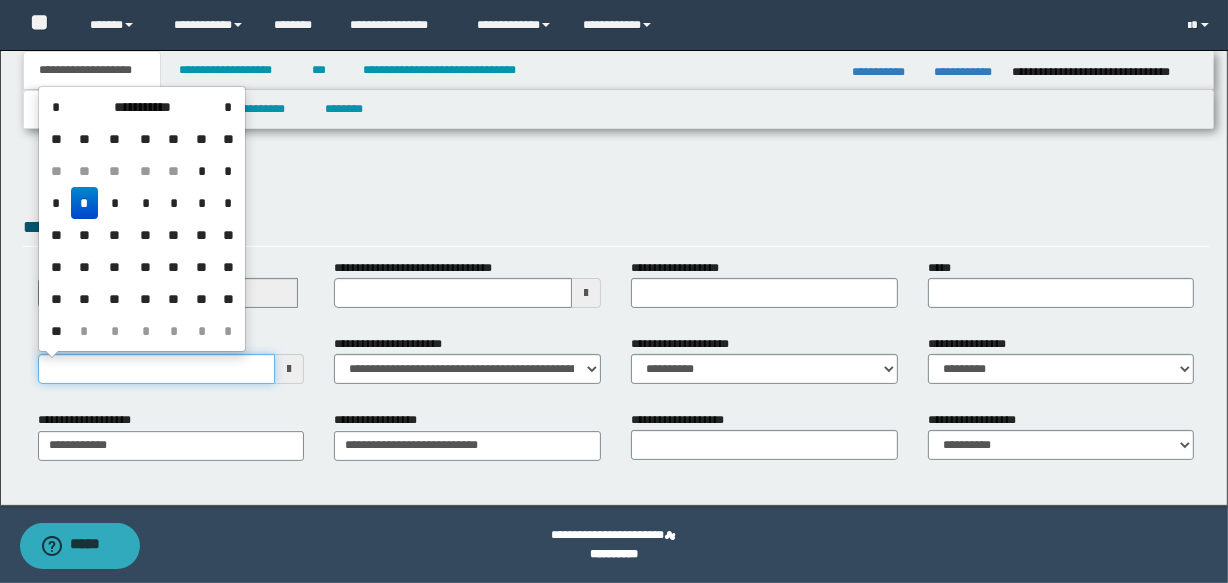 click on "**********" at bounding box center [157, 369] 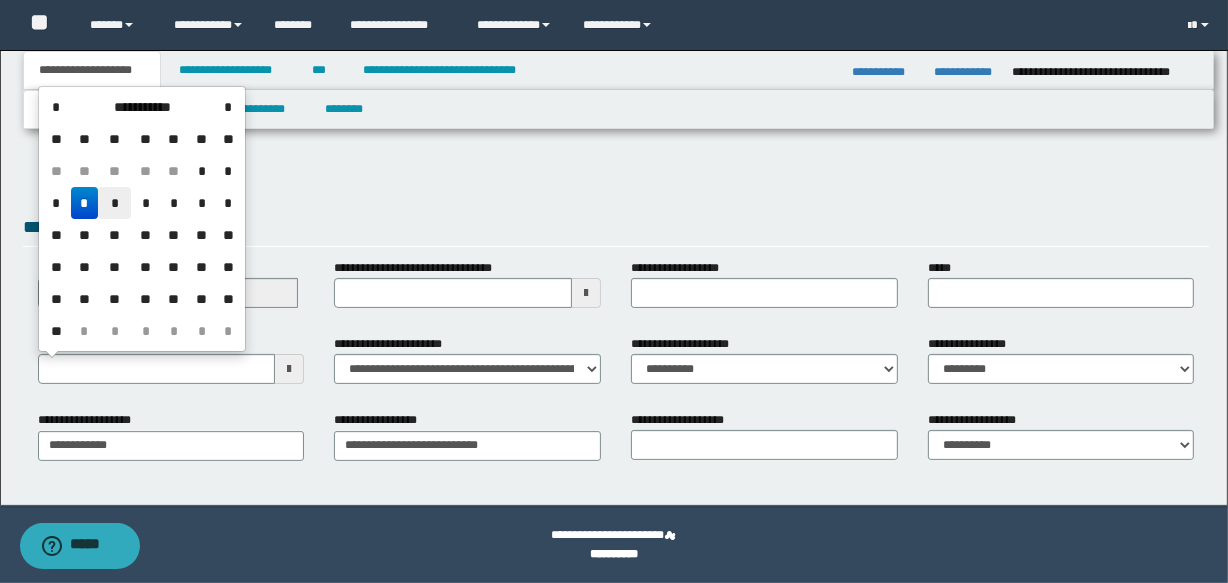 click on "*" at bounding box center [114, 203] 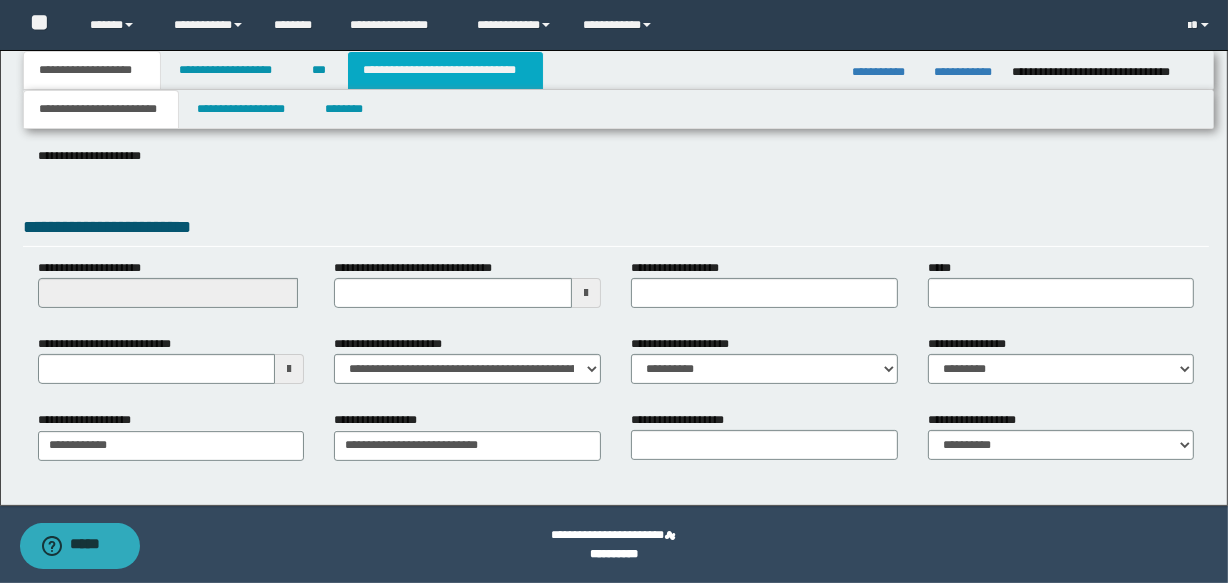 click on "**********" at bounding box center (445, 70) 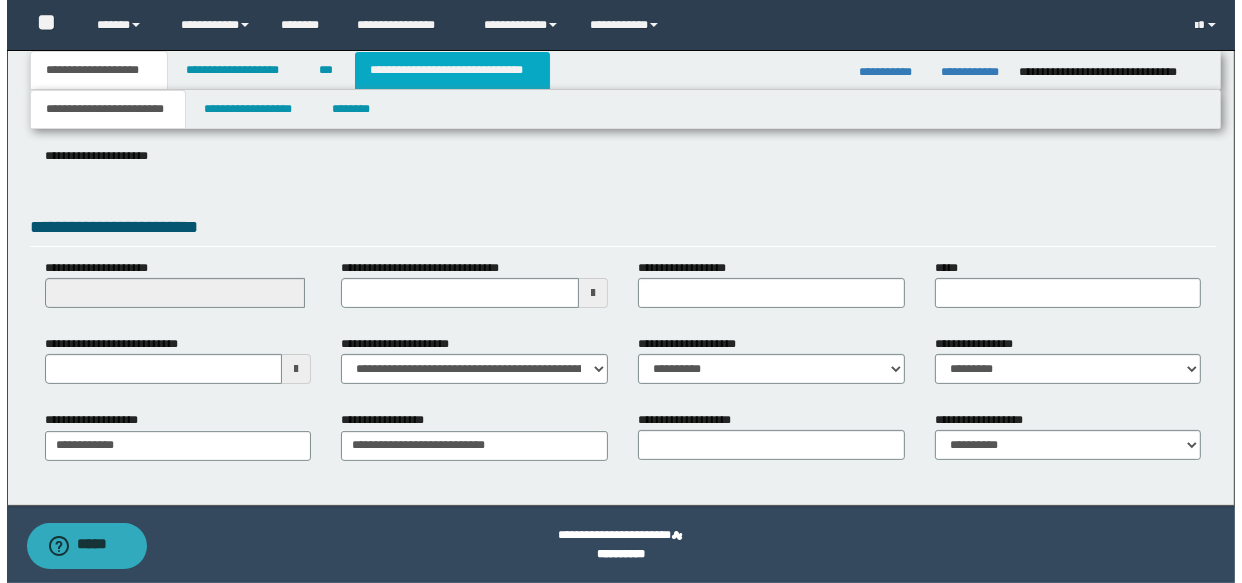 scroll, scrollTop: 0, scrollLeft: 0, axis: both 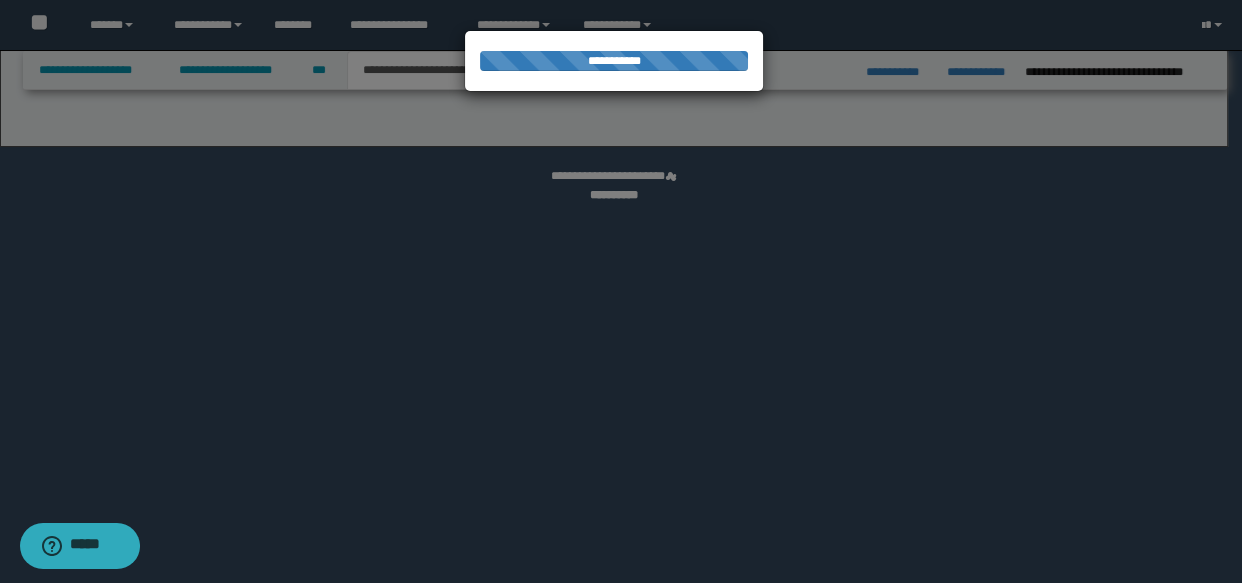 select on "*" 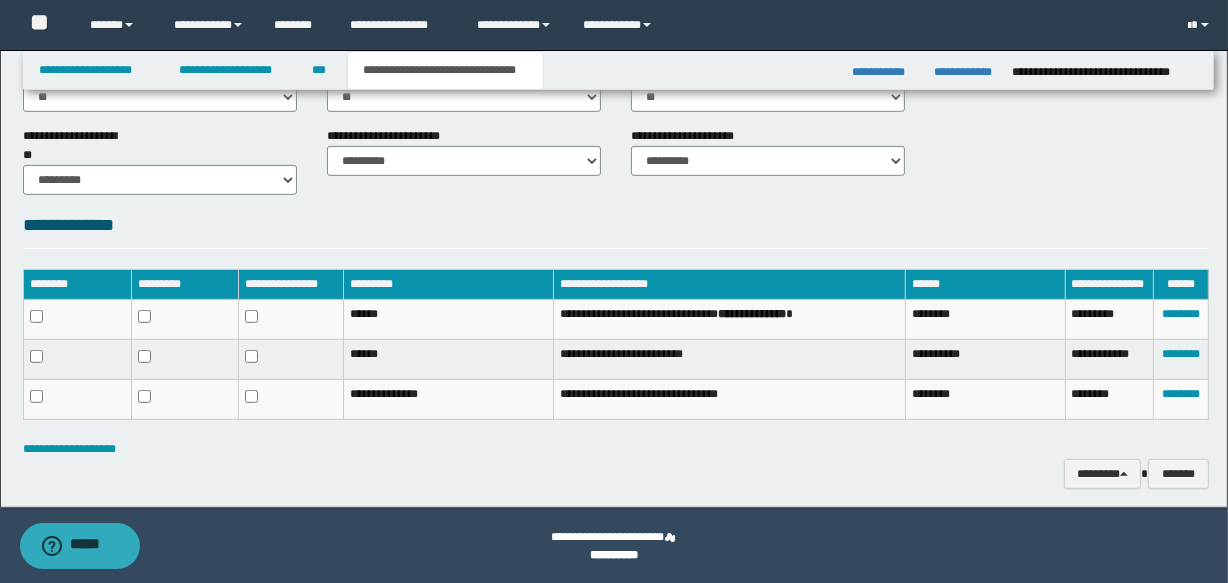scroll, scrollTop: 877, scrollLeft: 0, axis: vertical 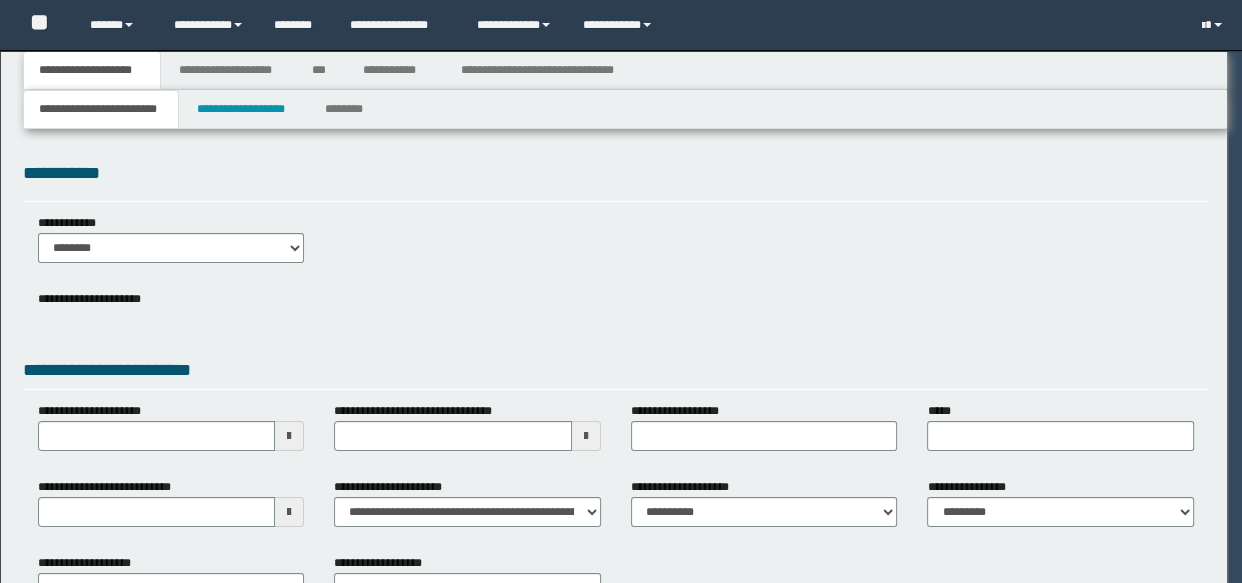 select on "*" 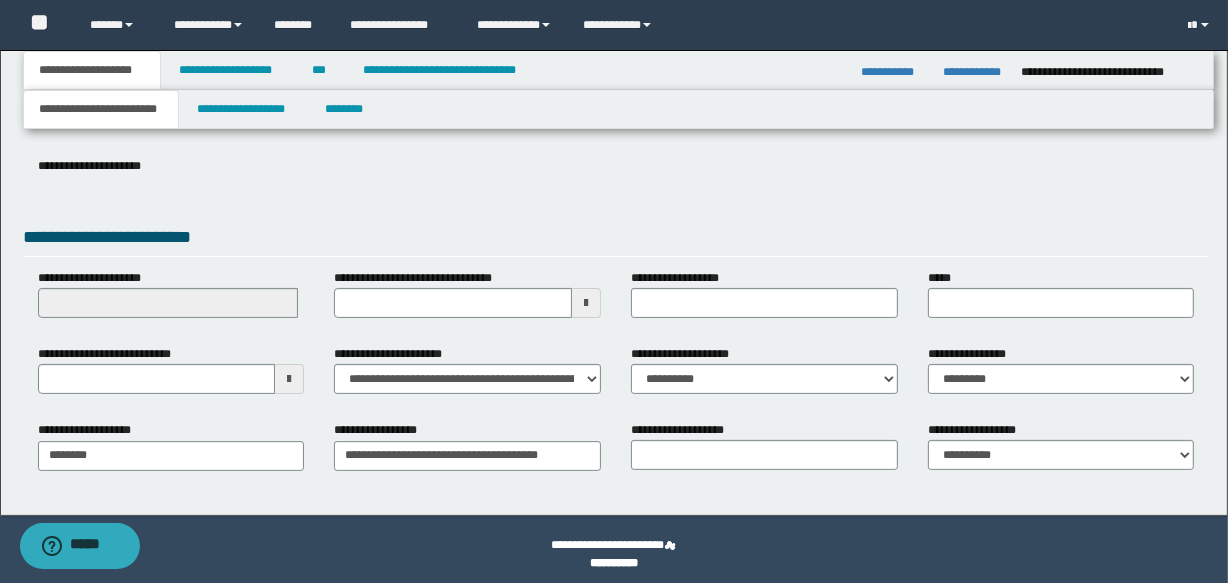 scroll, scrollTop: 319, scrollLeft: 0, axis: vertical 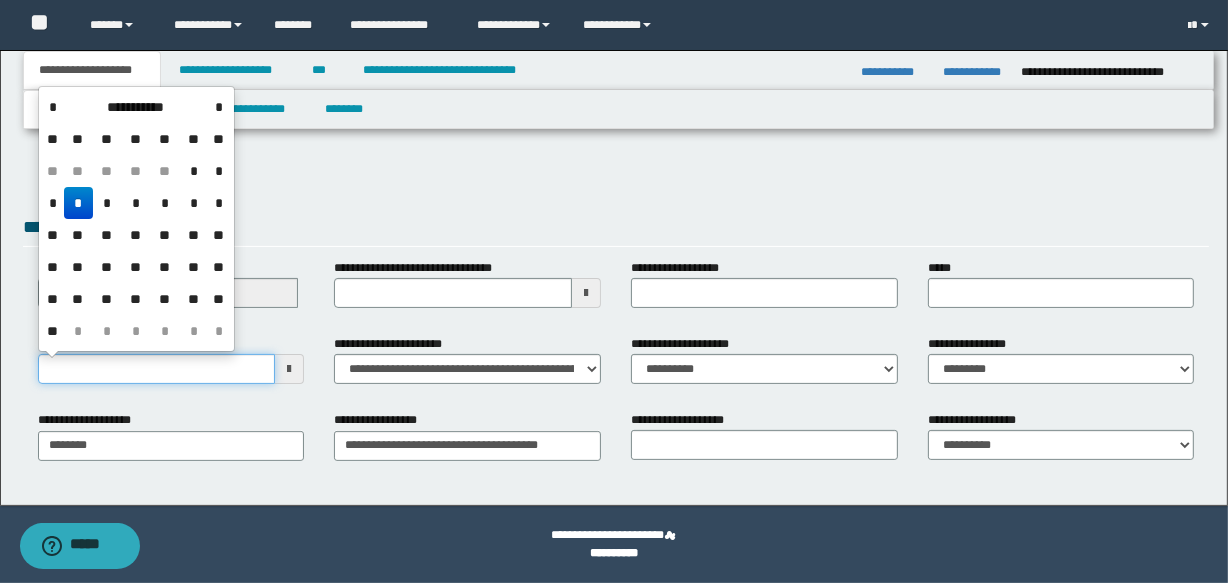 click on "**********" at bounding box center [157, 369] 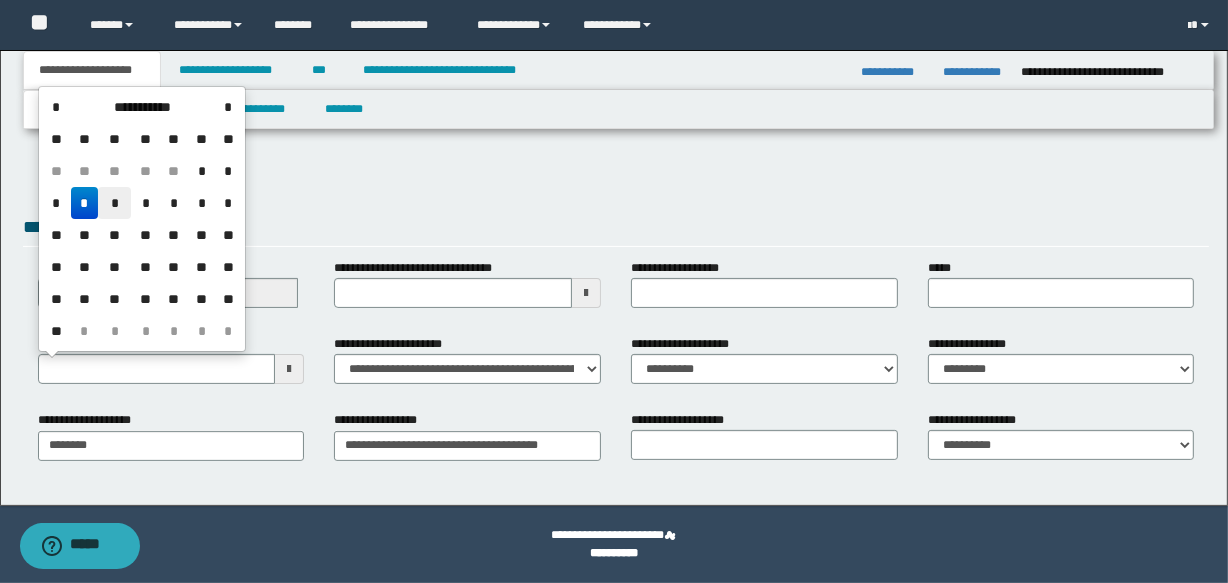 click on "*" at bounding box center [114, 203] 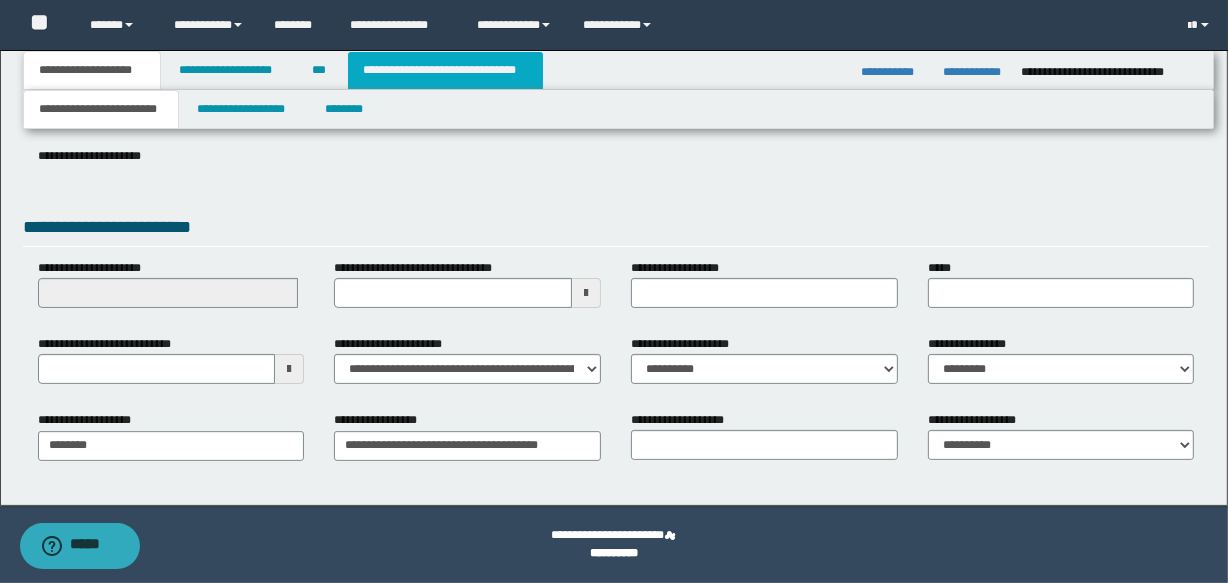 click on "**********" at bounding box center [445, 70] 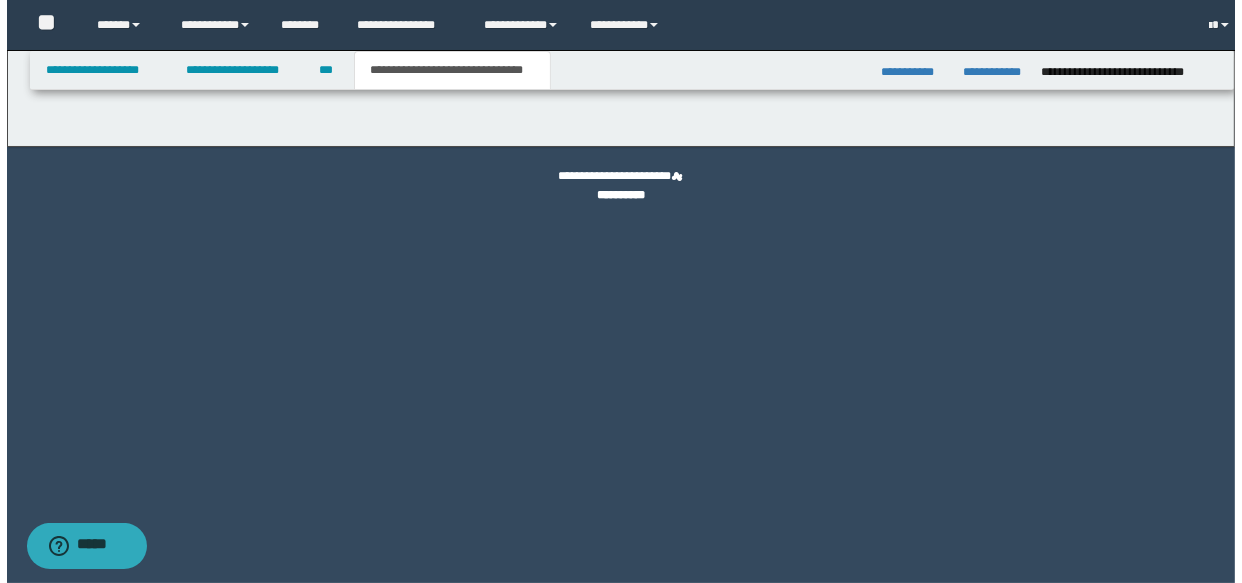 scroll, scrollTop: 0, scrollLeft: 0, axis: both 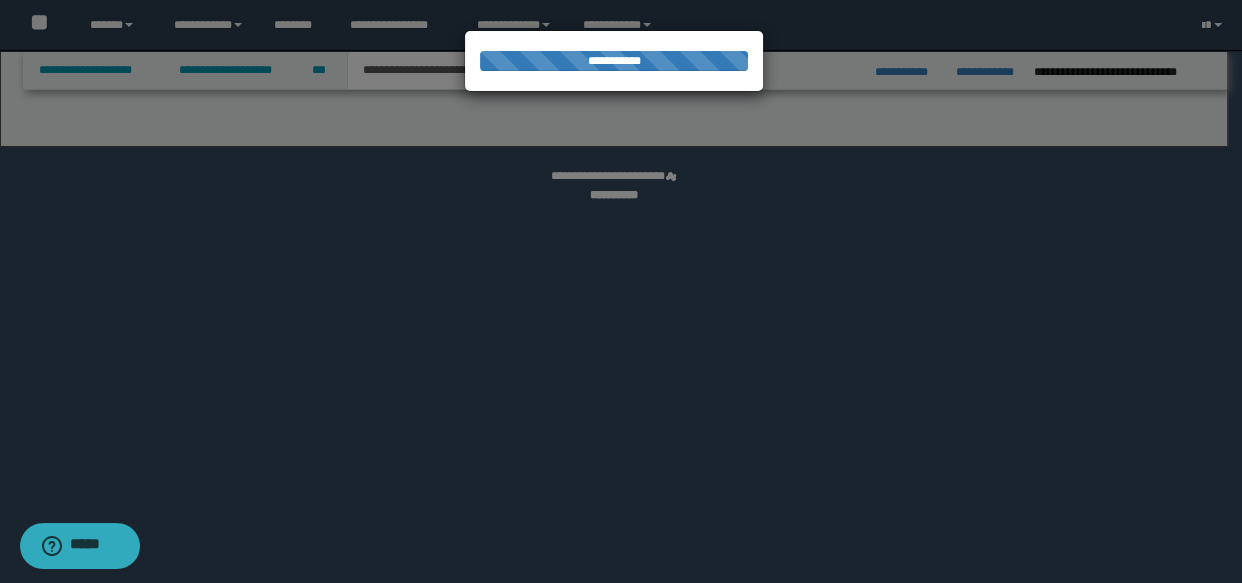 select on "*" 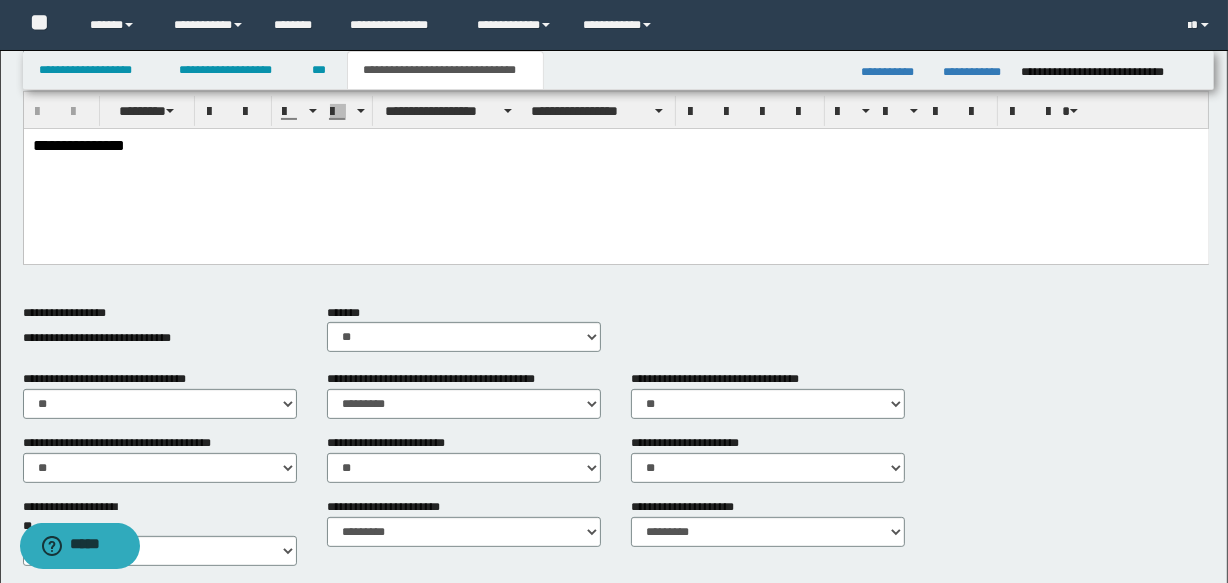 scroll, scrollTop: 0, scrollLeft: 0, axis: both 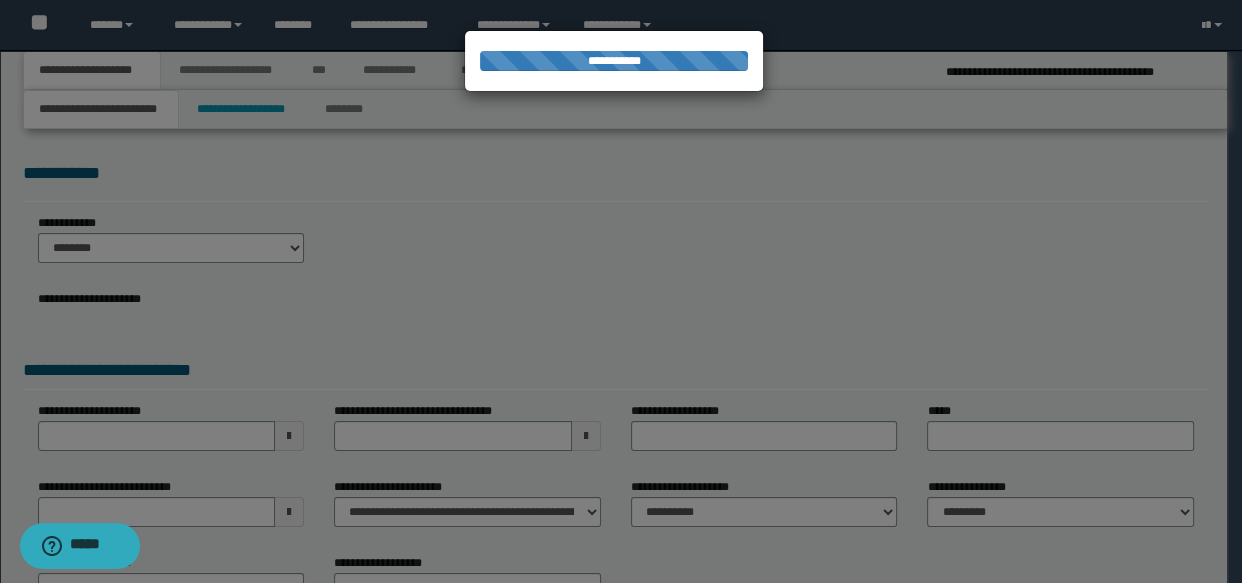 select on "*" 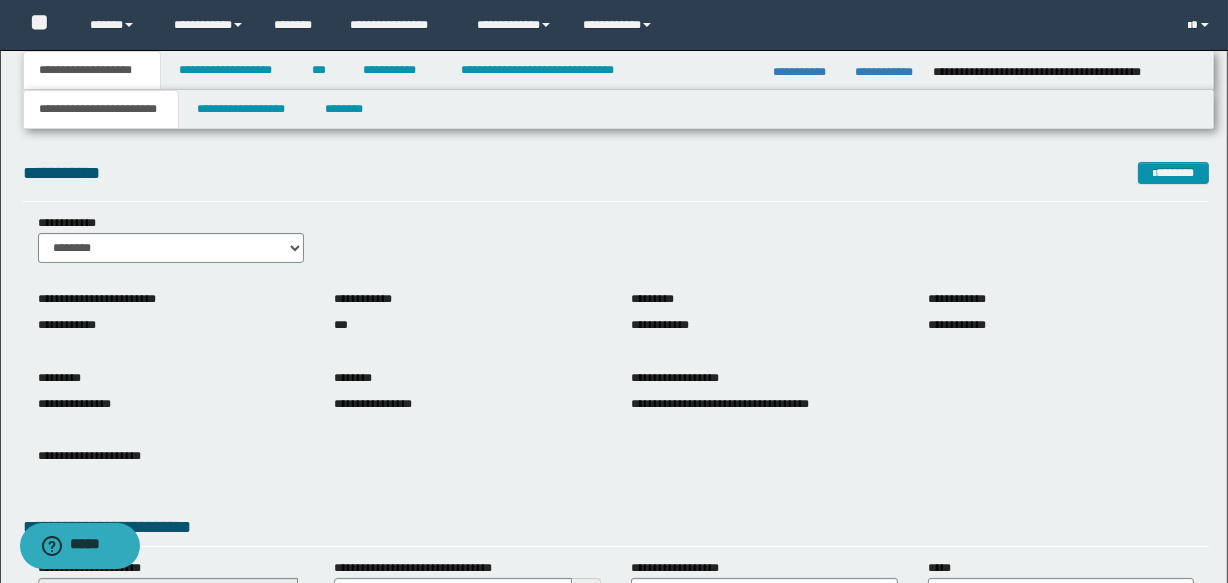 scroll, scrollTop: 300, scrollLeft: 0, axis: vertical 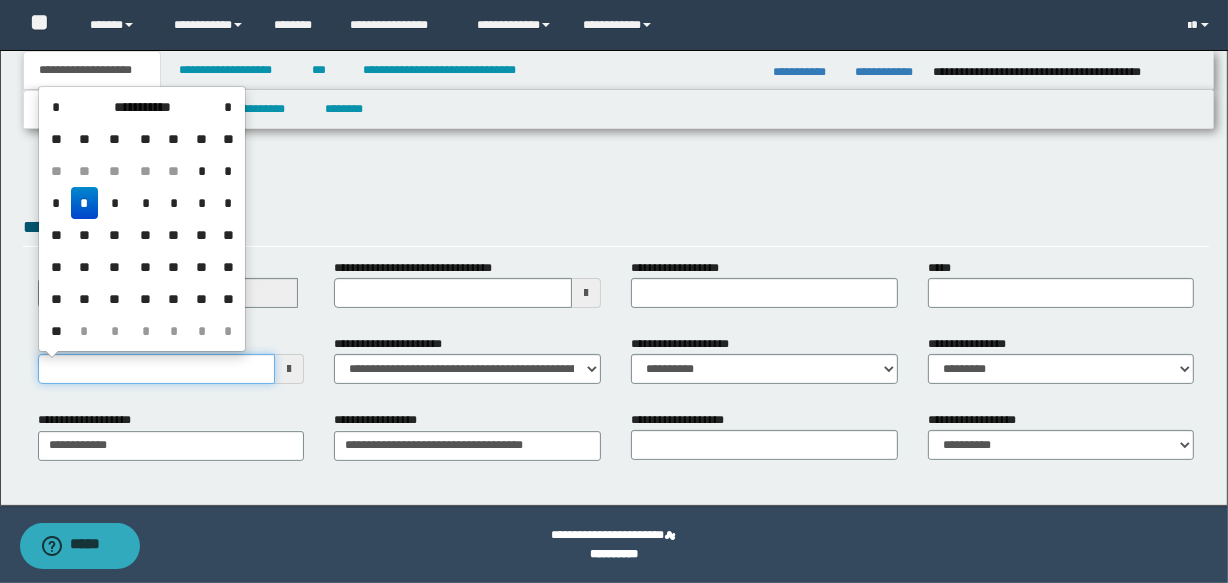 click on "**********" at bounding box center [157, 369] 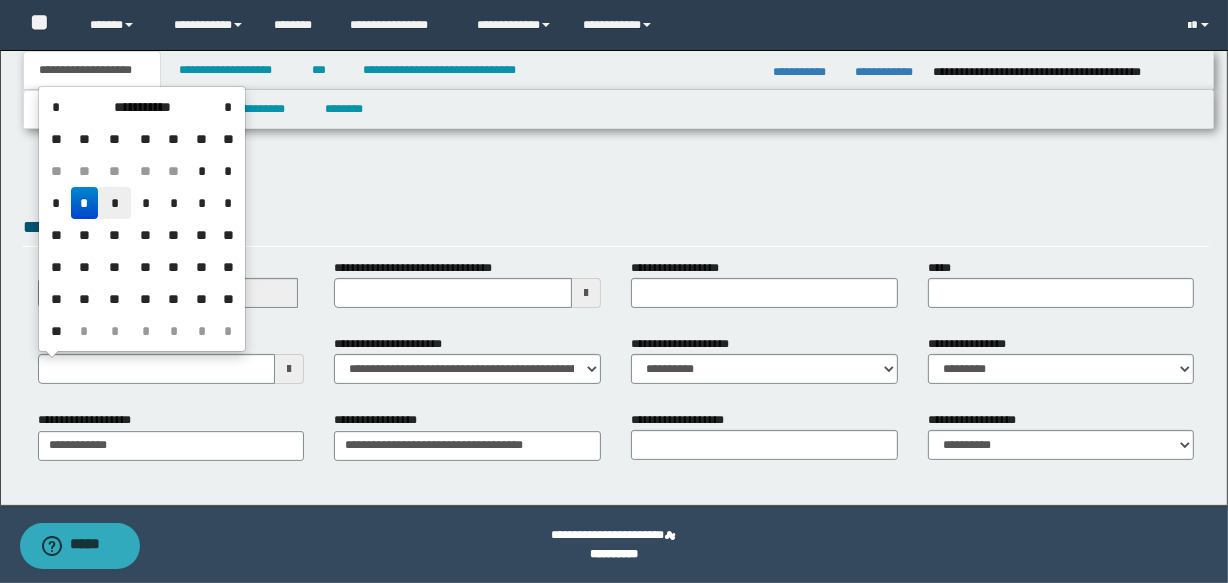 click on "*" at bounding box center (114, 203) 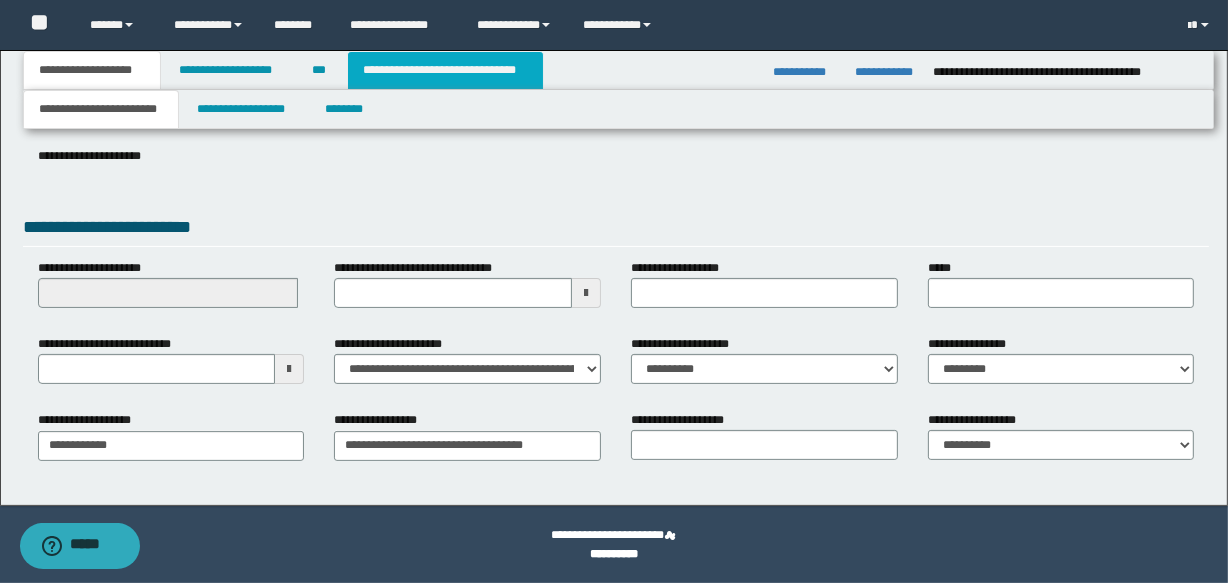 click on "**********" at bounding box center [445, 70] 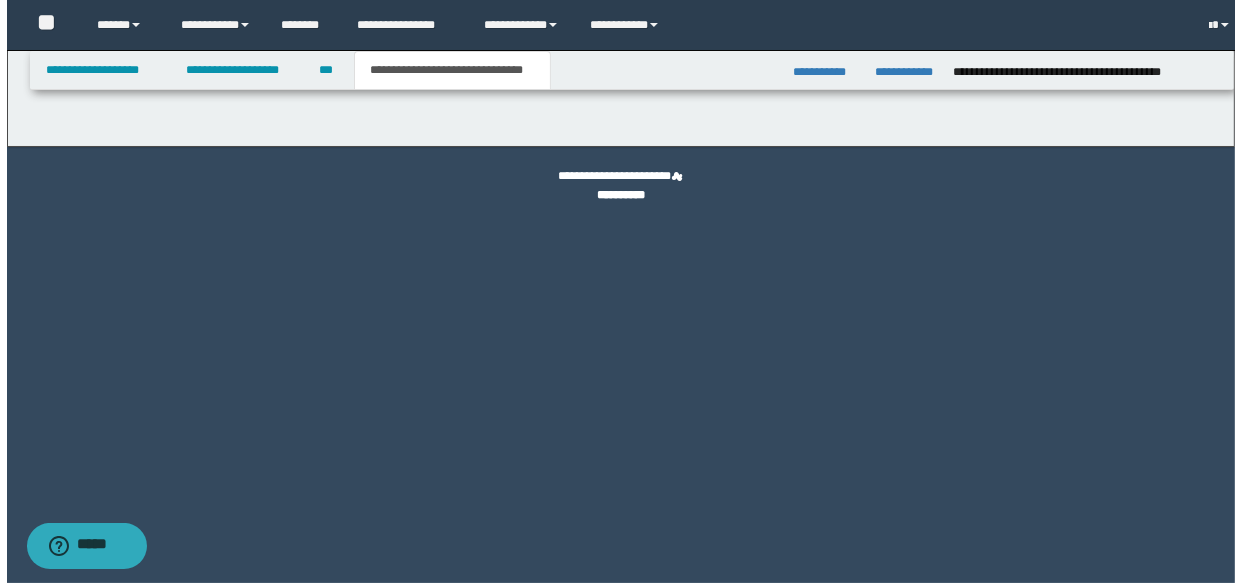 scroll, scrollTop: 0, scrollLeft: 0, axis: both 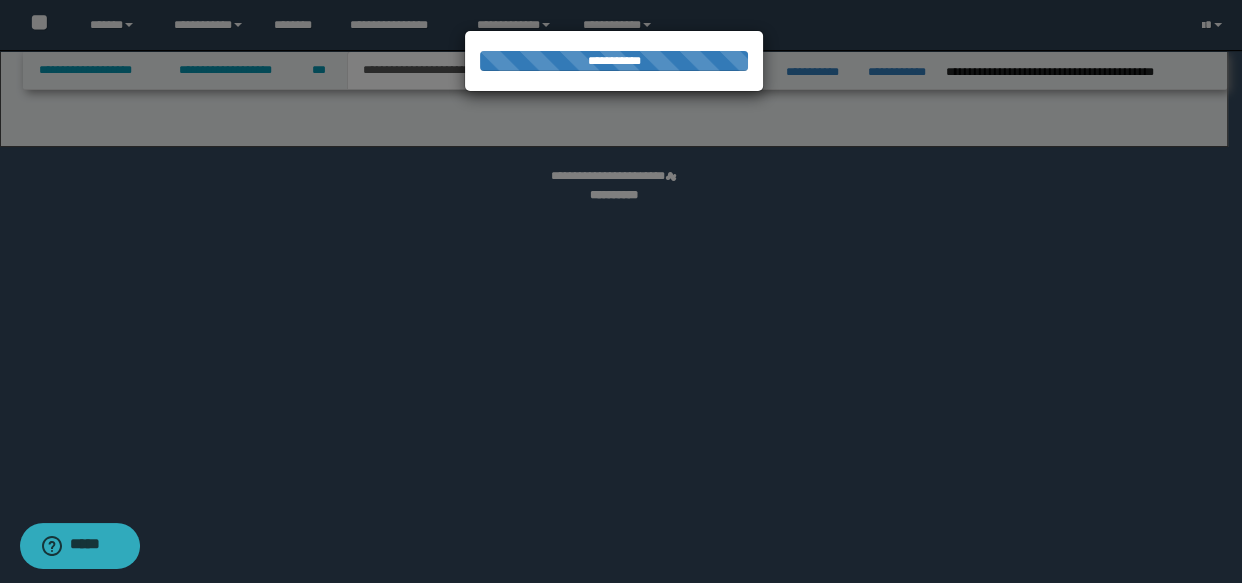 select on "*" 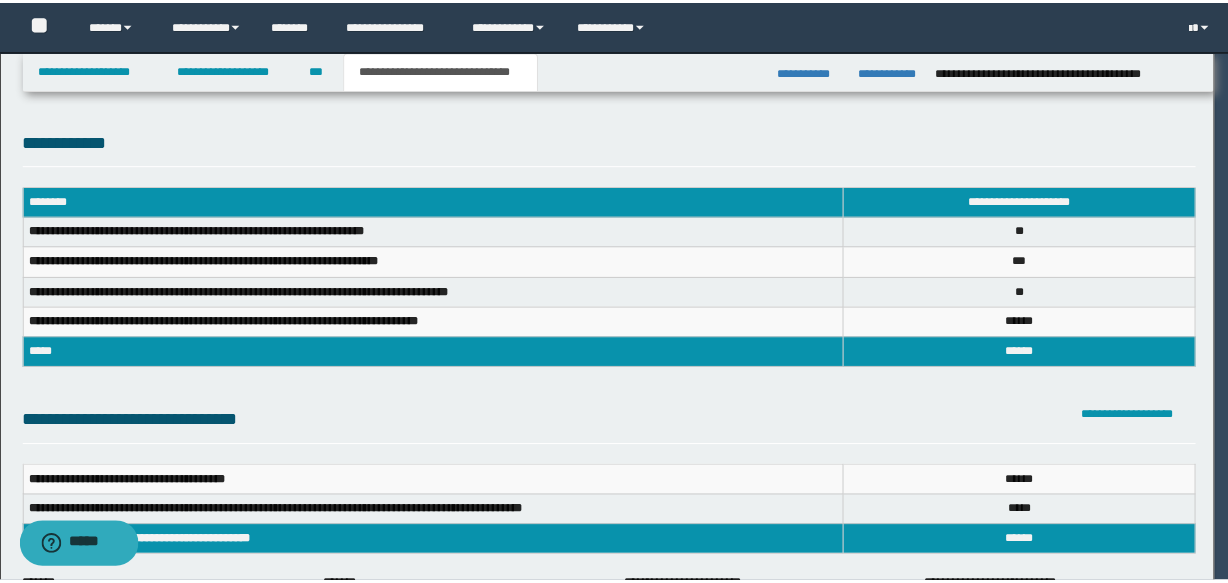 scroll, scrollTop: 0, scrollLeft: 0, axis: both 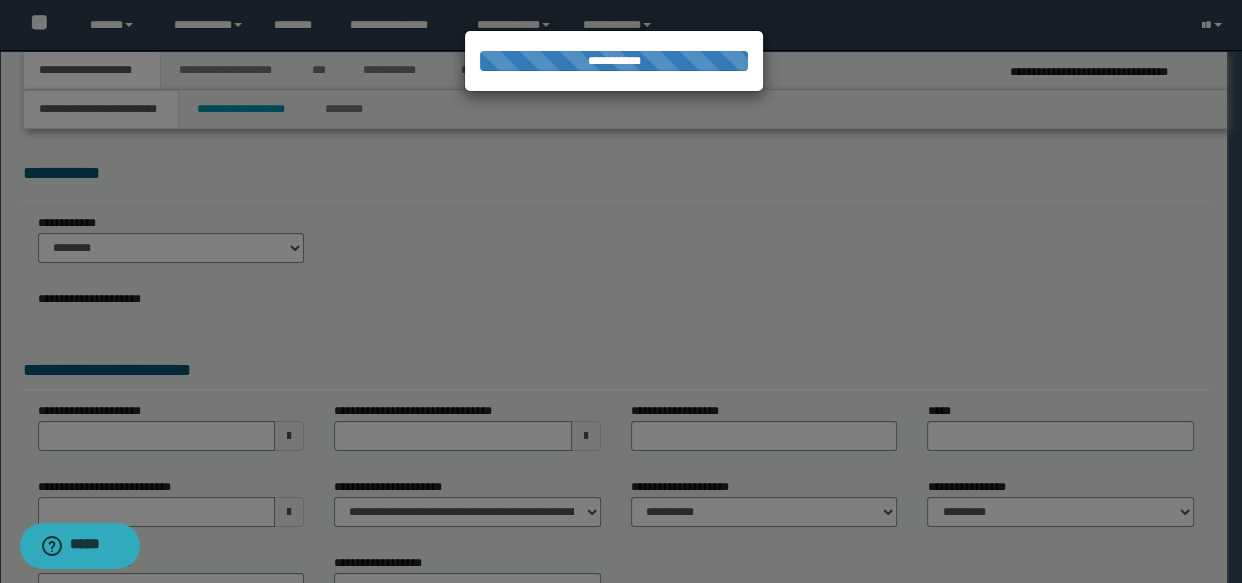 select on "*" 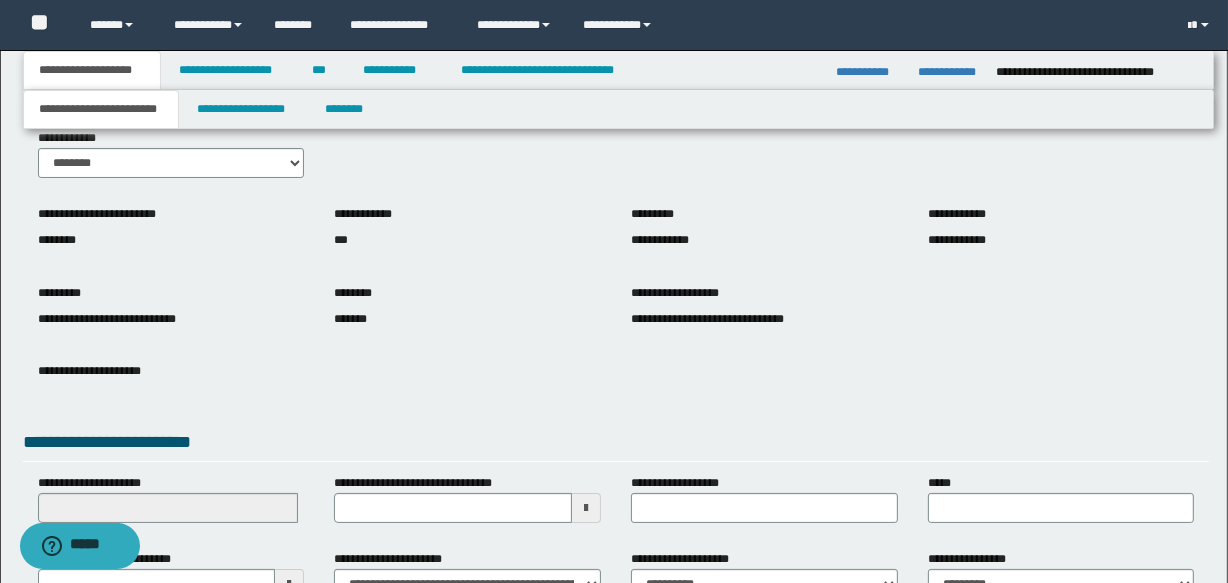 scroll, scrollTop: 300, scrollLeft: 0, axis: vertical 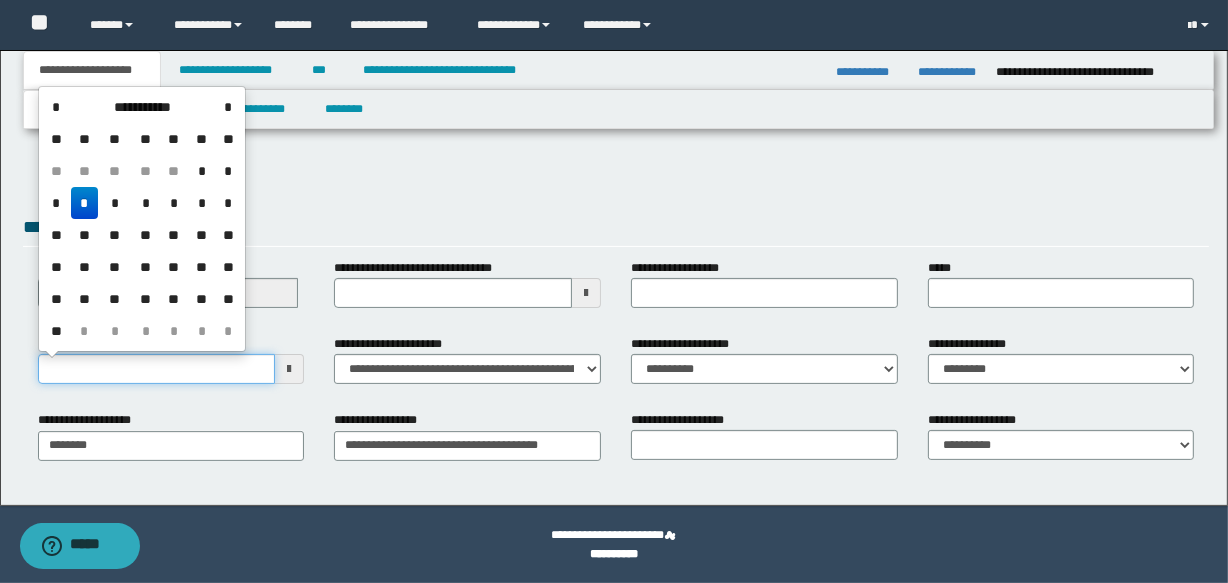 click on "**********" at bounding box center [157, 369] 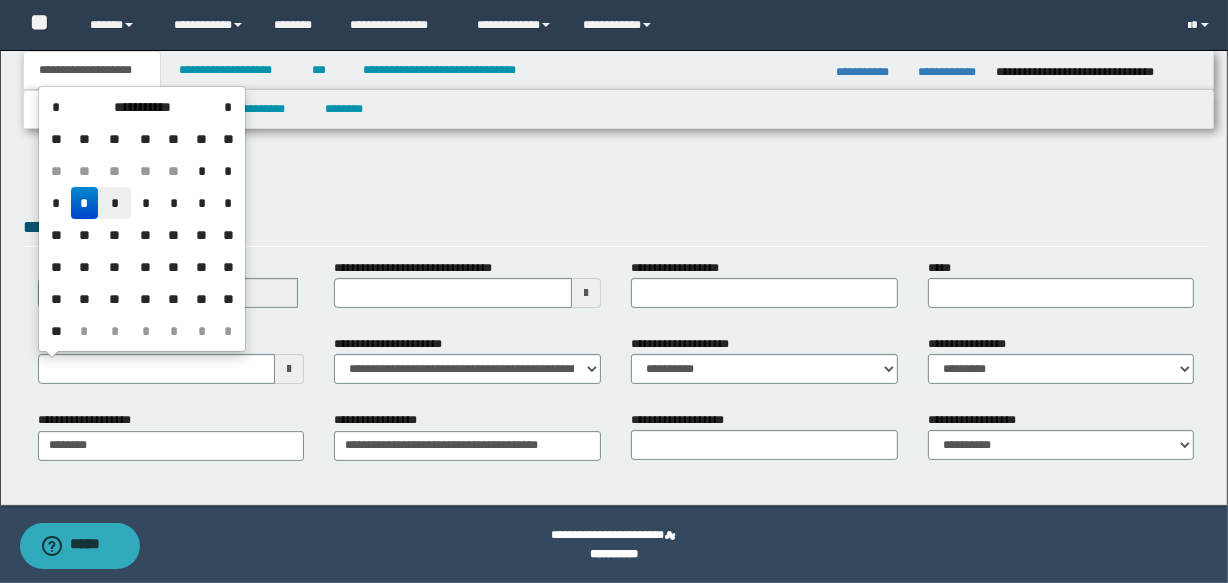 click on "*" at bounding box center [114, 203] 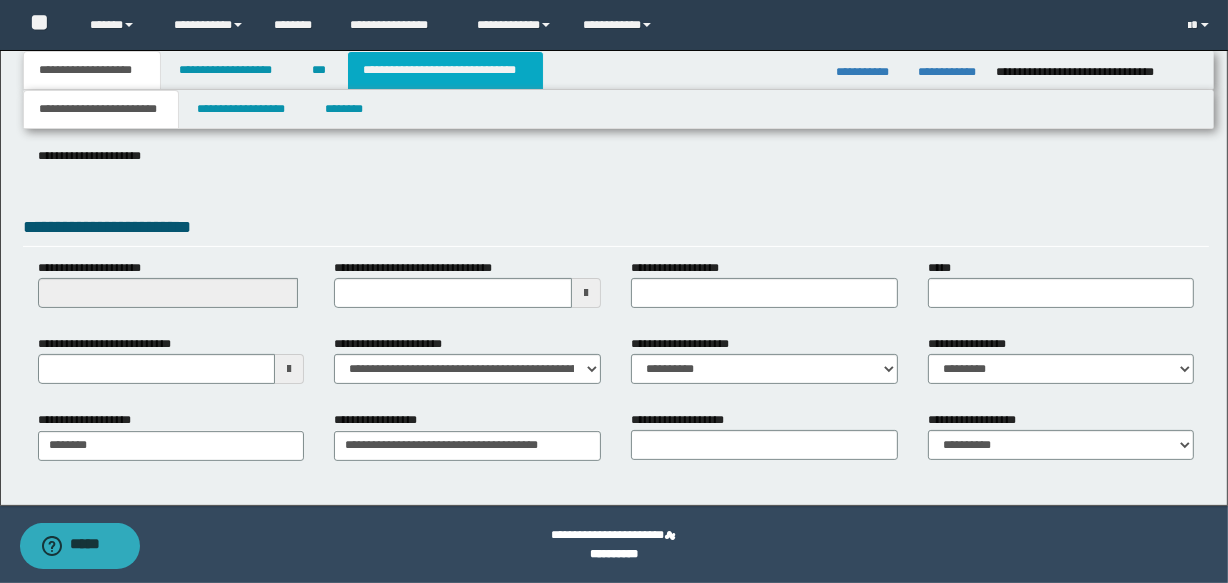 click on "**********" at bounding box center (445, 70) 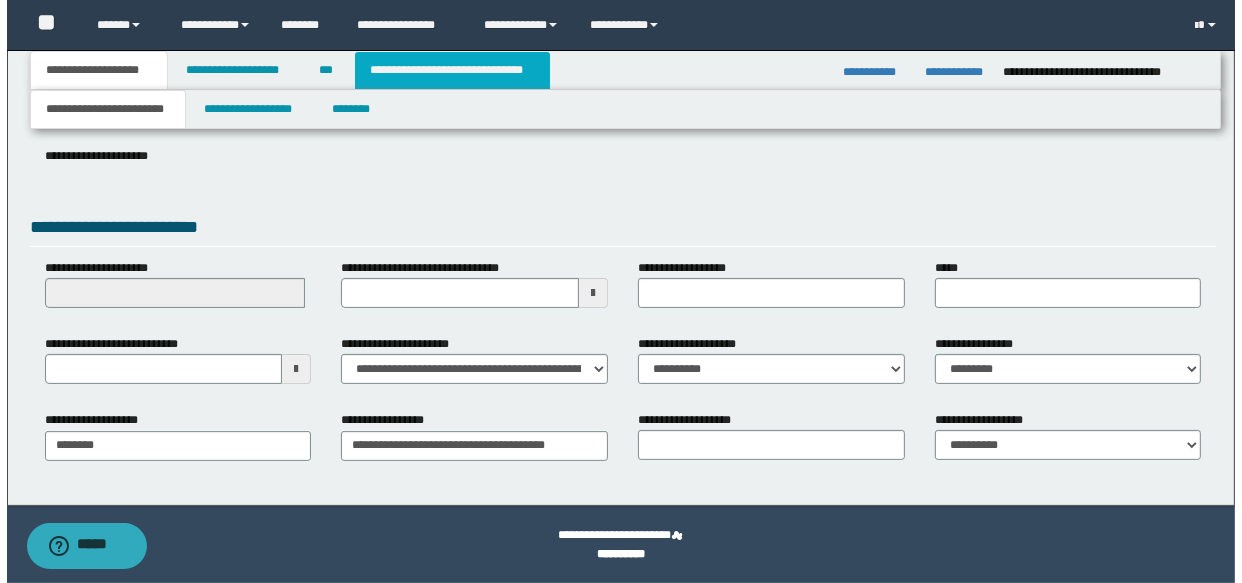 scroll, scrollTop: 0, scrollLeft: 0, axis: both 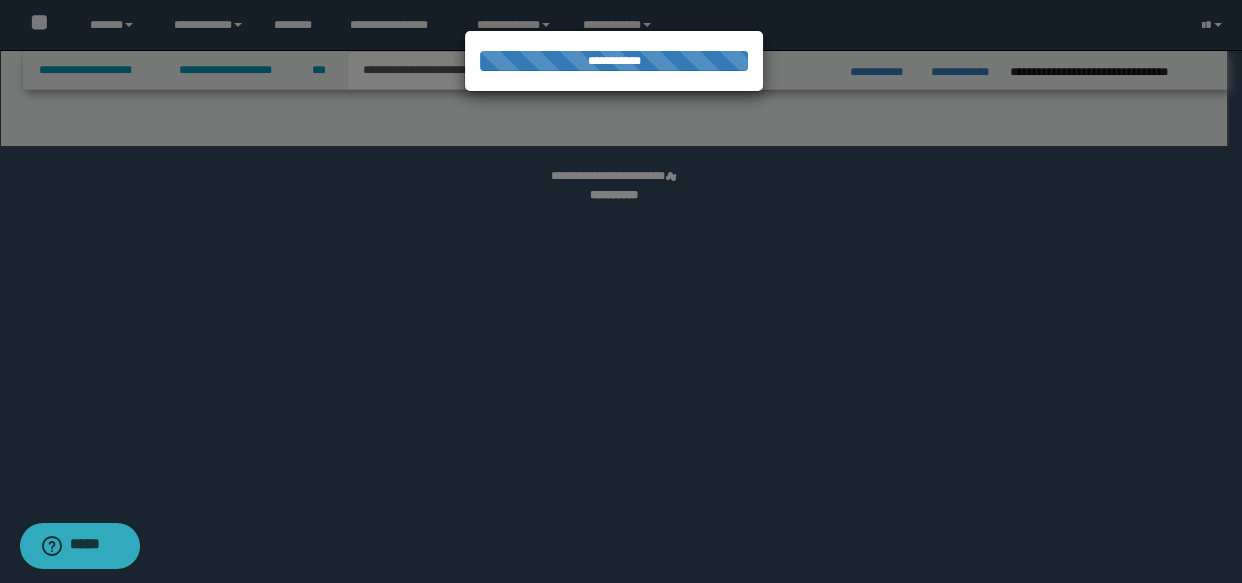 select on "*" 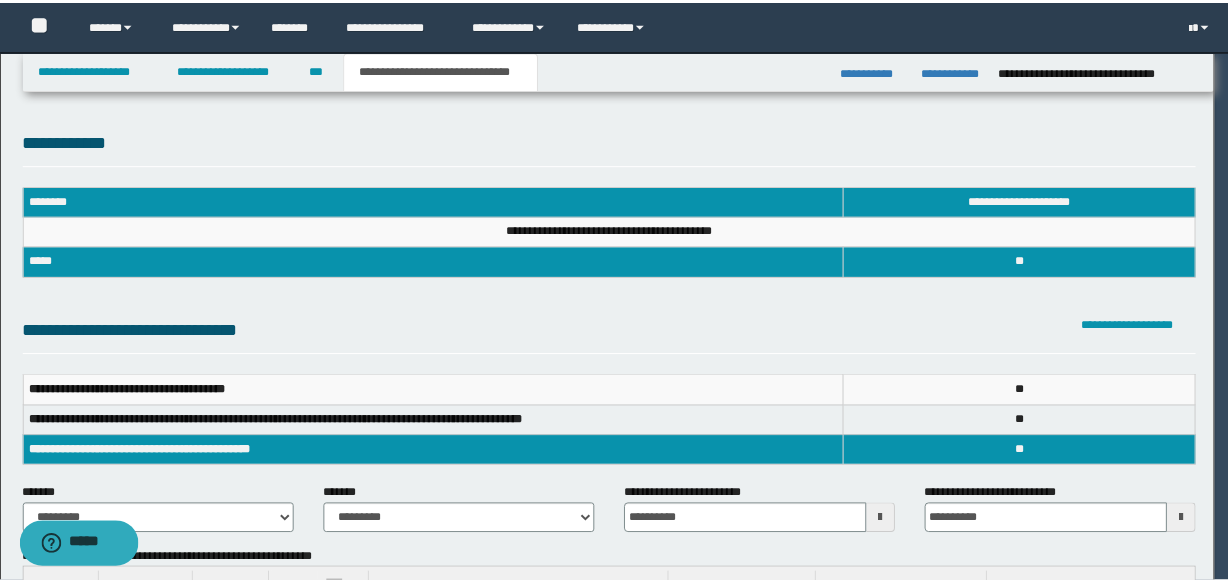 scroll, scrollTop: 0, scrollLeft: 0, axis: both 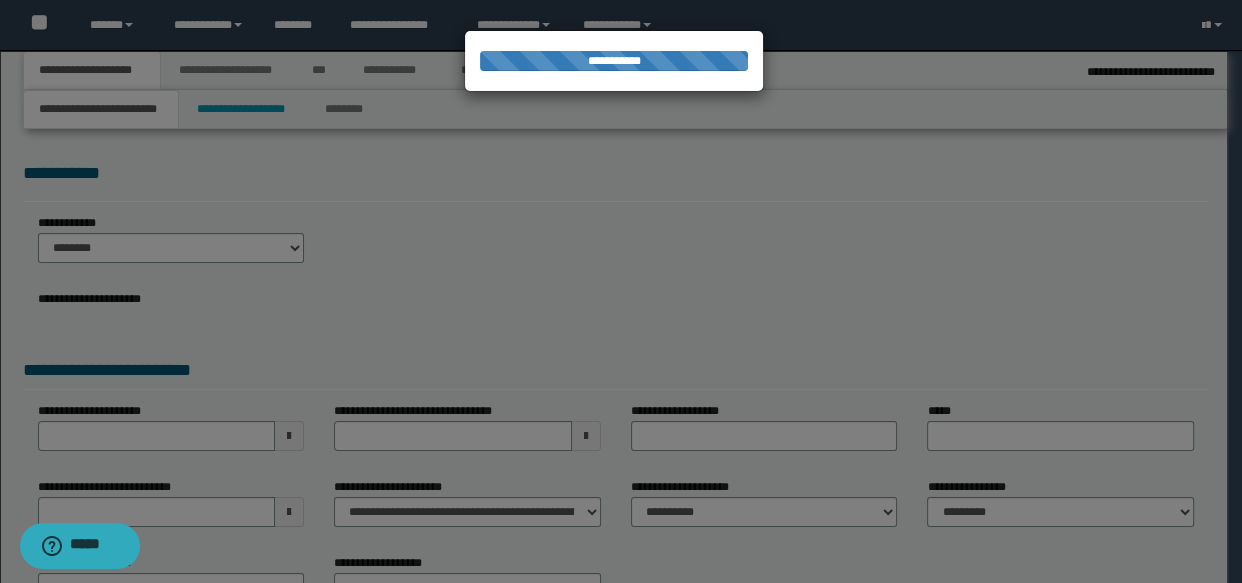 select on "*" 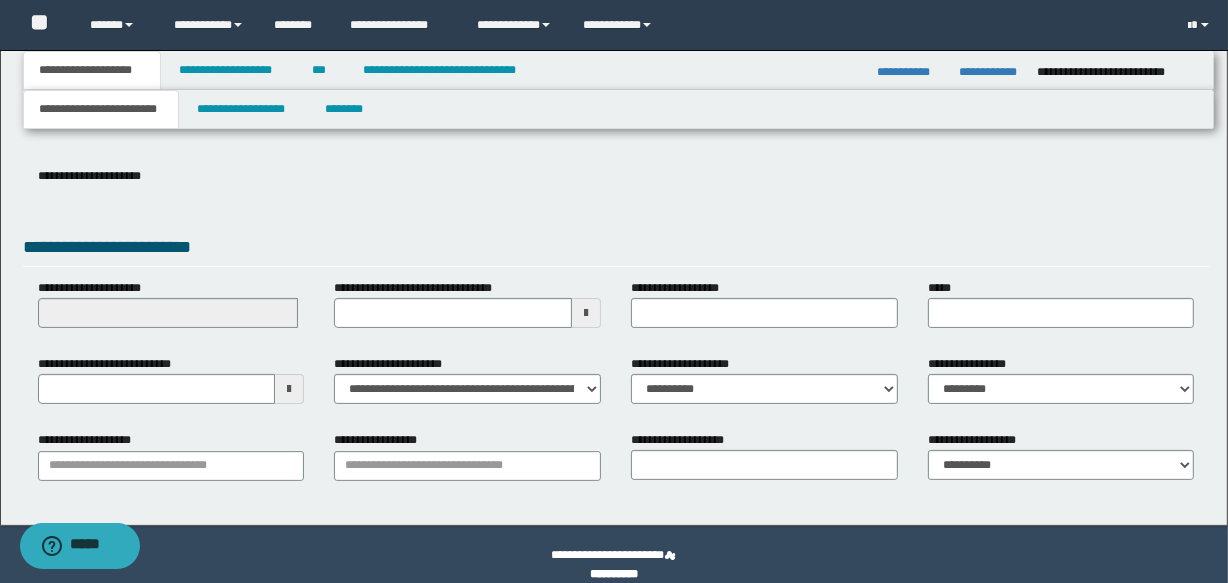 scroll, scrollTop: 300, scrollLeft: 0, axis: vertical 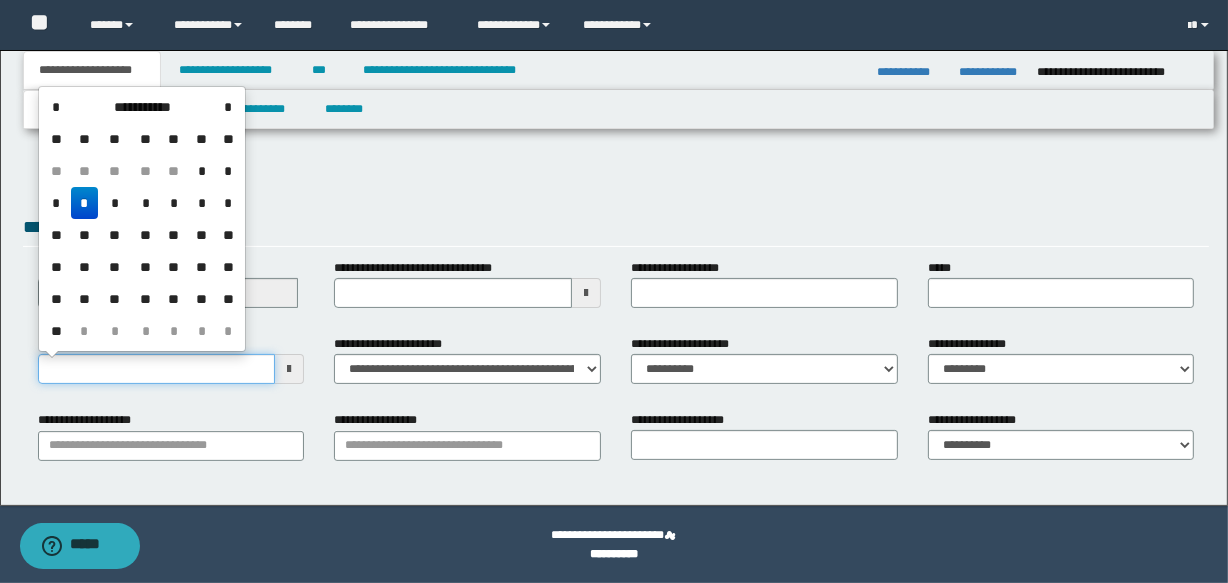 click on "**********" at bounding box center [157, 369] 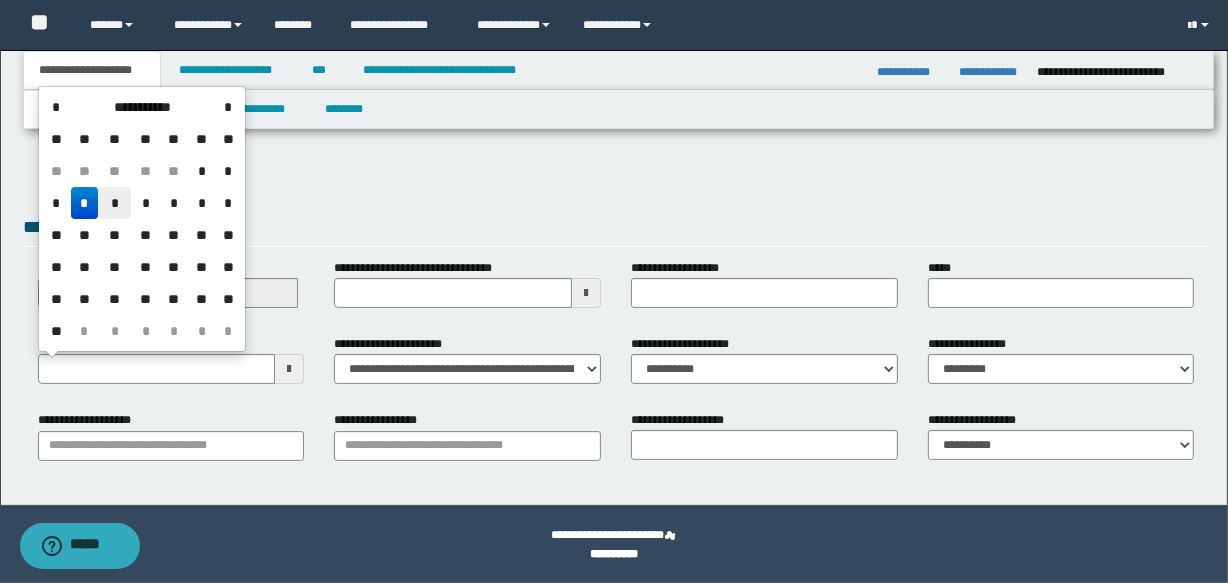 click on "*" at bounding box center (114, 203) 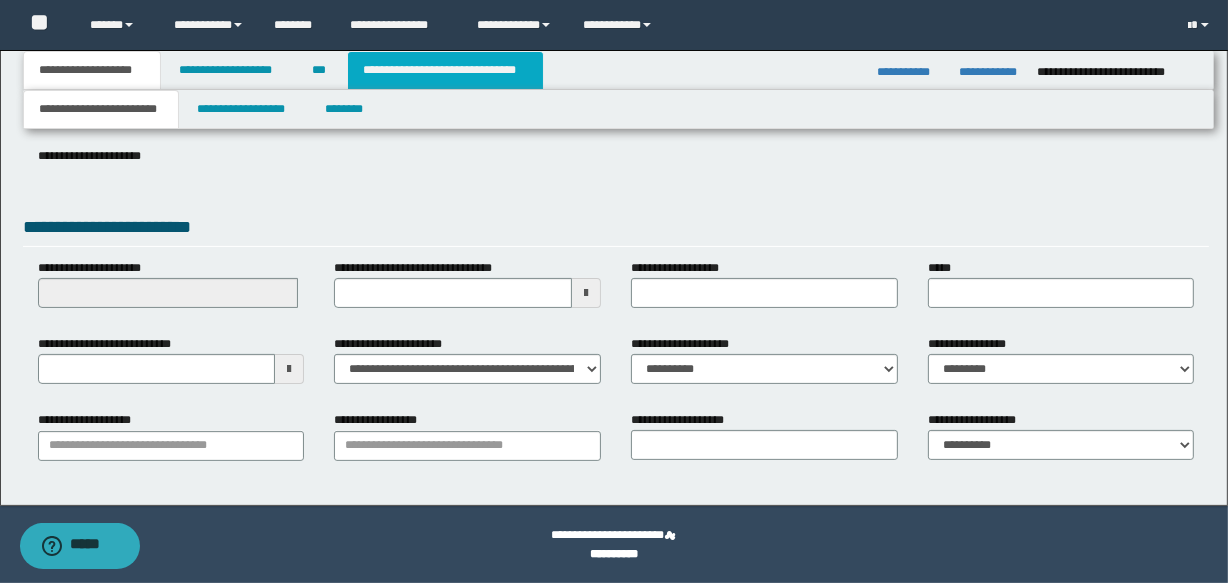 click on "**********" at bounding box center [445, 70] 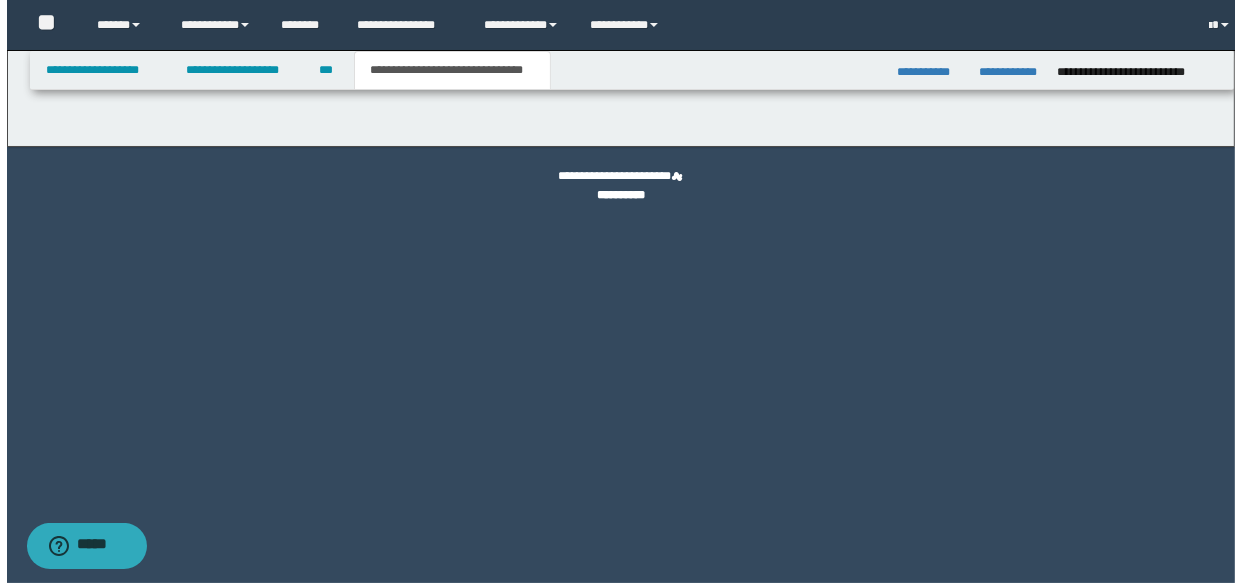 scroll, scrollTop: 0, scrollLeft: 0, axis: both 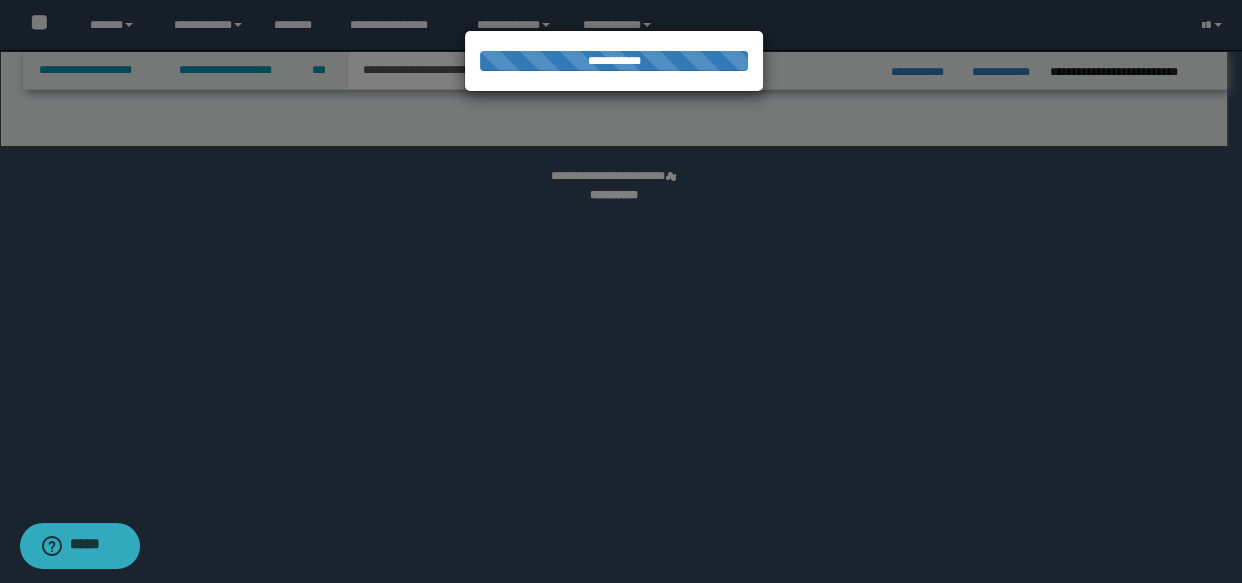 select on "*" 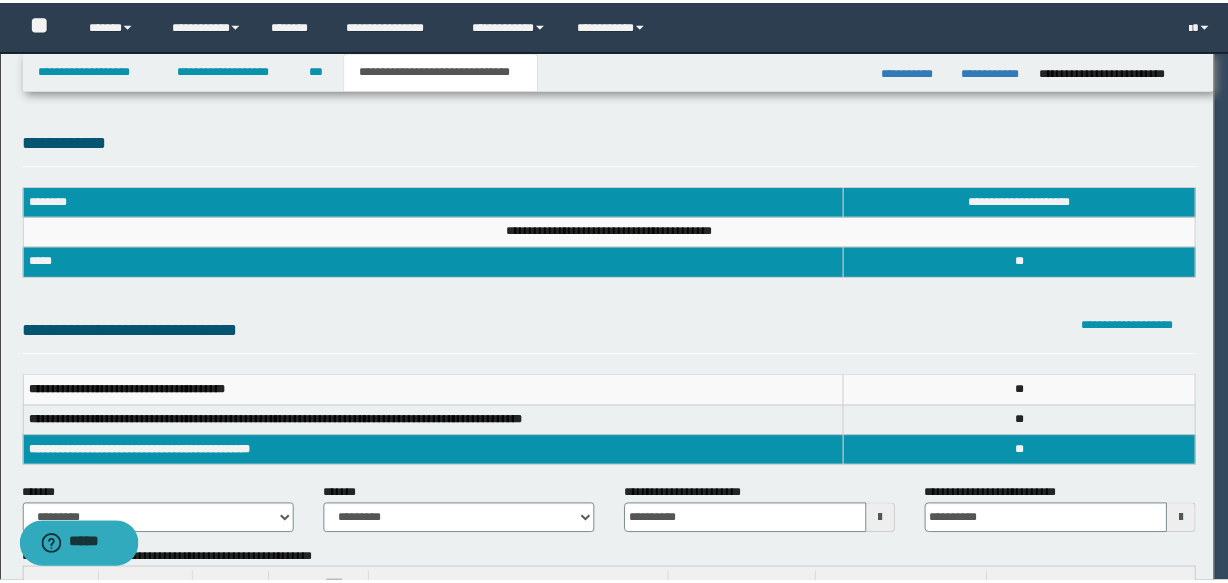scroll, scrollTop: 0, scrollLeft: 0, axis: both 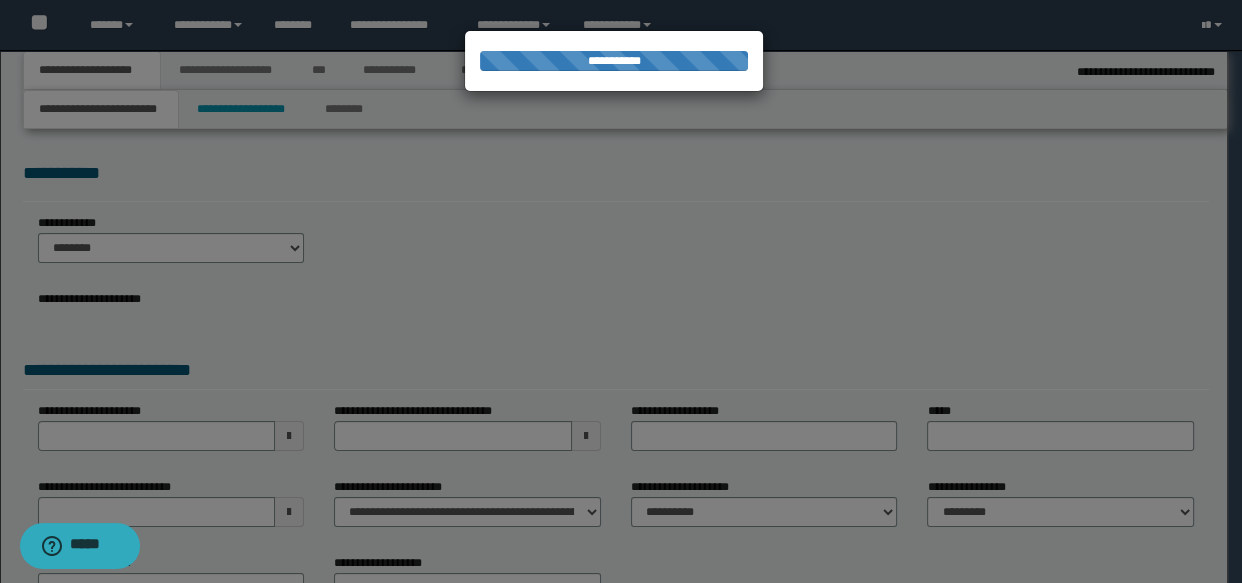 select on "*" 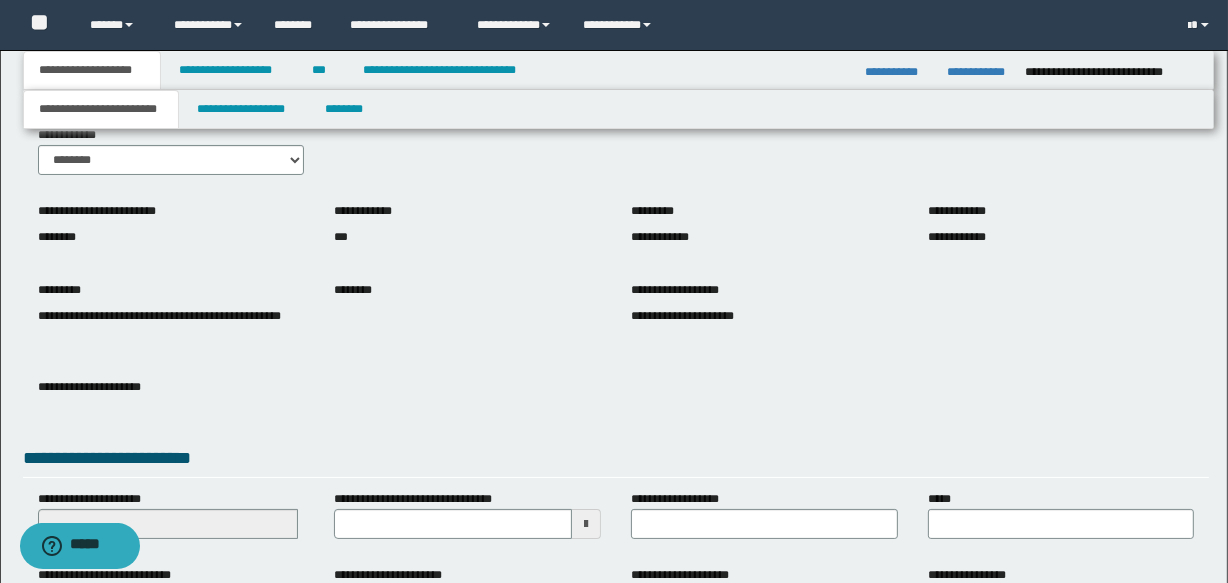 scroll, scrollTop: 319, scrollLeft: 0, axis: vertical 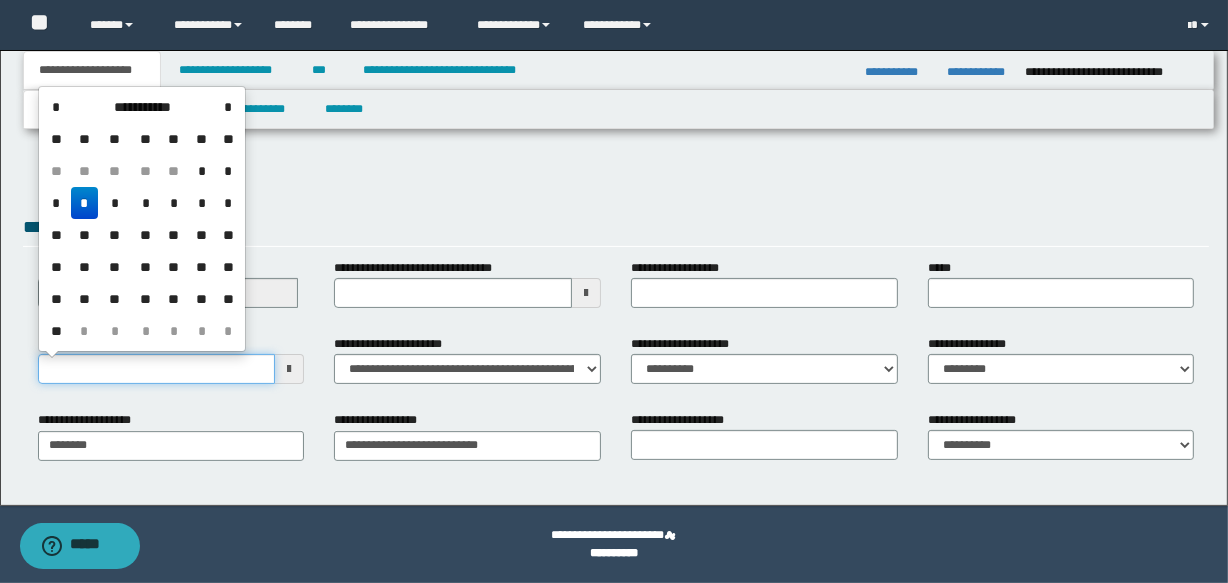 click on "**********" at bounding box center (157, 369) 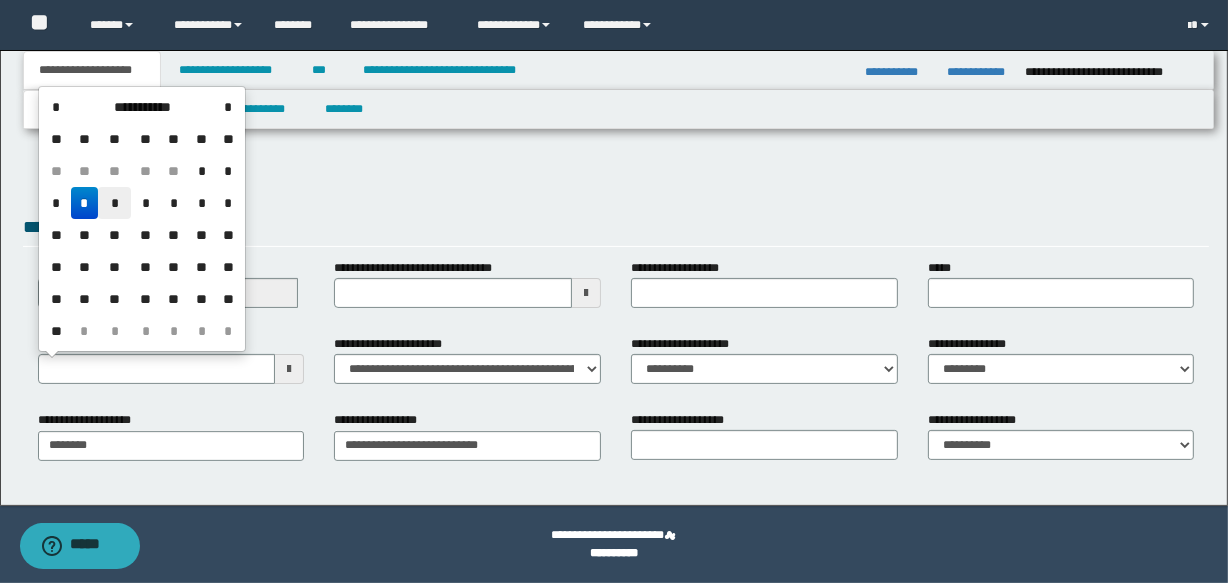 click on "*" at bounding box center [114, 203] 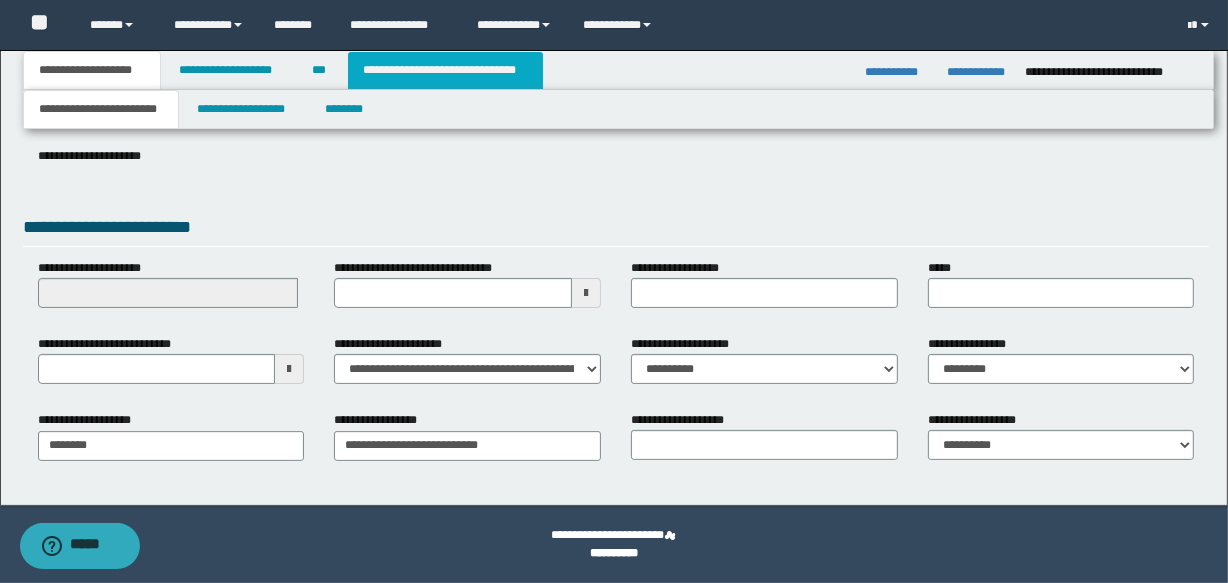 click on "**********" at bounding box center [445, 70] 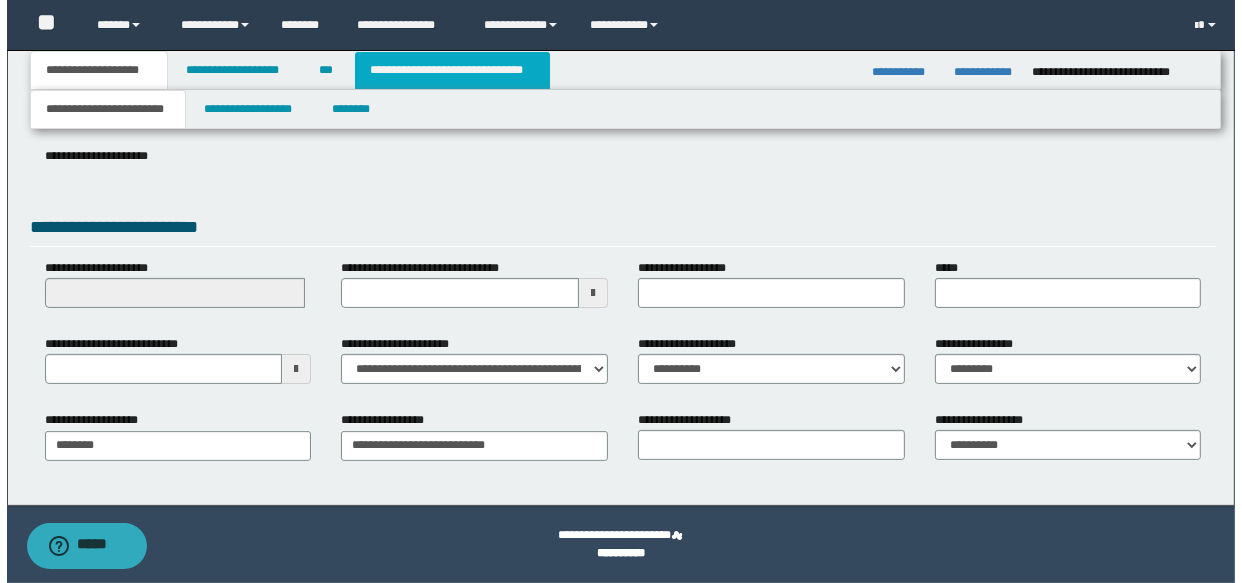 scroll, scrollTop: 0, scrollLeft: 0, axis: both 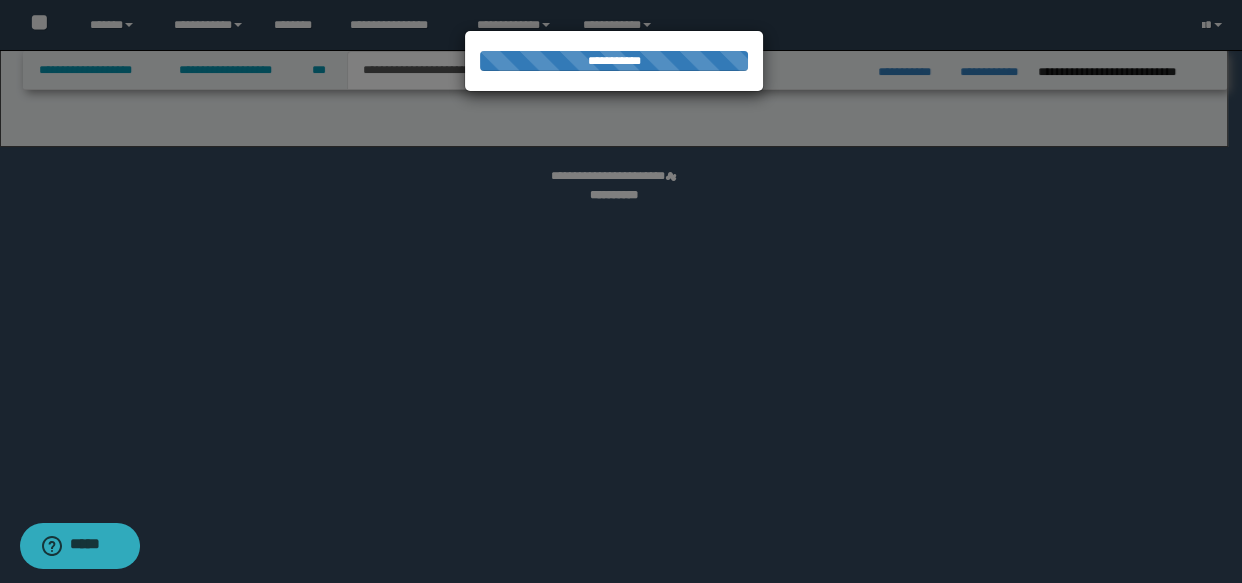 select on "*" 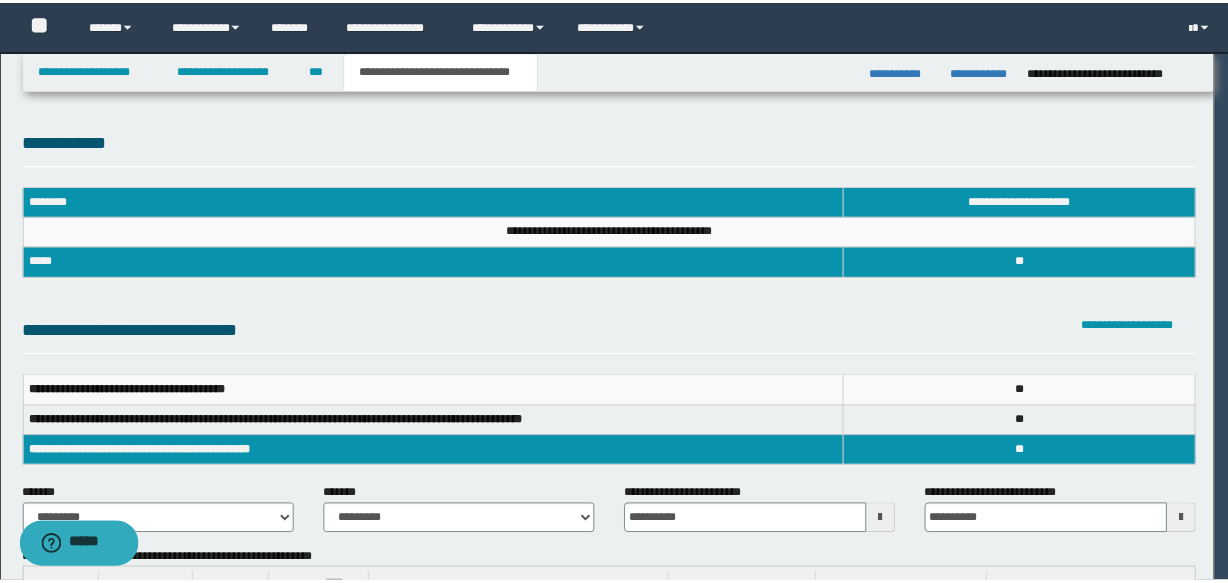 scroll, scrollTop: 0, scrollLeft: 0, axis: both 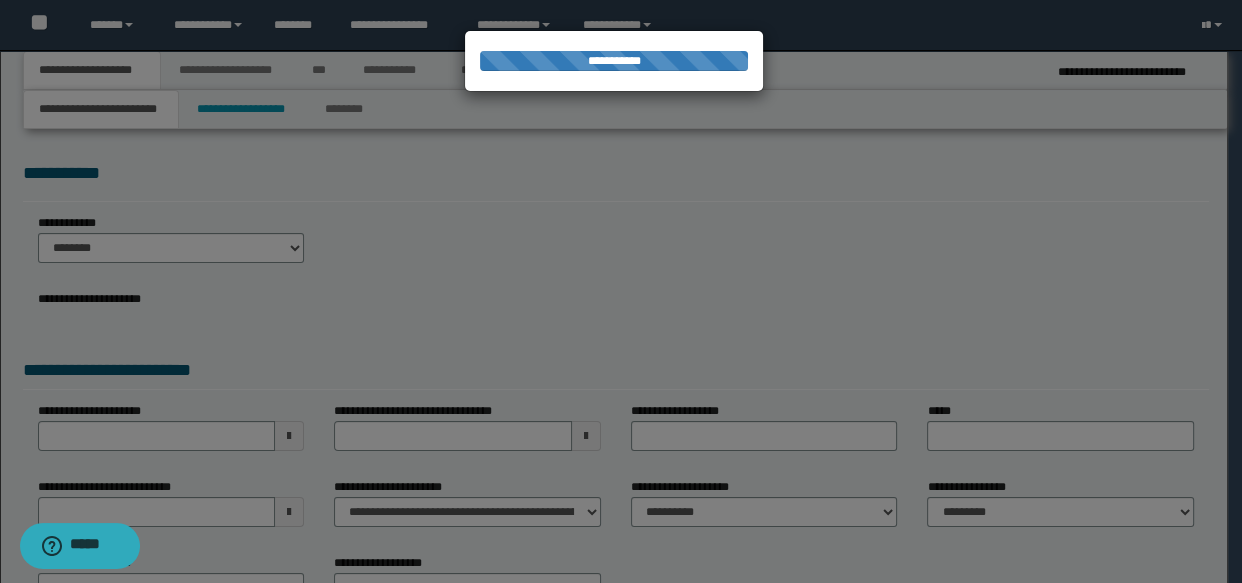 select on "*" 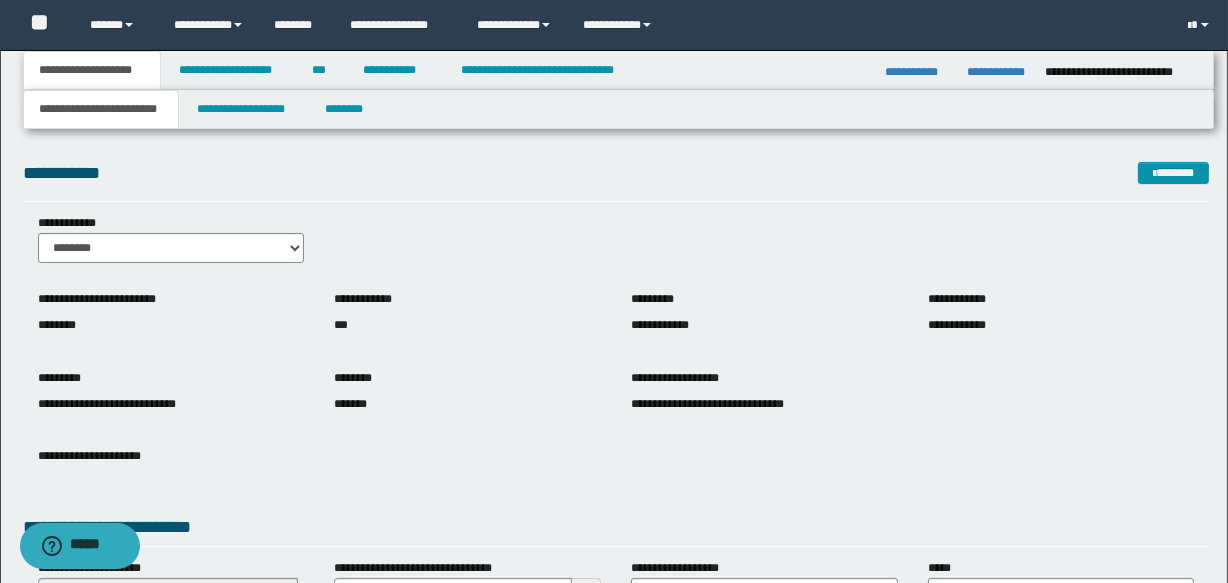scroll, scrollTop: 300, scrollLeft: 0, axis: vertical 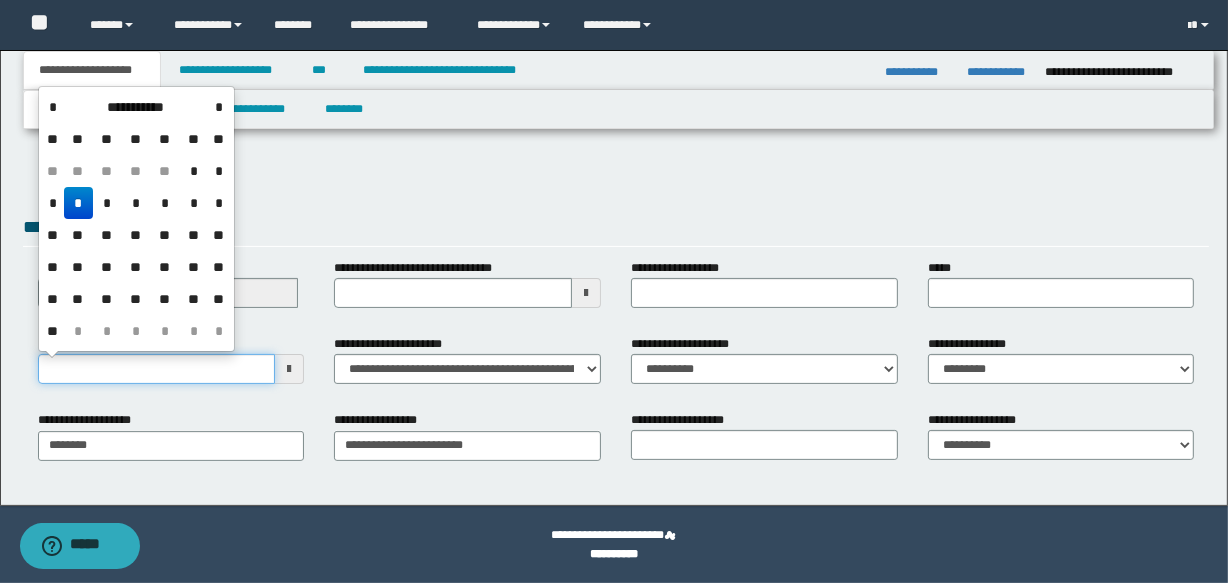 click on "**********" at bounding box center (157, 369) 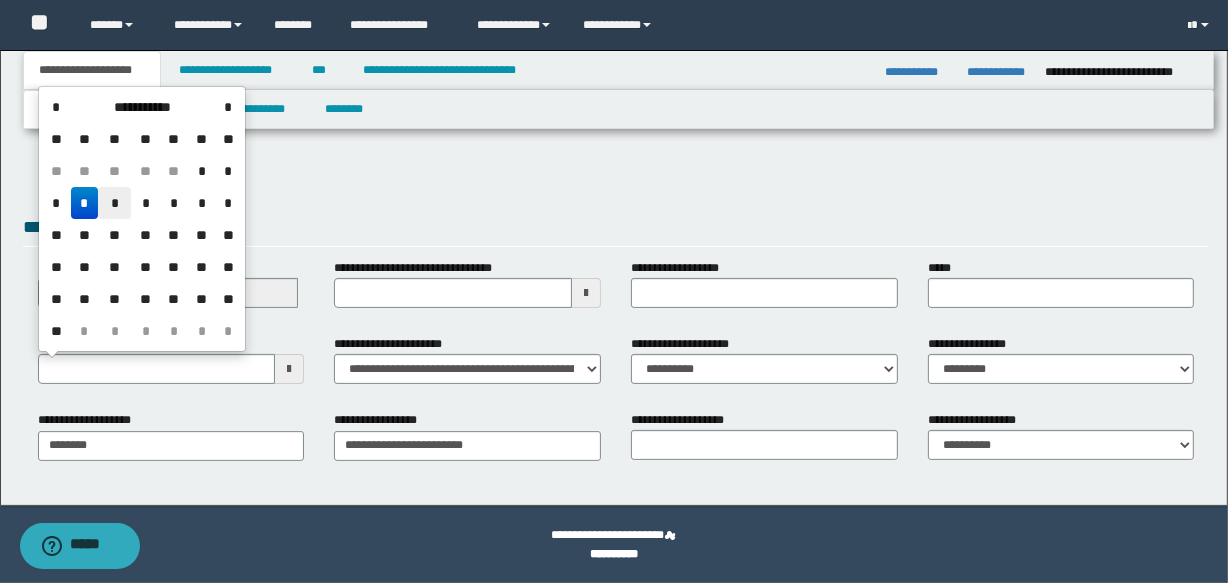 click on "*" at bounding box center [114, 203] 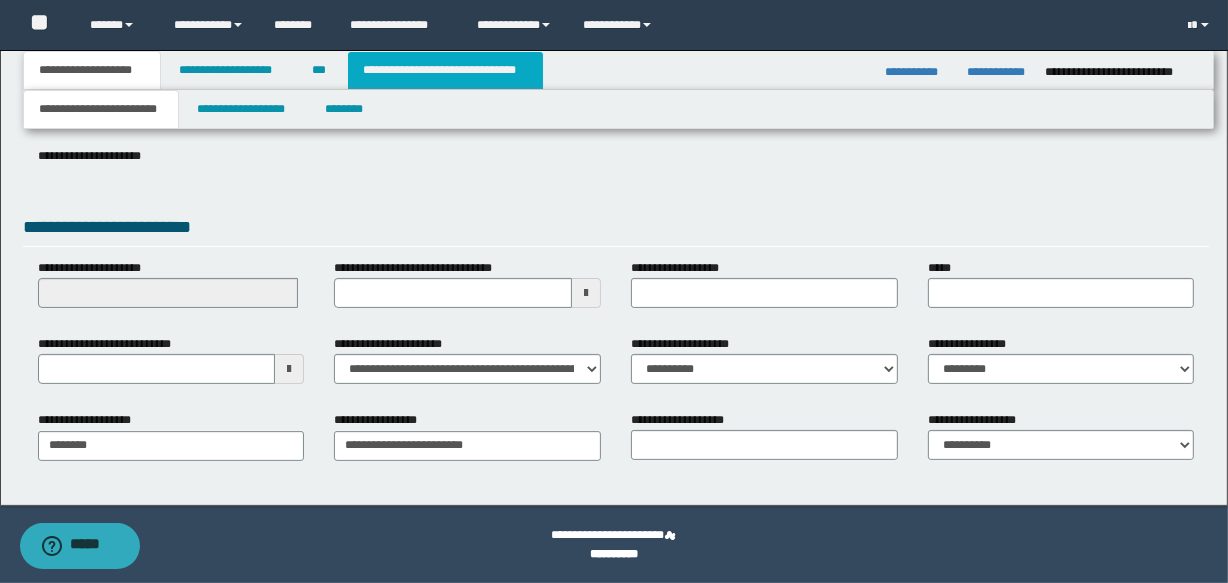 click on "**********" at bounding box center [445, 70] 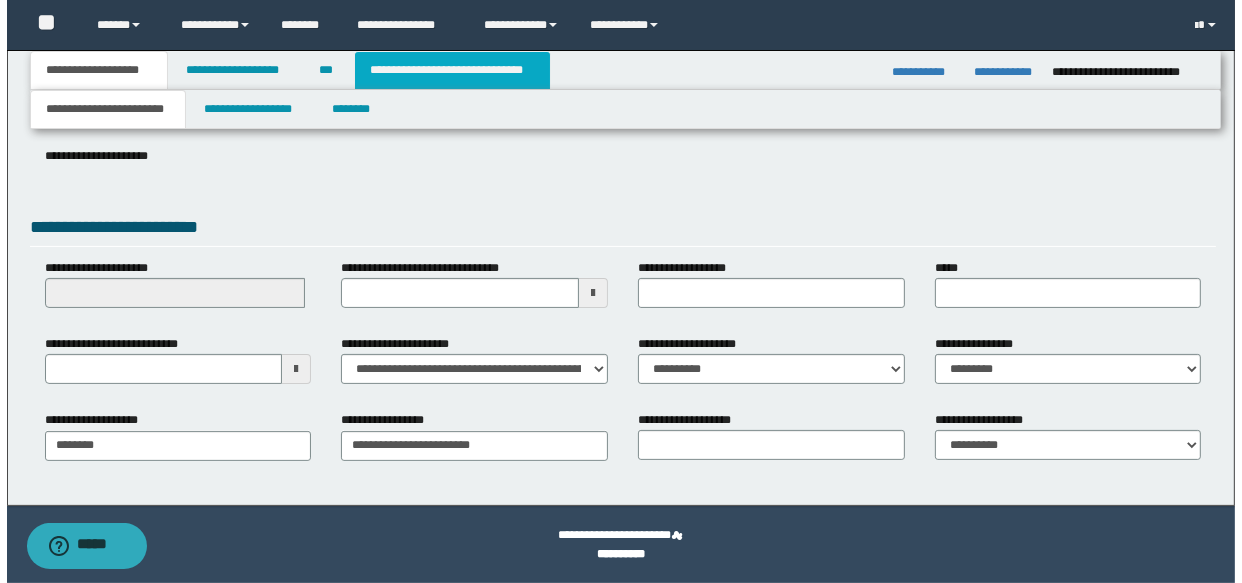 scroll, scrollTop: 0, scrollLeft: 0, axis: both 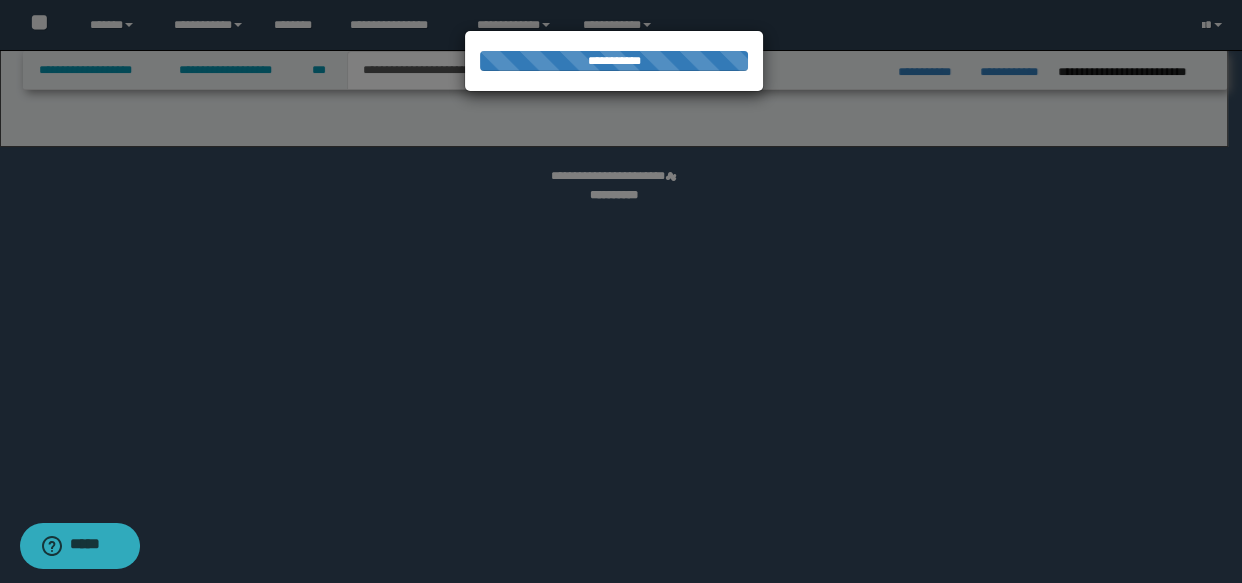 select on "*" 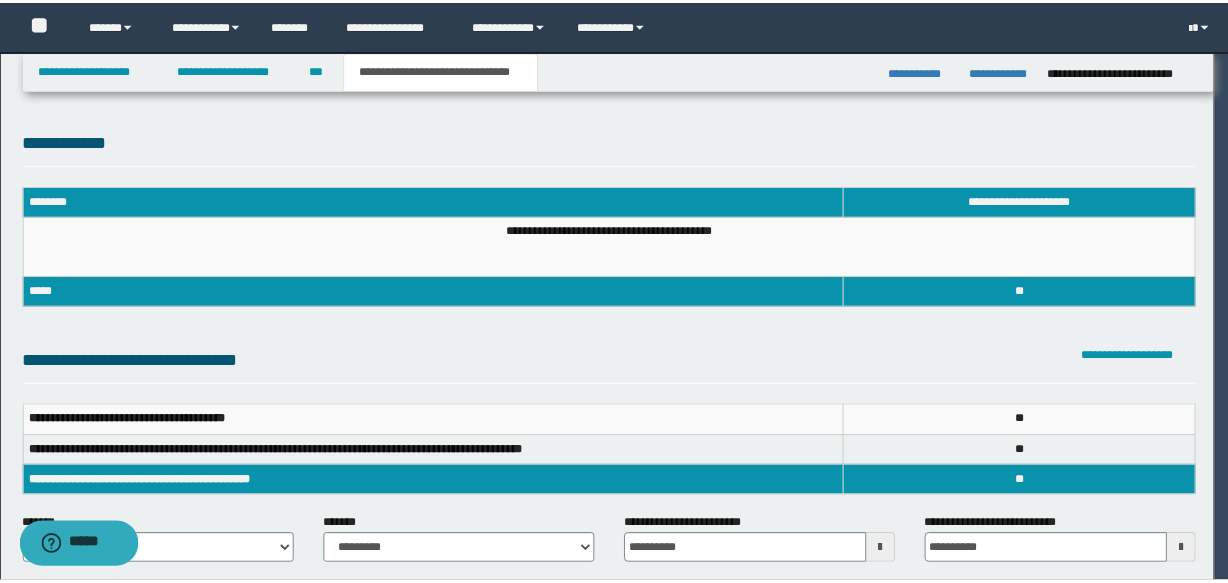 scroll, scrollTop: 0, scrollLeft: 0, axis: both 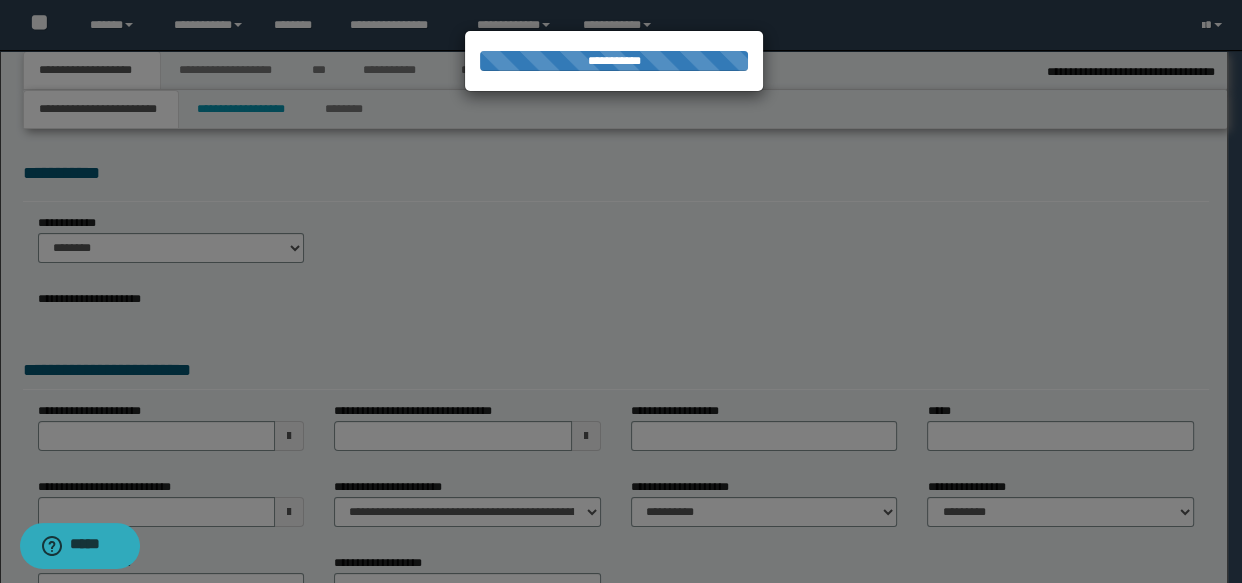 select on "*" 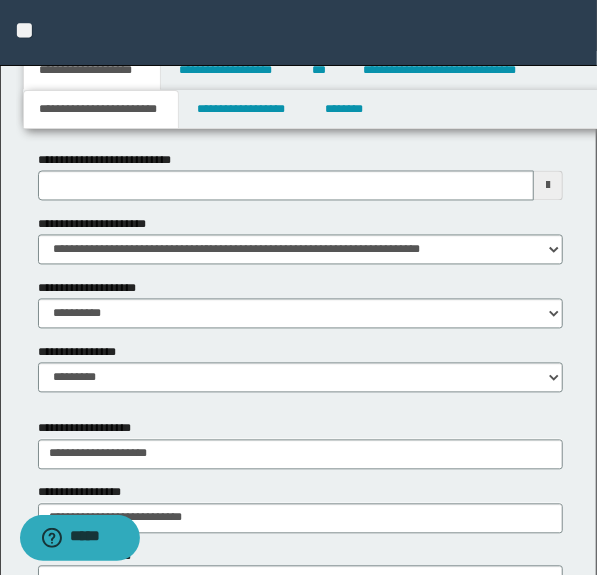 scroll, scrollTop: 896, scrollLeft: 0, axis: vertical 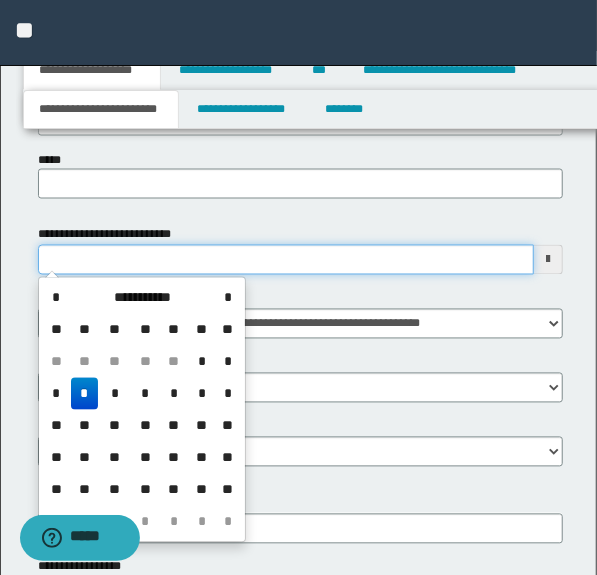 click on "**********" at bounding box center [286, 260] 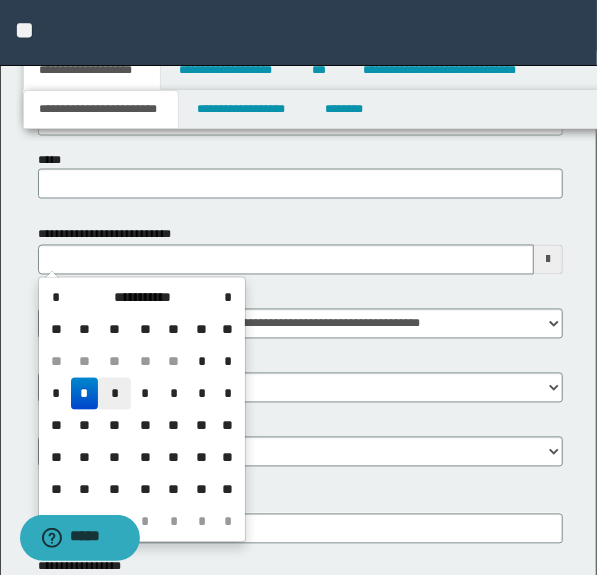 click on "*" at bounding box center (114, 394) 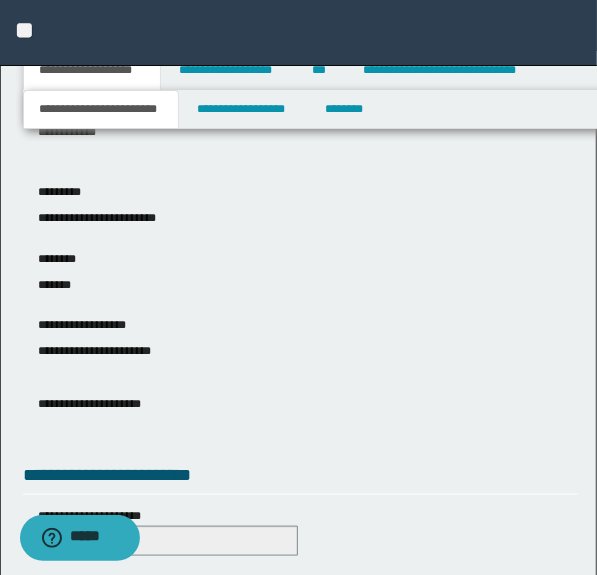 scroll, scrollTop: 344, scrollLeft: 0, axis: vertical 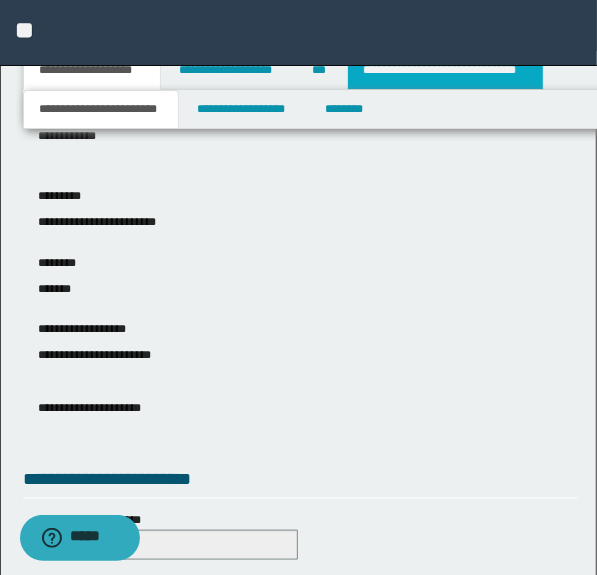 click on "**********" at bounding box center [445, 70] 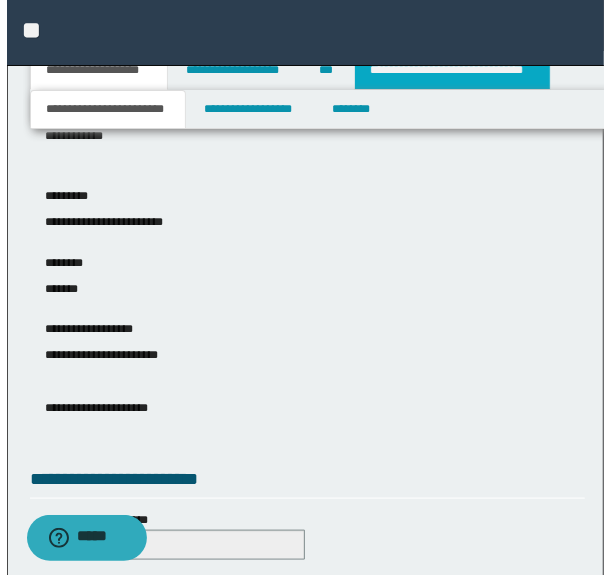 scroll, scrollTop: 0, scrollLeft: 0, axis: both 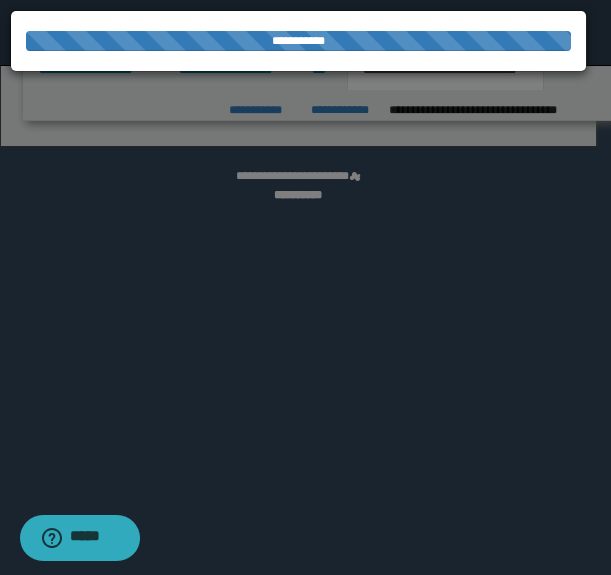 select on "*" 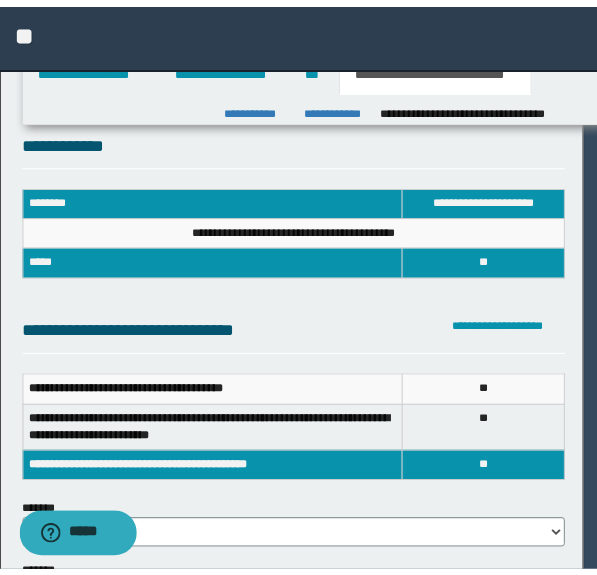 scroll, scrollTop: 0, scrollLeft: 0, axis: both 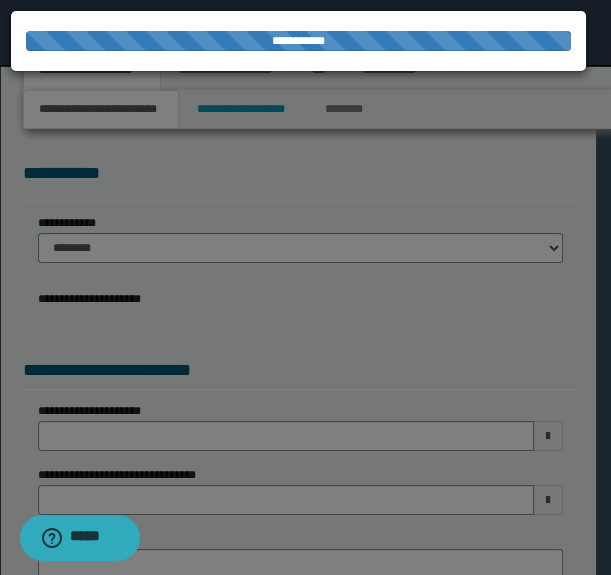 select on "*" 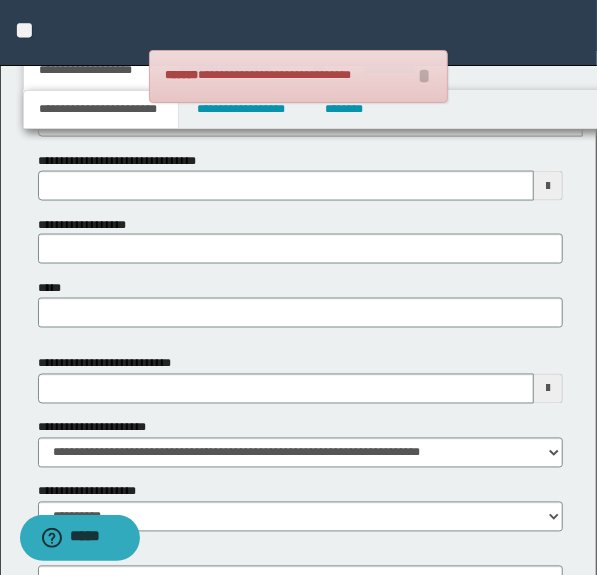 scroll, scrollTop: 800, scrollLeft: 0, axis: vertical 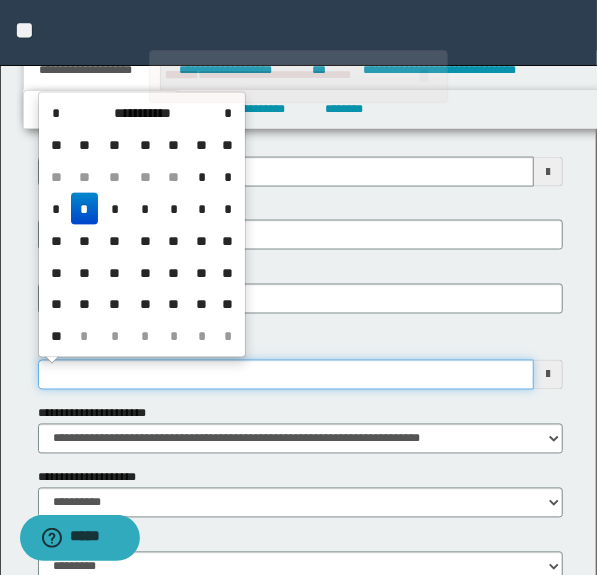 click on "**********" at bounding box center [286, 375] 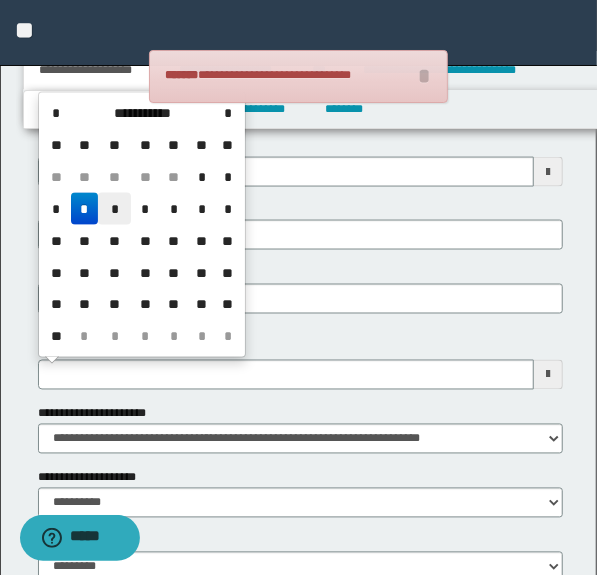 click on "*" at bounding box center [114, 209] 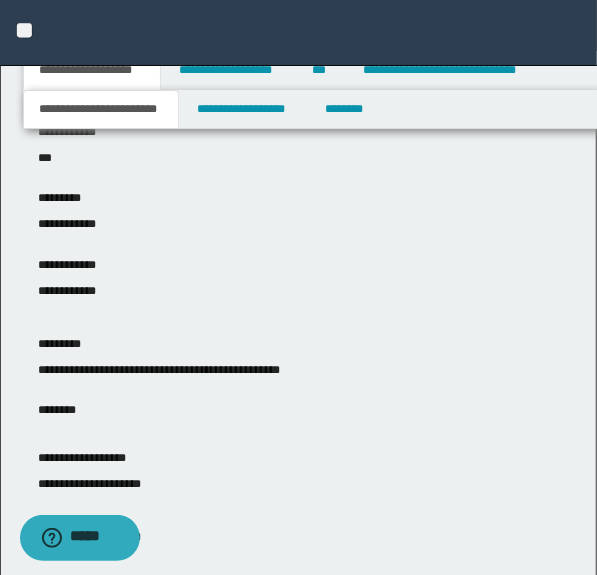 scroll, scrollTop: 232, scrollLeft: 0, axis: vertical 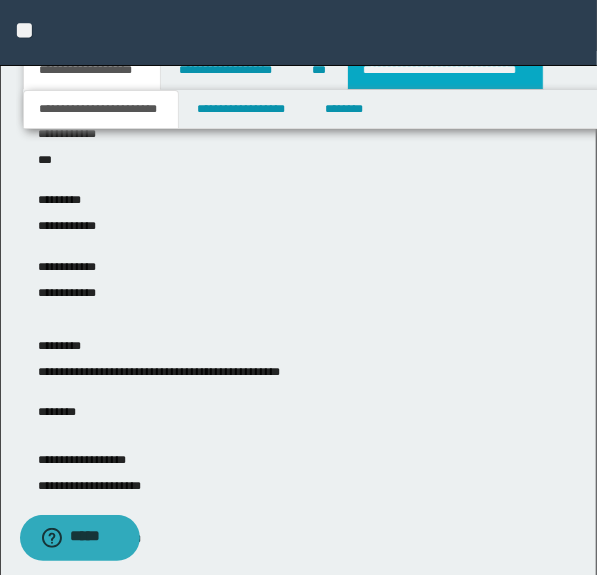 click on "**********" at bounding box center (445, 70) 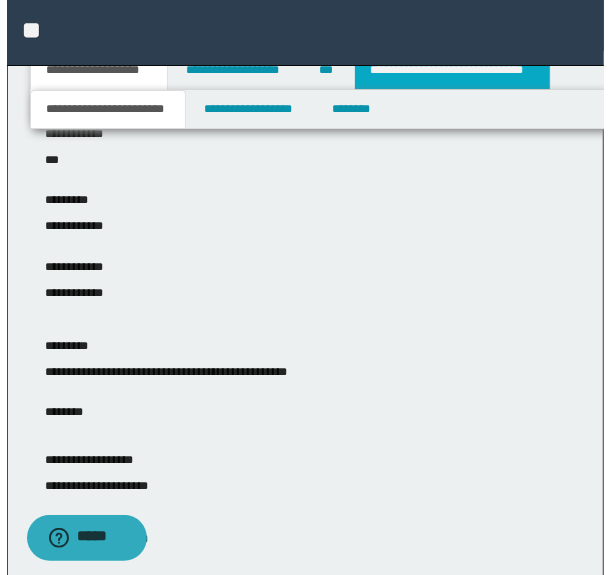scroll, scrollTop: 0, scrollLeft: 0, axis: both 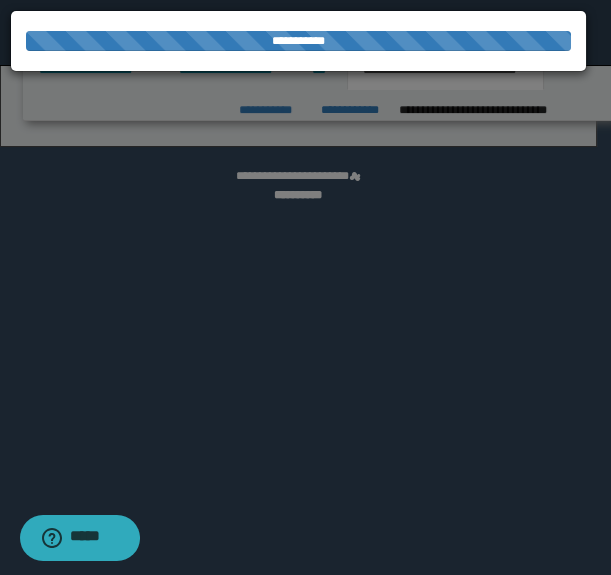 select on "*" 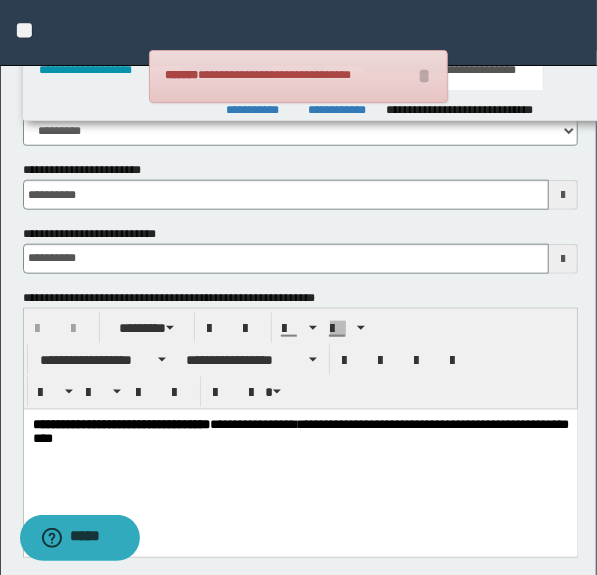 scroll, scrollTop: 470, scrollLeft: 0, axis: vertical 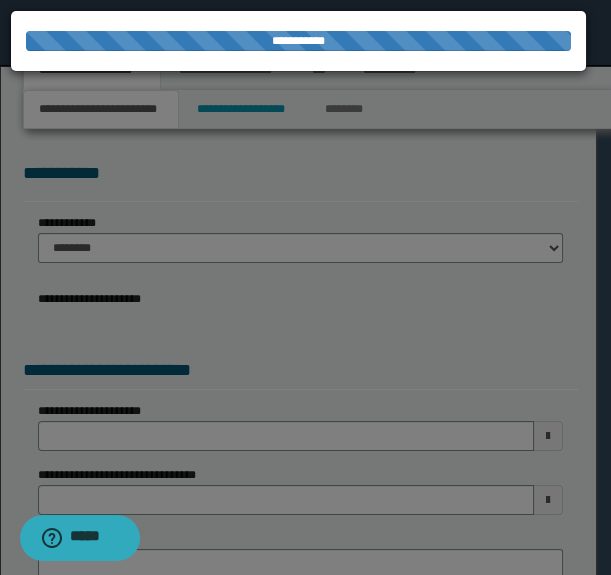 select on "*" 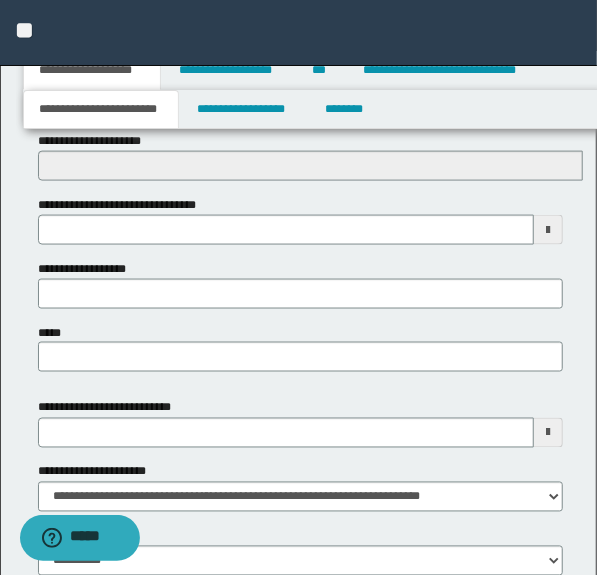 scroll, scrollTop: 739, scrollLeft: 0, axis: vertical 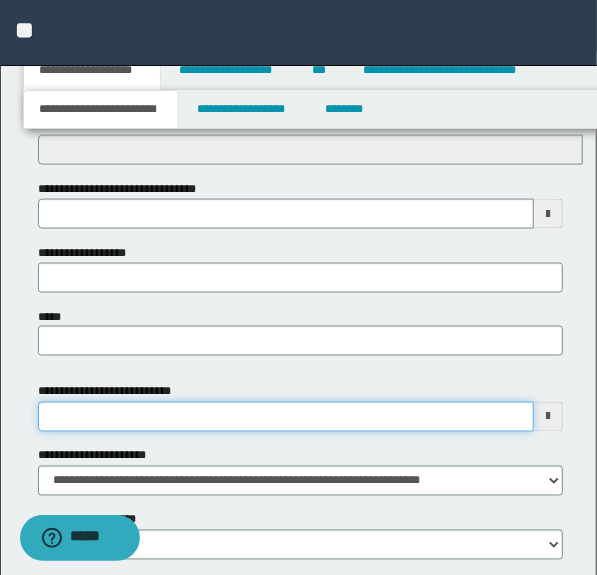 click on "**********" at bounding box center (286, 417) 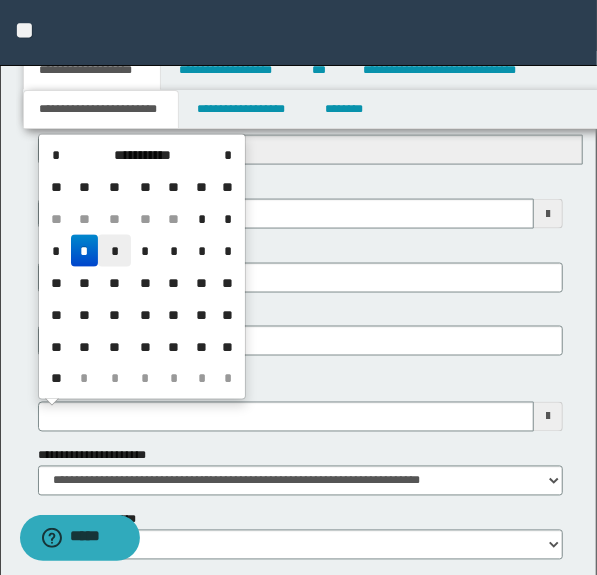 click on "*" at bounding box center (114, 251) 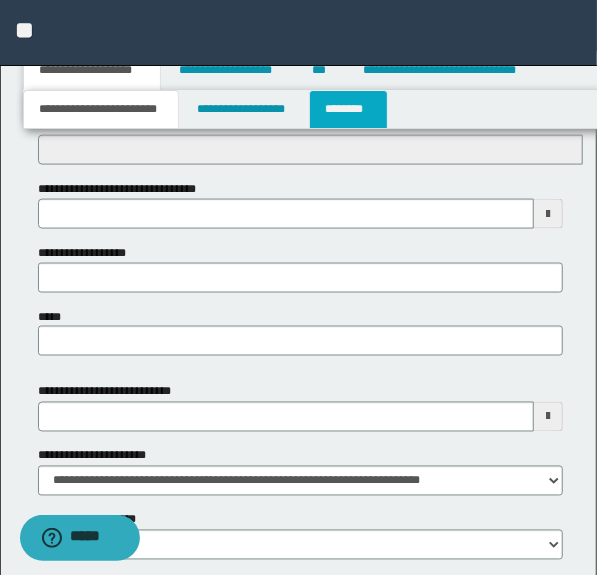 click on "********" at bounding box center (348, 109) 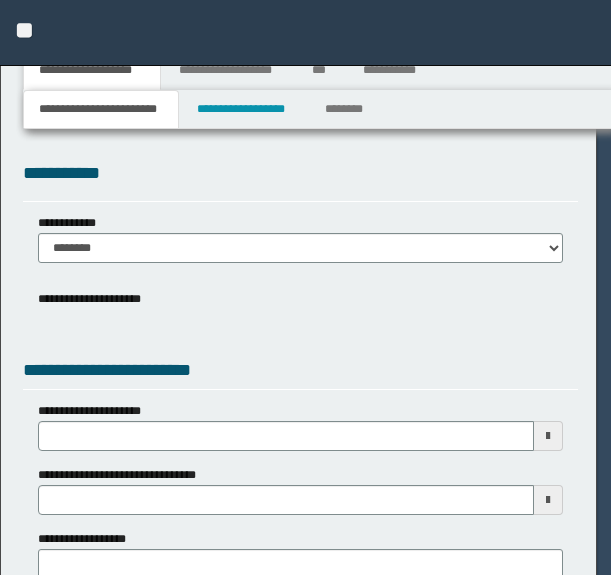 scroll, scrollTop: 0, scrollLeft: 0, axis: both 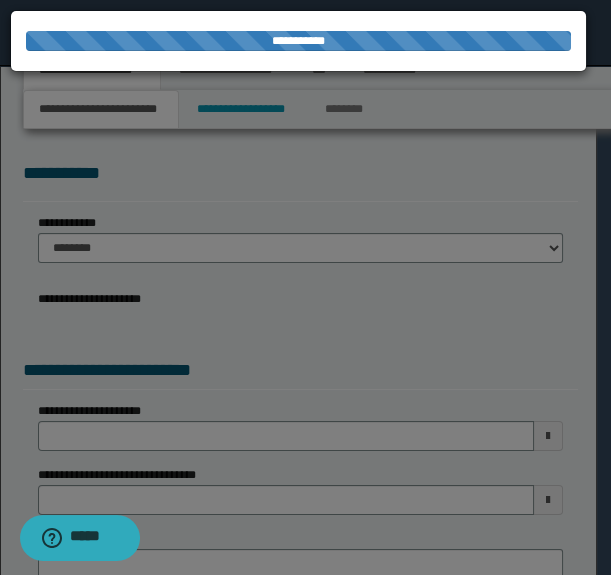 select on "*" 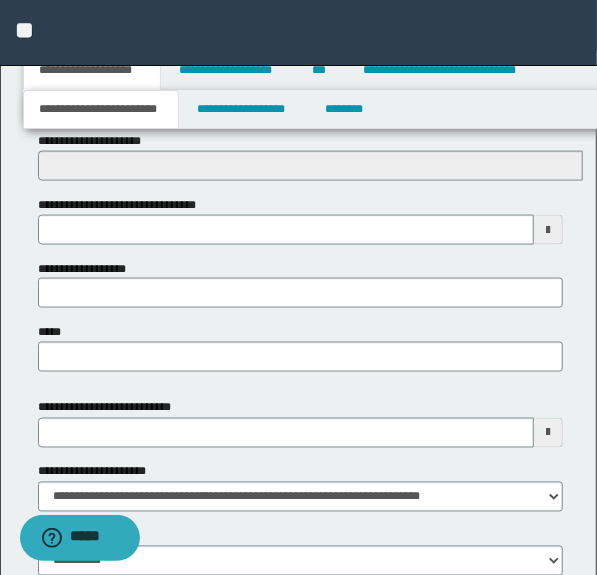 scroll, scrollTop: 797, scrollLeft: 0, axis: vertical 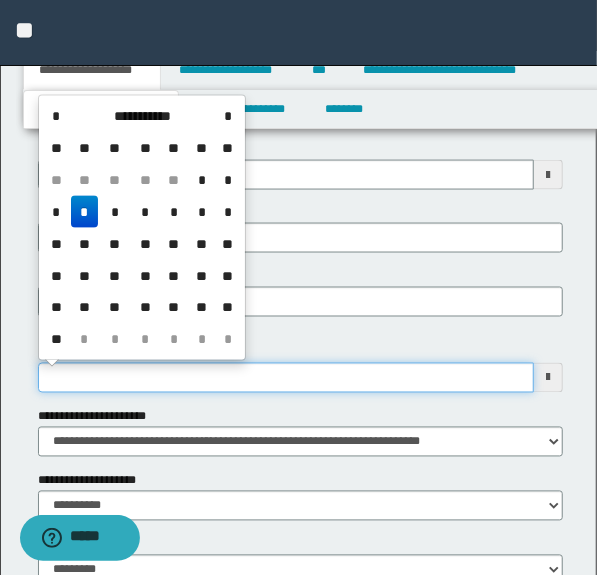 click on "**********" at bounding box center [286, 378] 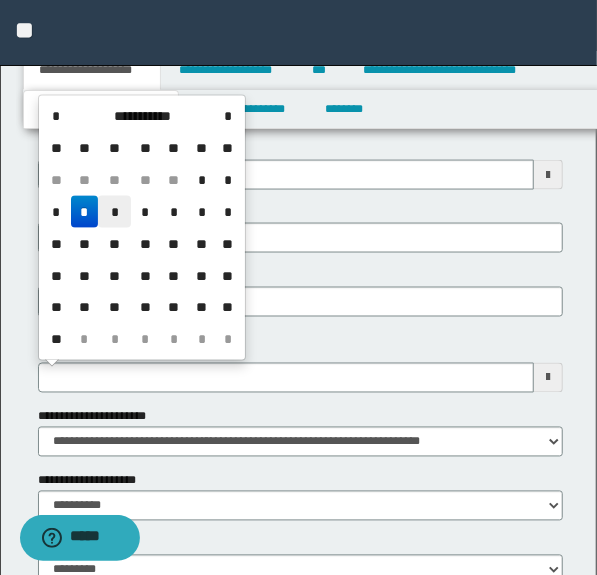 click on "*" at bounding box center [114, 212] 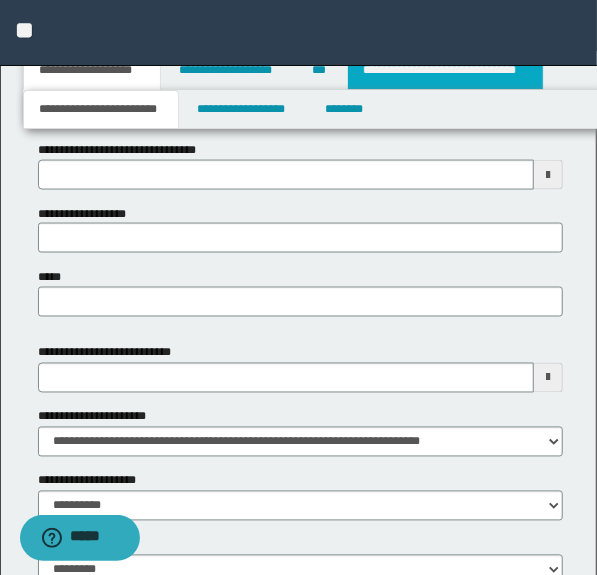 click on "**********" at bounding box center [445, 70] 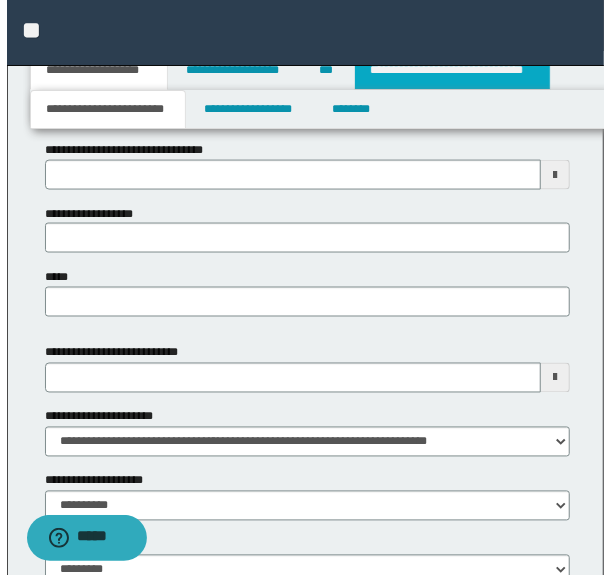 scroll, scrollTop: 0, scrollLeft: 0, axis: both 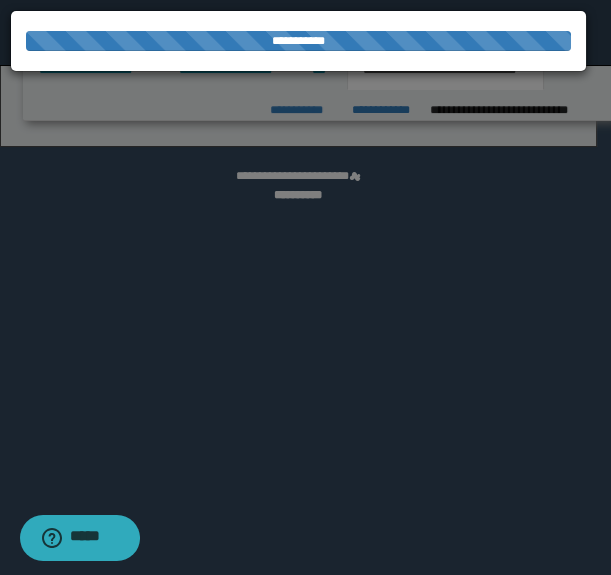 select on "*" 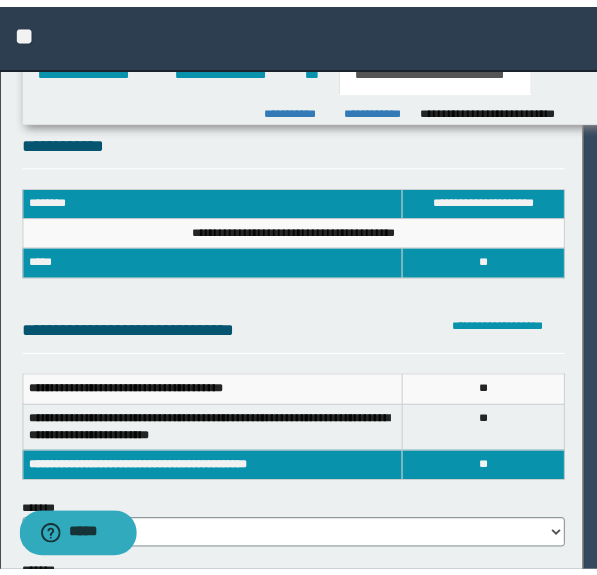 scroll, scrollTop: 0, scrollLeft: 0, axis: both 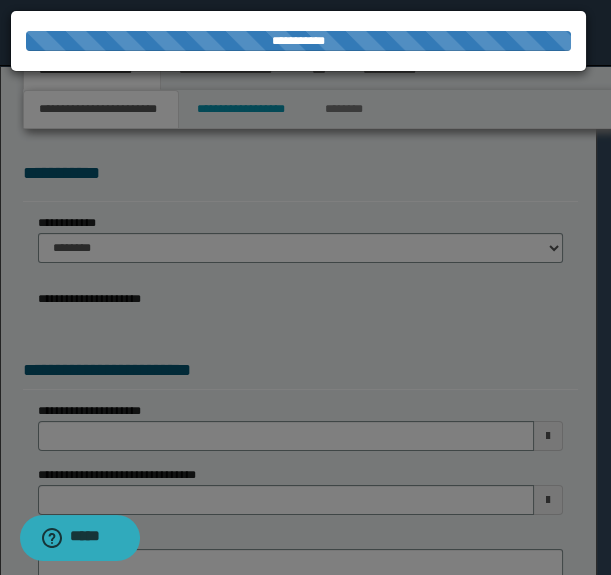 select on "*" 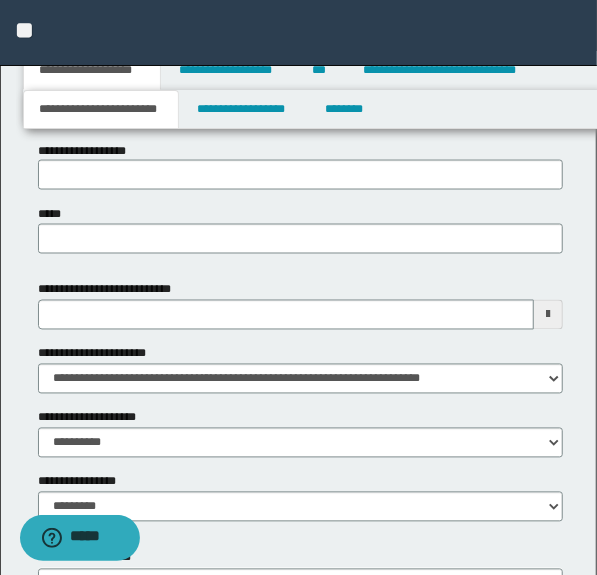 scroll, scrollTop: 906, scrollLeft: 0, axis: vertical 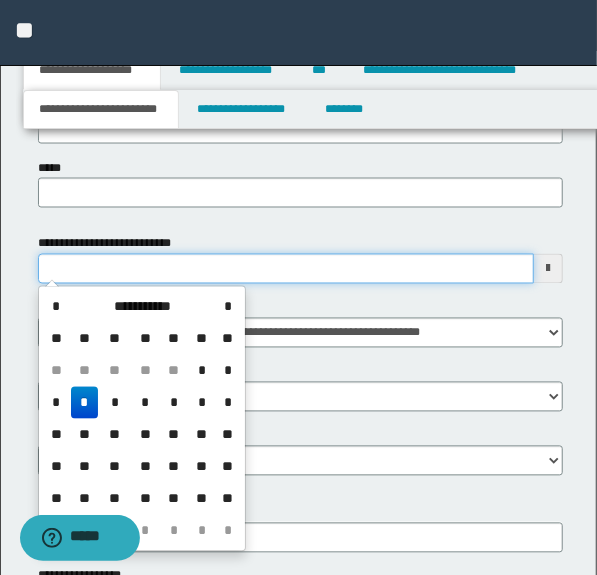 click on "**********" at bounding box center (286, 269) 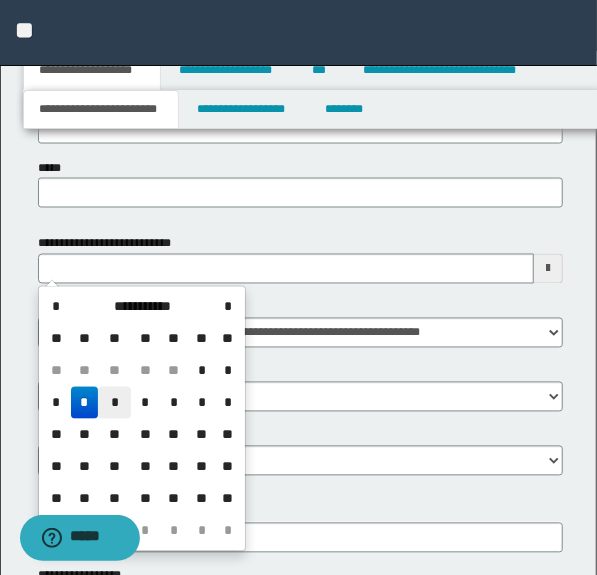 click on "*" at bounding box center (114, 403) 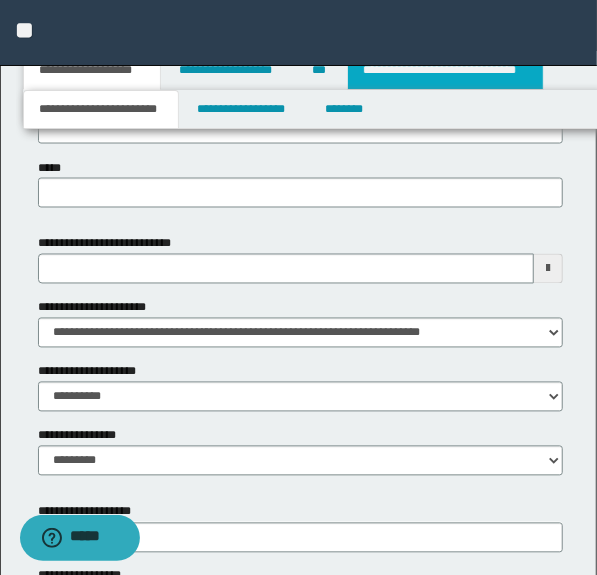 click on "**********" at bounding box center [445, 70] 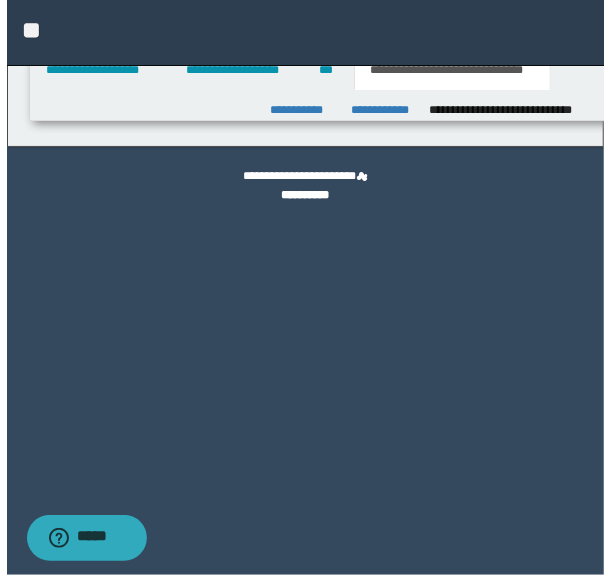 scroll, scrollTop: 0, scrollLeft: 0, axis: both 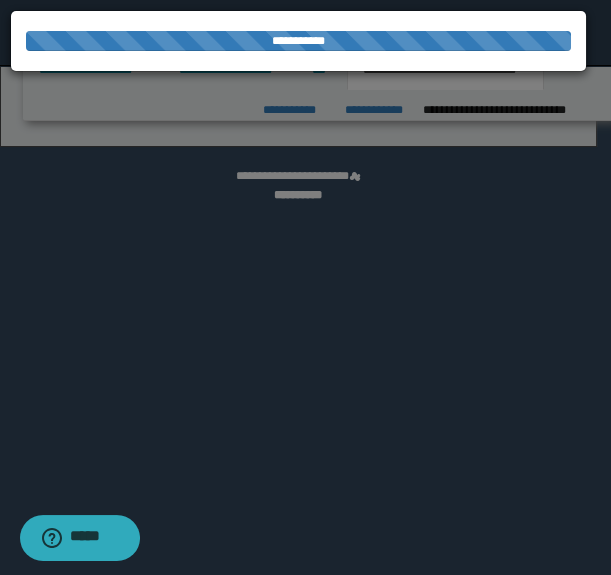 select on "*" 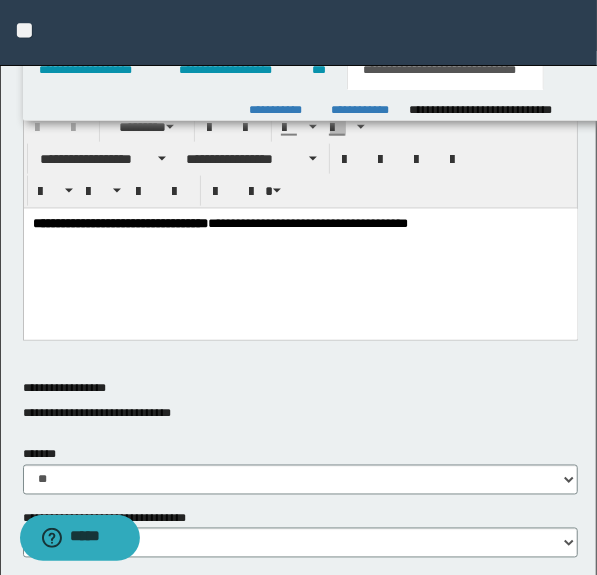 scroll, scrollTop: 696, scrollLeft: 0, axis: vertical 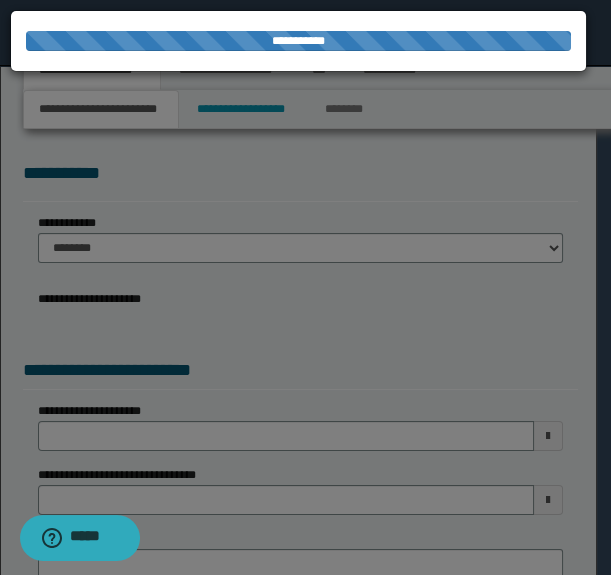 select on "*" 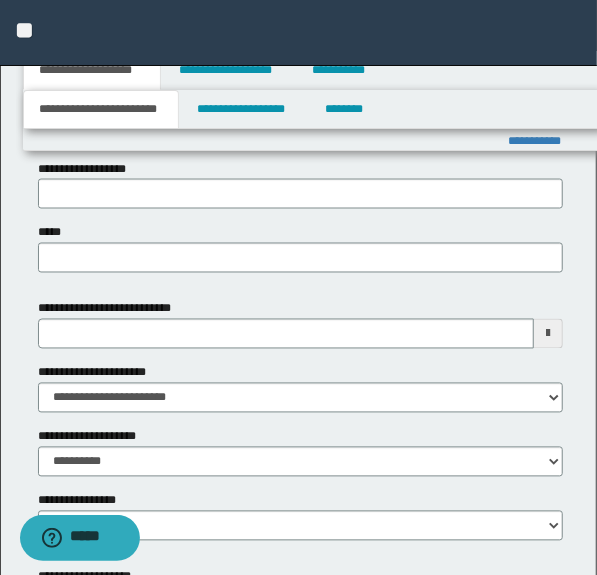 scroll, scrollTop: 870, scrollLeft: 0, axis: vertical 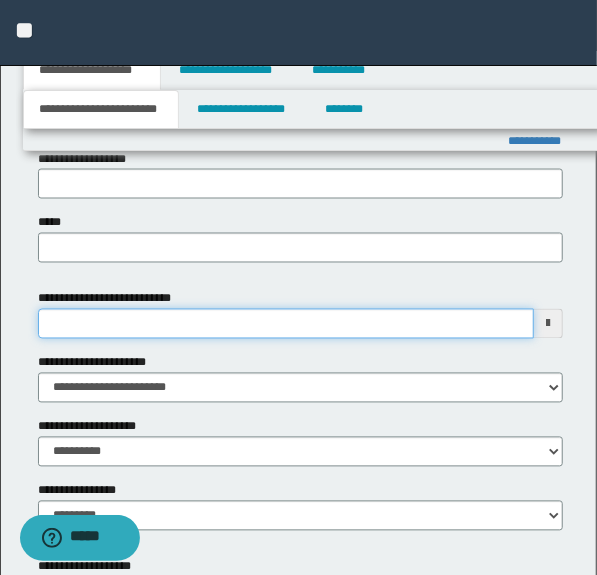 click on "**********" at bounding box center (286, 324) 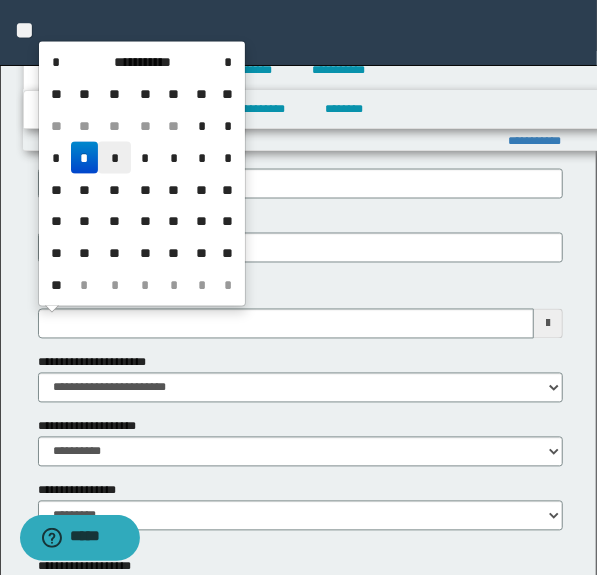 click on "*" at bounding box center (114, 158) 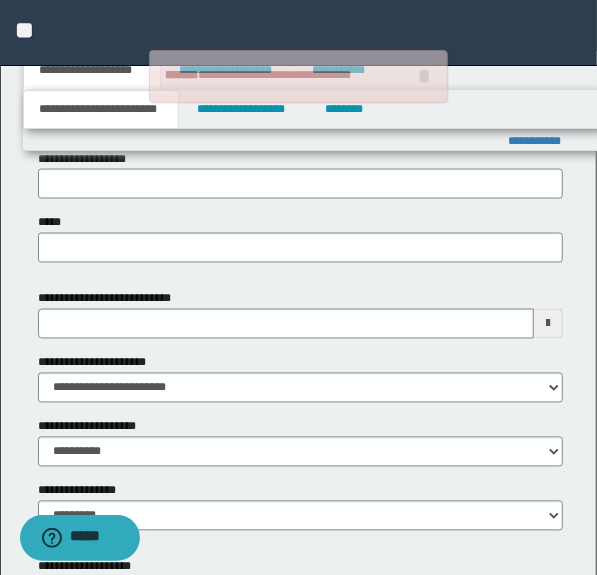 click on "**********" at bounding box center [274, 75] 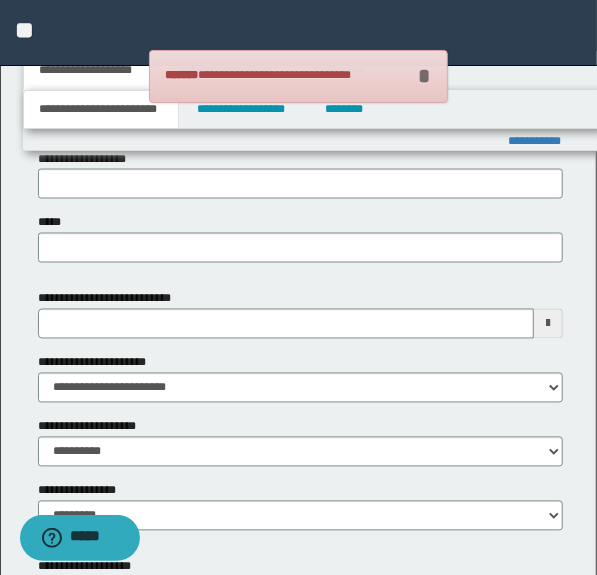 click on "*" at bounding box center (424, 76) 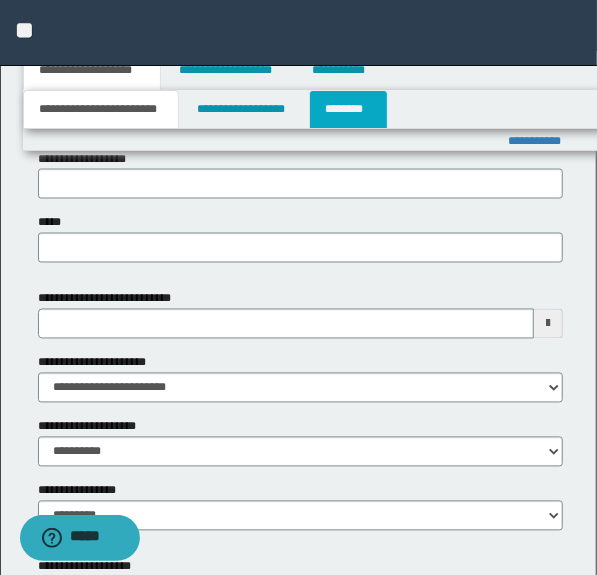 click on "********" at bounding box center [348, 109] 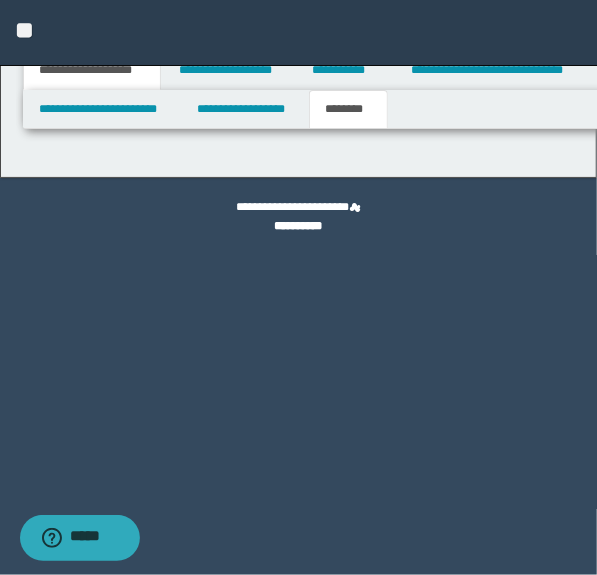 scroll, scrollTop: 0, scrollLeft: 0, axis: both 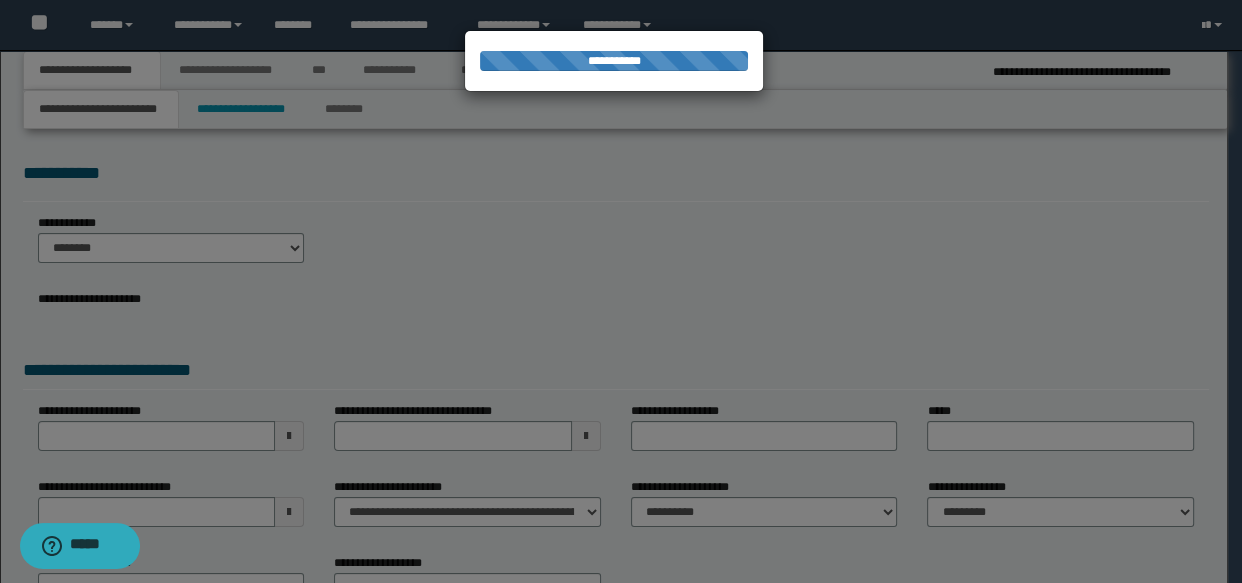 select on "*" 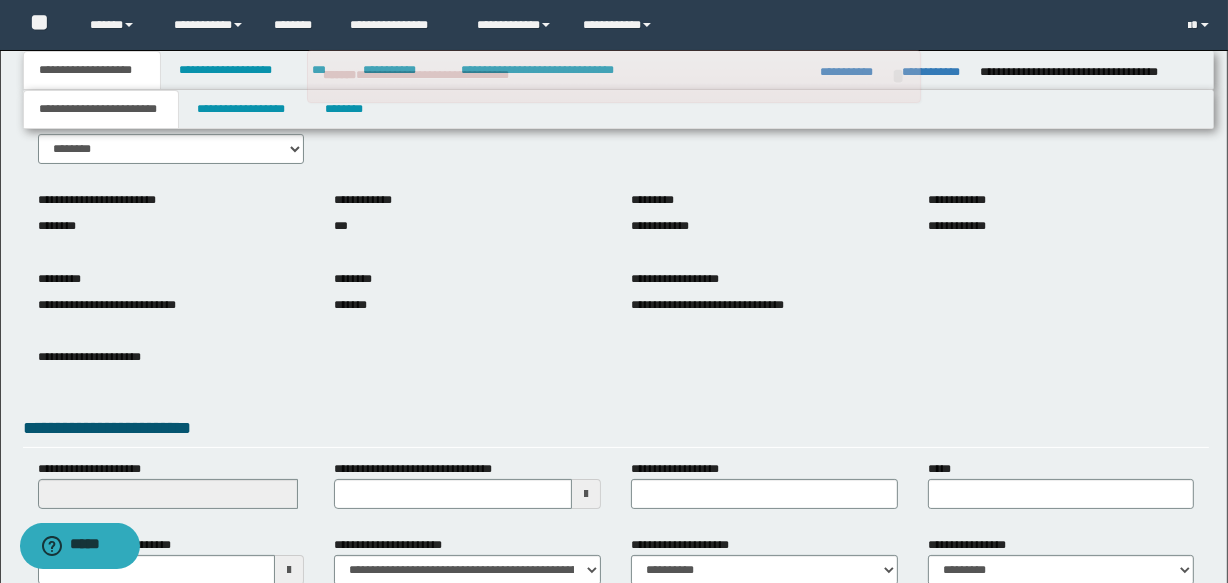 scroll, scrollTop: 300, scrollLeft: 0, axis: vertical 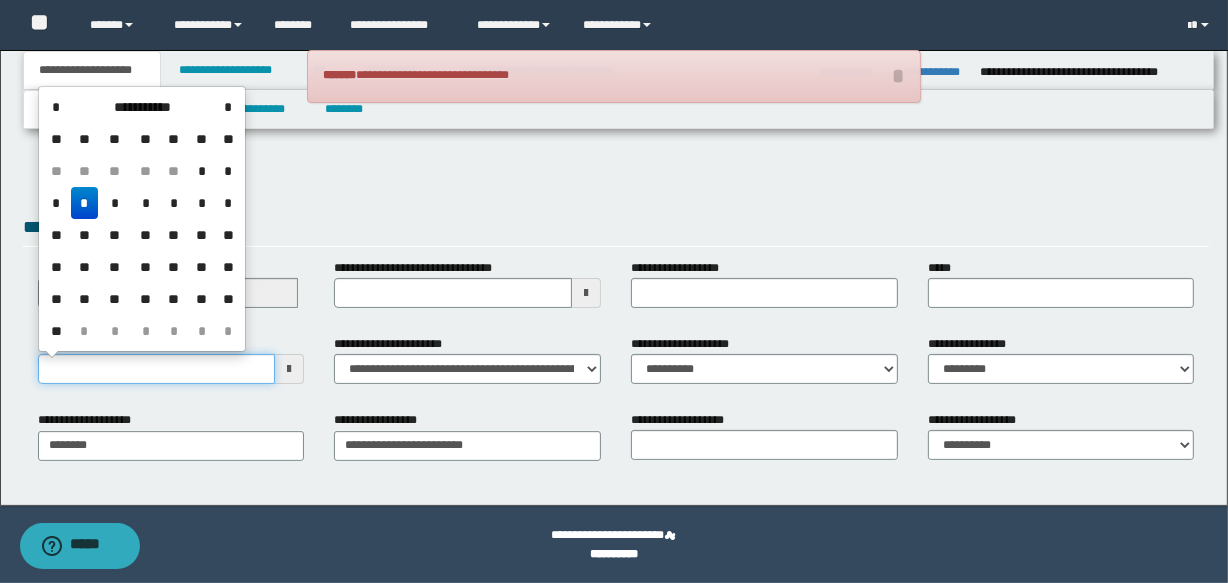 click on "**********" at bounding box center (157, 369) 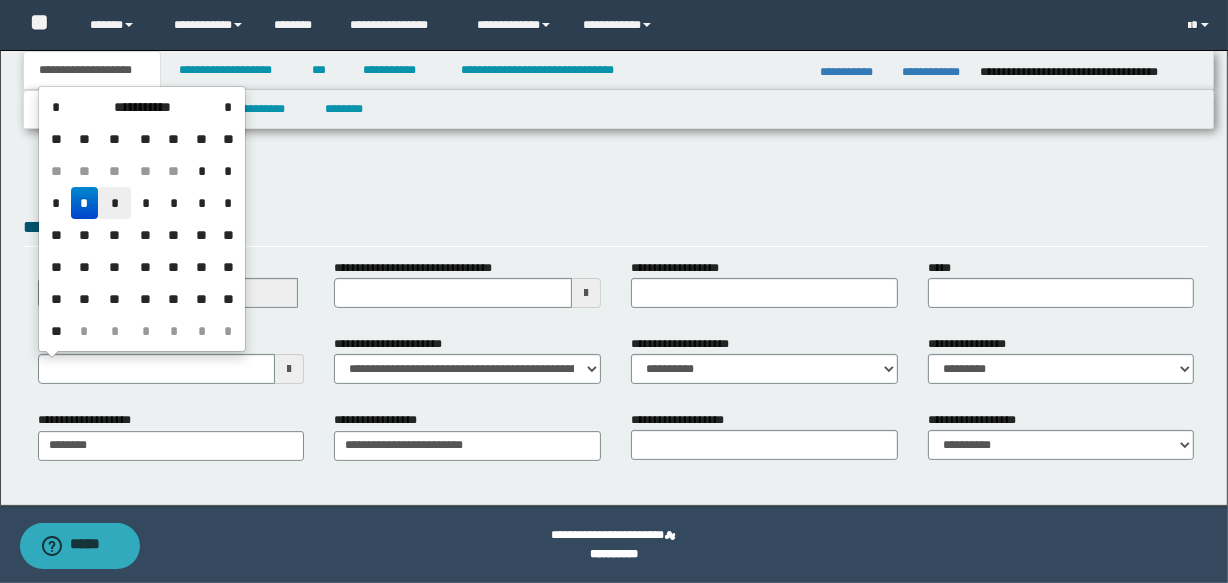 click on "*" at bounding box center [114, 203] 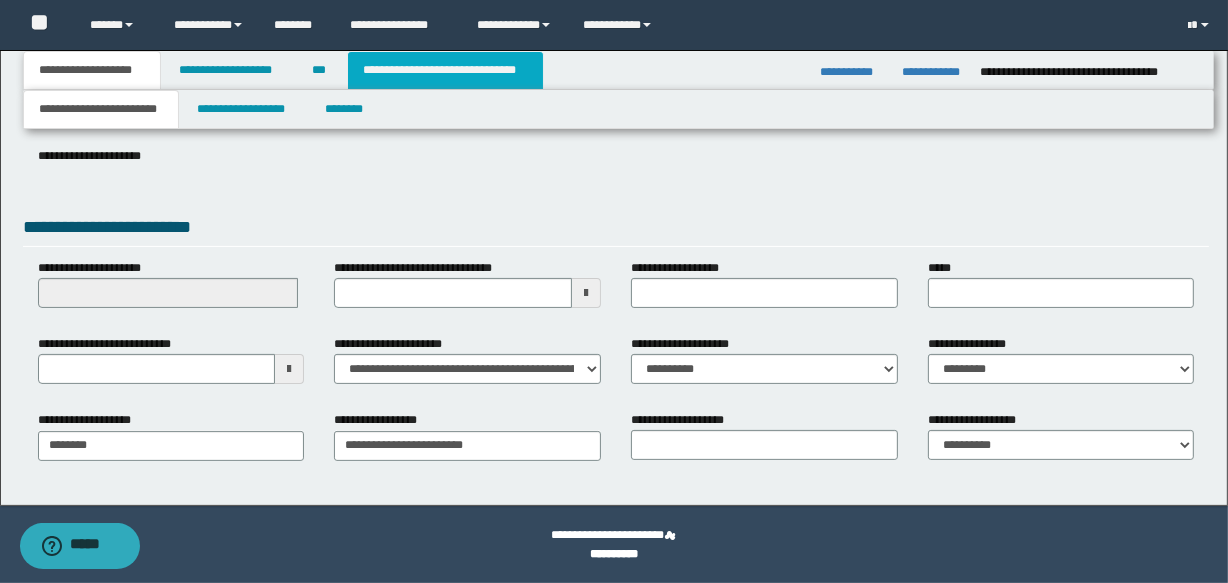 click on "**********" at bounding box center [445, 70] 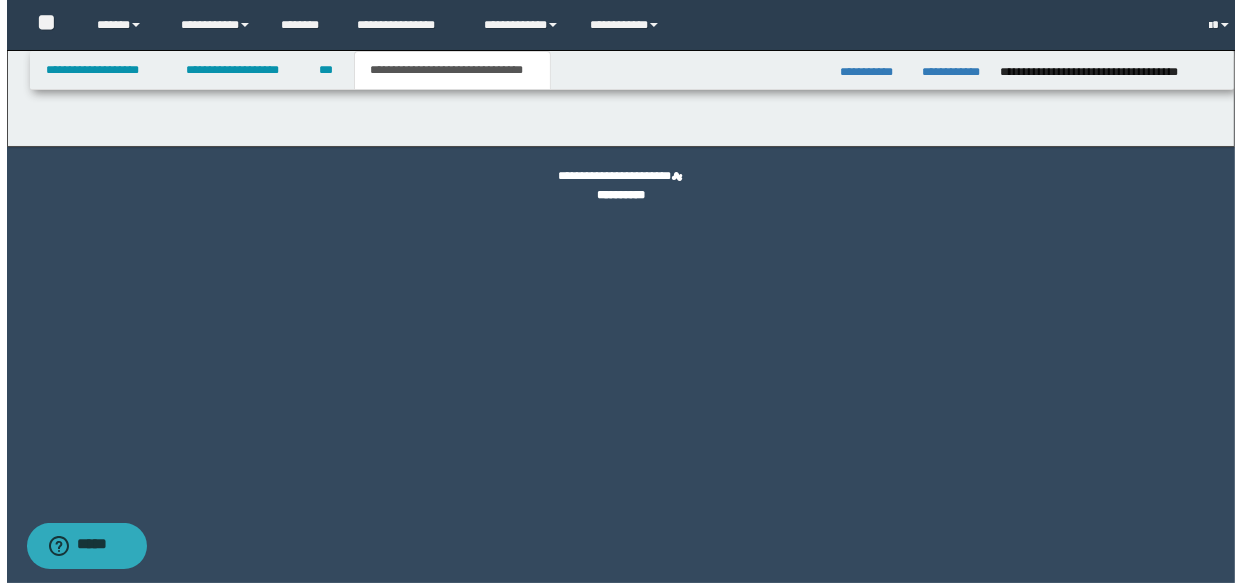 scroll, scrollTop: 0, scrollLeft: 0, axis: both 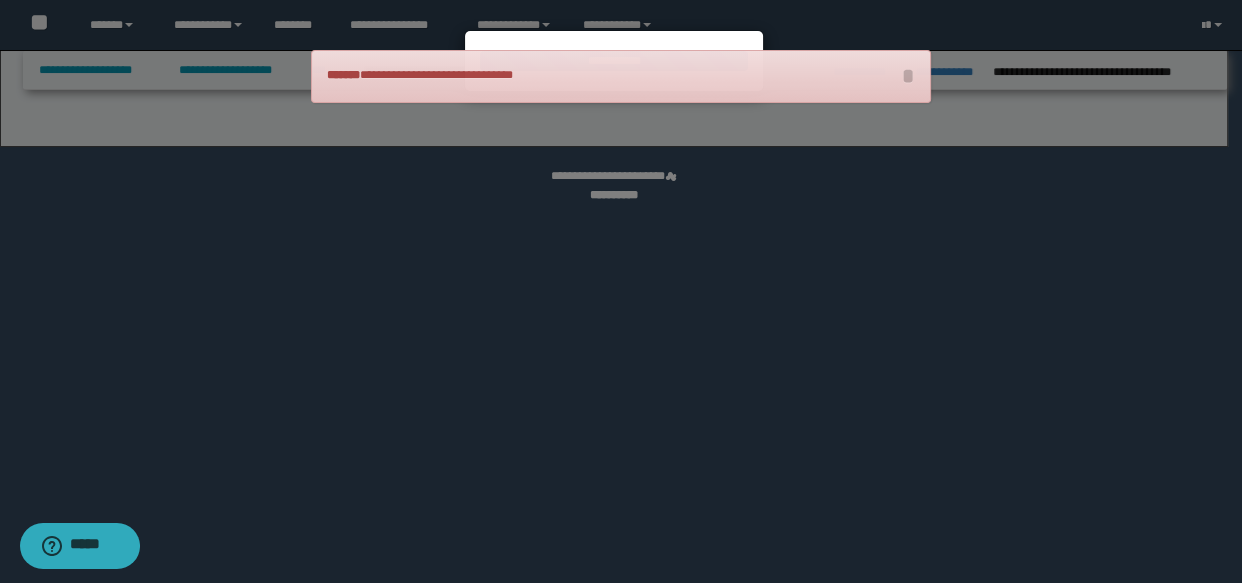 select on "*" 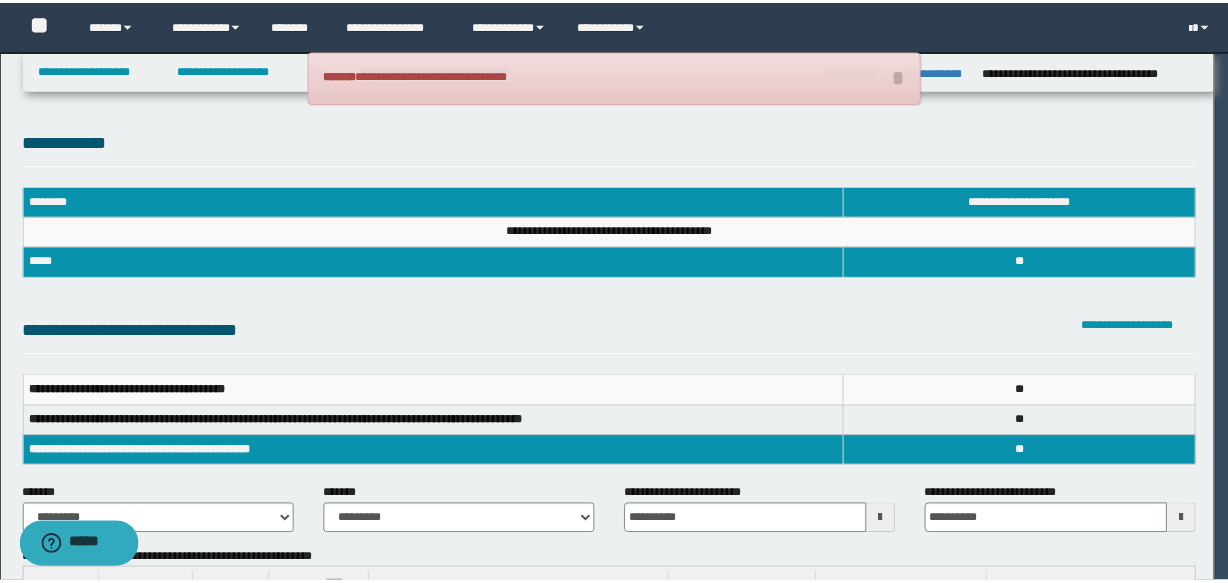 scroll, scrollTop: 0, scrollLeft: 0, axis: both 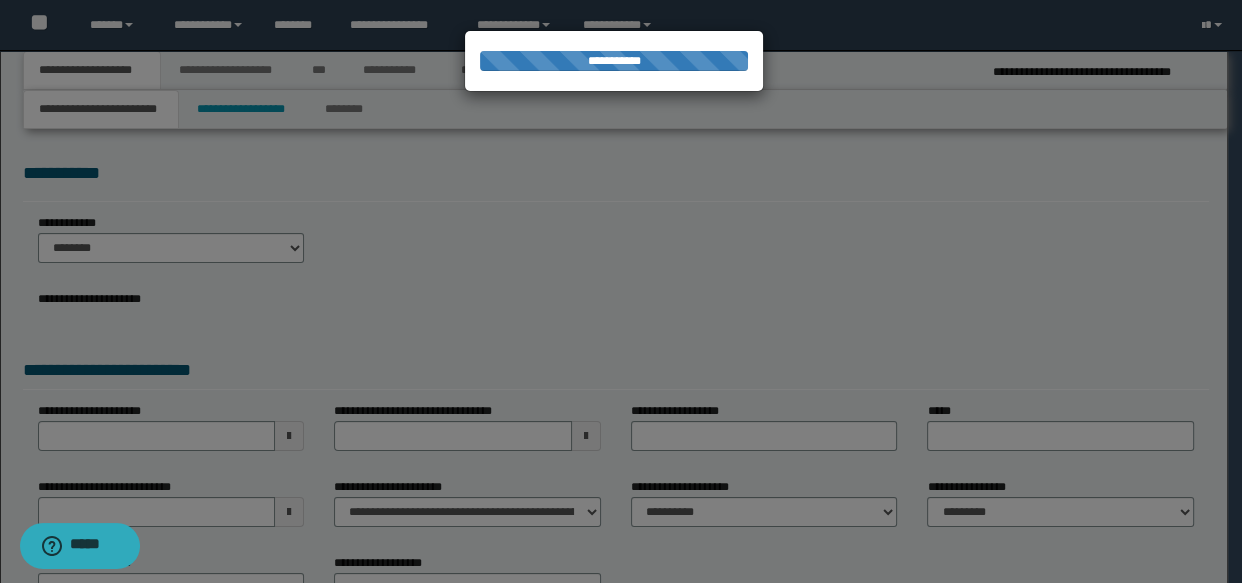 select on "*" 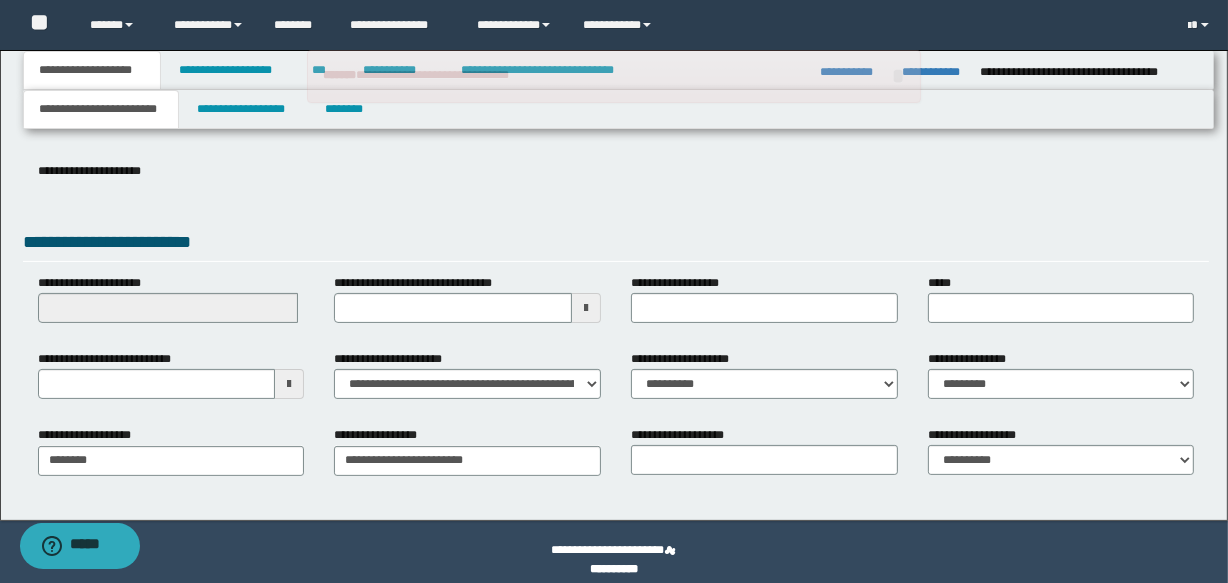 scroll, scrollTop: 300, scrollLeft: 0, axis: vertical 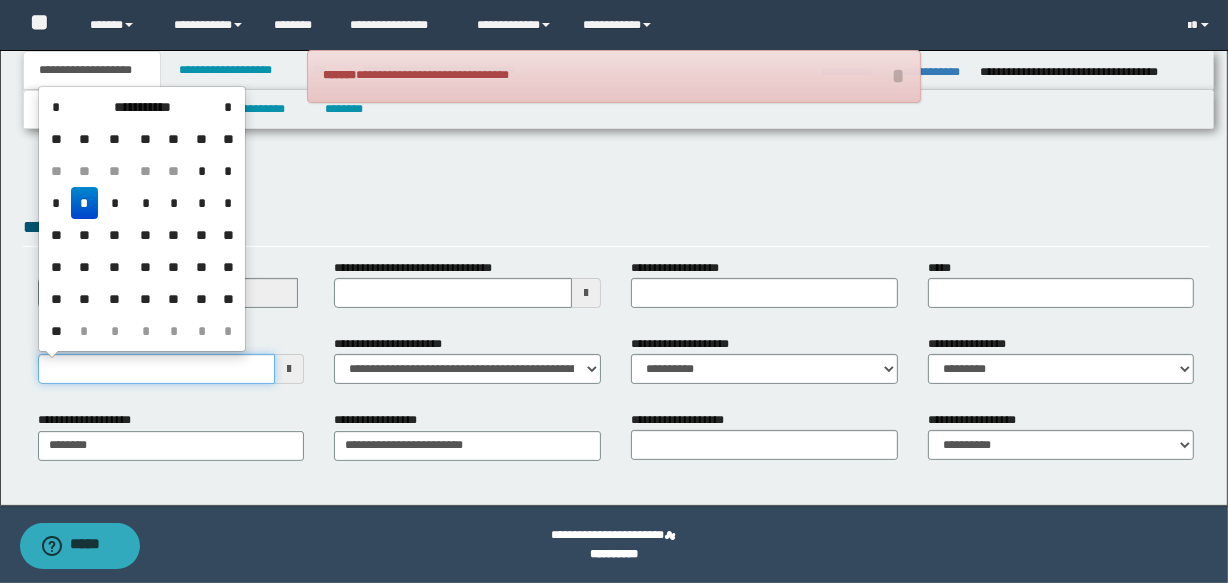 click on "**********" at bounding box center (157, 369) 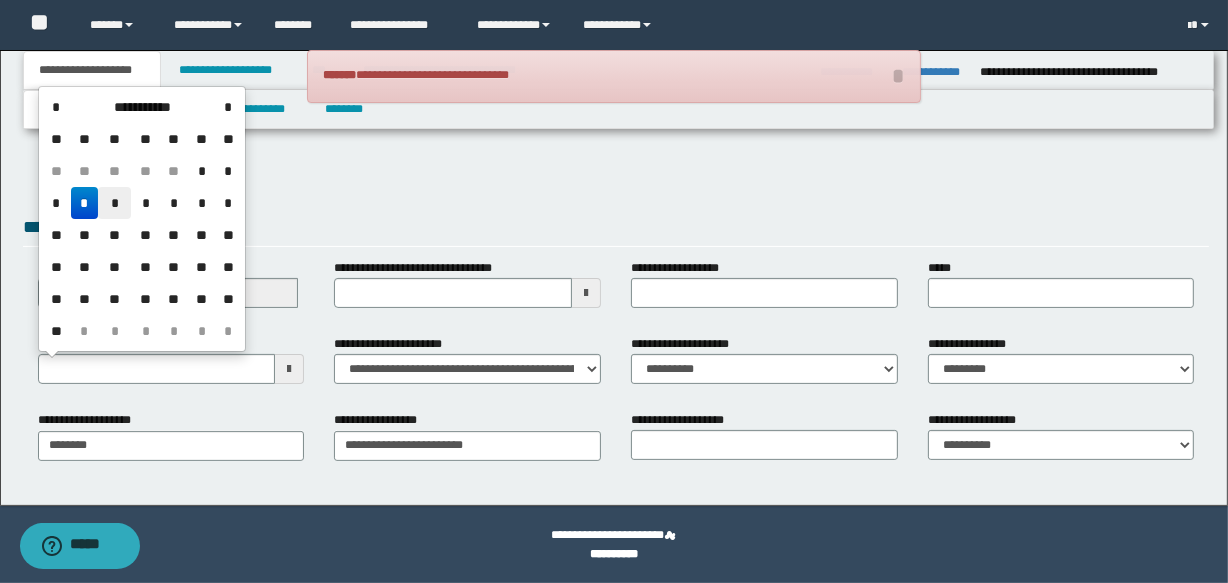 click on "*" at bounding box center [114, 203] 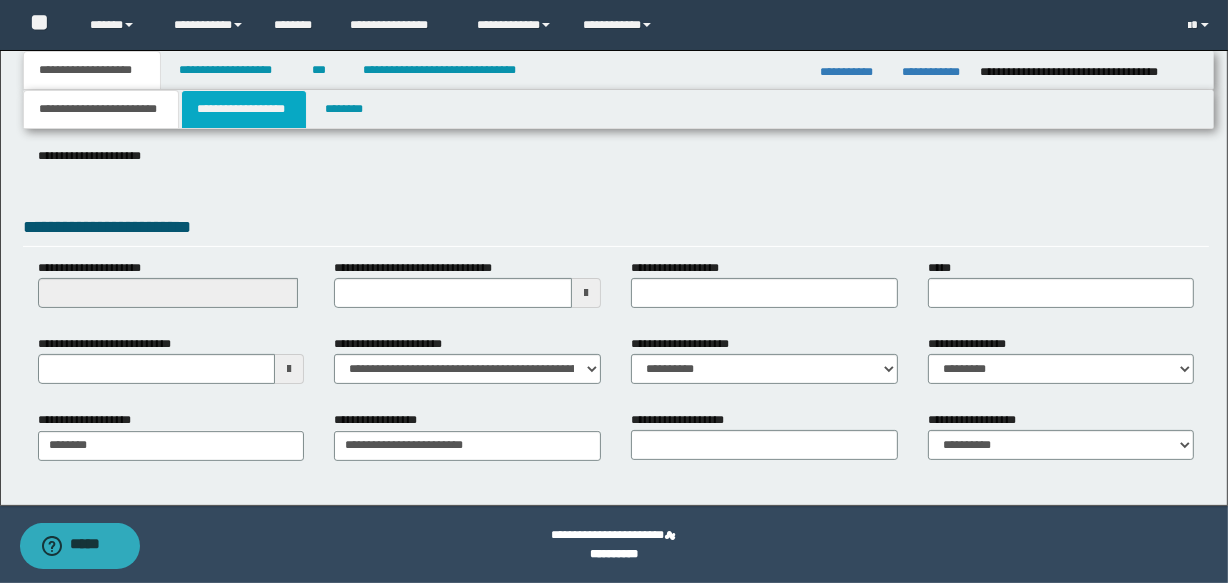 click on "**********" at bounding box center [244, 109] 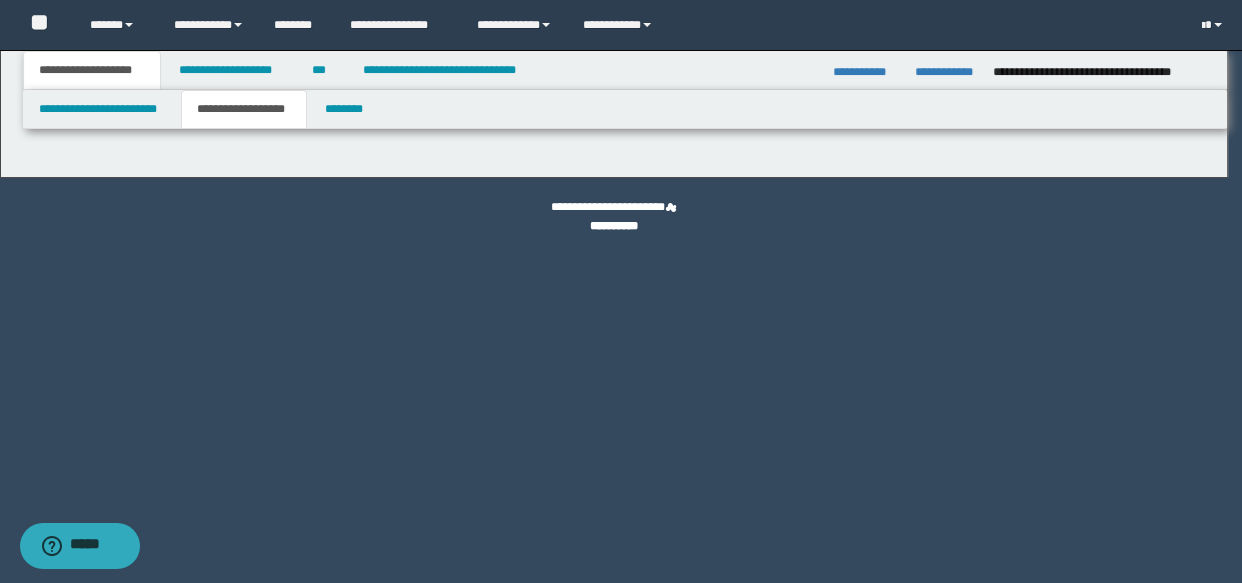 type on "**********" 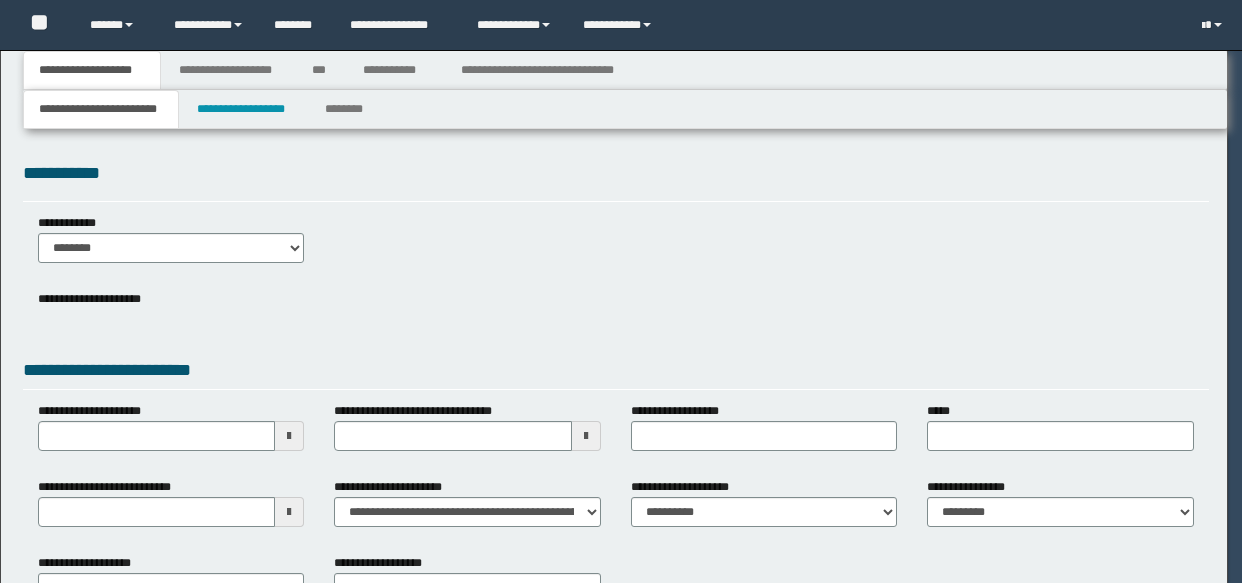 scroll, scrollTop: 0, scrollLeft: 0, axis: both 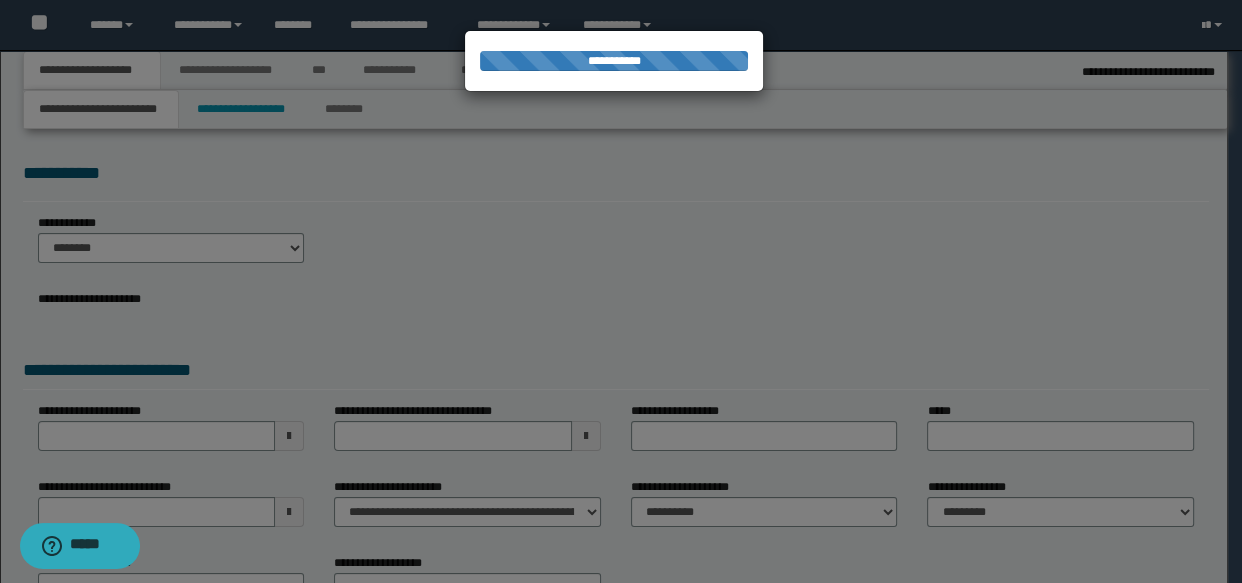 select on "*" 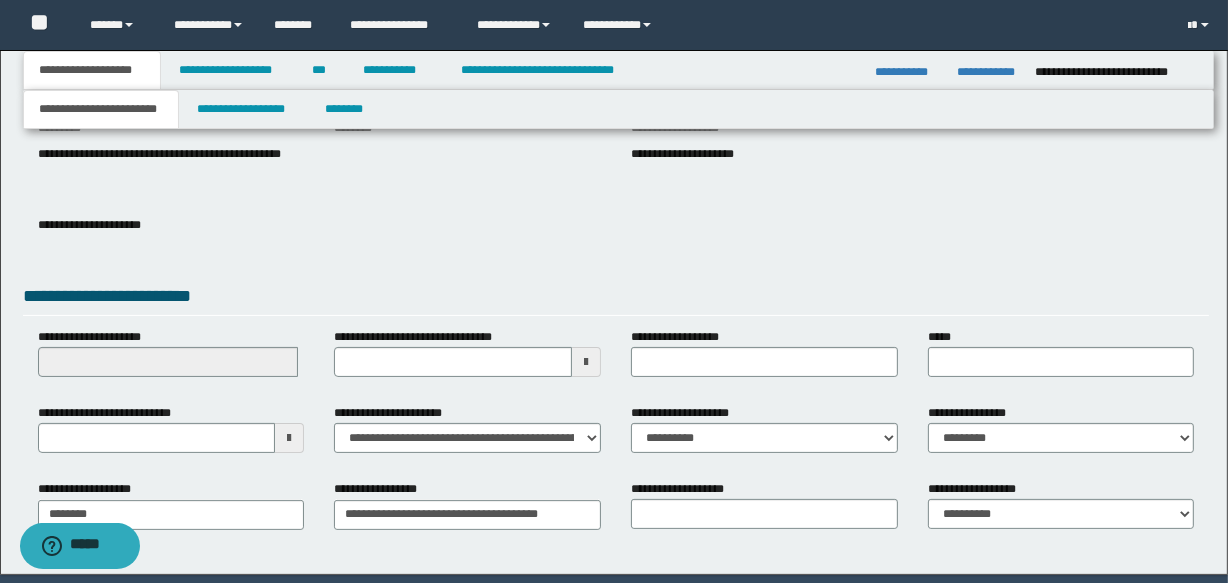 scroll, scrollTop: 319, scrollLeft: 0, axis: vertical 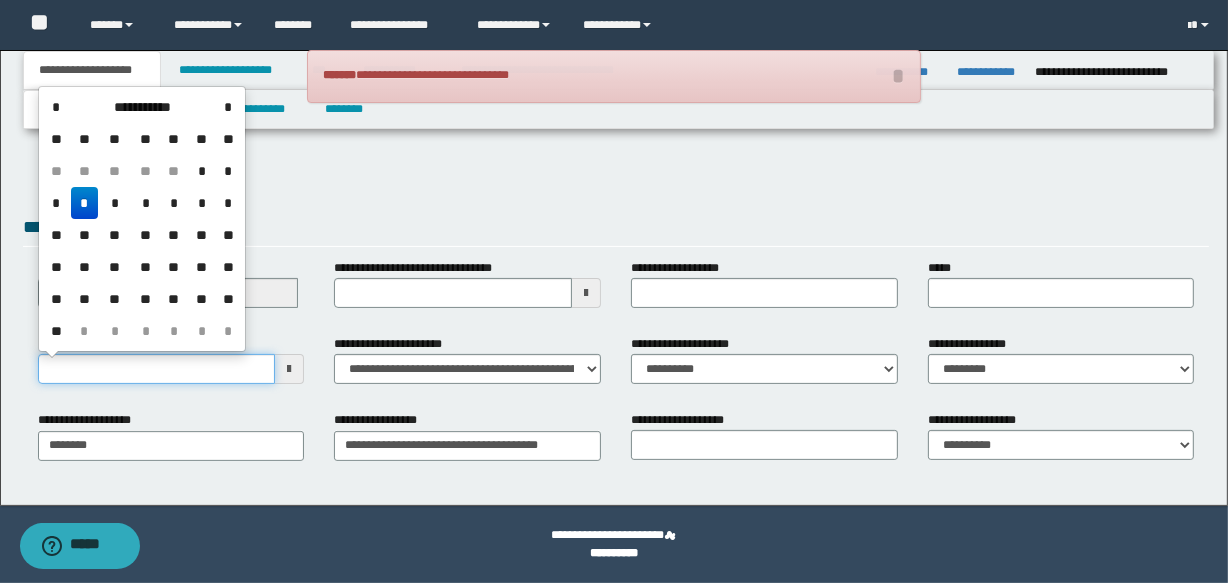 click on "**********" at bounding box center (157, 369) 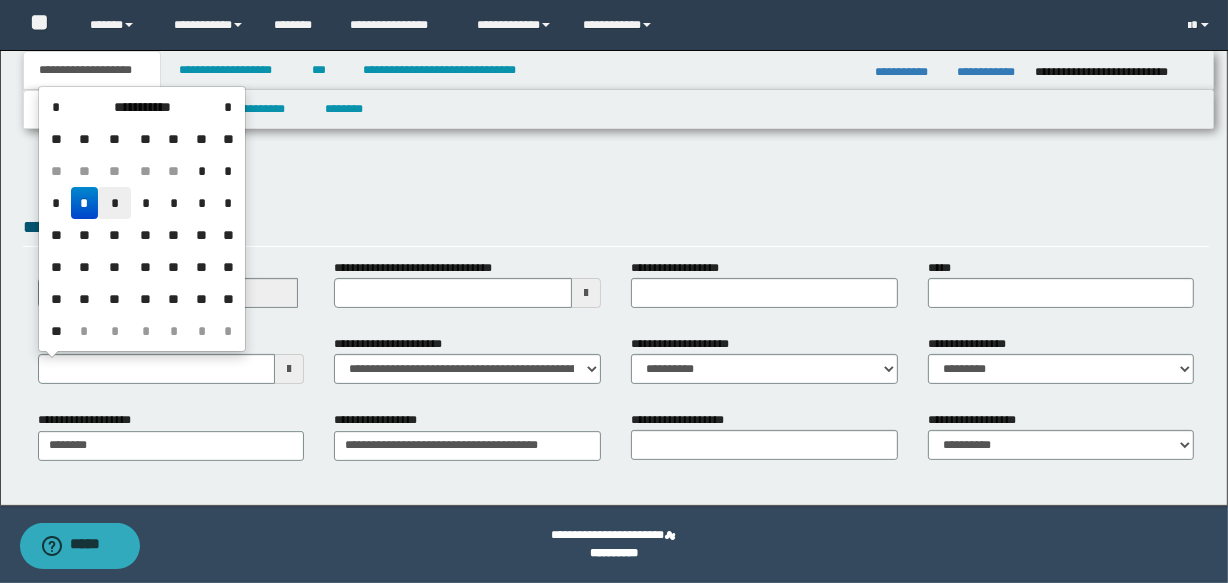click on "*" at bounding box center [114, 203] 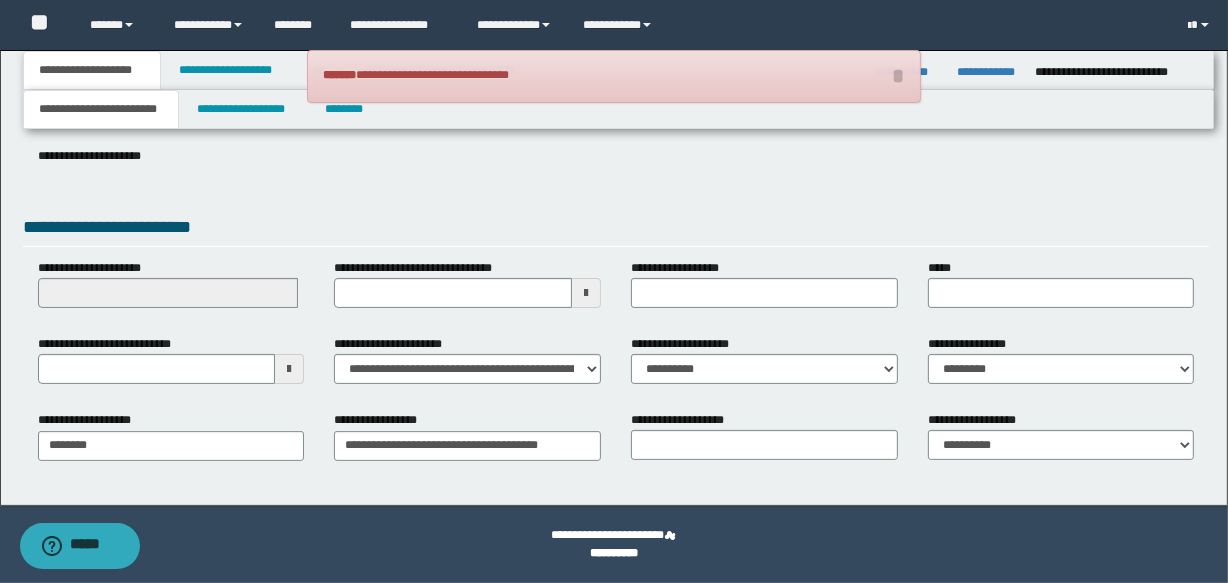 click on "**********" at bounding box center (616, 230) 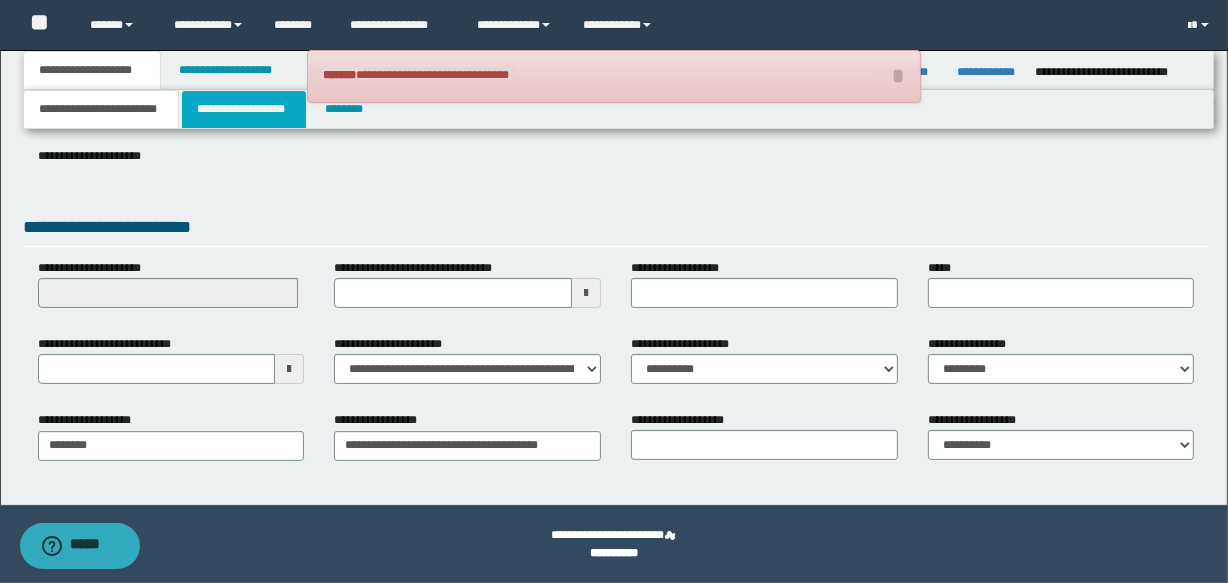 click on "**********" at bounding box center (244, 109) 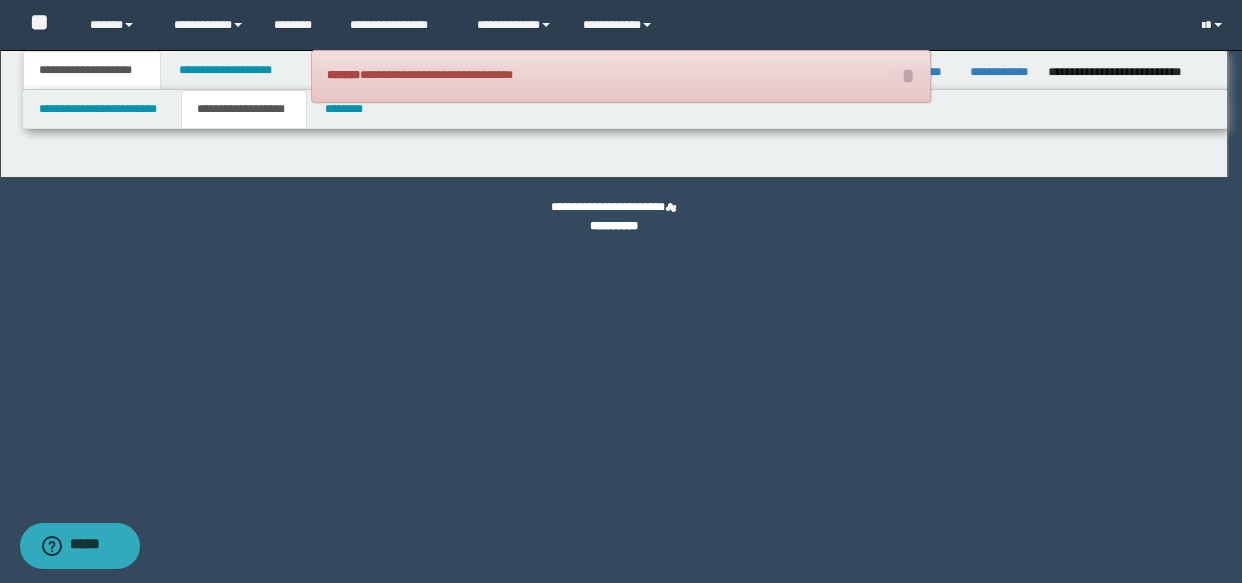 type on "********" 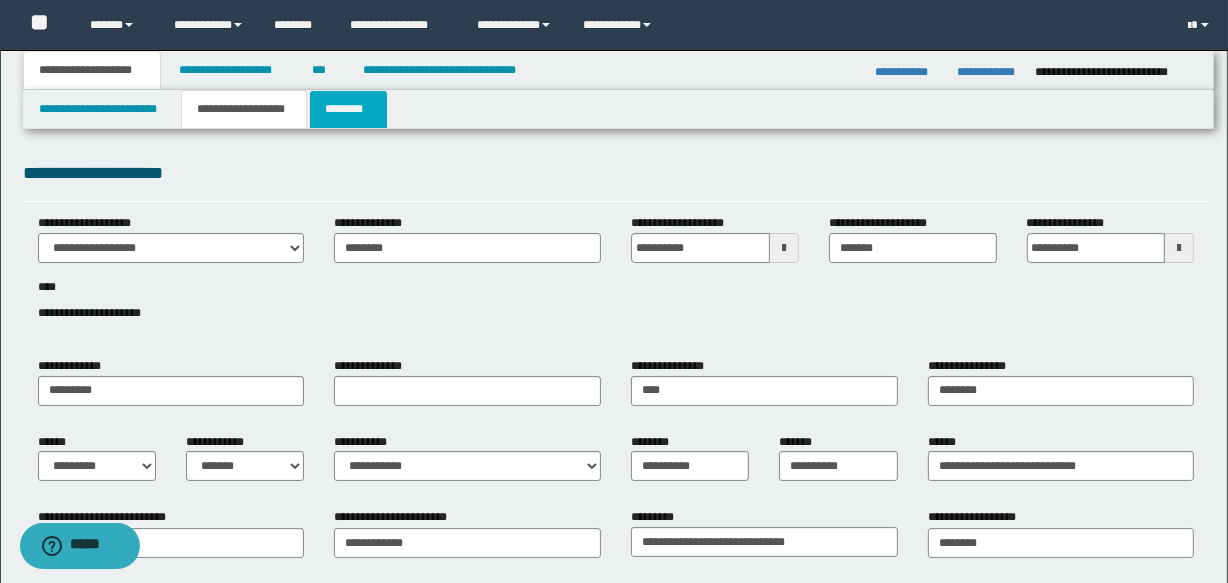 click on "********" at bounding box center [348, 109] 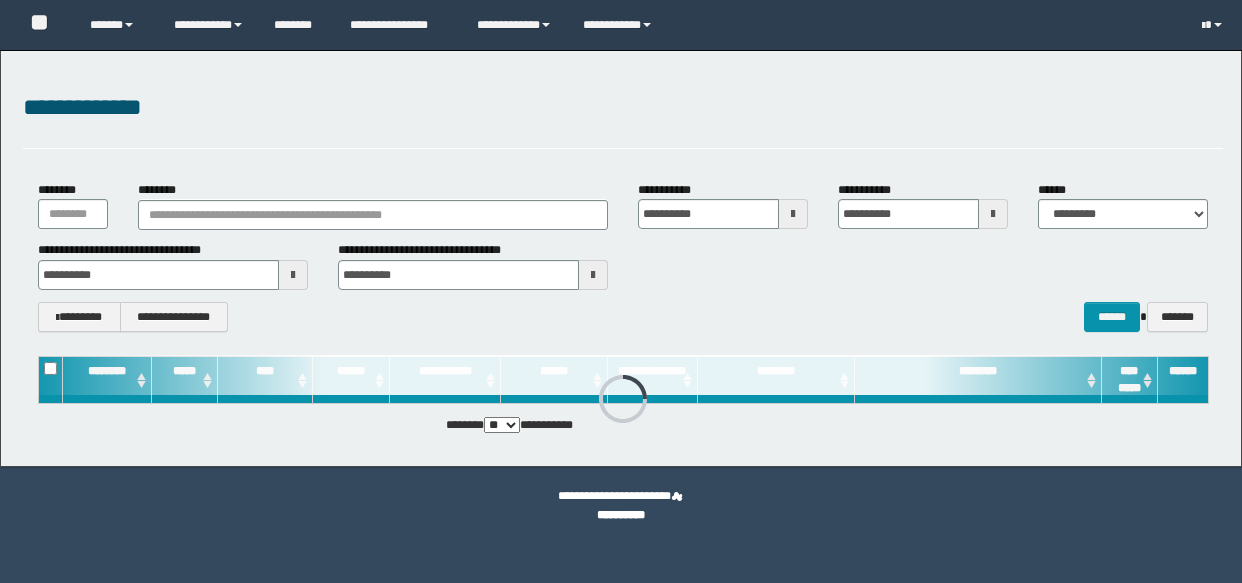 scroll, scrollTop: 0, scrollLeft: 0, axis: both 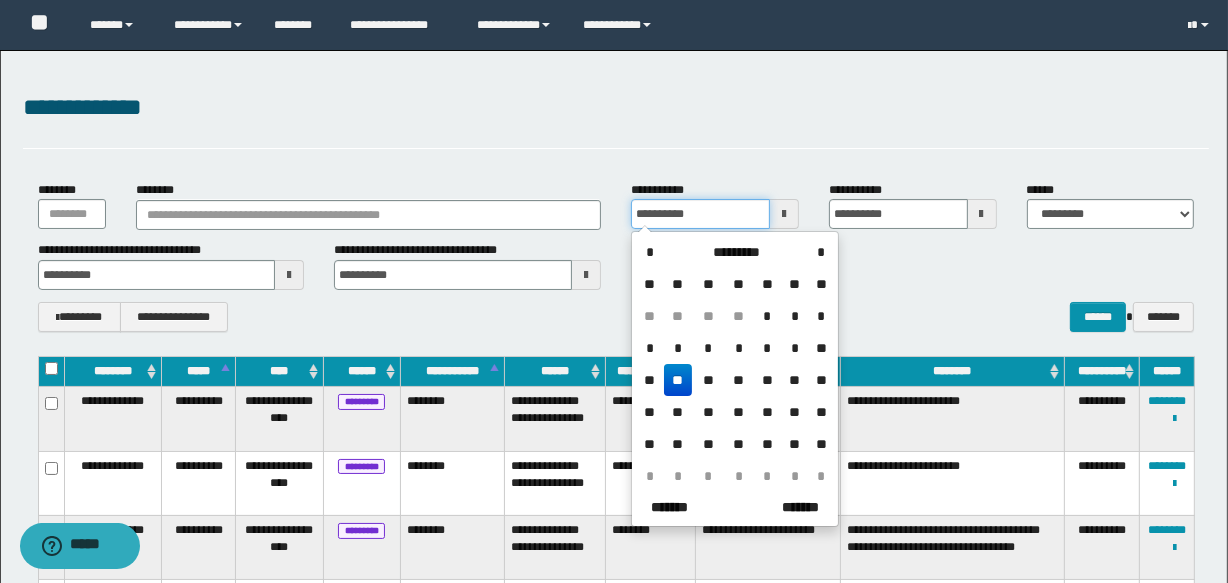drag, startPoint x: 732, startPoint y: 209, endPoint x: 0, endPoint y: 222, distance: 732.1154 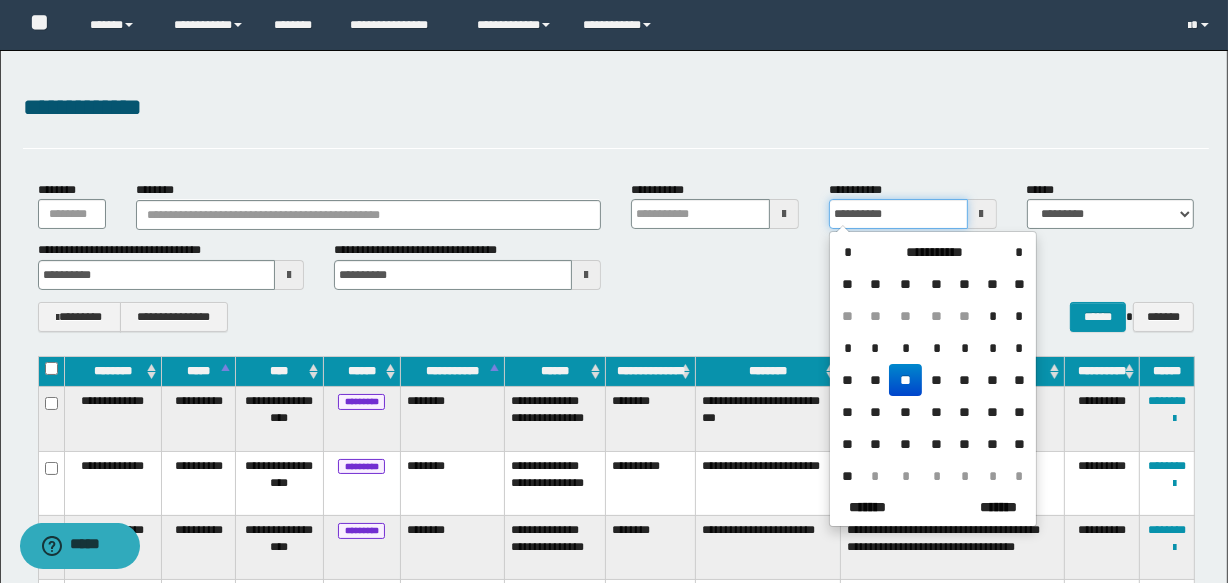 drag, startPoint x: 916, startPoint y: 210, endPoint x: 499, endPoint y: 200, distance: 417.11987 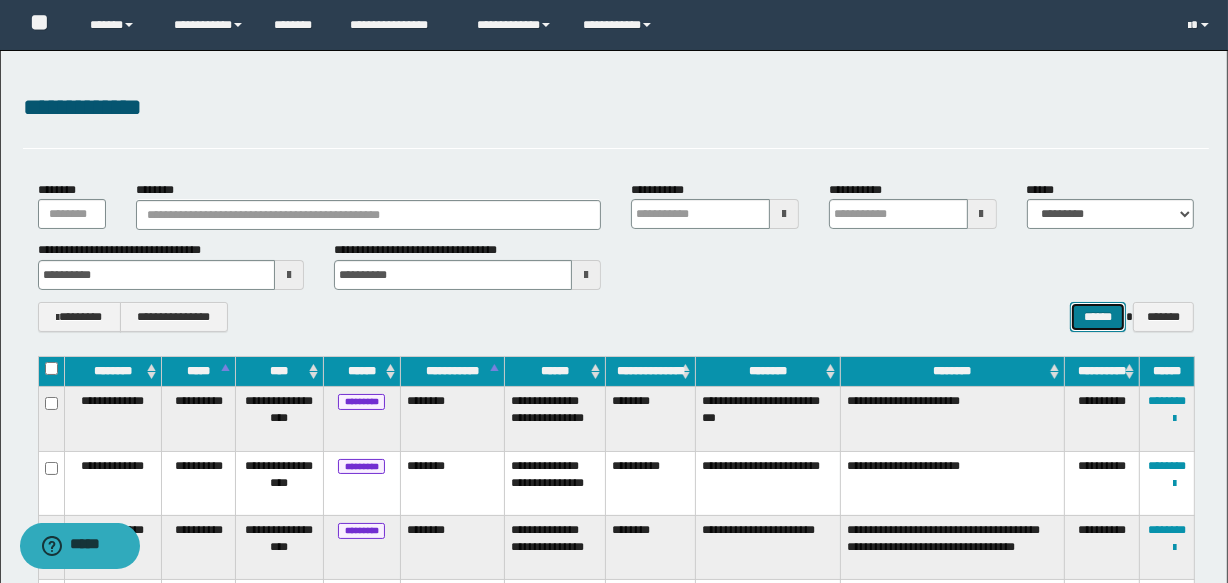 click on "******" at bounding box center [1098, 317] 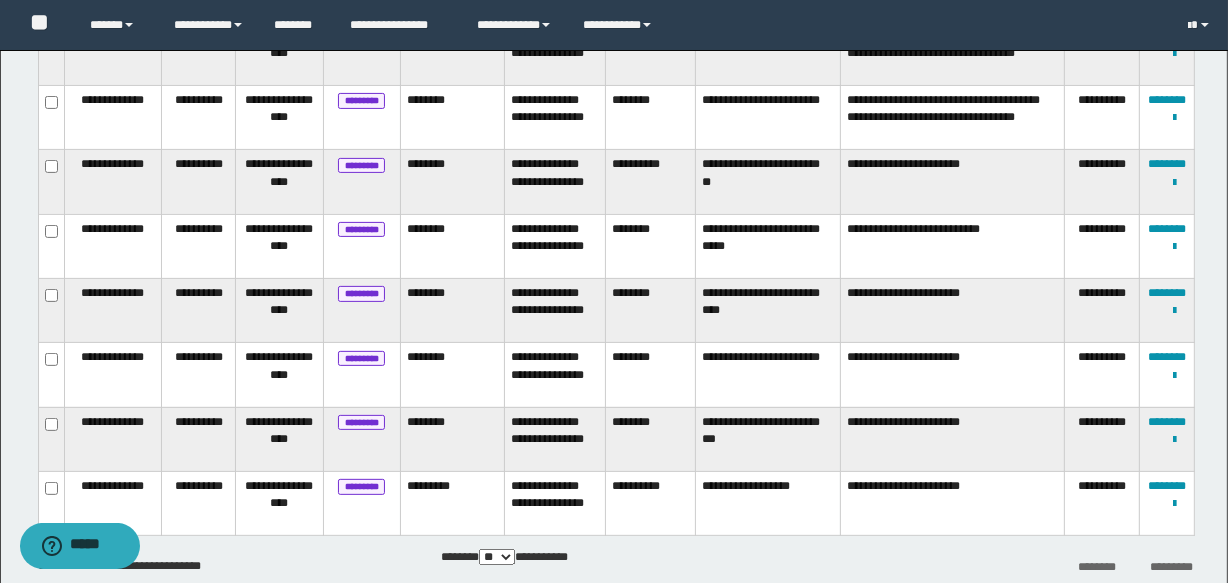 scroll, scrollTop: 428, scrollLeft: 0, axis: vertical 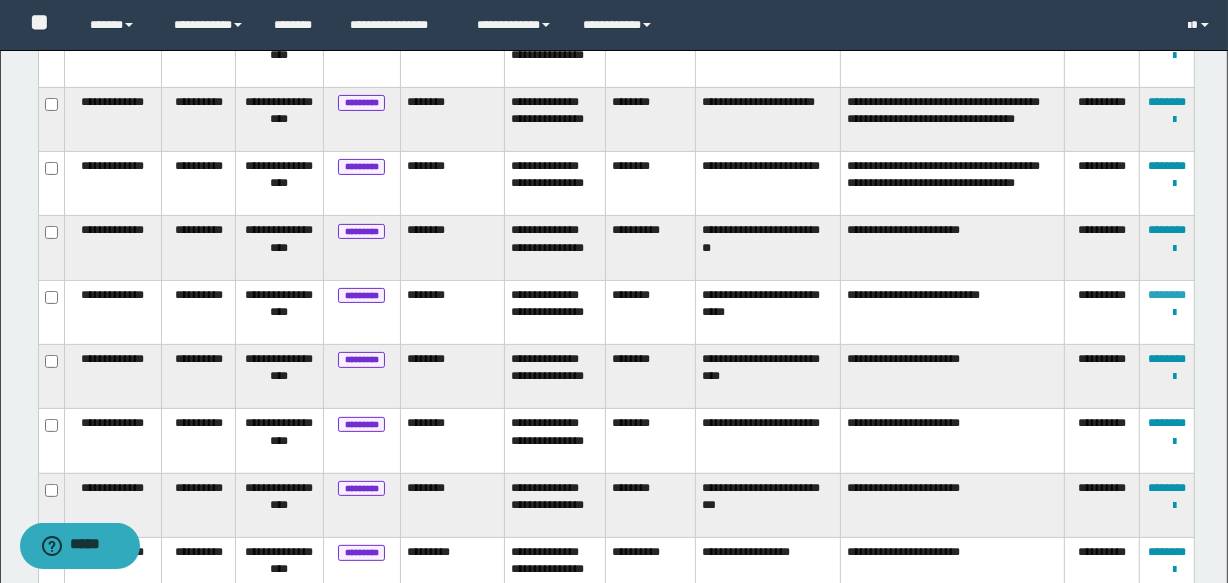 click on "********" at bounding box center [1167, 295] 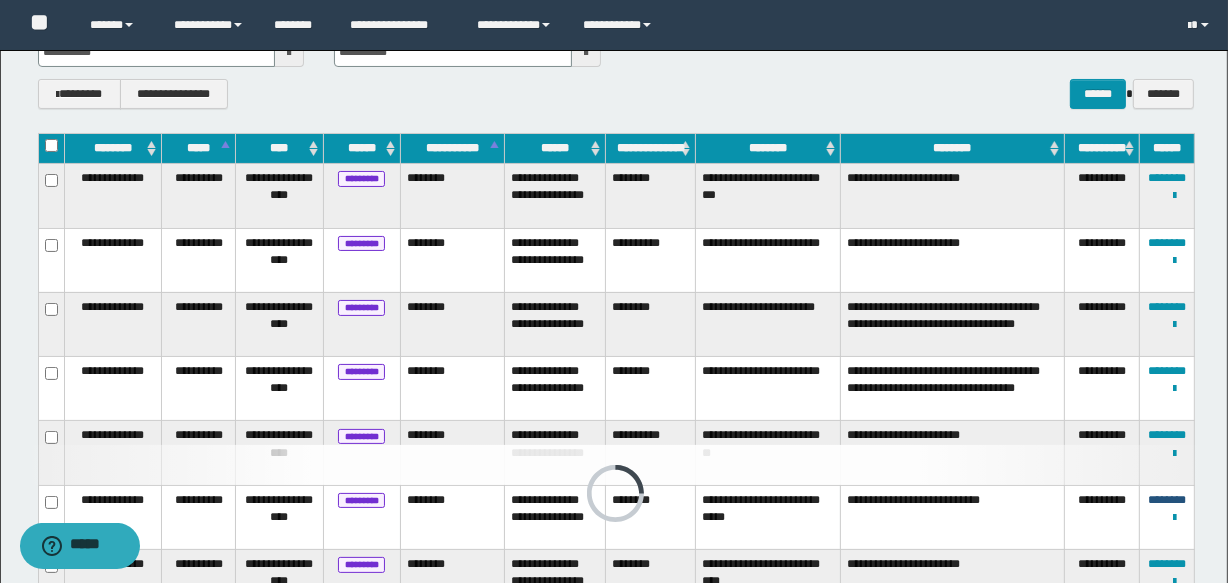 scroll, scrollTop: 221, scrollLeft: 0, axis: vertical 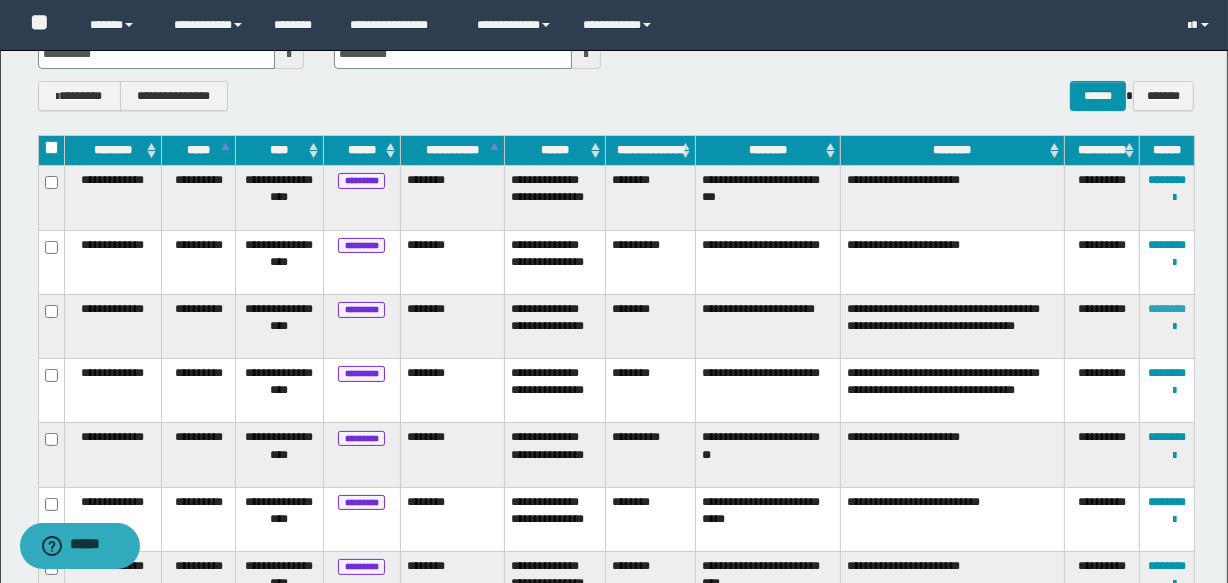 click on "********" at bounding box center [1167, 309] 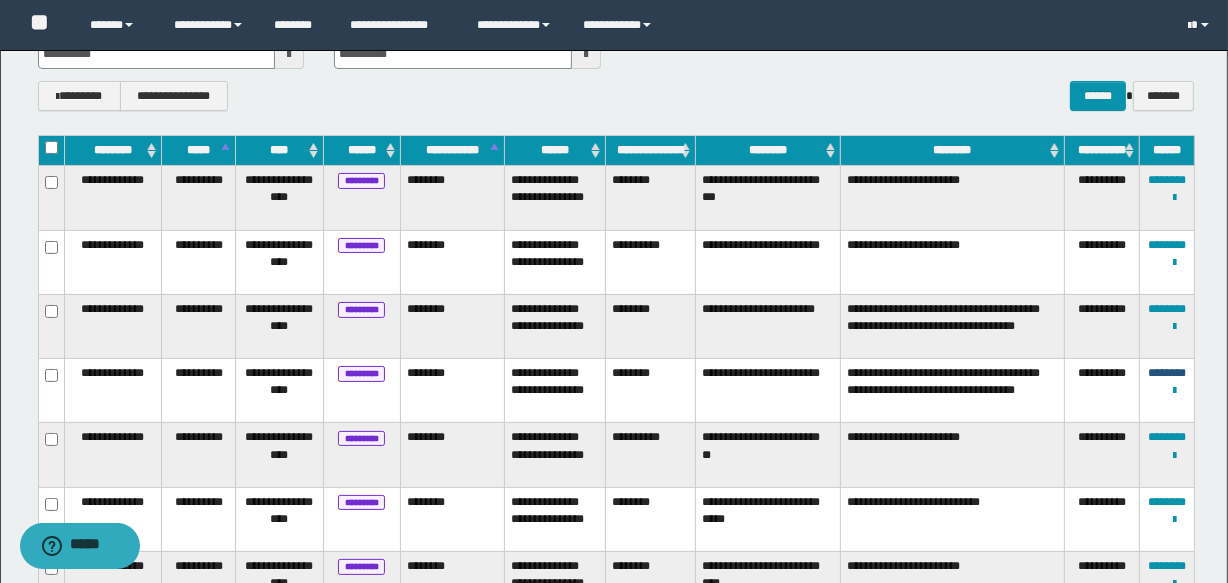 click on "********" at bounding box center (1167, 373) 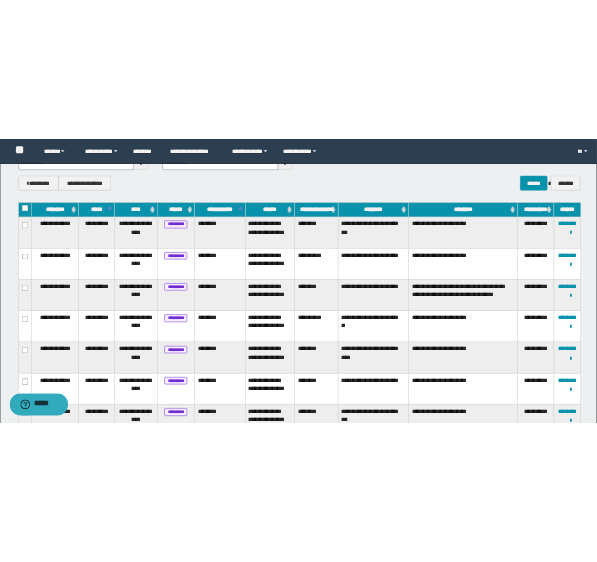 scroll, scrollTop: 214, scrollLeft: 0, axis: vertical 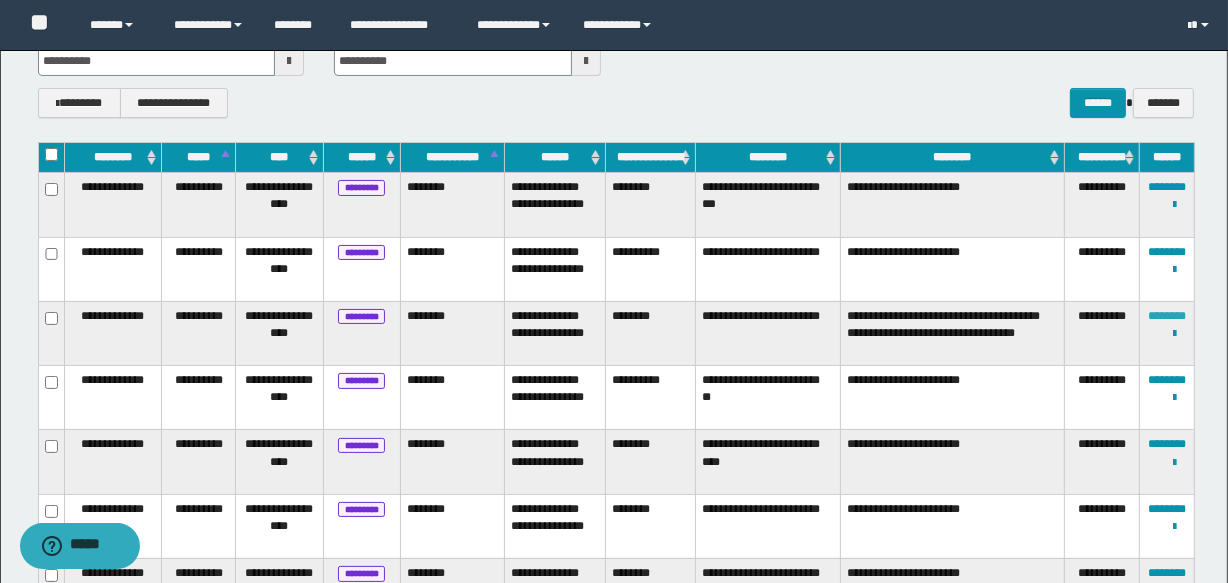 click on "********" at bounding box center [1167, 316] 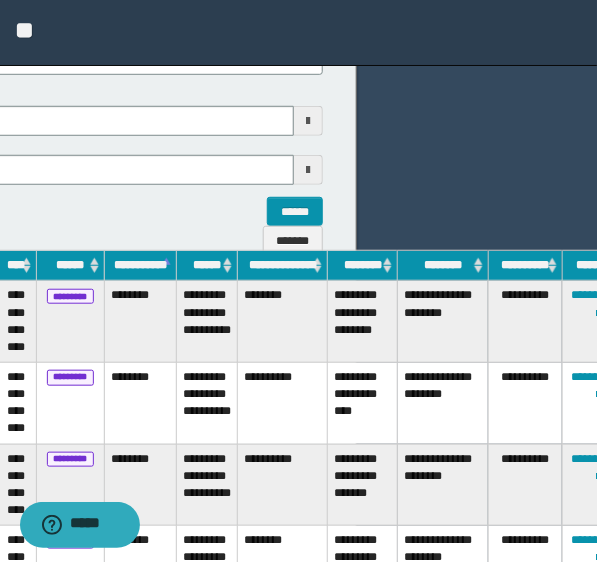scroll, scrollTop: 350, scrollLeft: 240, axis: both 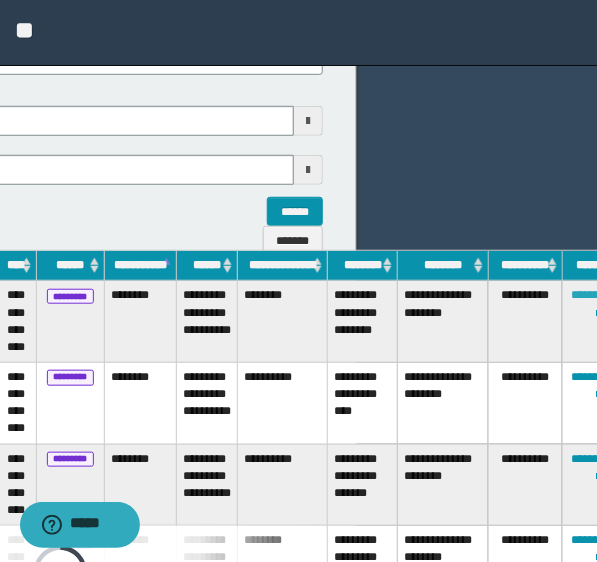 click on "********" at bounding box center (590, 295) 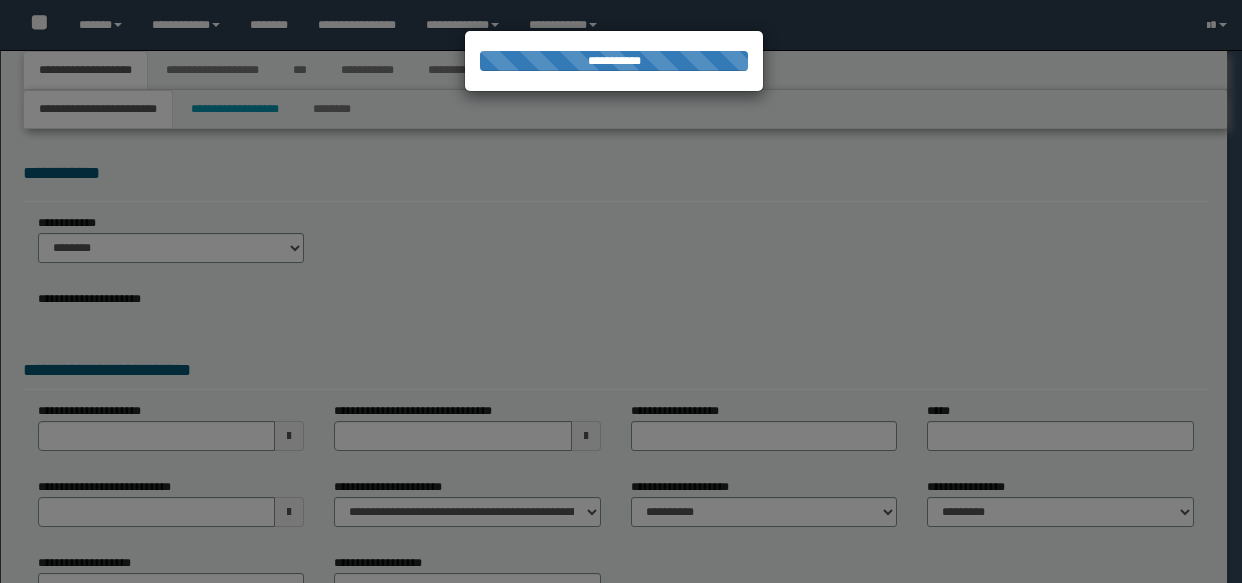 select on "*" 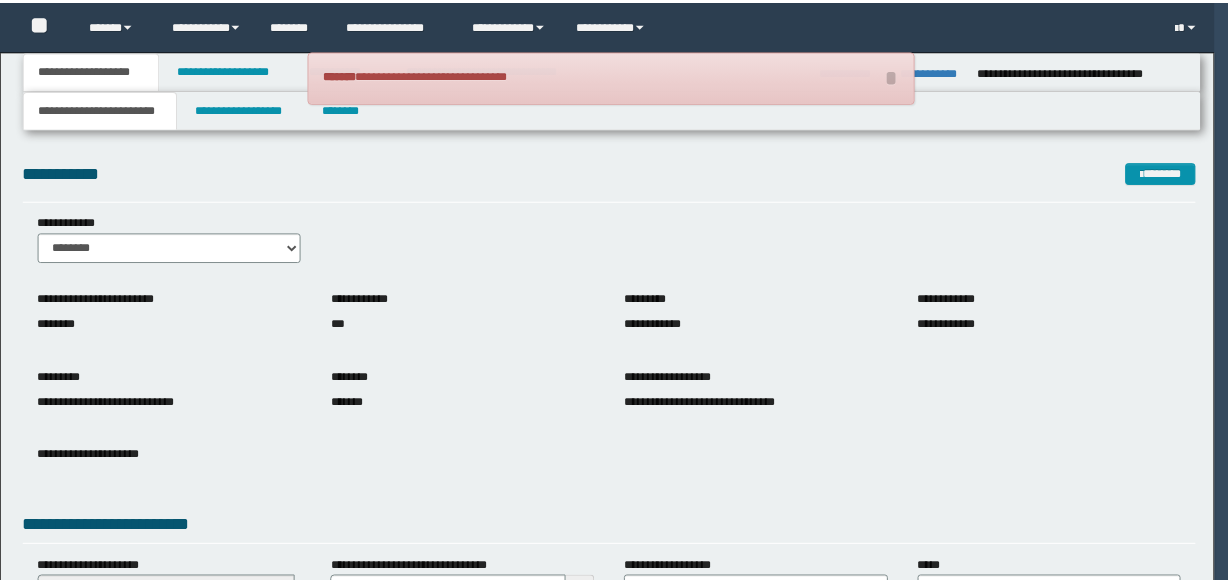 scroll, scrollTop: 0, scrollLeft: 0, axis: both 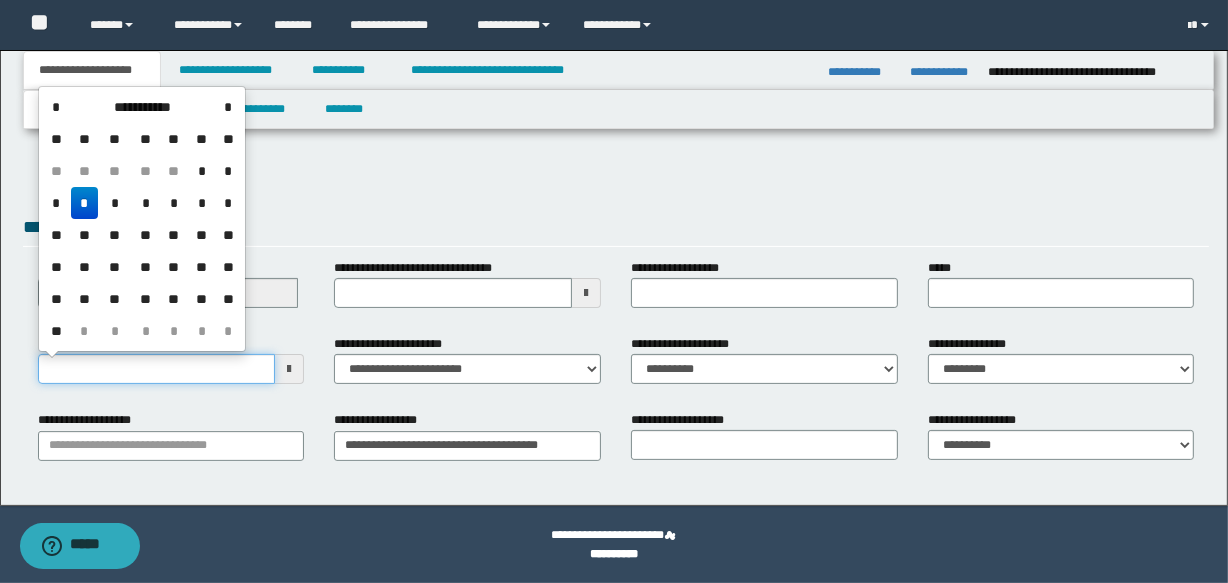 click on "**********" at bounding box center (157, 369) 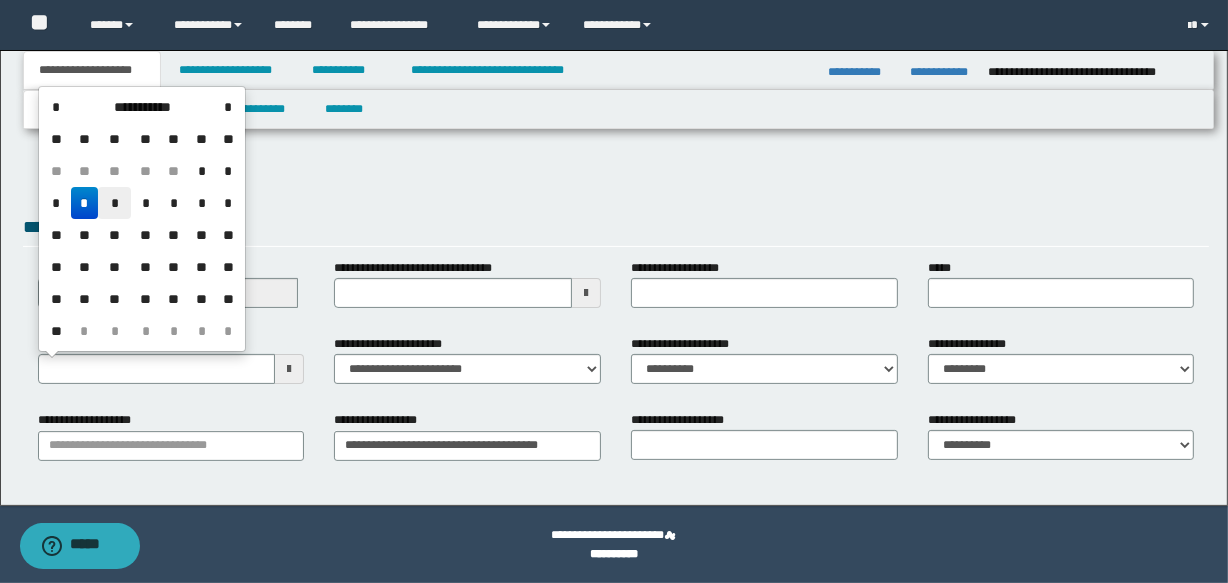 click on "*" at bounding box center [114, 203] 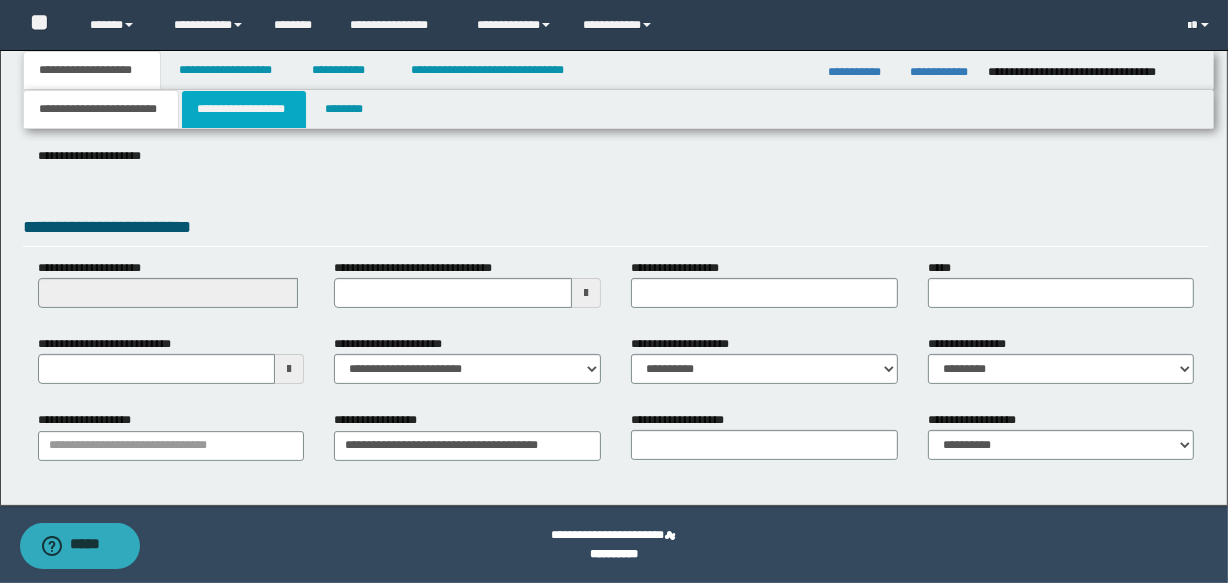 click on "**********" at bounding box center (244, 109) 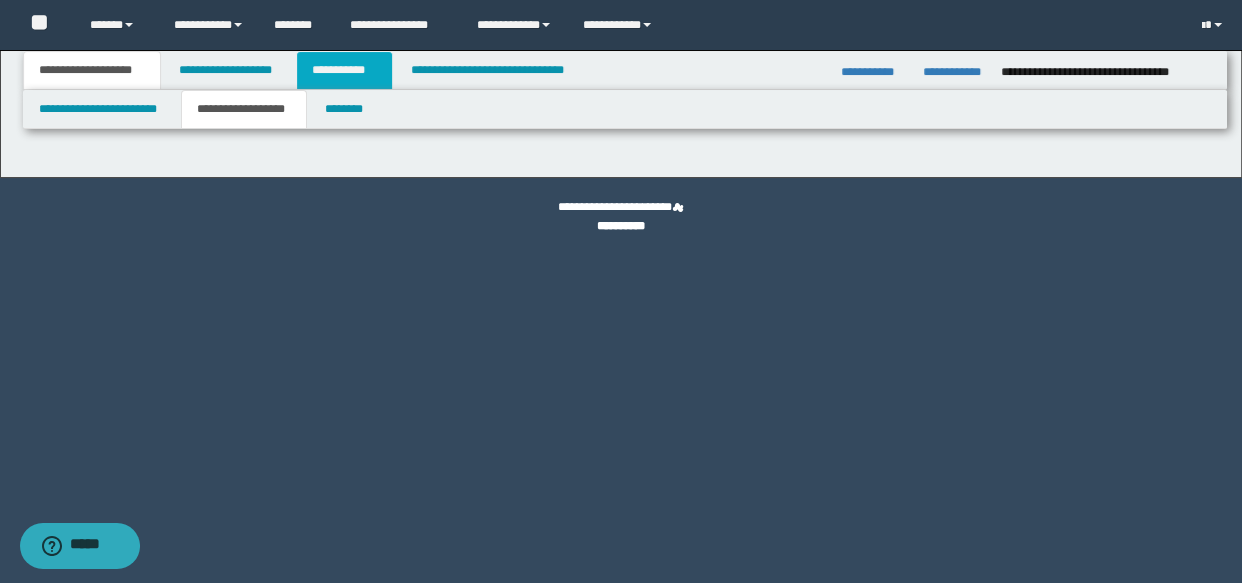 type on "********" 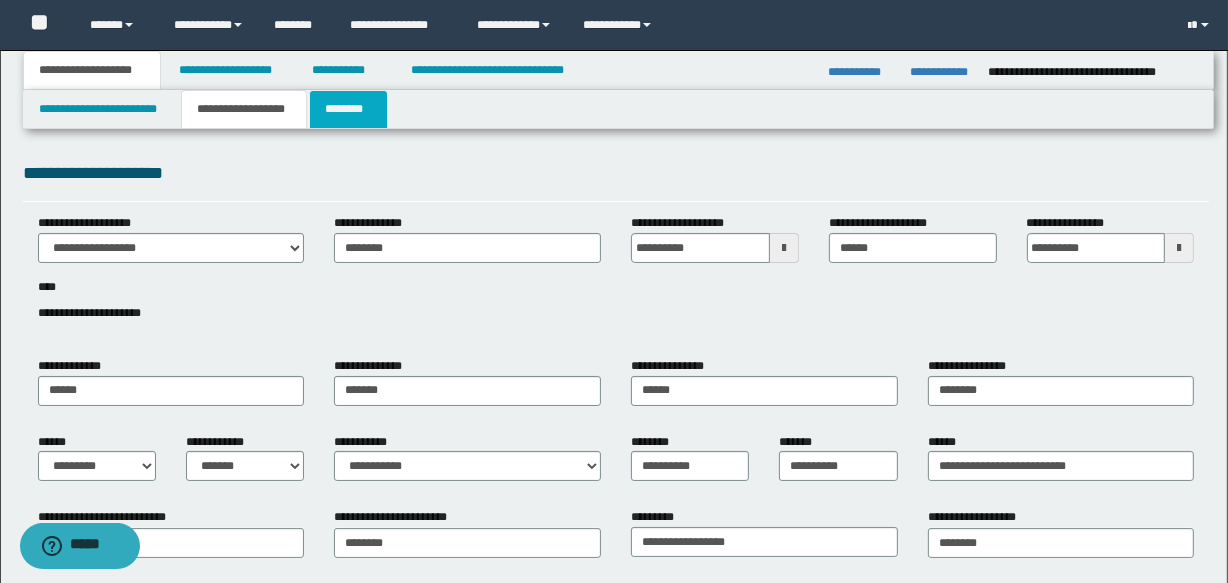 click on "********" at bounding box center [348, 109] 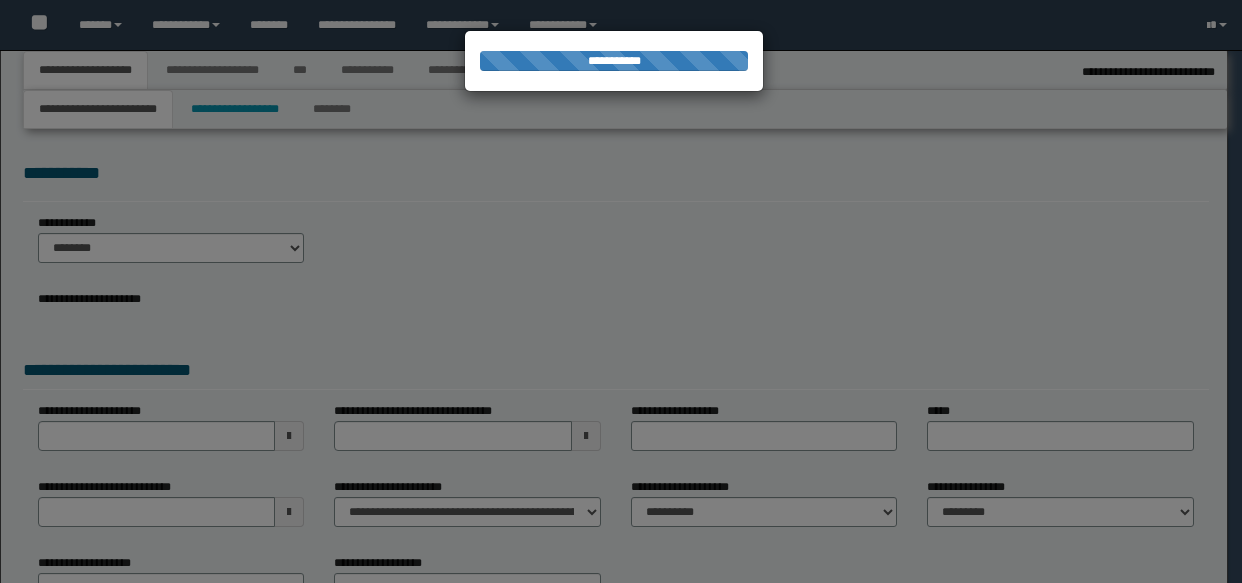 select on "*" 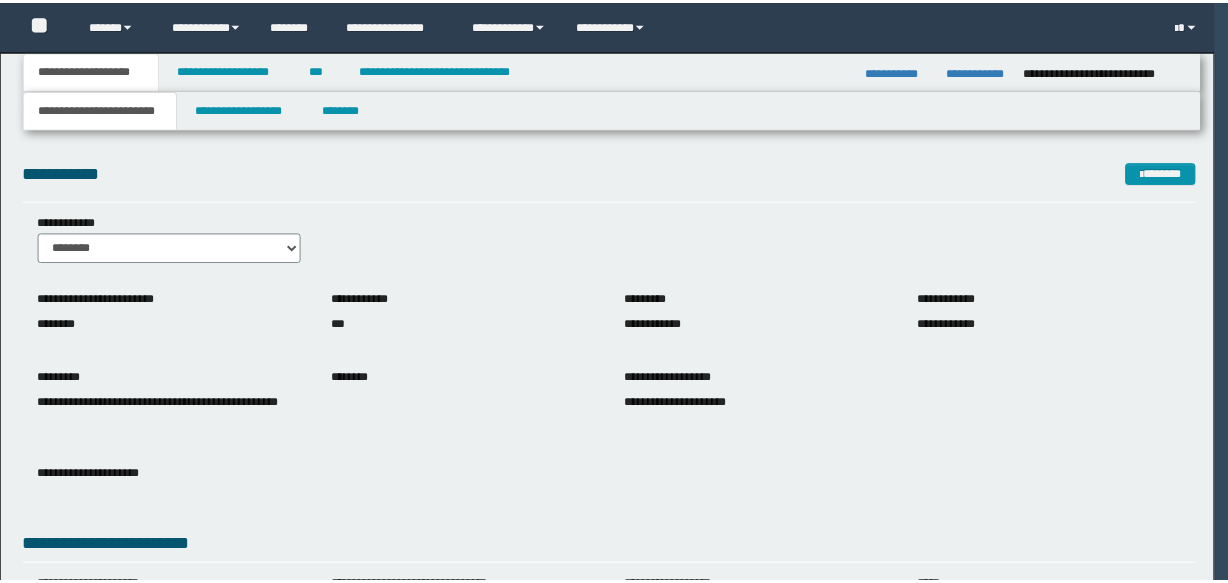 scroll, scrollTop: 0, scrollLeft: 0, axis: both 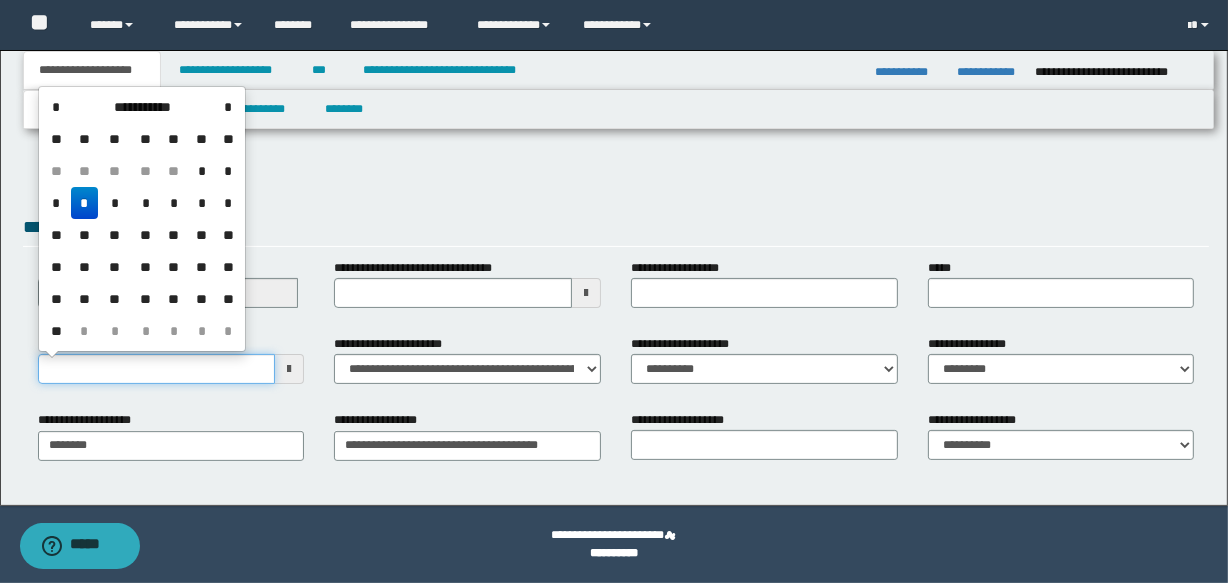 click on "**********" at bounding box center (157, 369) 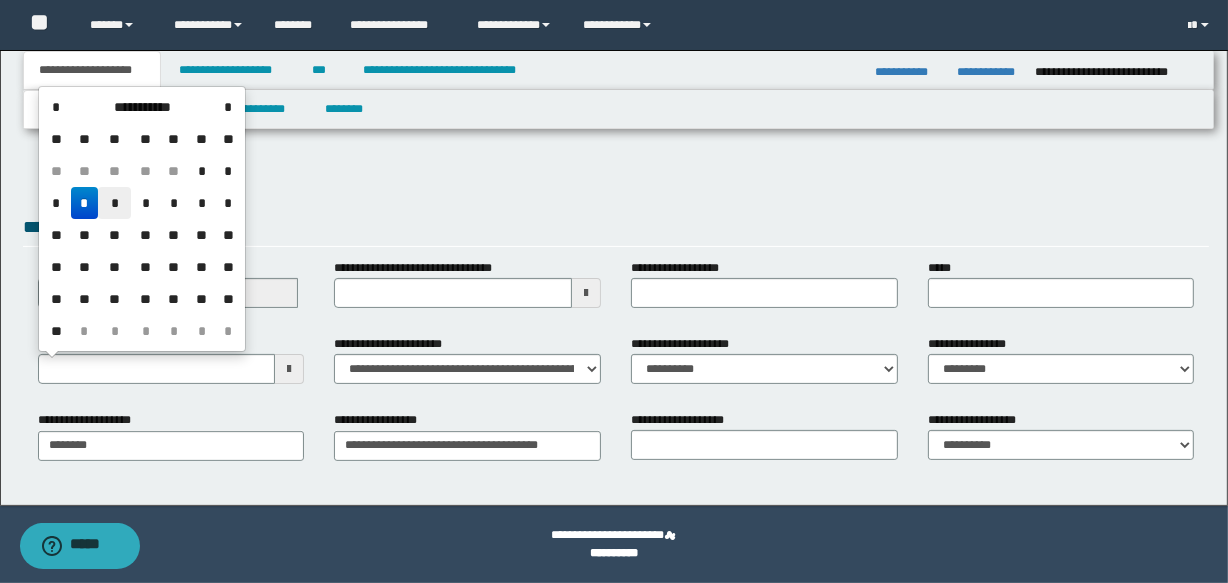 click on "*" at bounding box center (114, 203) 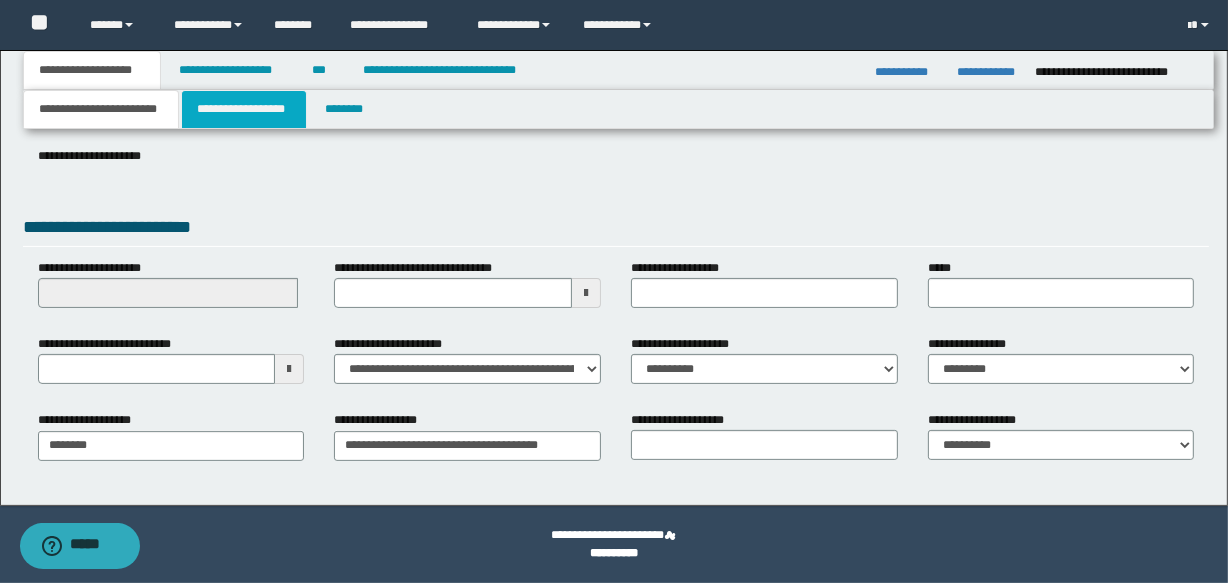 click on "**********" at bounding box center [244, 109] 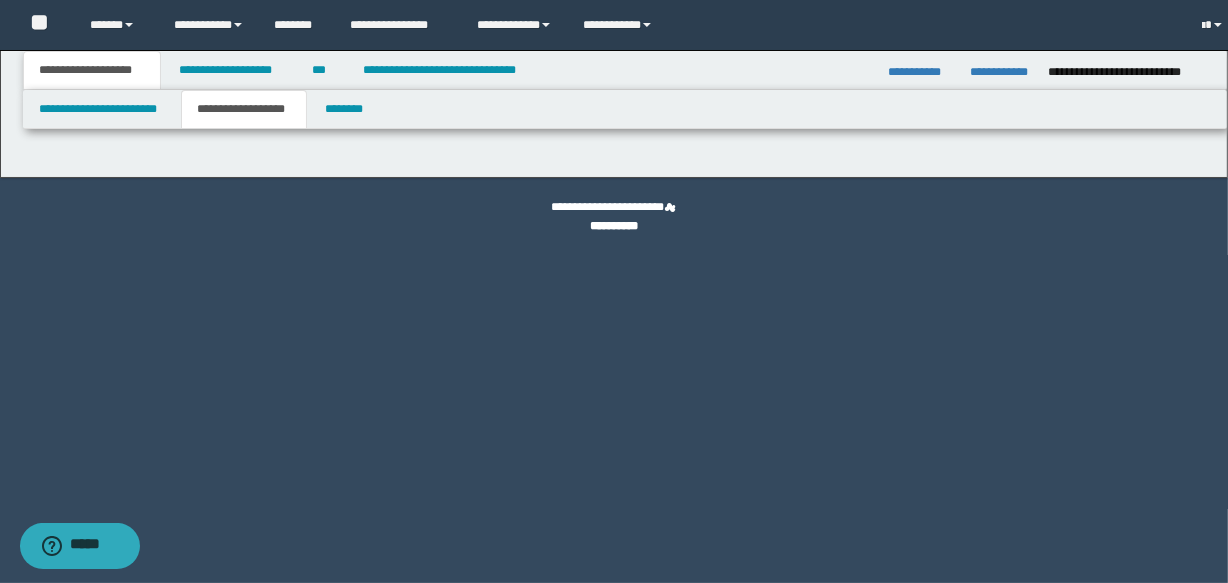 scroll, scrollTop: 0, scrollLeft: 0, axis: both 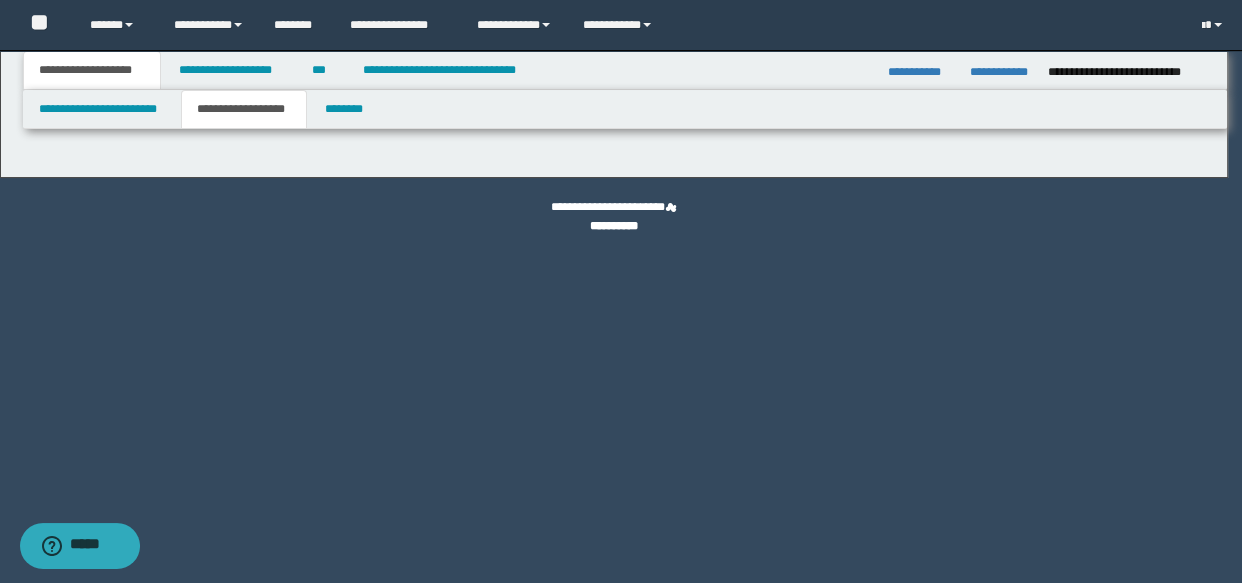 type on "********" 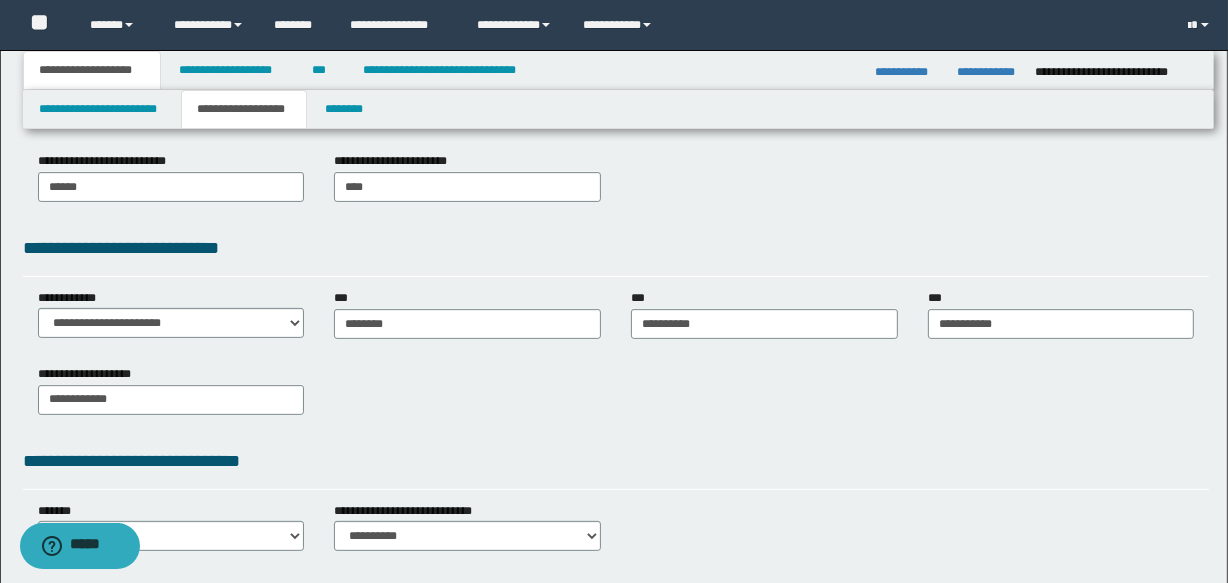 scroll, scrollTop: 523, scrollLeft: 0, axis: vertical 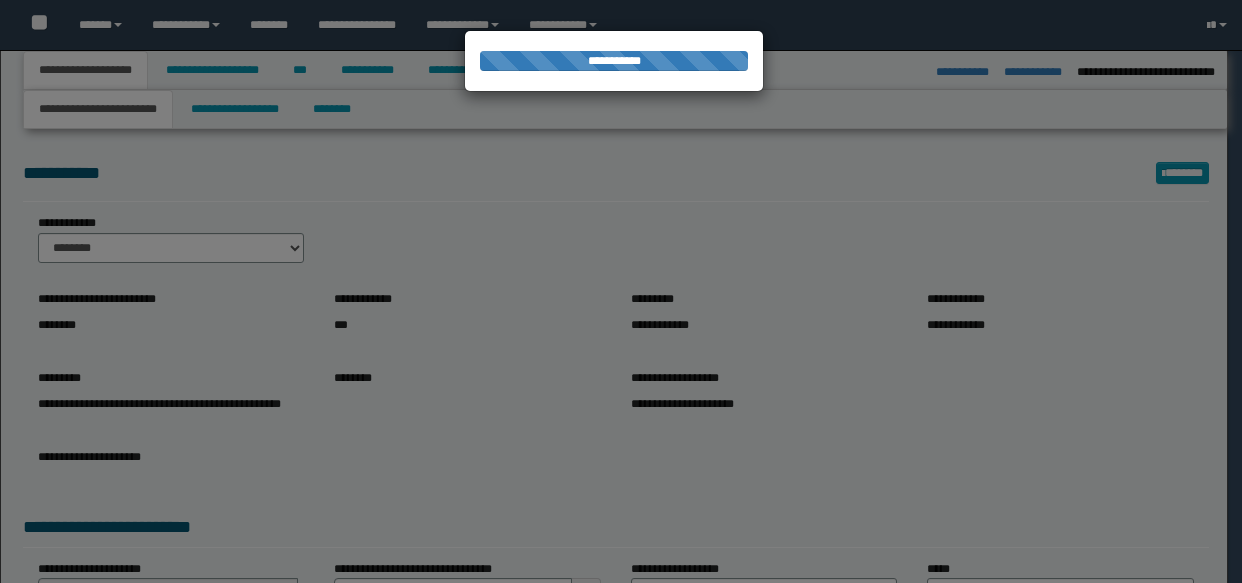 select on "*" 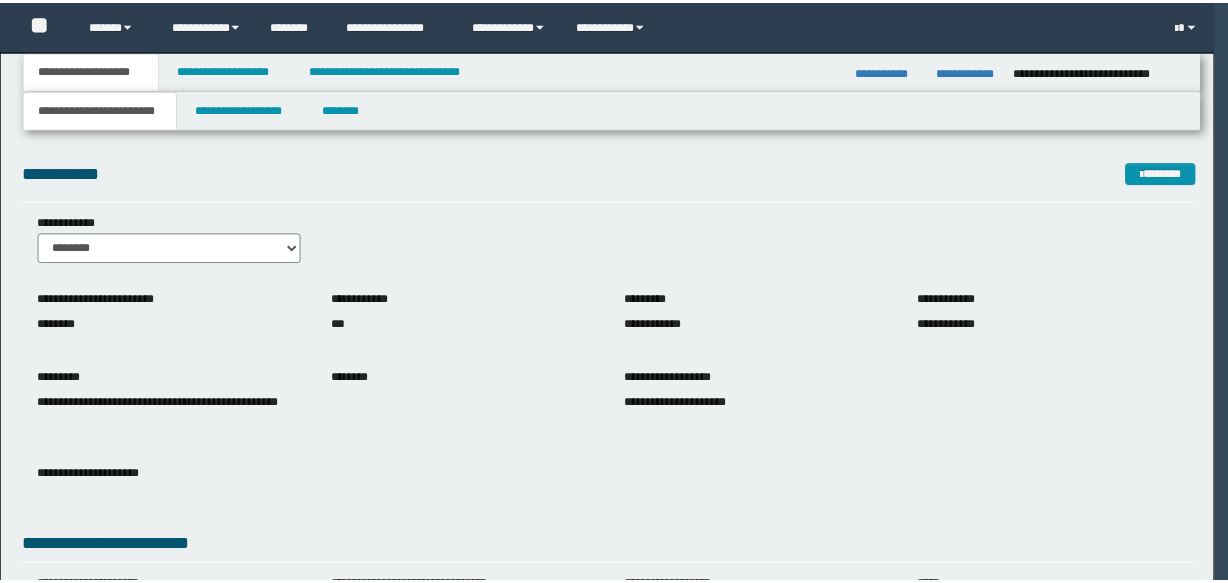 scroll, scrollTop: 0, scrollLeft: 0, axis: both 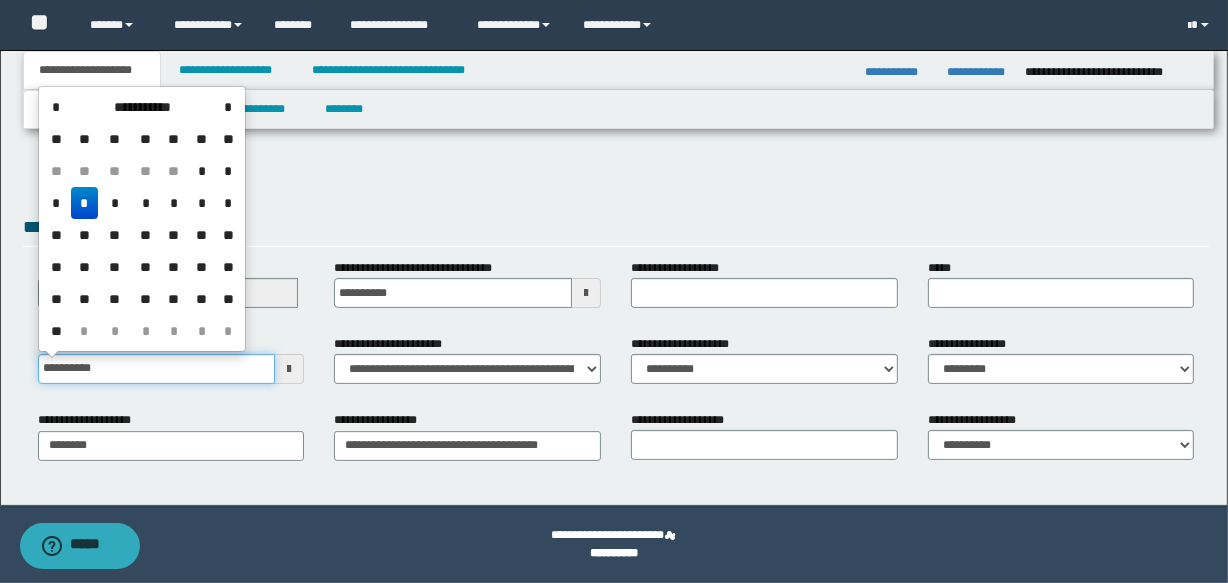 click on "**********" at bounding box center [157, 369] 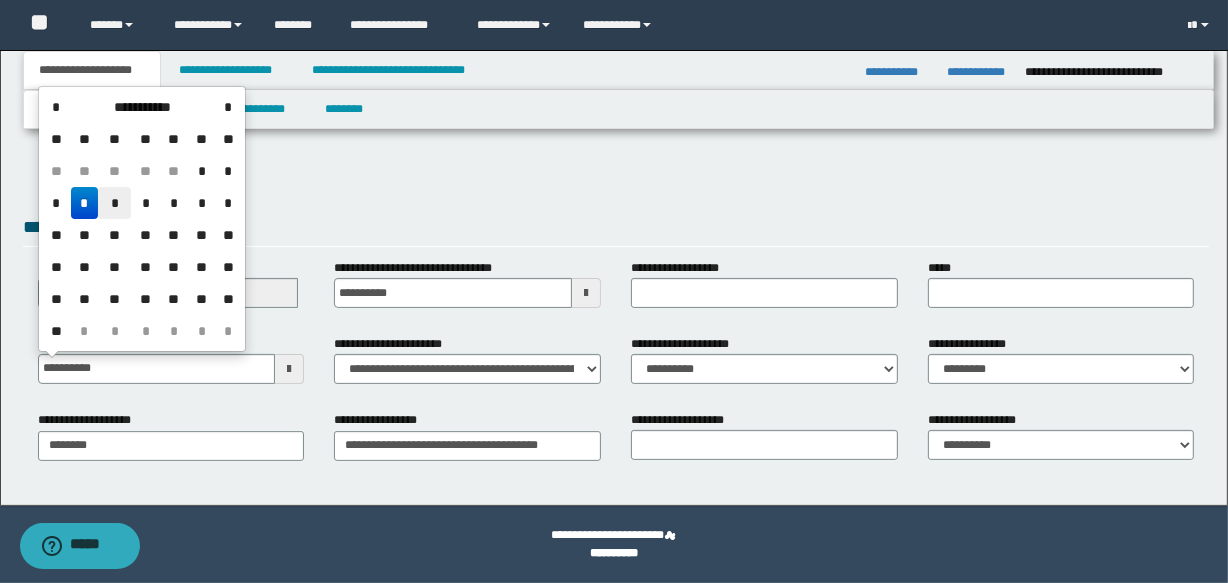 click on "*" at bounding box center [114, 203] 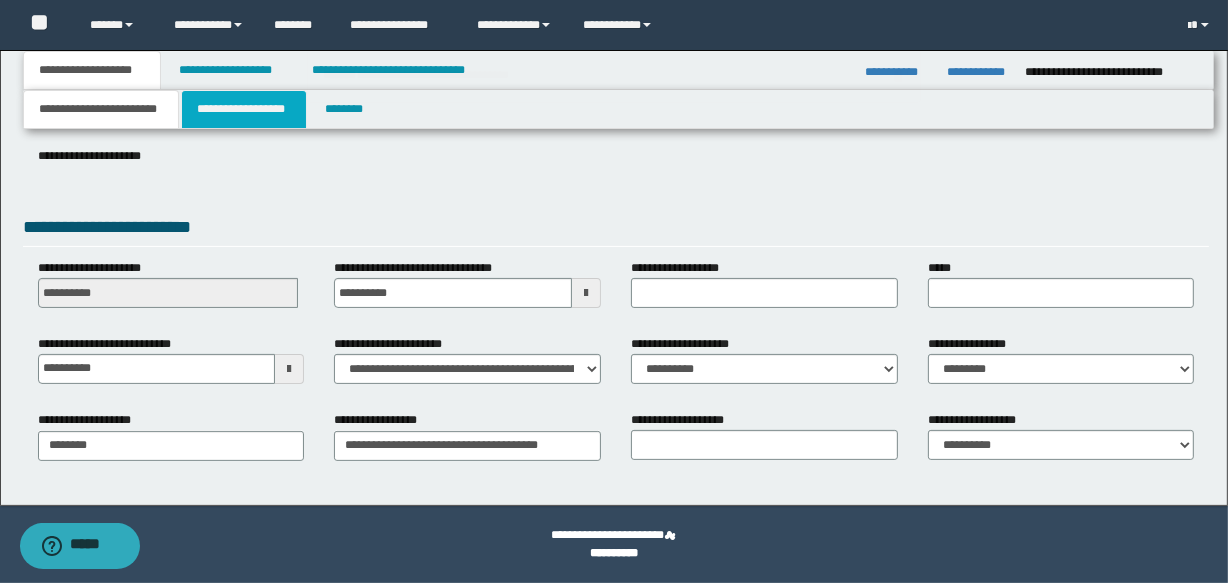 click on "**********" at bounding box center (244, 109) 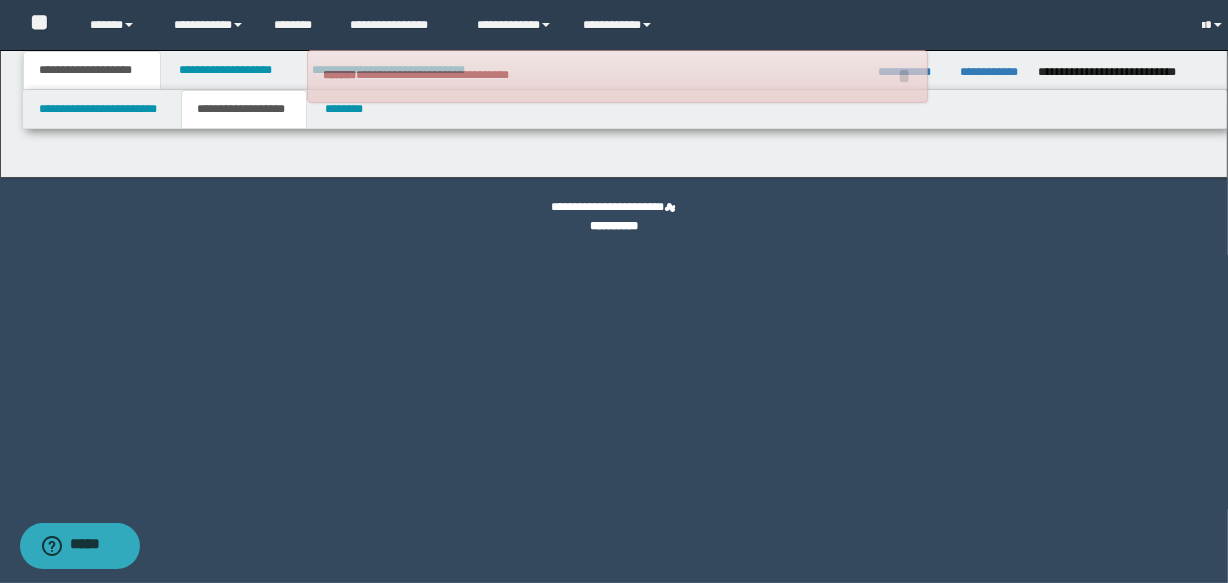 scroll, scrollTop: 0, scrollLeft: 0, axis: both 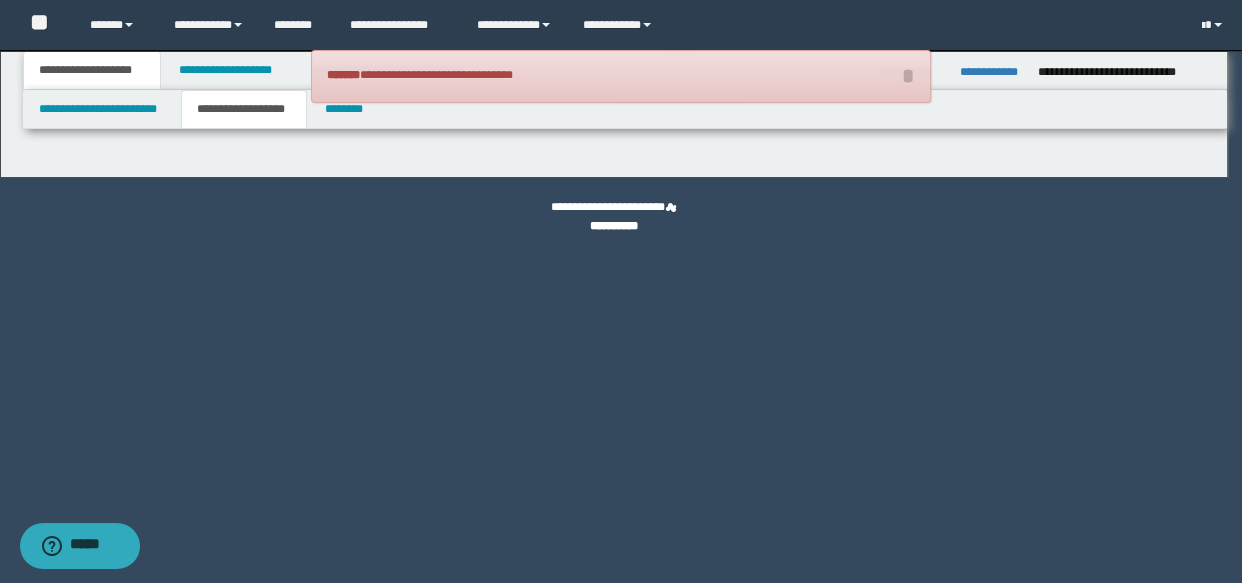 type on "********" 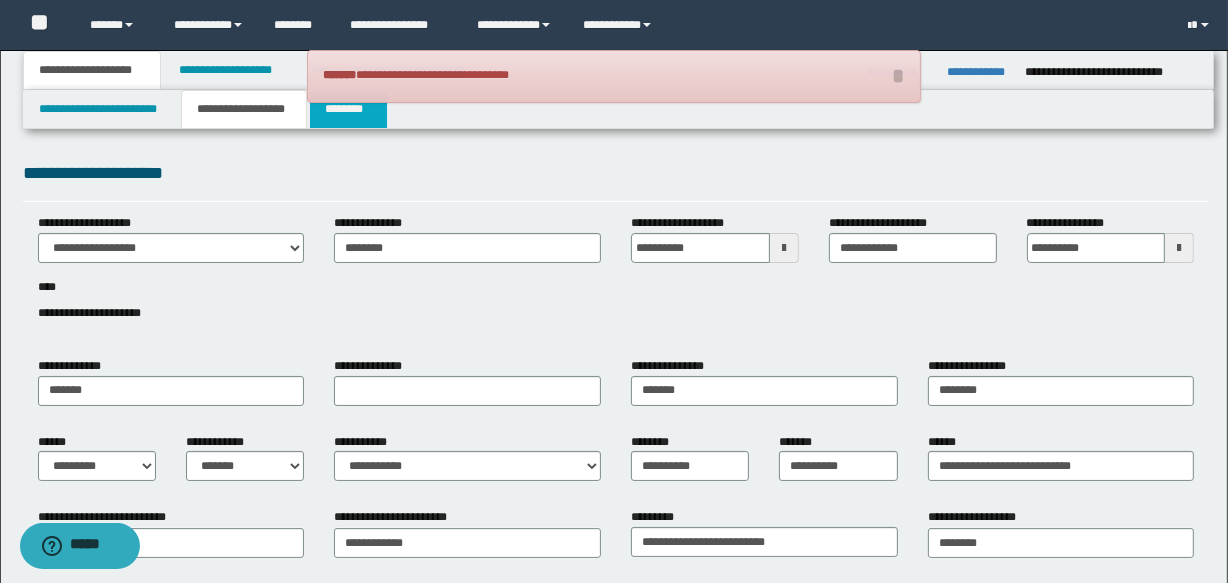click on "********" at bounding box center [348, 109] 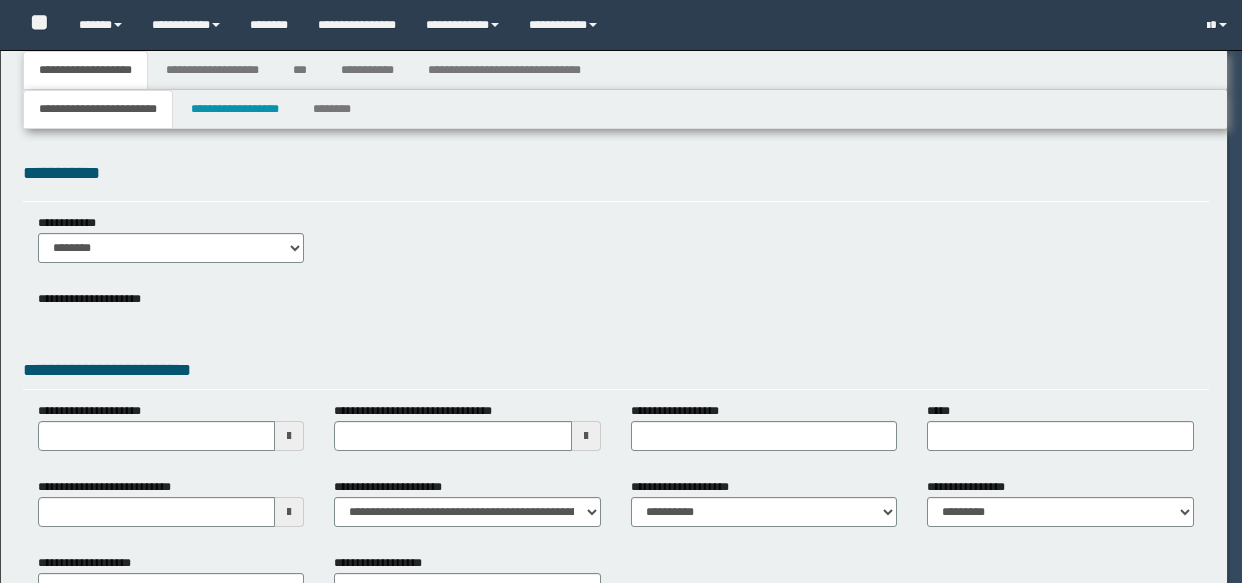 scroll, scrollTop: 0, scrollLeft: 0, axis: both 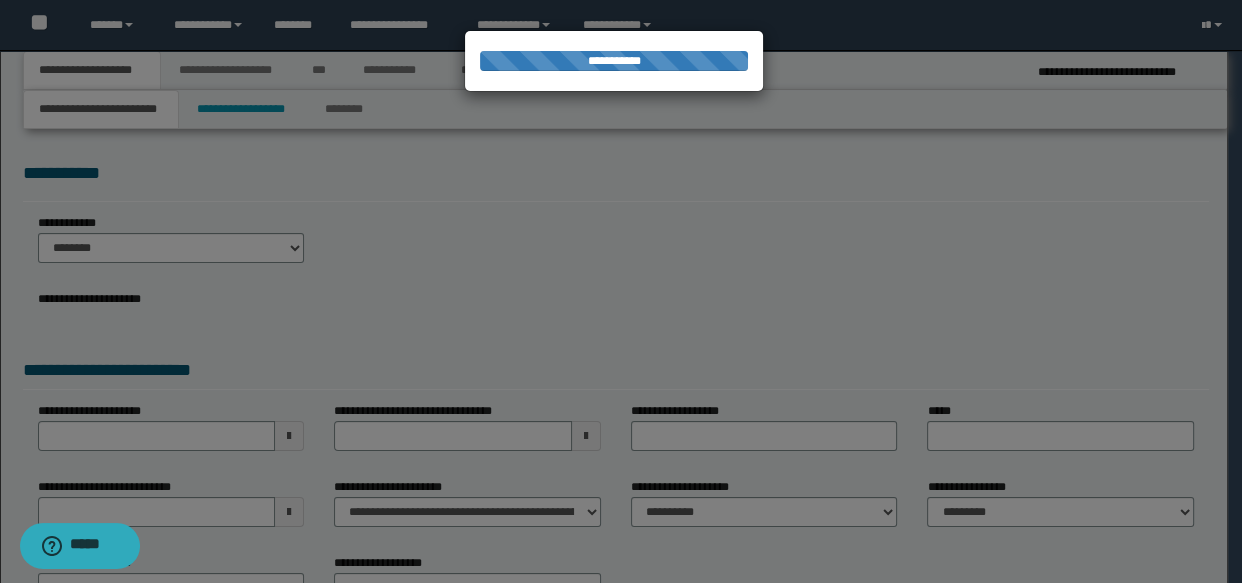 select on "*" 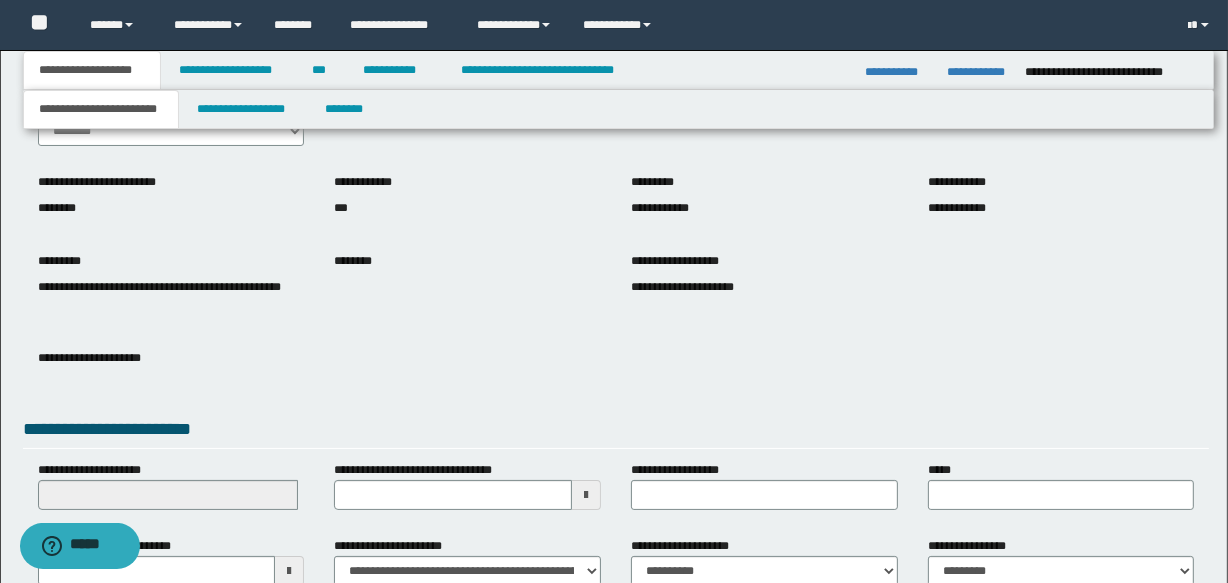 scroll, scrollTop: 319, scrollLeft: 0, axis: vertical 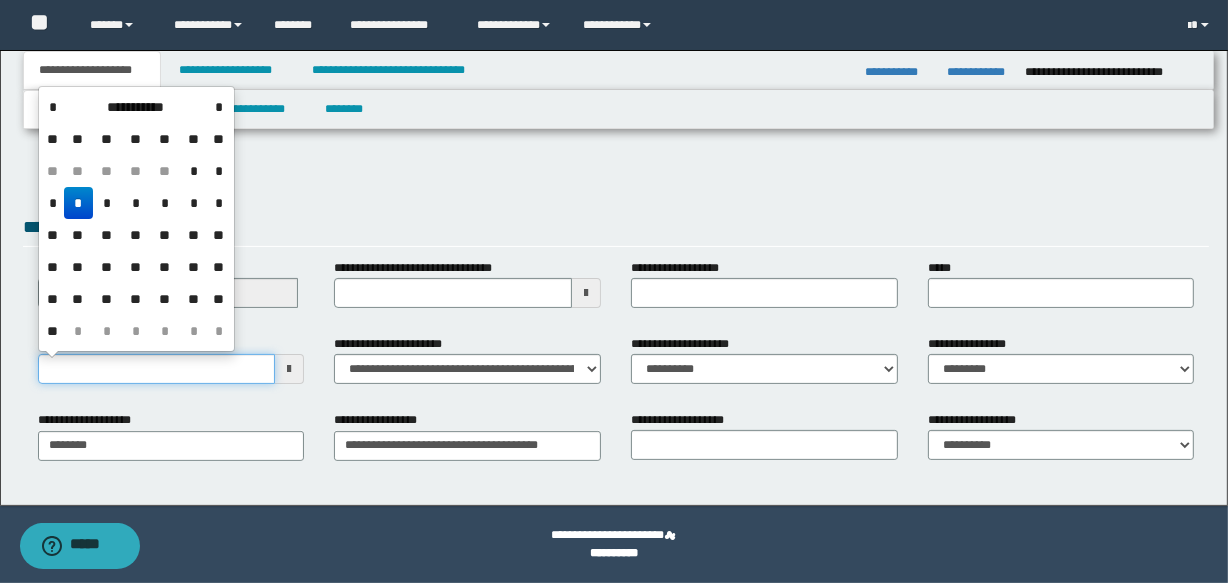click on "**********" at bounding box center [157, 369] 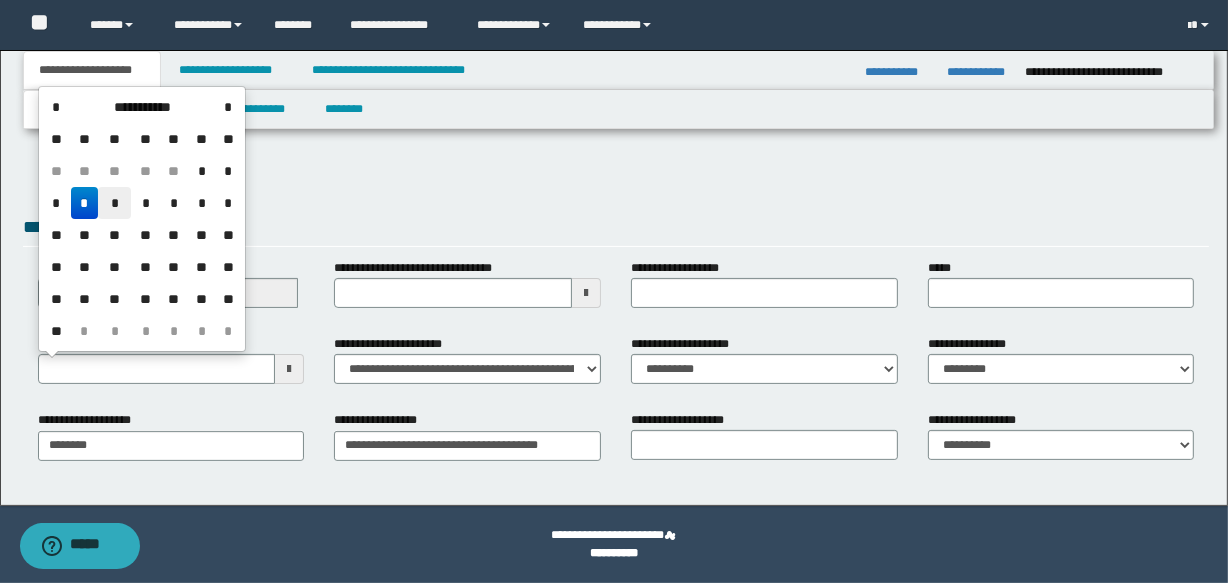 click on "*" at bounding box center (114, 203) 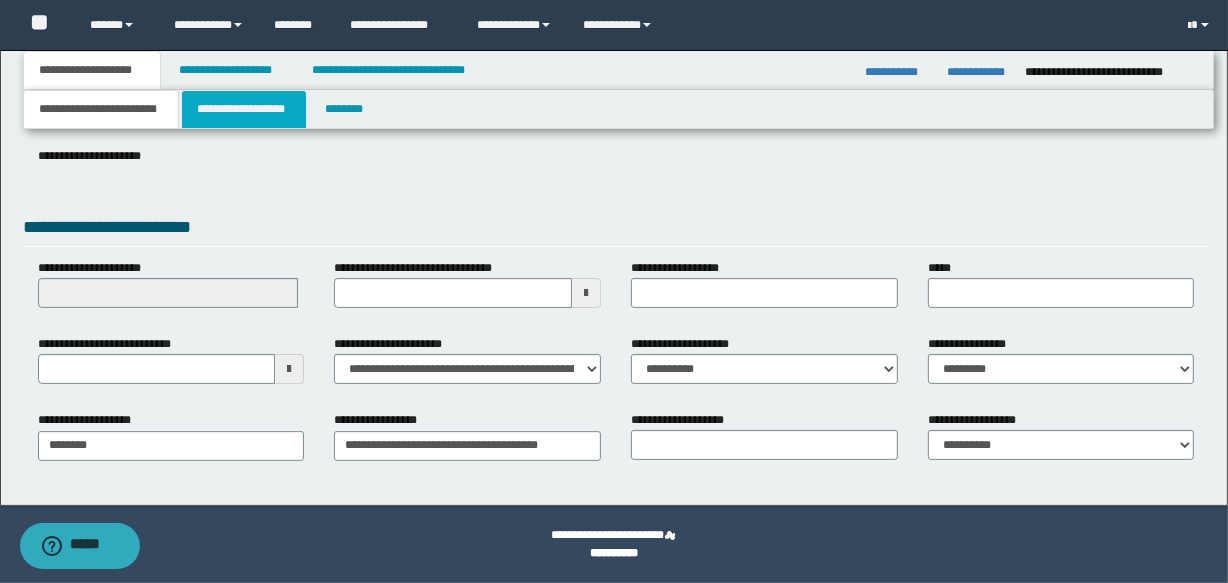 click on "**********" at bounding box center [244, 109] 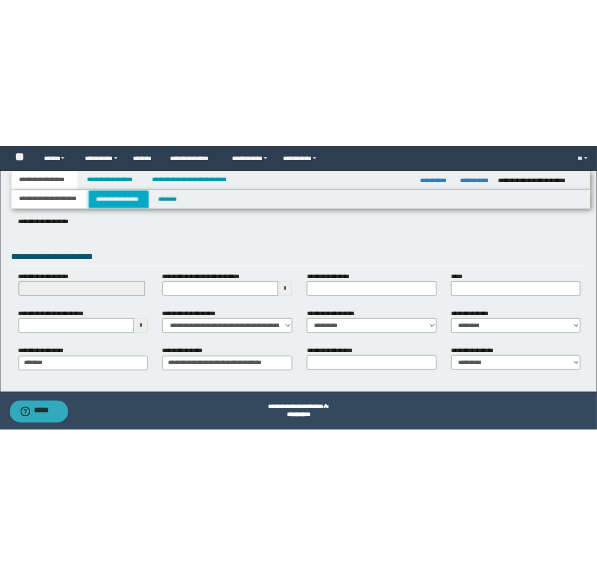 scroll, scrollTop: 0, scrollLeft: 0, axis: both 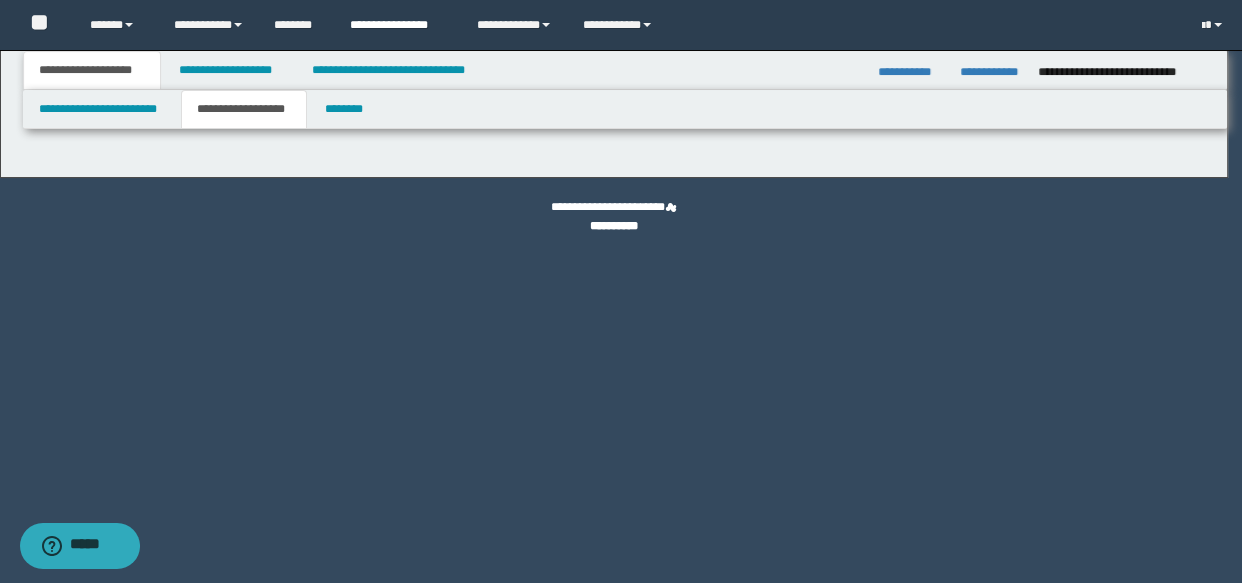 type on "********" 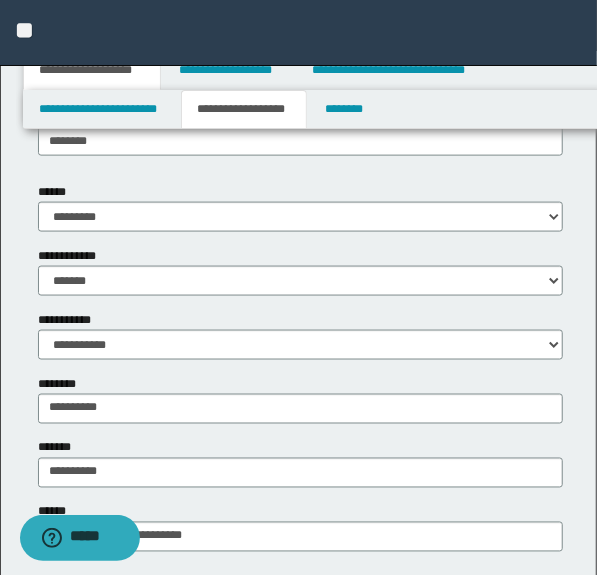 scroll, scrollTop: 707, scrollLeft: 0, axis: vertical 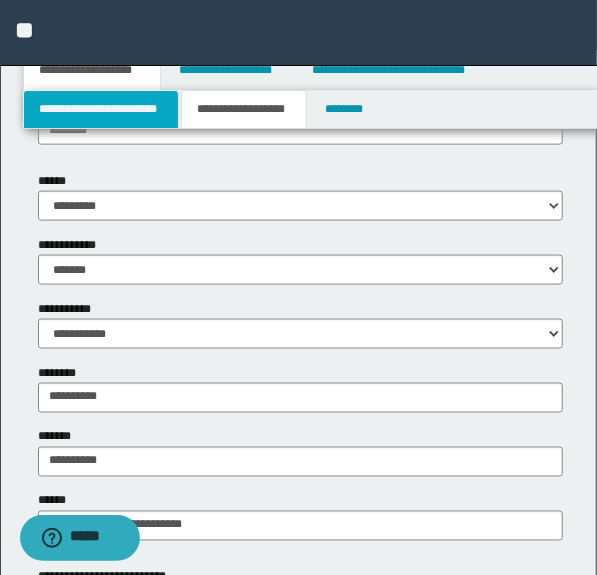 click on "**********" at bounding box center [101, 109] 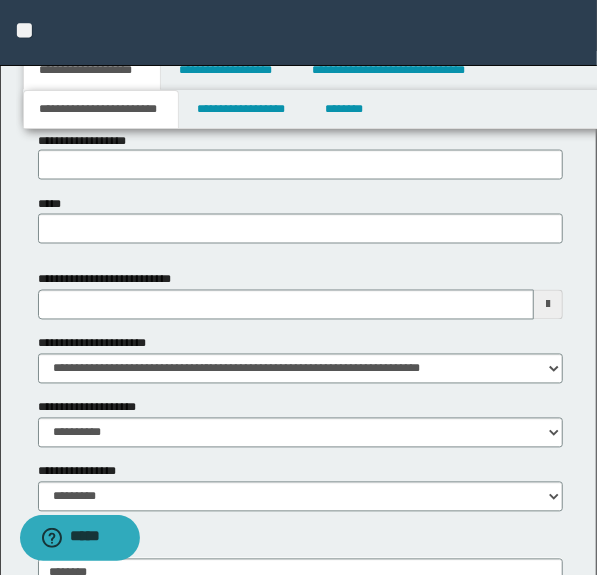 scroll, scrollTop: 858, scrollLeft: 0, axis: vertical 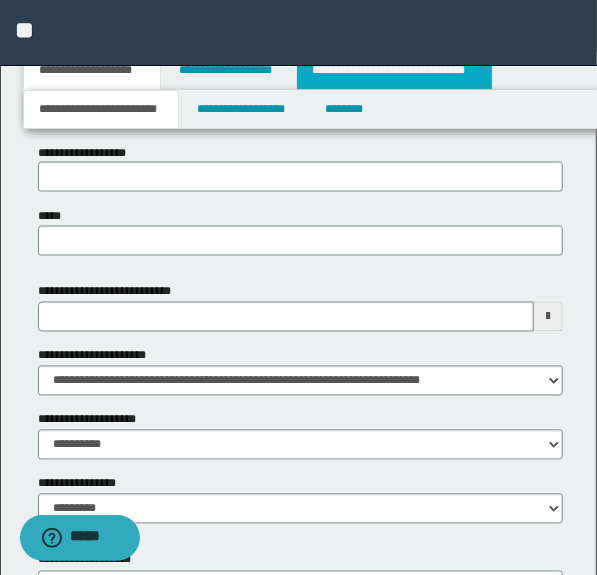 click on "**********" at bounding box center [394, 70] 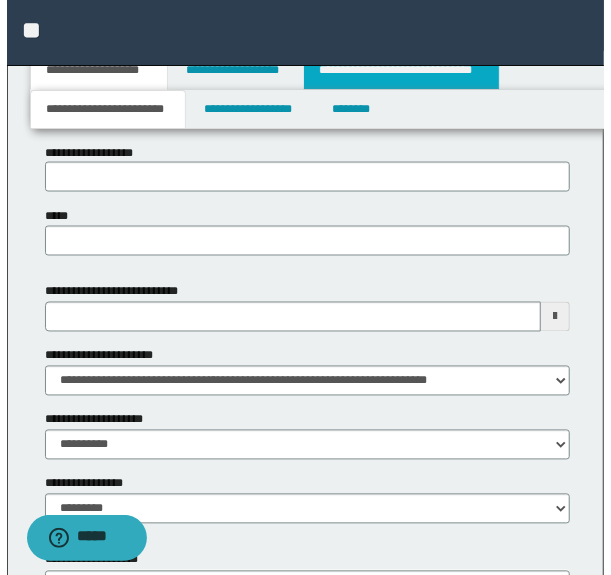 scroll, scrollTop: 0, scrollLeft: 0, axis: both 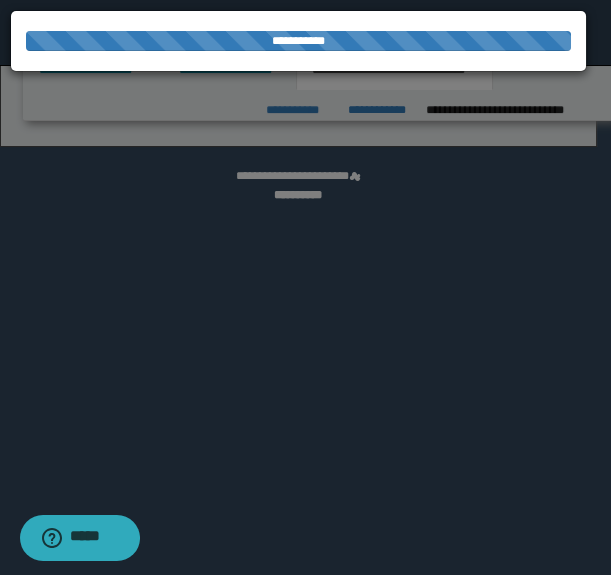 select on "*" 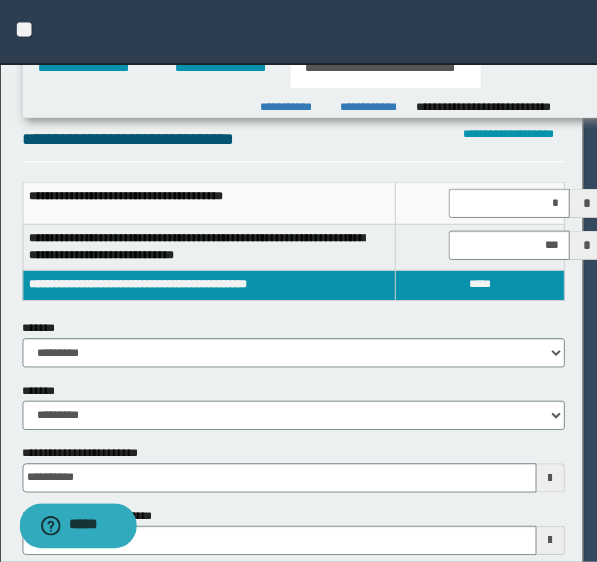 scroll, scrollTop: 0, scrollLeft: 0, axis: both 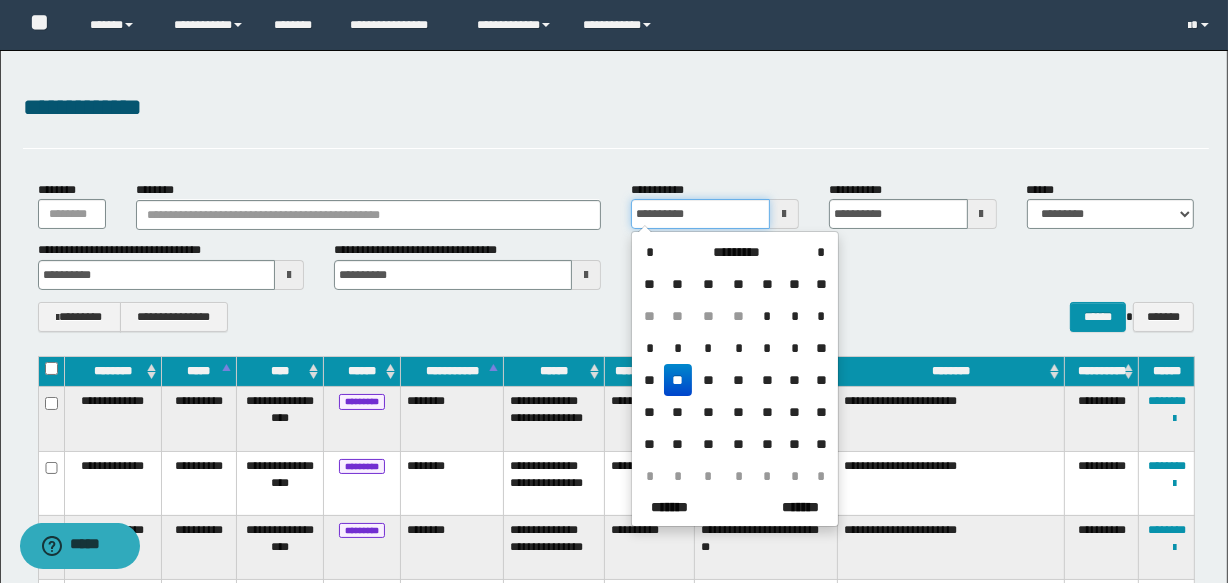 click on "**********" at bounding box center [700, 214] 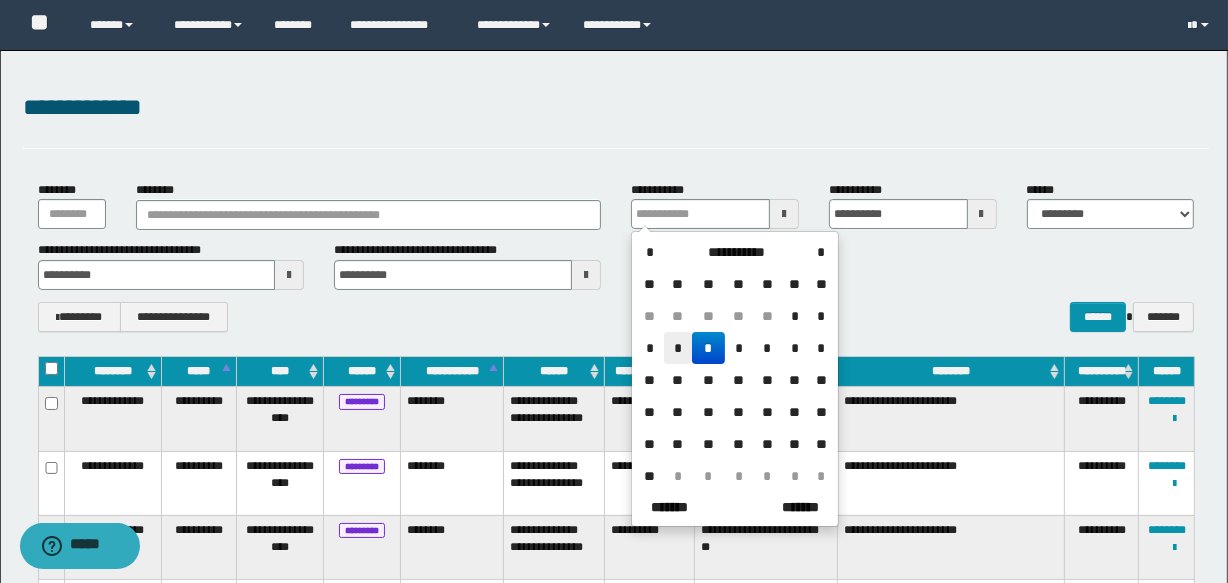 click on "*" at bounding box center [678, 348] 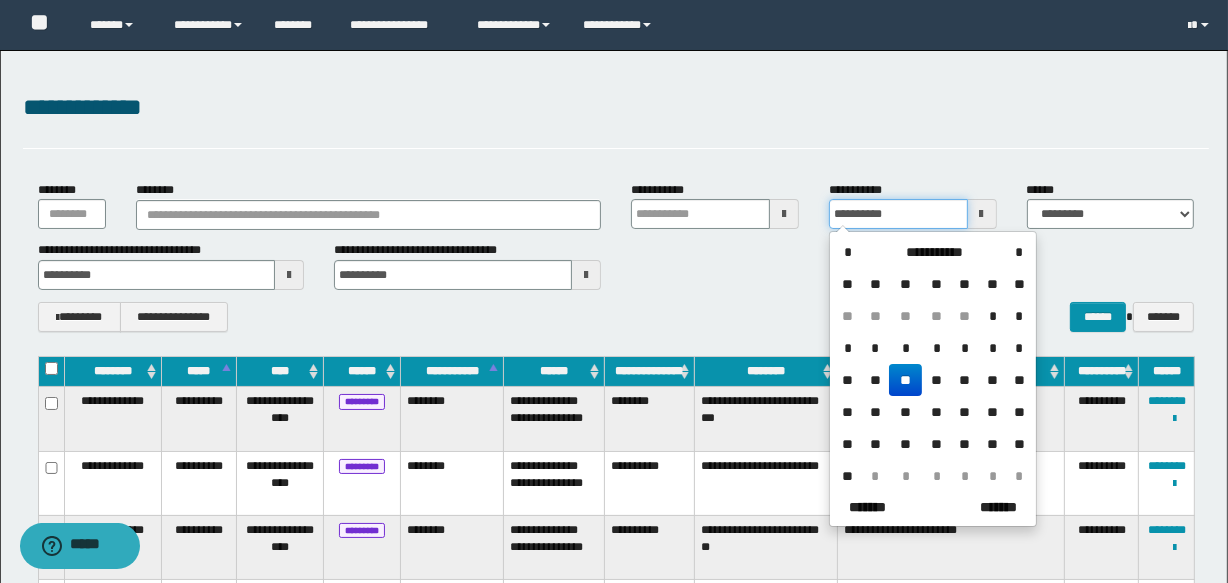 click on "**********" at bounding box center [898, 214] 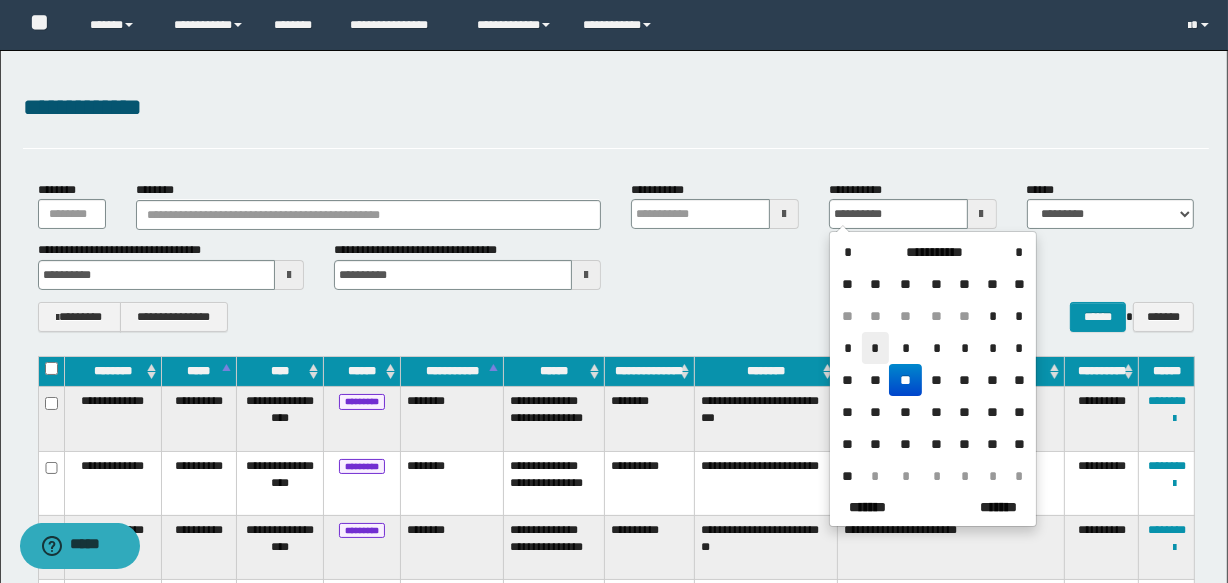 click on "*" at bounding box center (876, 348) 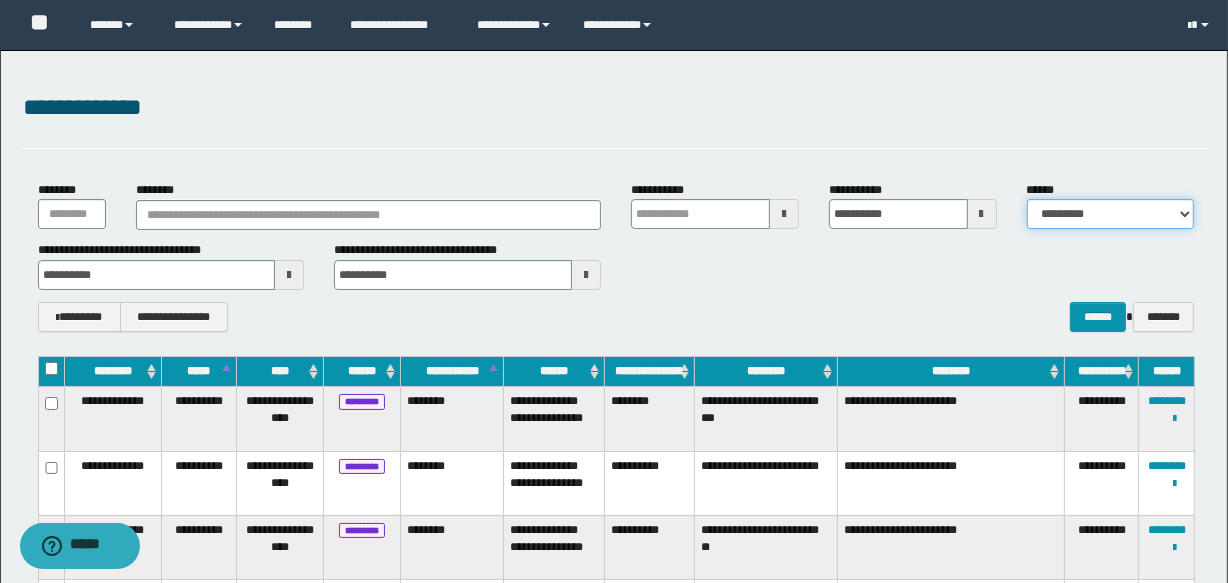 click on "**********" at bounding box center (1111, 214) 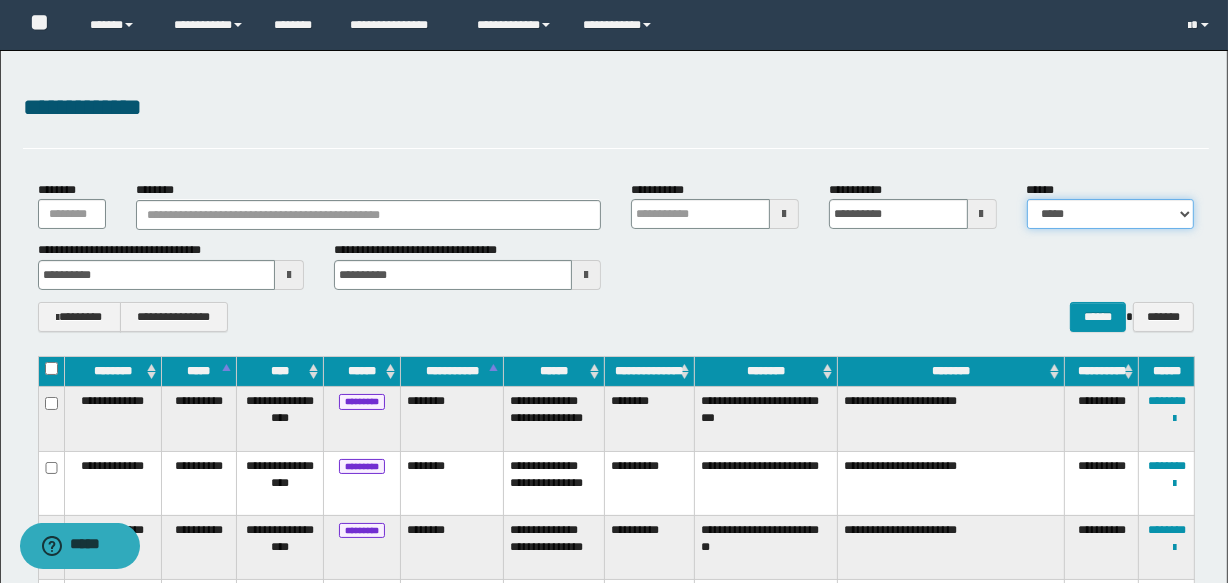 click on "**********" at bounding box center (1111, 214) 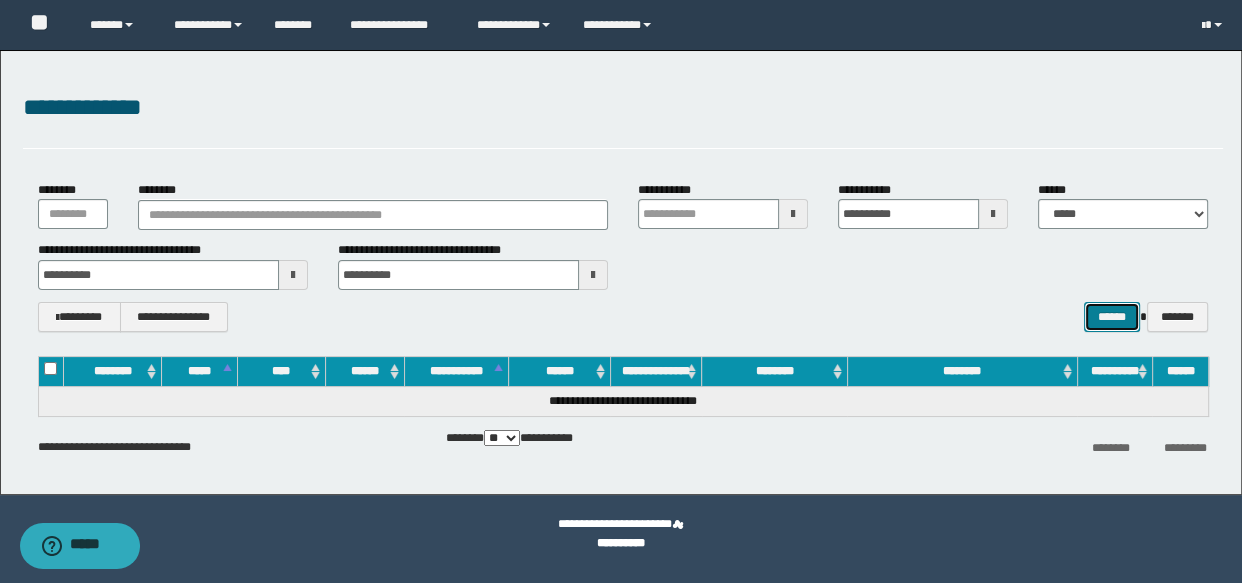 click on "******" at bounding box center [1112, 317] 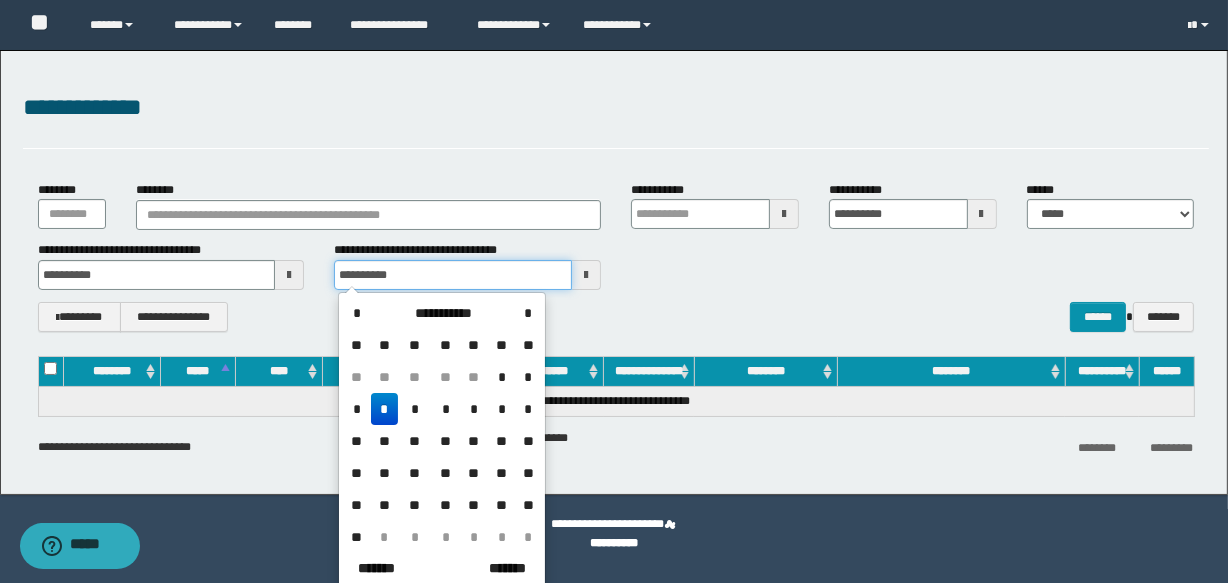drag, startPoint x: 428, startPoint y: 280, endPoint x: 0, endPoint y: 318, distance: 429.6836 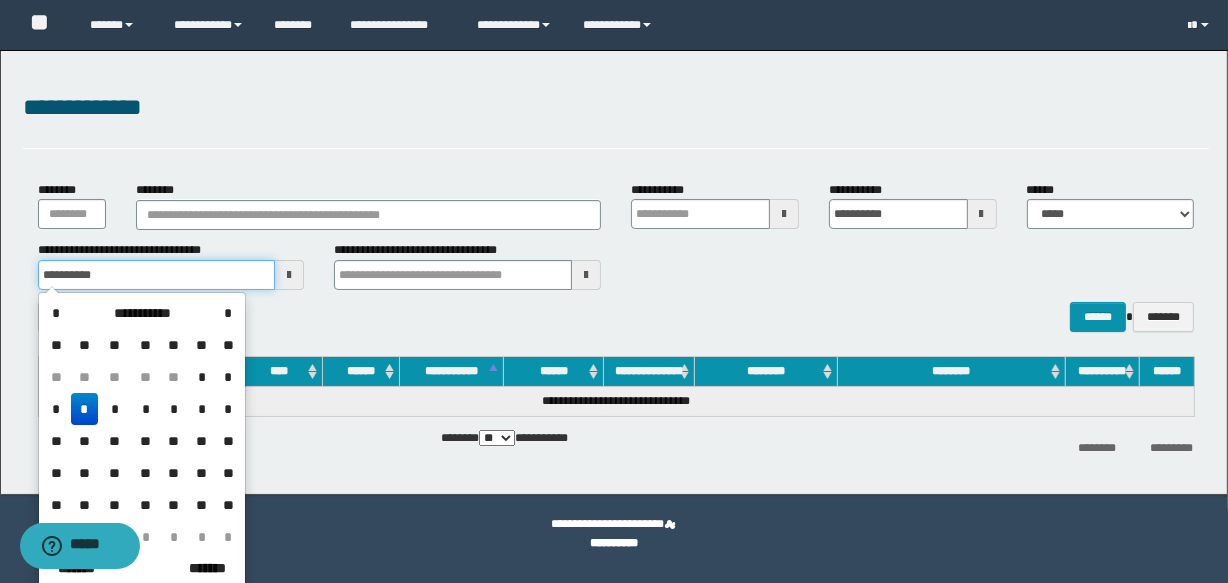 drag, startPoint x: 132, startPoint y: 271, endPoint x: 0, endPoint y: 260, distance: 132.45753 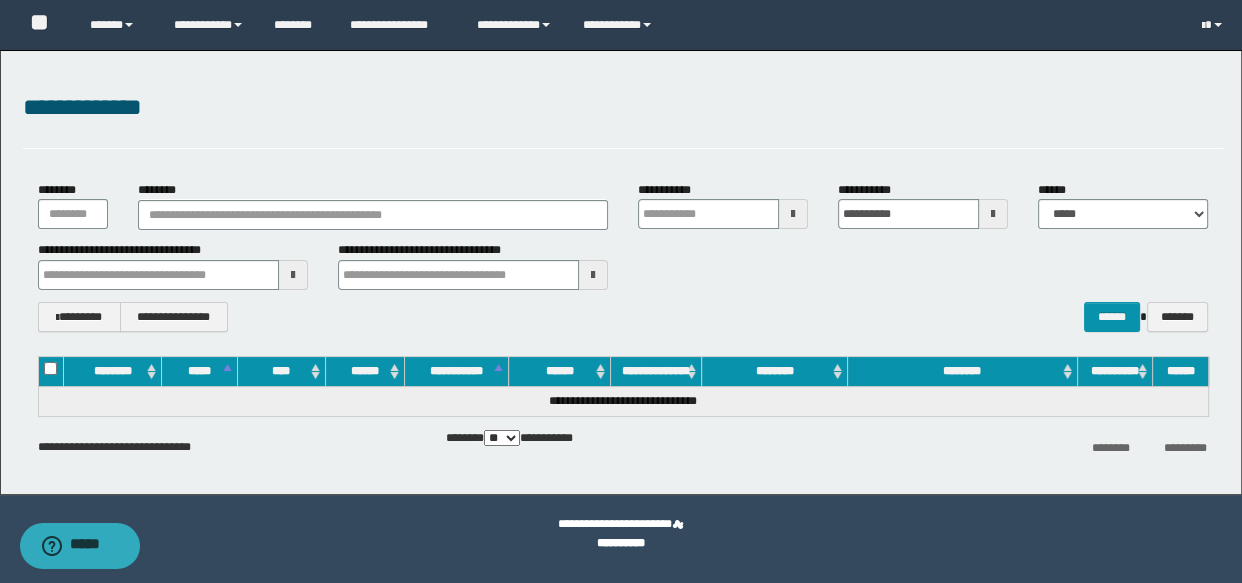 click on "**********" at bounding box center (623, 317) 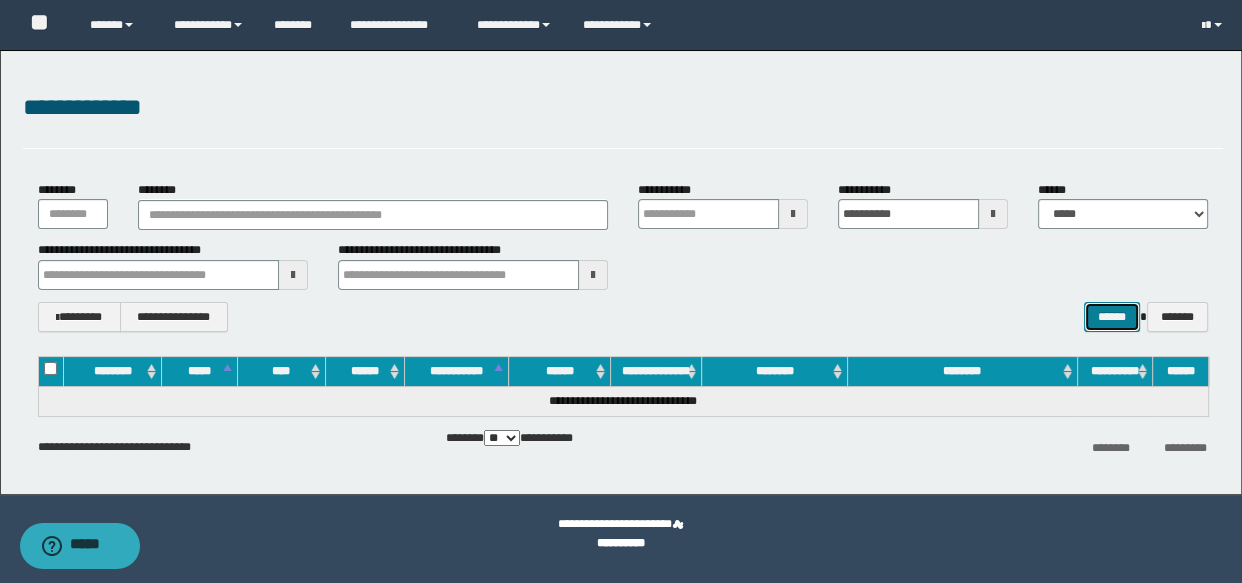 click on "******" at bounding box center [1112, 317] 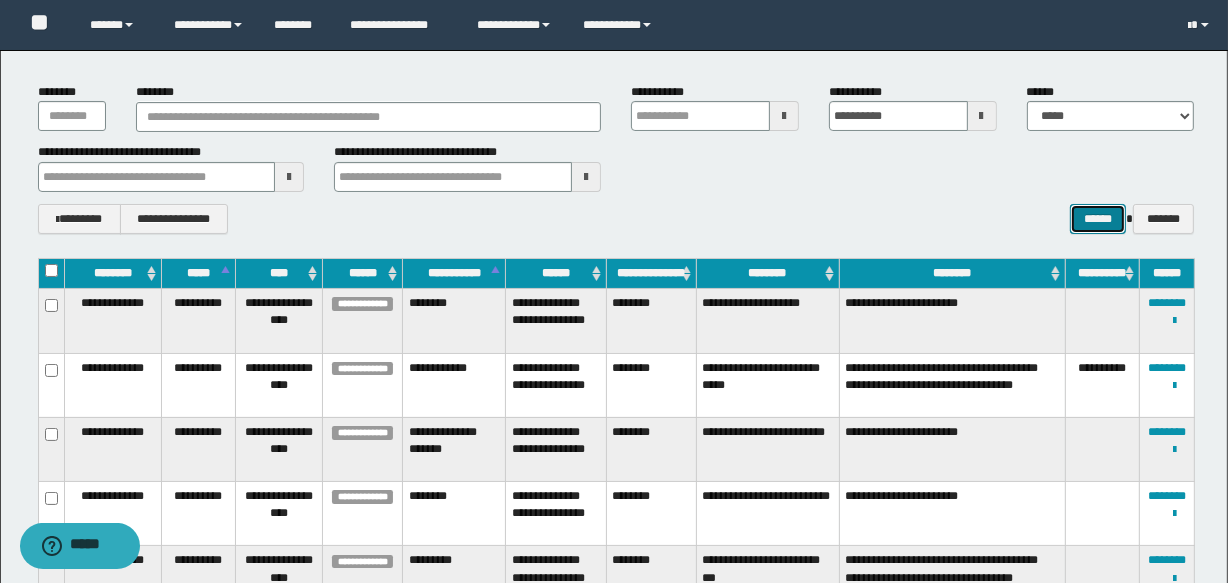 scroll, scrollTop: 0, scrollLeft: 0, axis: both 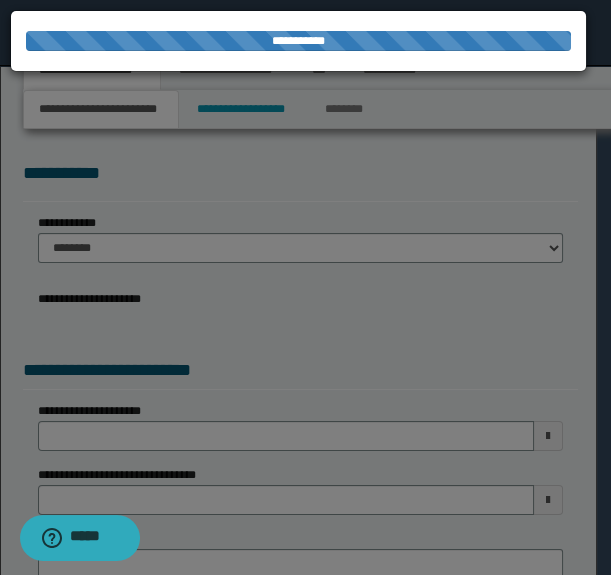 select on "*" 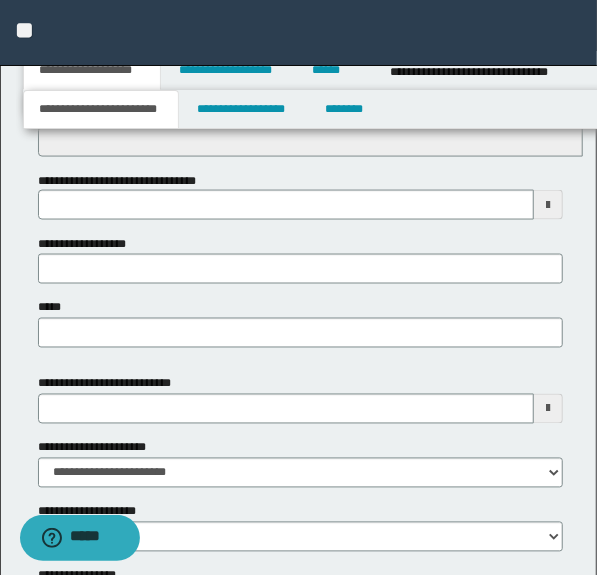 scroll, scrollTop: 788, scrollLeft: 0, axis: vertical 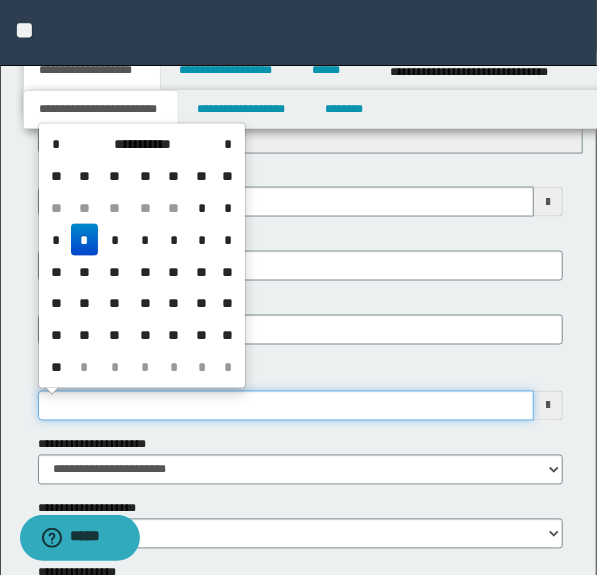 click on "**********" at bounding box center (286, 406) 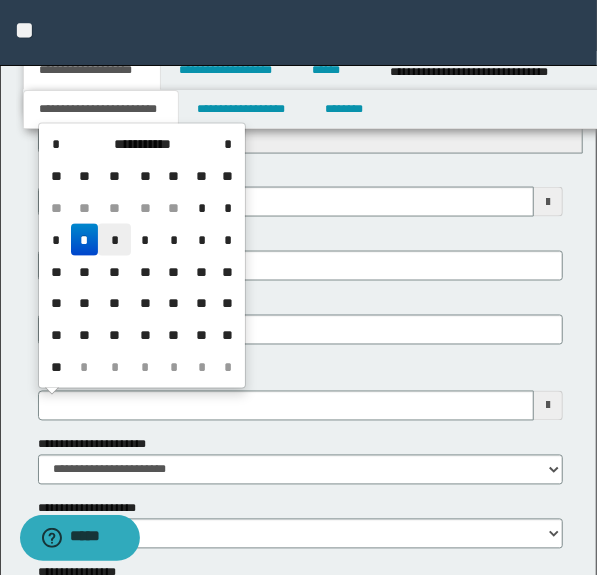 click on "*" at bounding box center [114, 240] 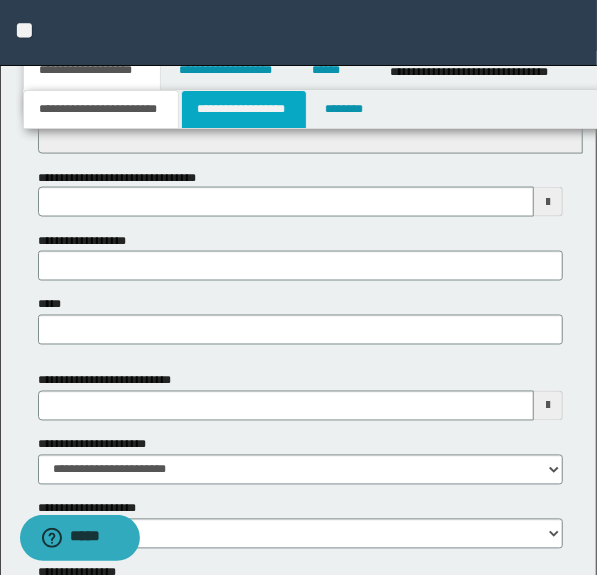click on "**********" at bounding box center (244, 109) 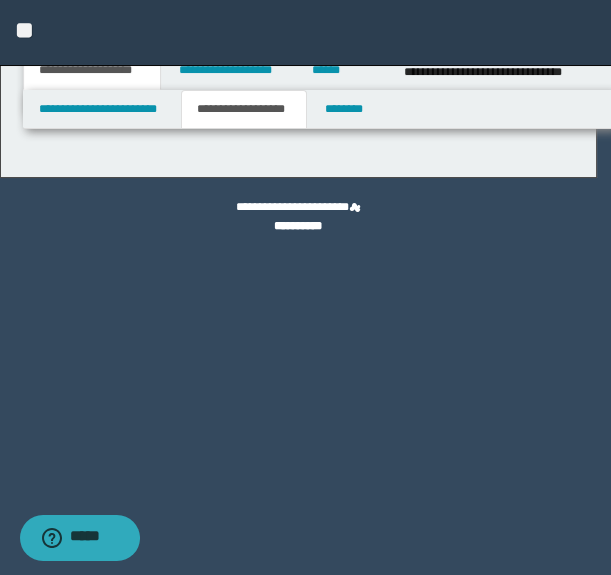 type on "********" 